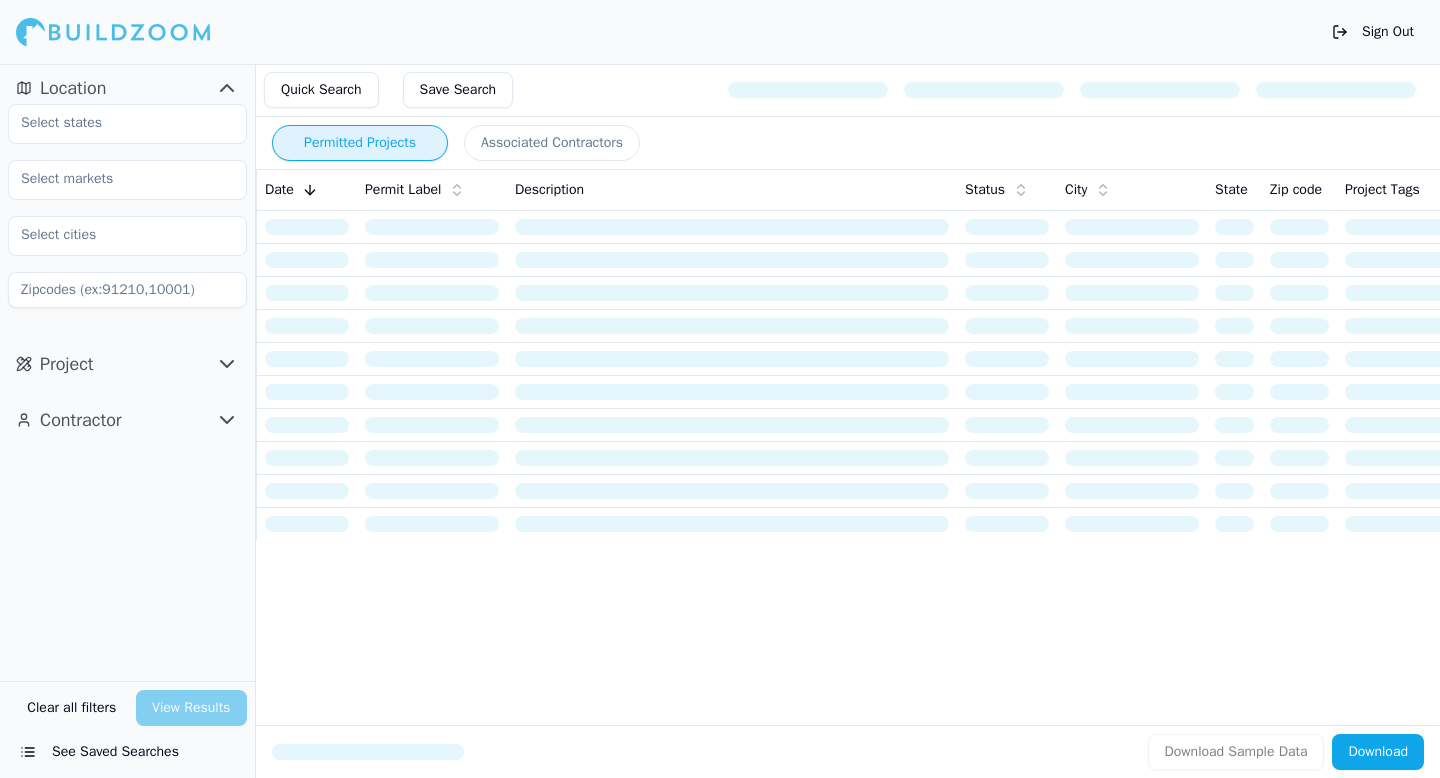 scroll, scrollTop: 0, scrollLeft: 0, axis: both 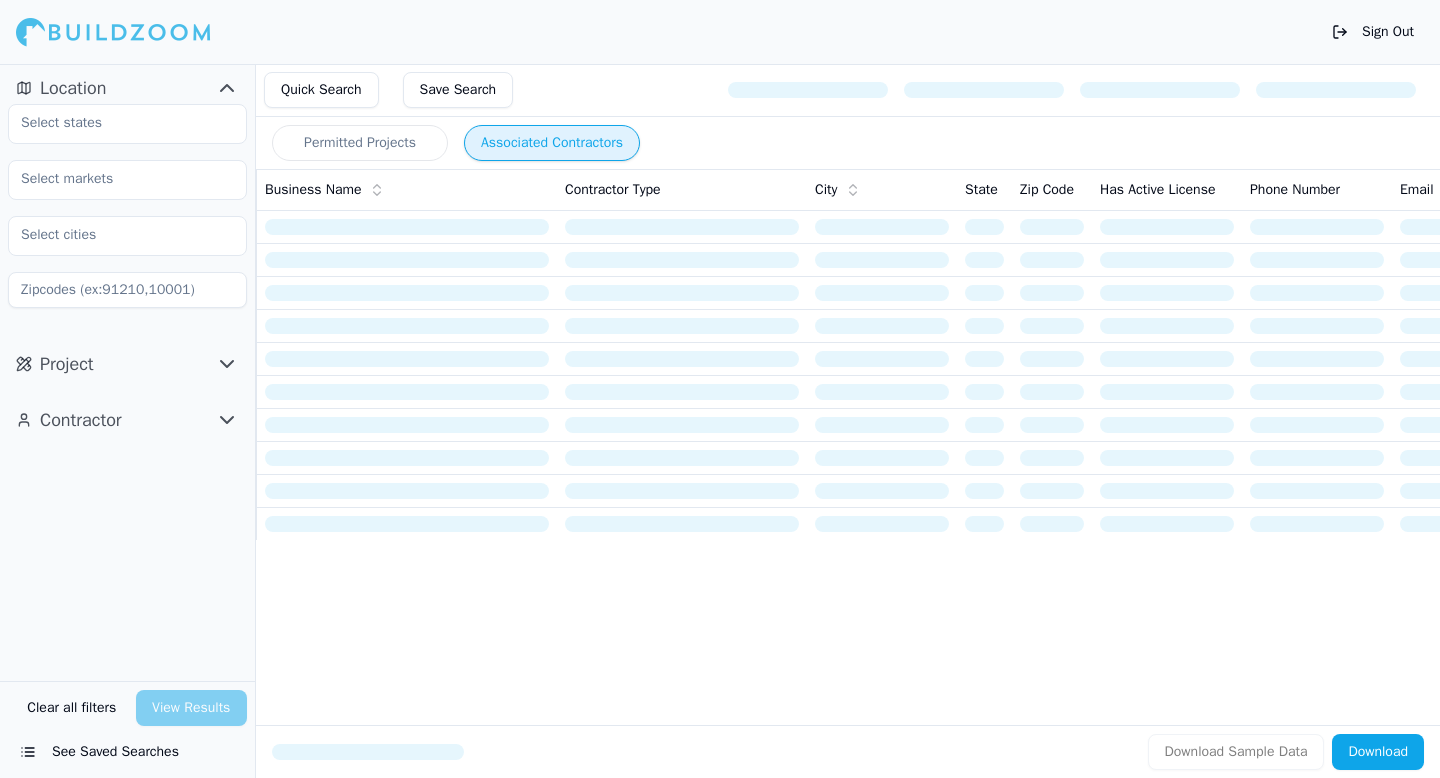 click on "Permitted Projects" at bounding box center (360, 143) 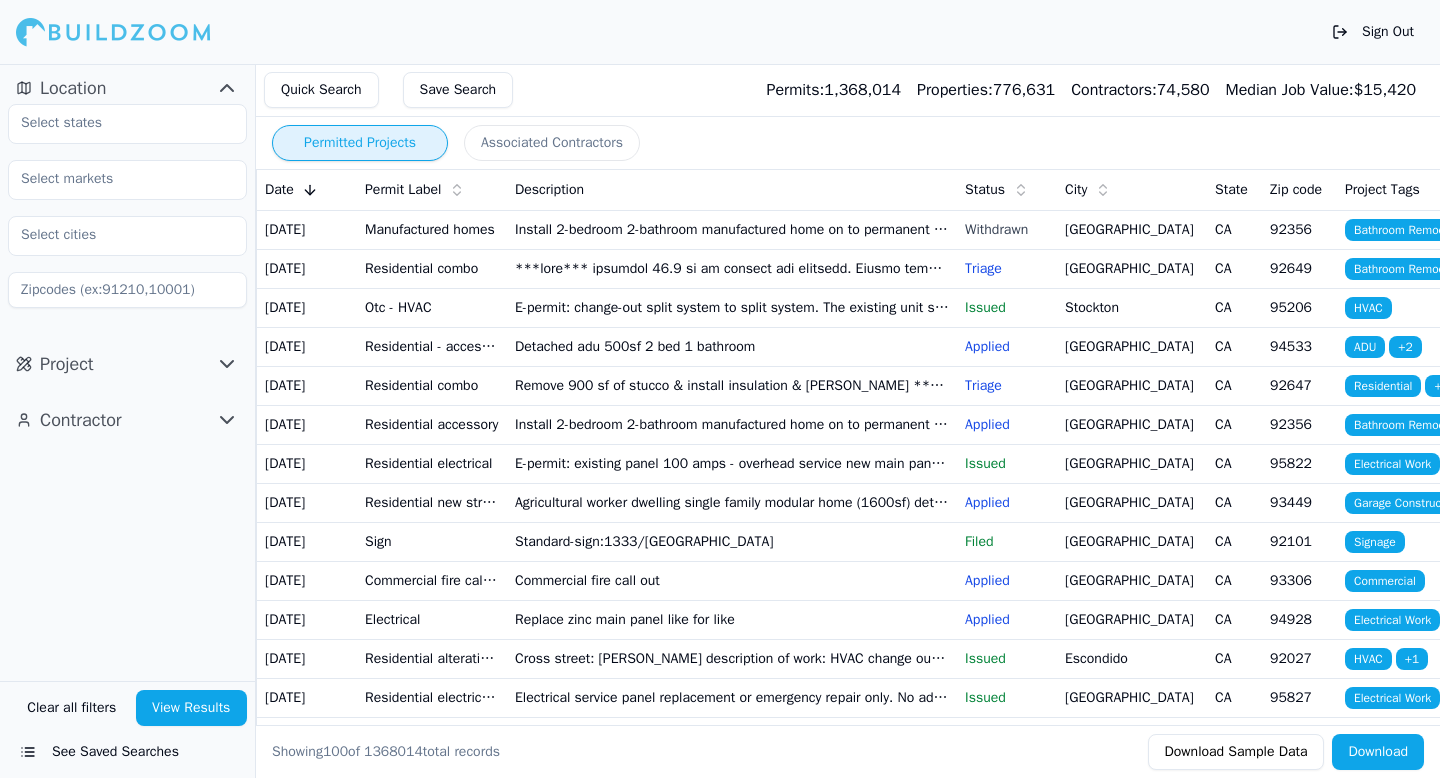click on "Date" at bounding box center [307, 190] 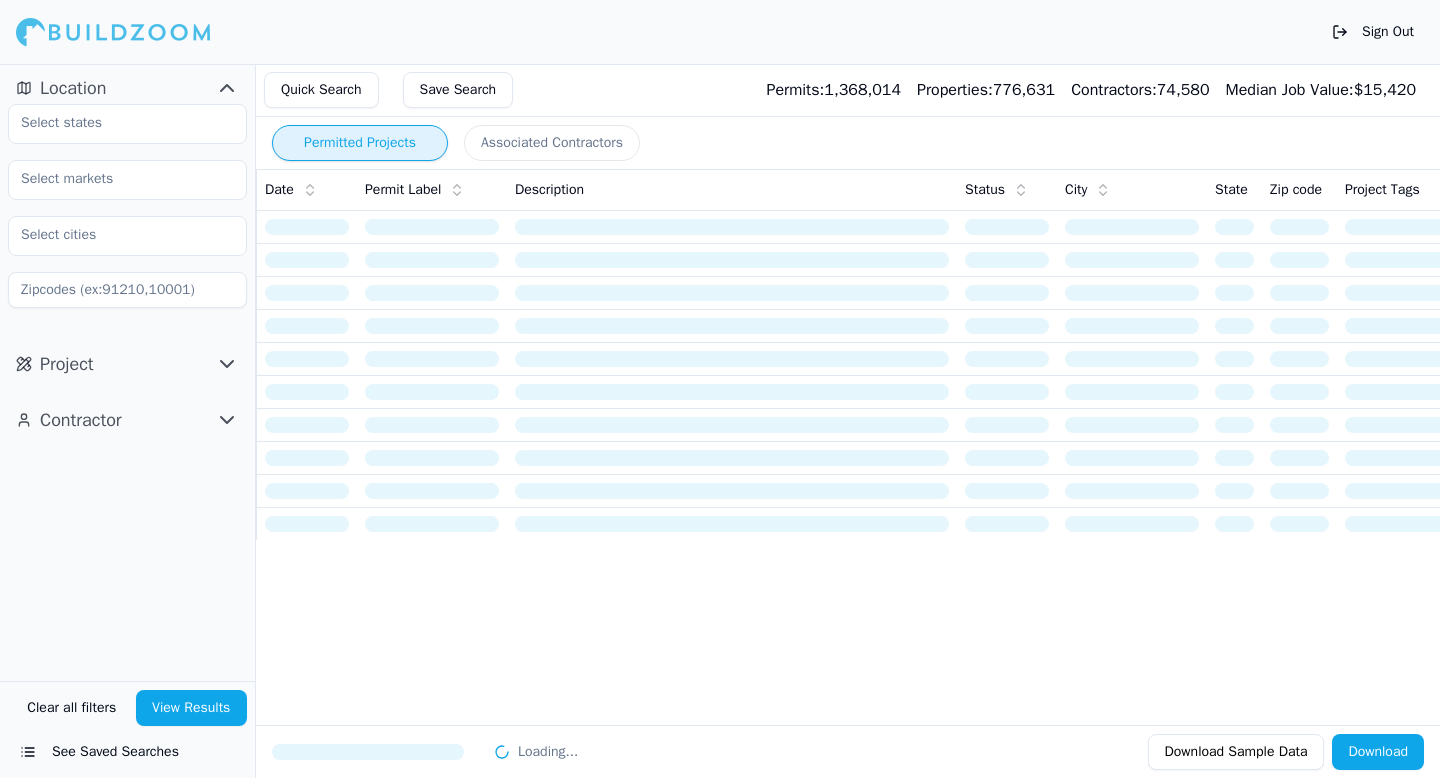 click 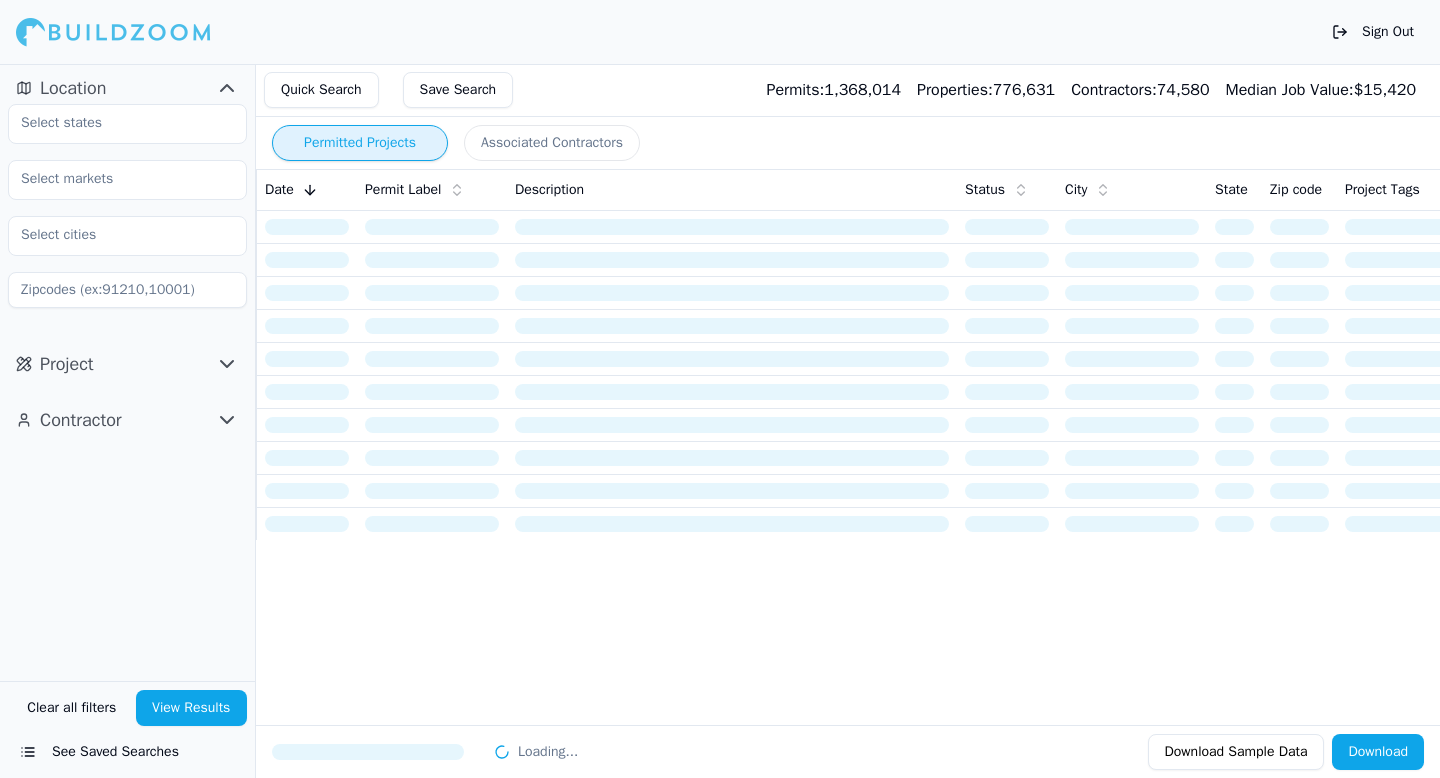 click 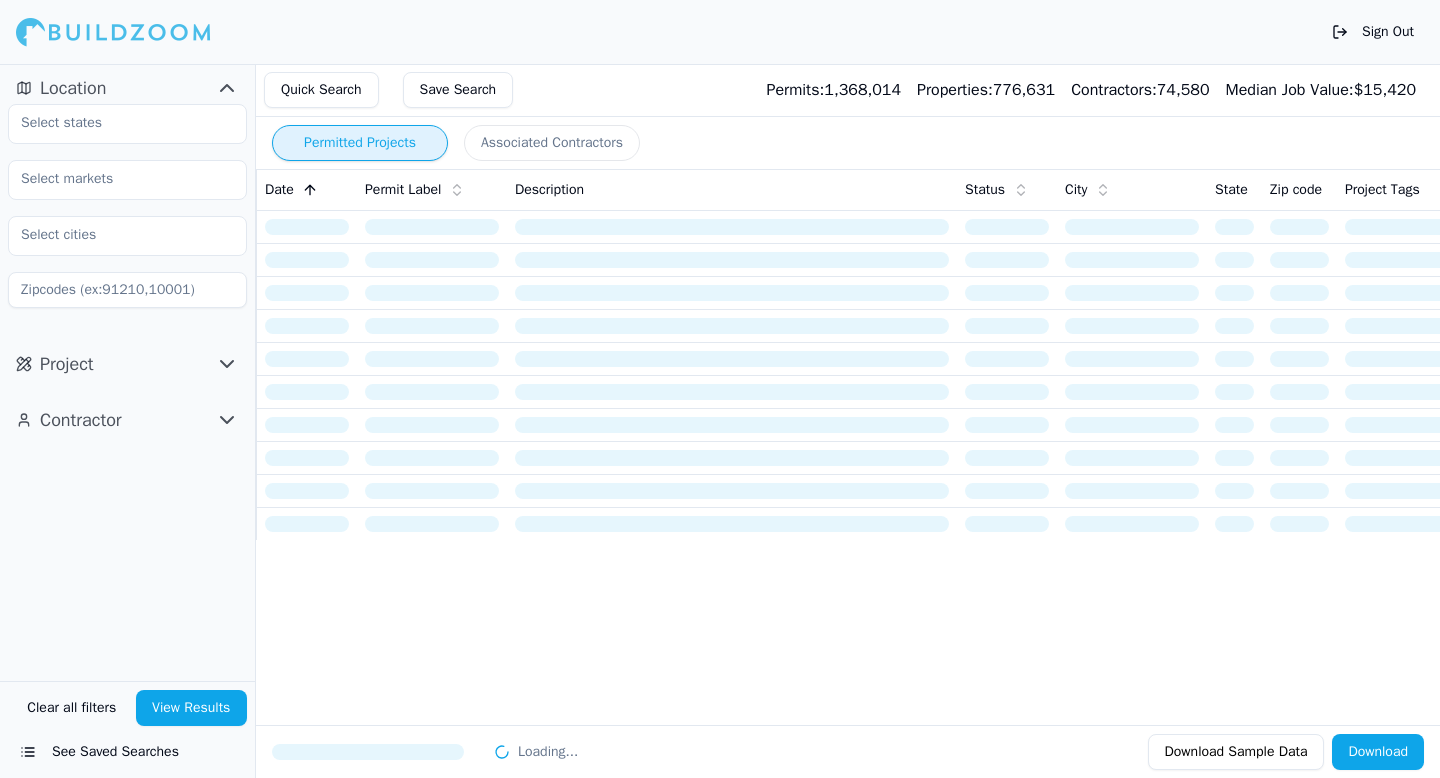 click on "Date" at bounding box center (307, 190) 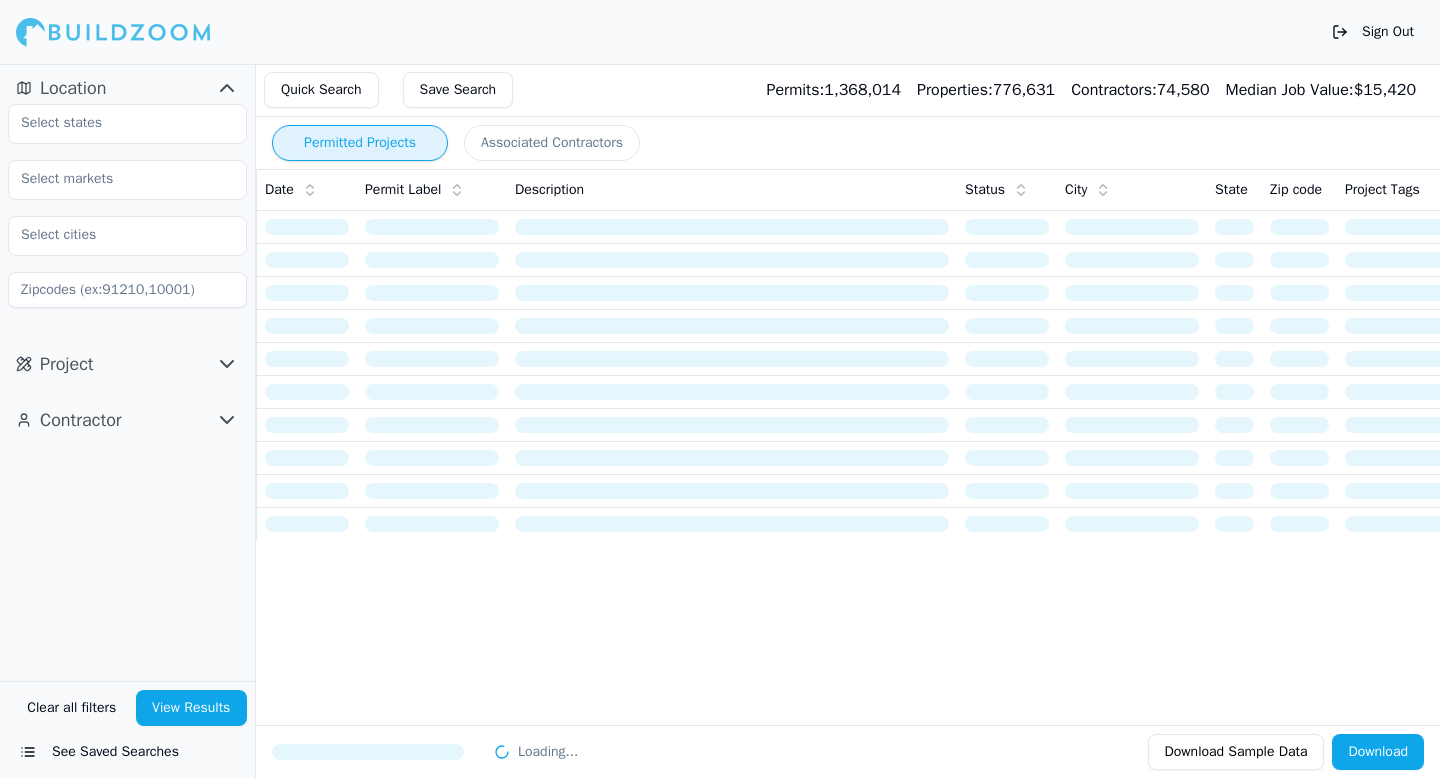 click on "Date" at bounding box center (307, 190) 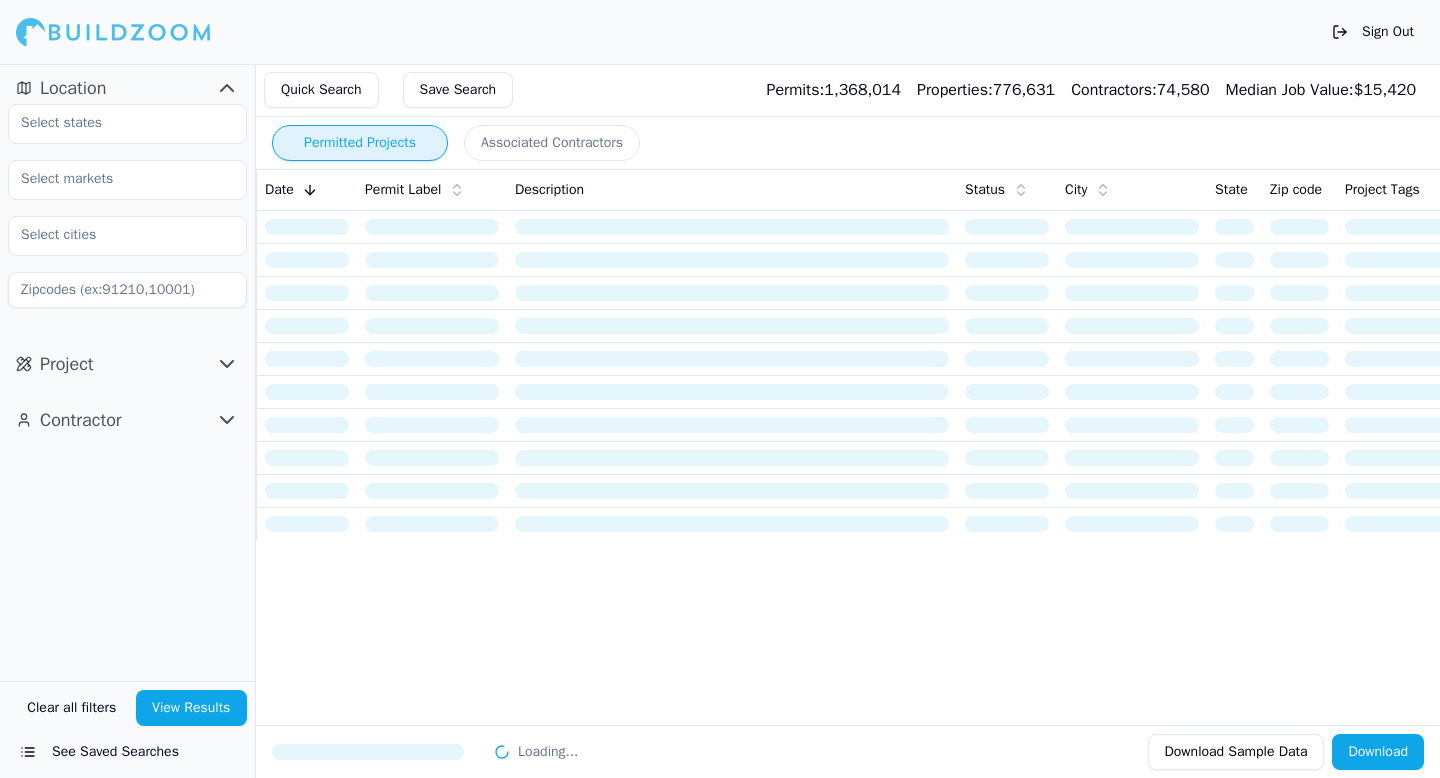 click on "Date" at bounding box center [307, 190] 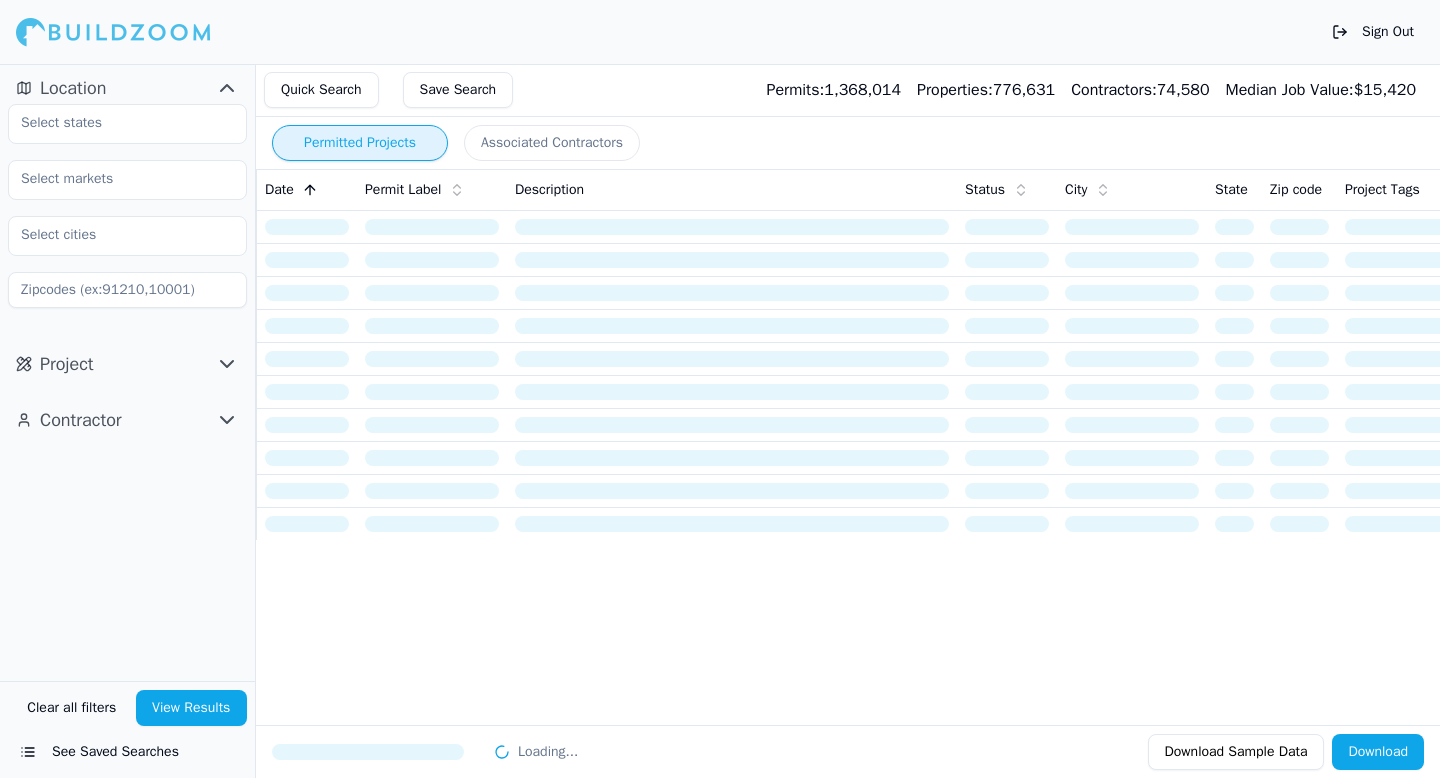 click on "Date" at bounding box center [307, 190] 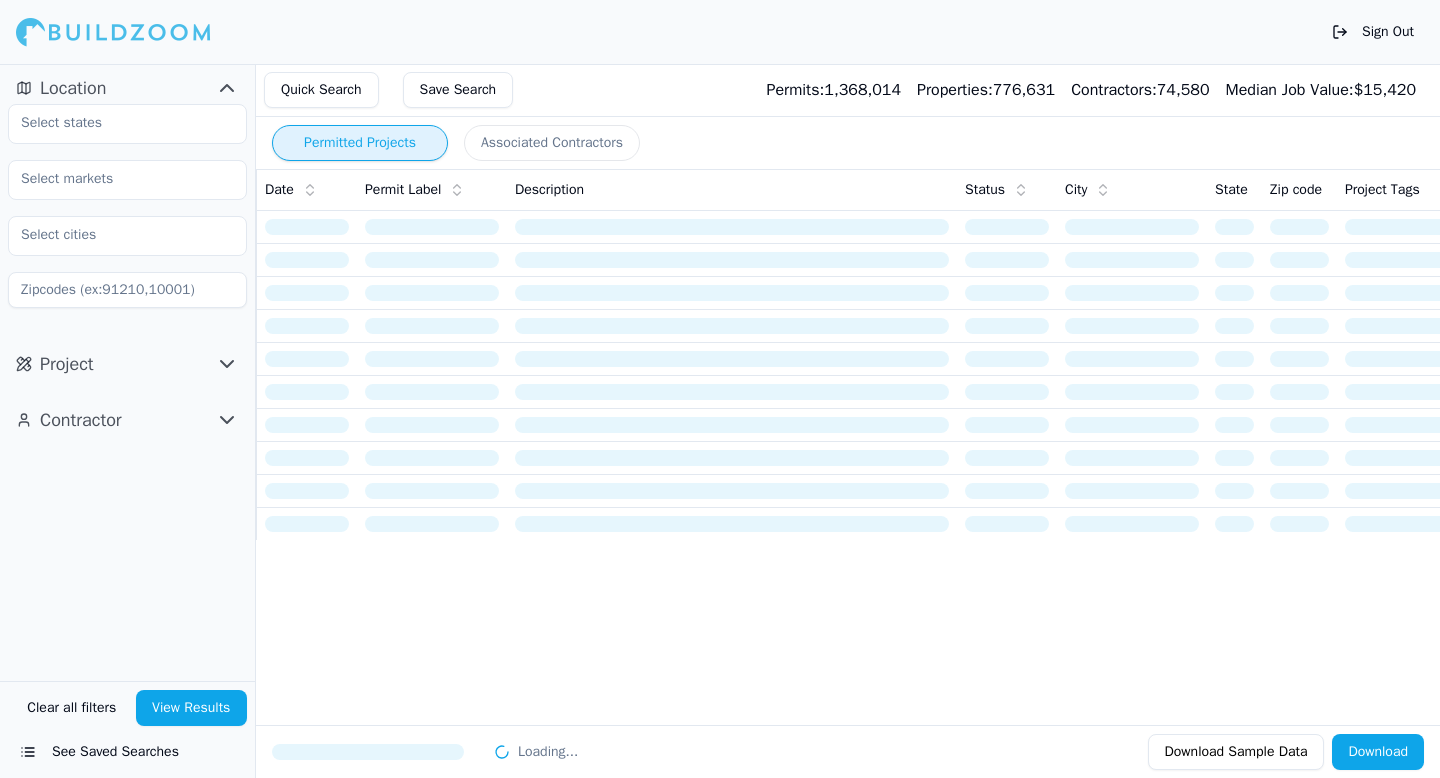 click on "Date" at bounding box center (307, 190) 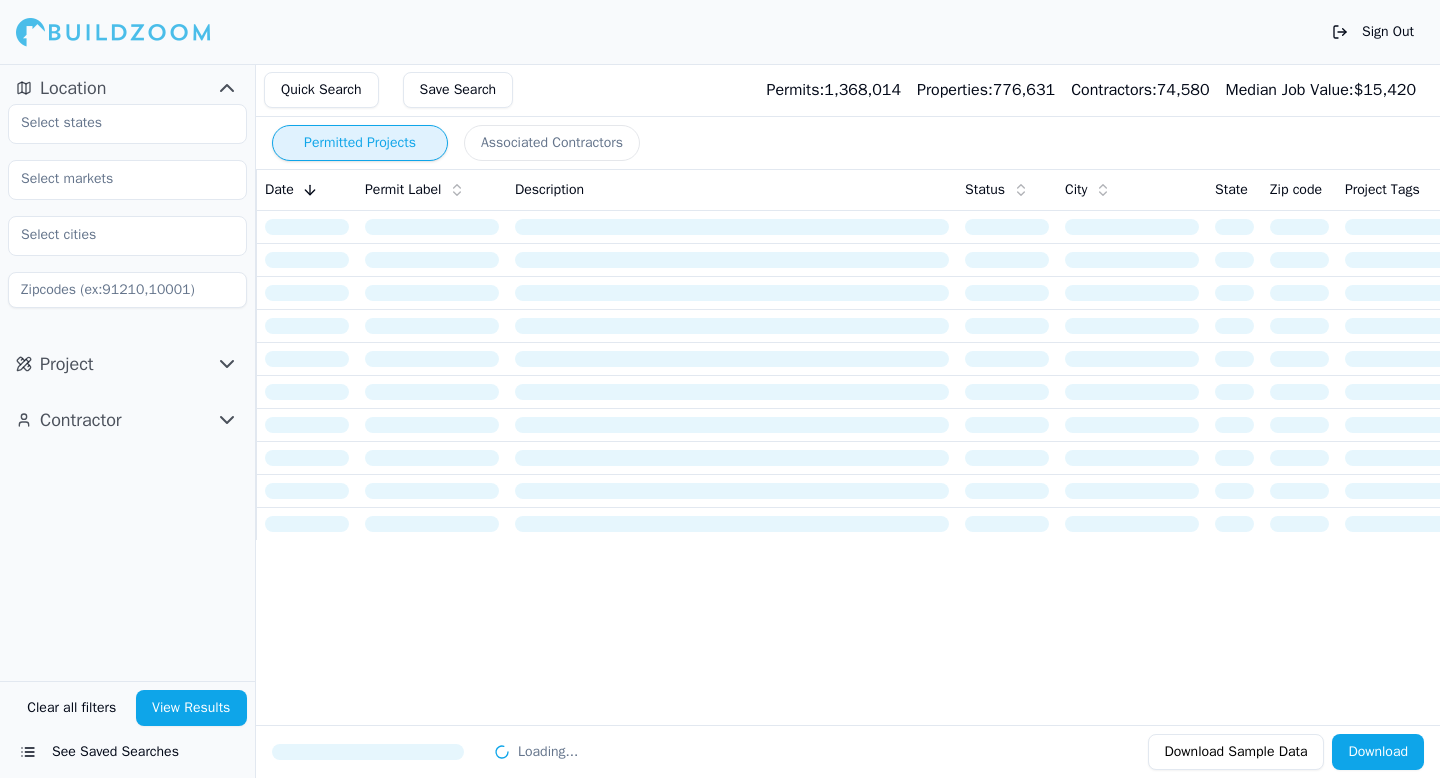 click 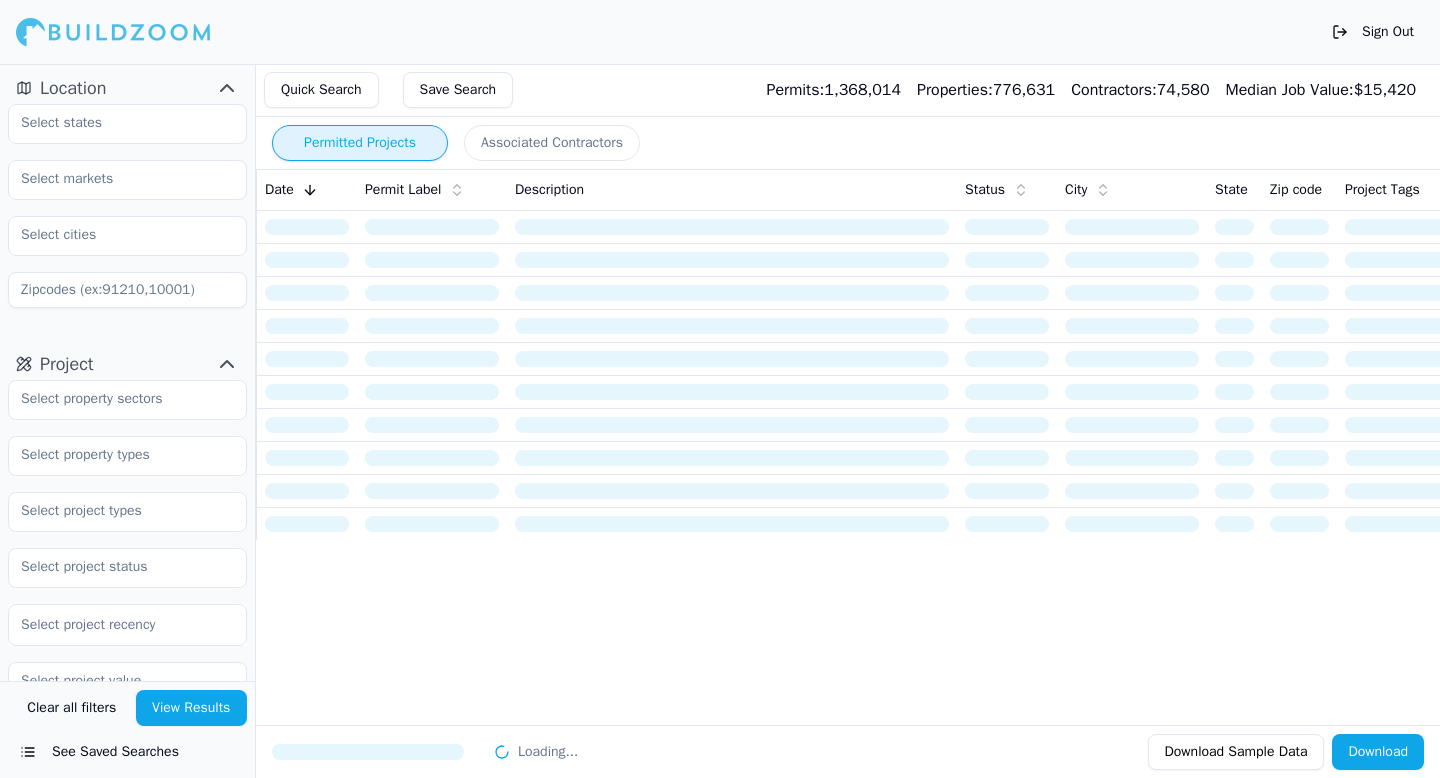 click 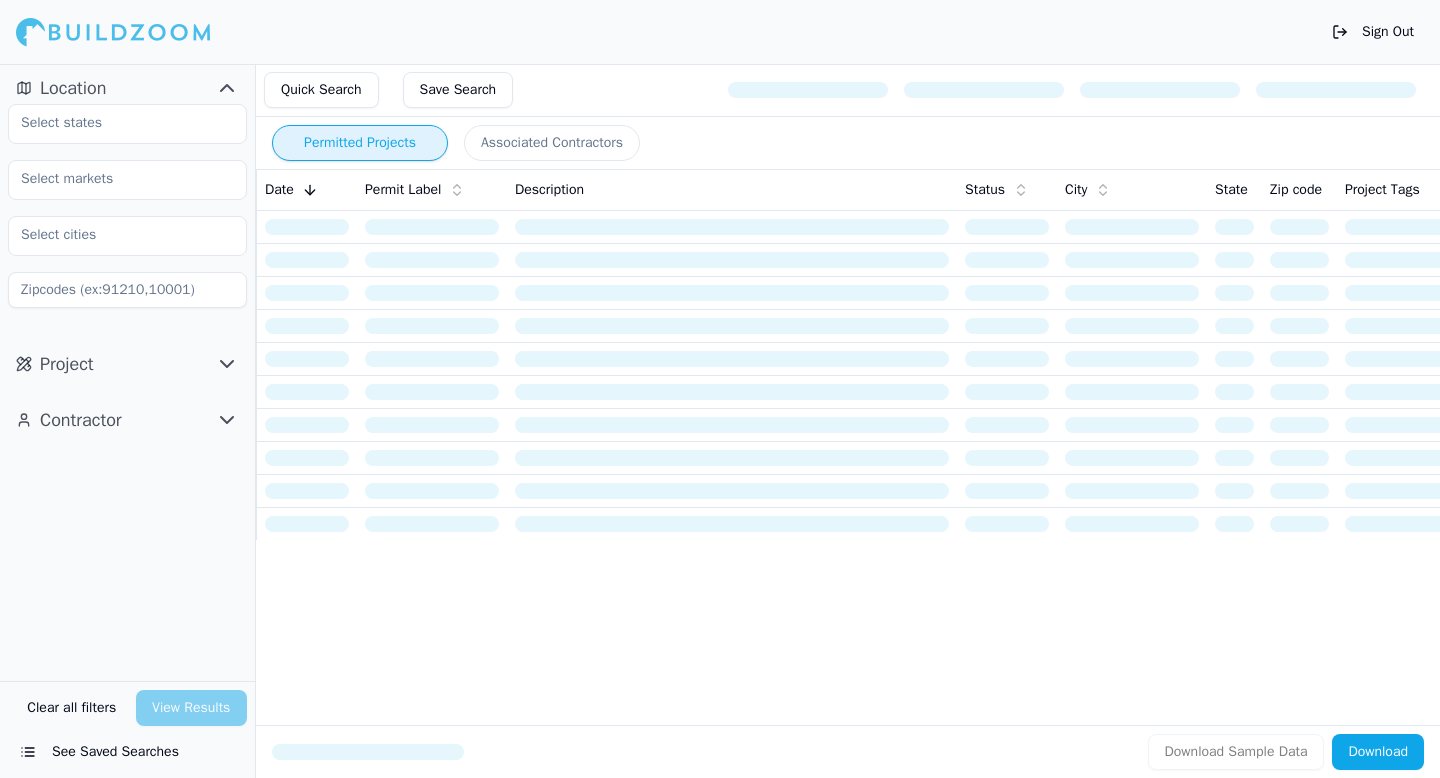 scroll, scrollTop: 0, scrollLeft: 0, axis: both 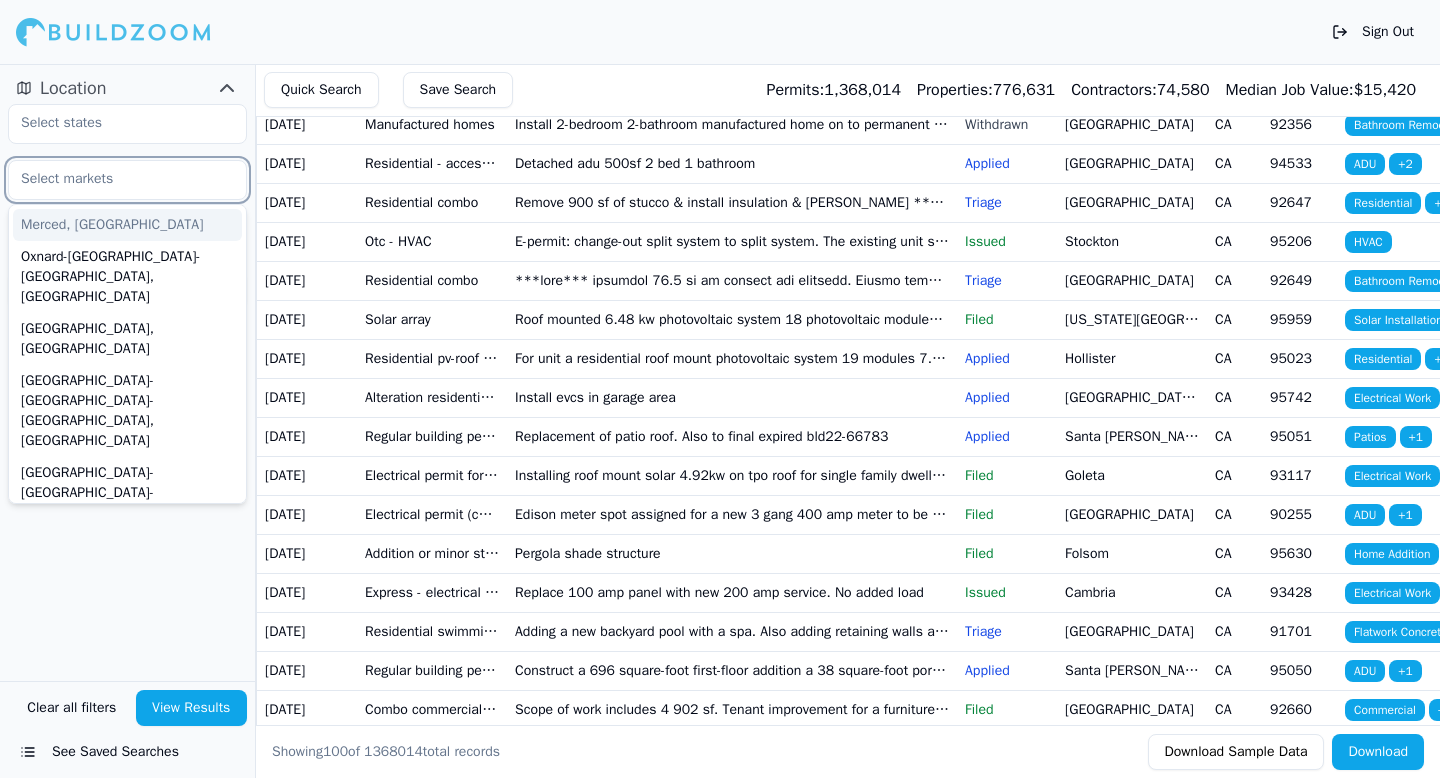 click at bounding box center (115, 179) 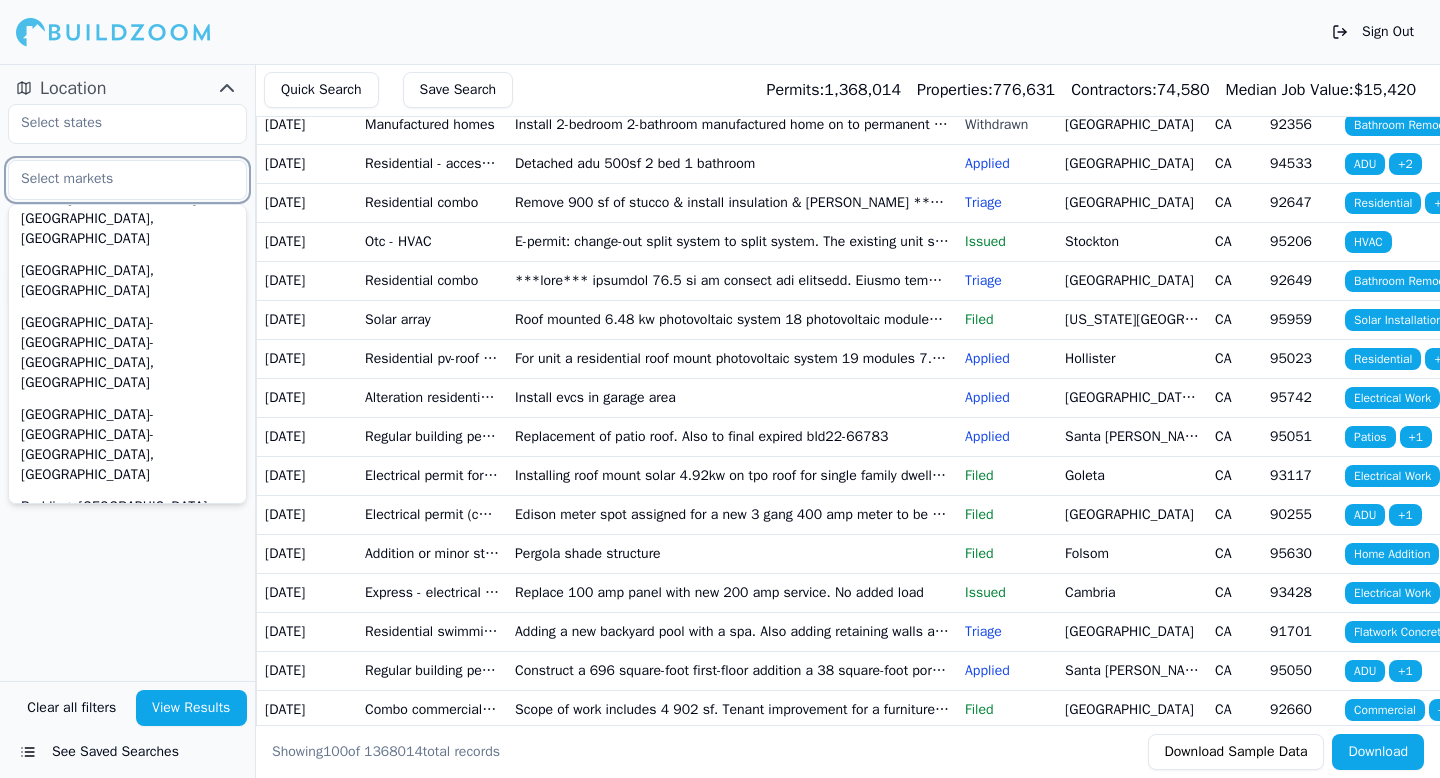 scroll, scrollTop: 0, scrollLeft: 0, axis: both 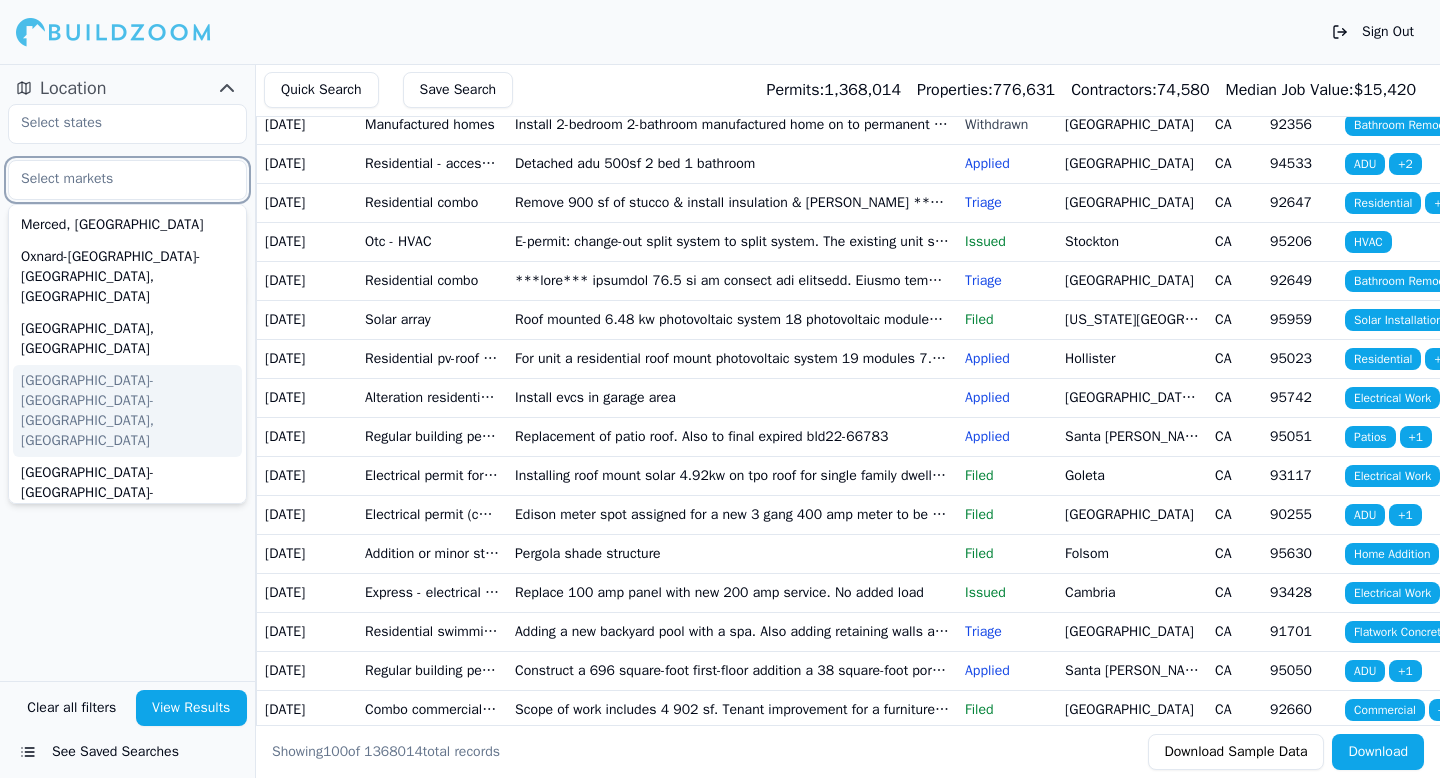 click on "[GEOGRAPHIC_DATA]-[GEOGRAPHIC_DATA]-[GEOGRAPHIC_DATA], [GEOGRAPHIC_DATA]" at bounding box center [127, 411] 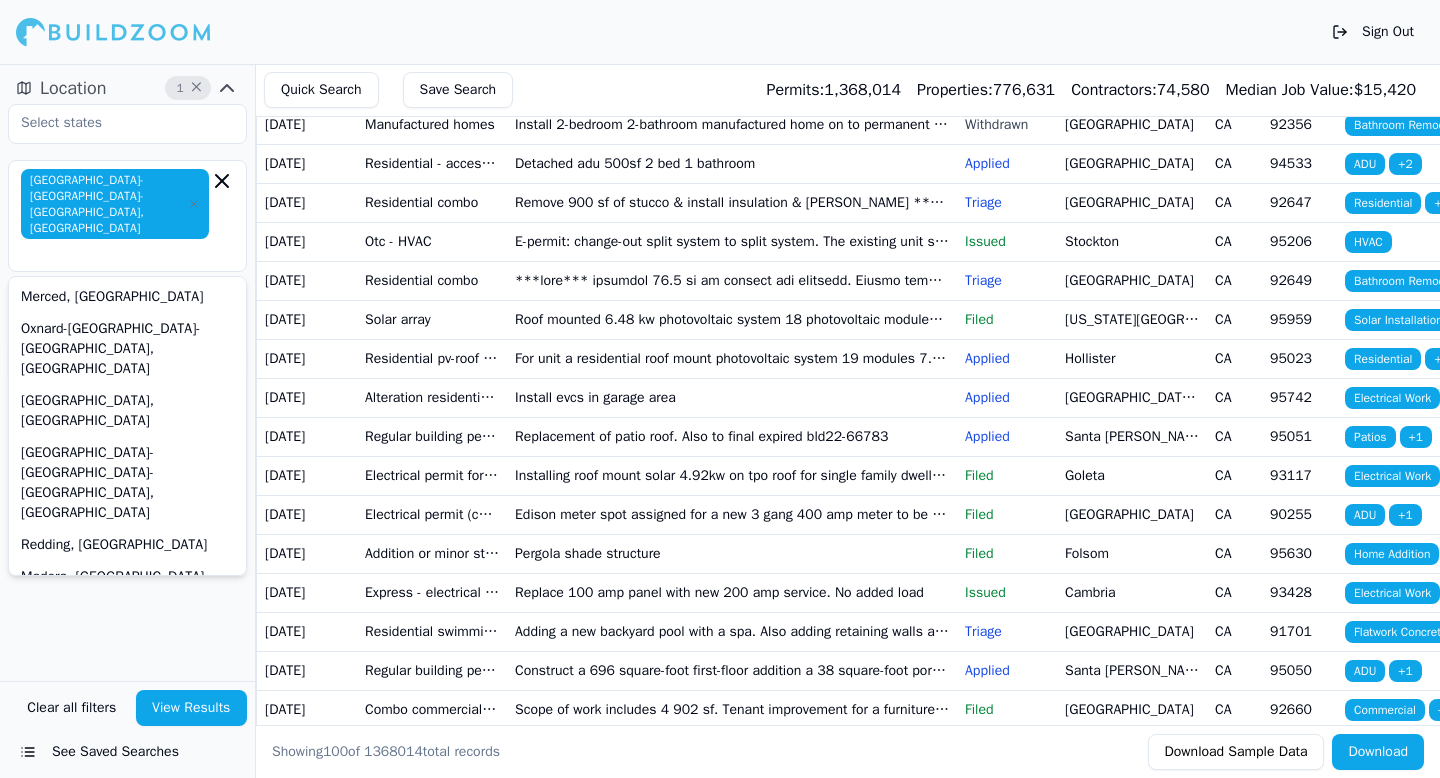 click on "Clear all filters View Results See Saved Searches" at bounding box center (127, 729) 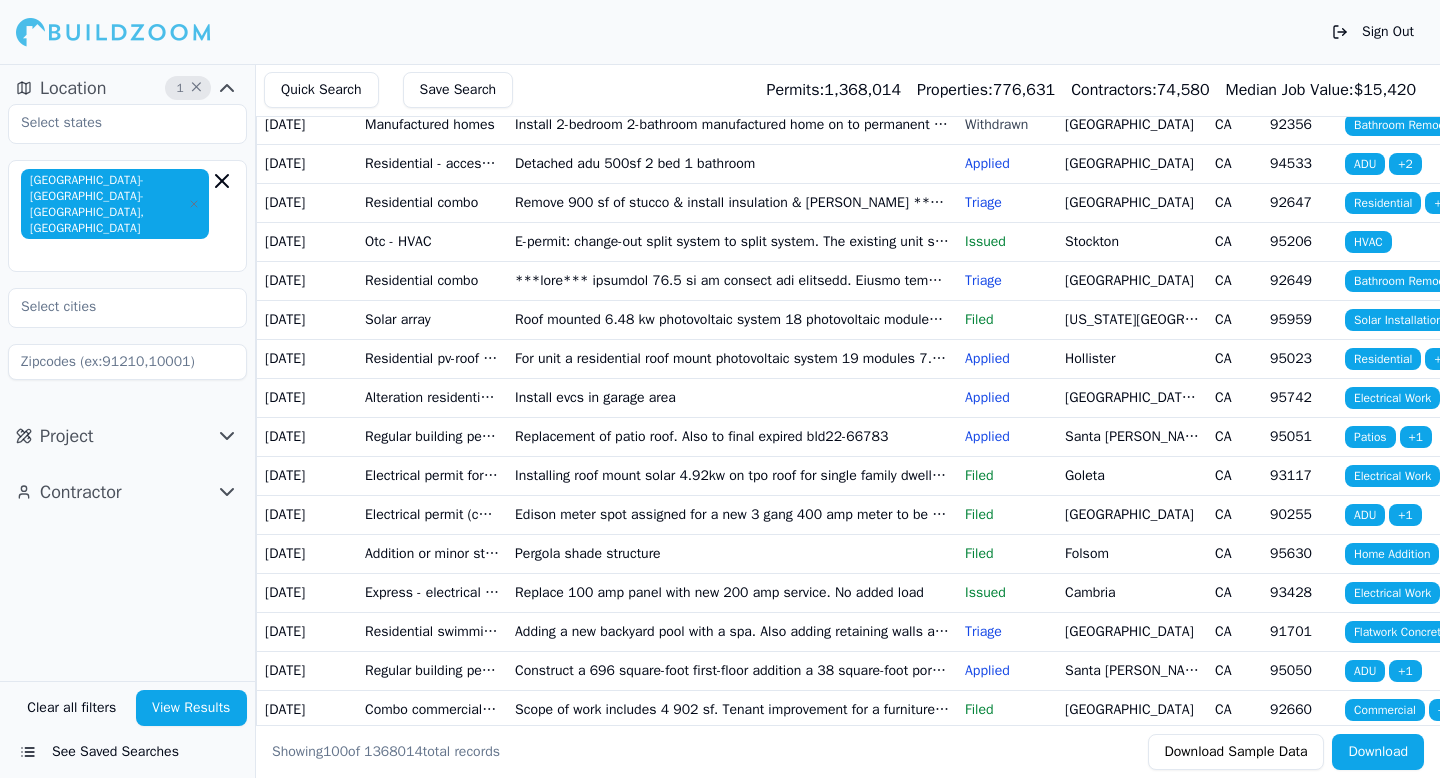 click 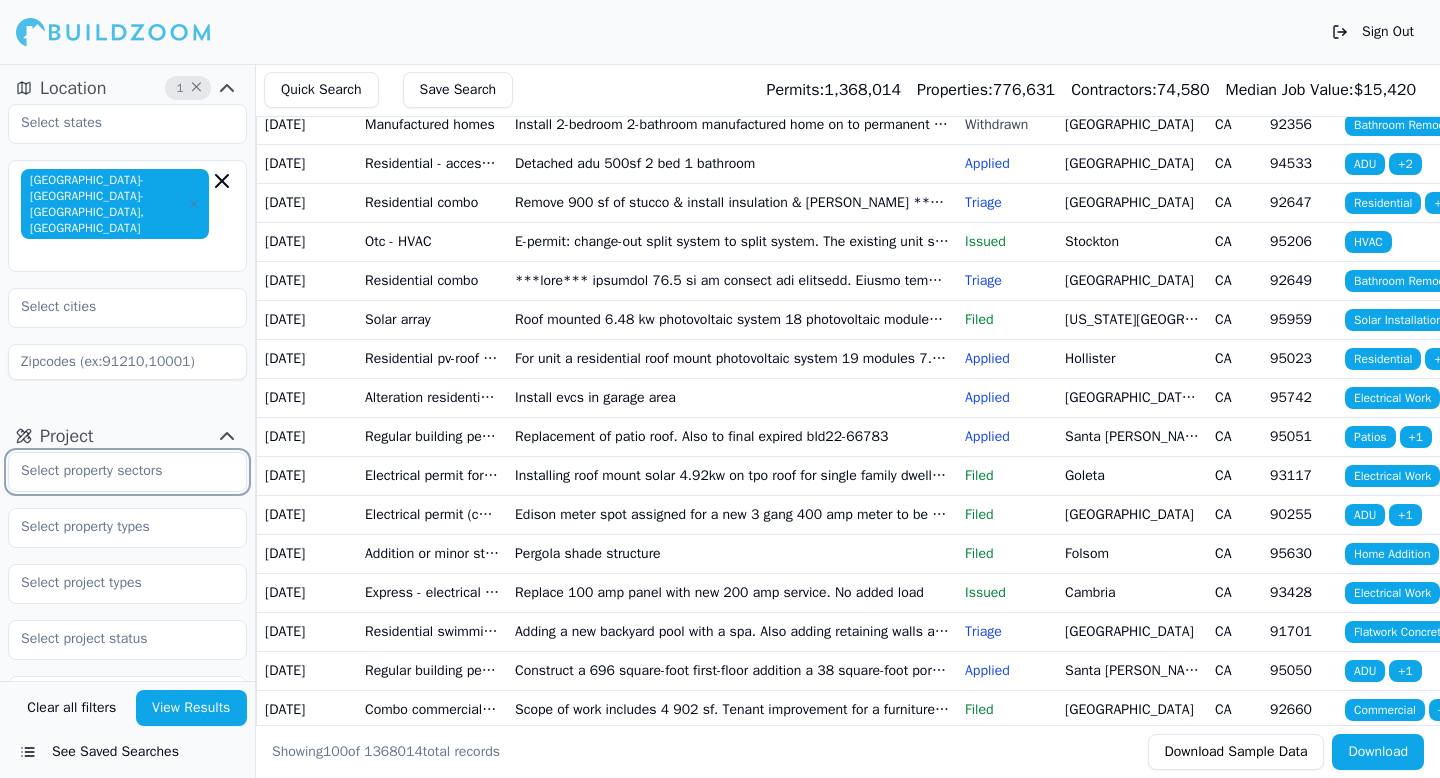 click at bounding box center (115, 471) 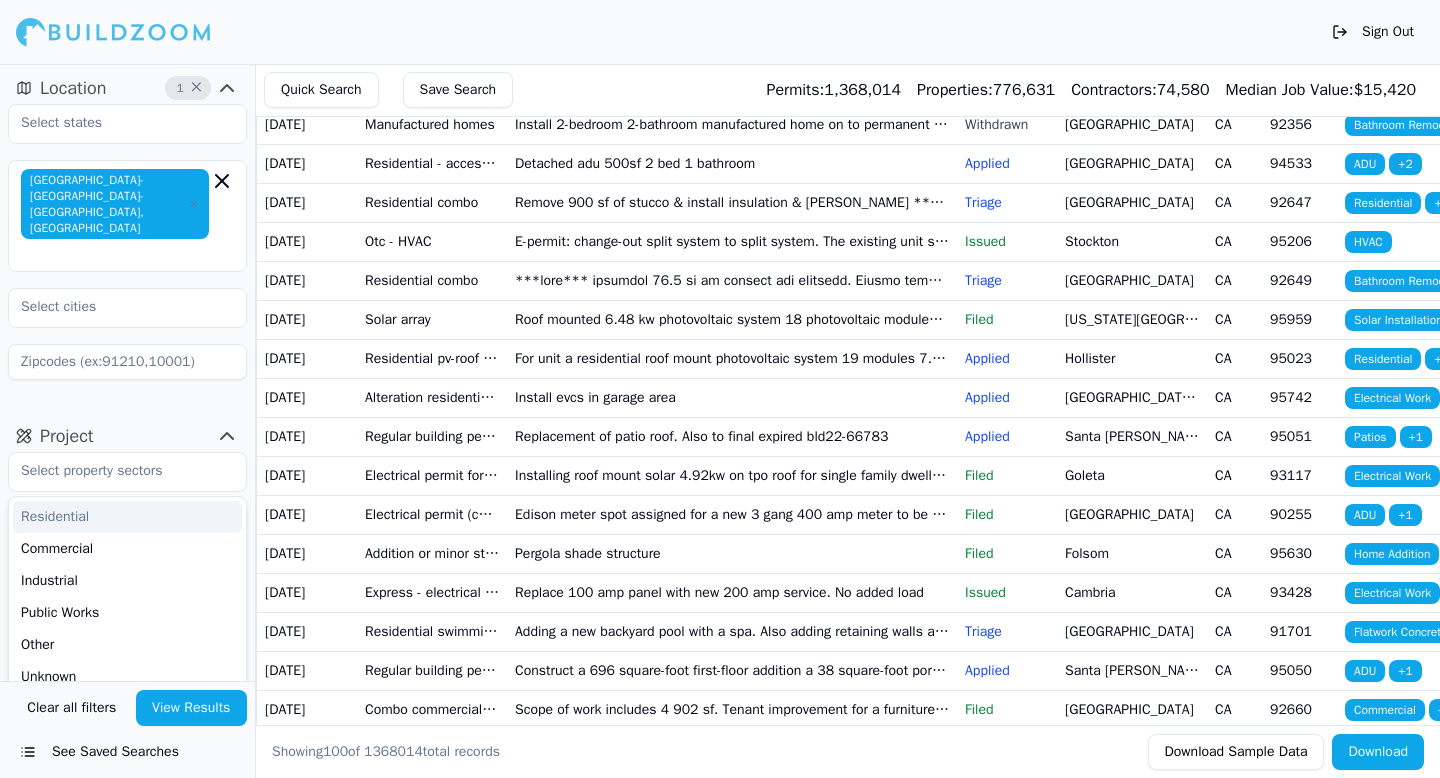click 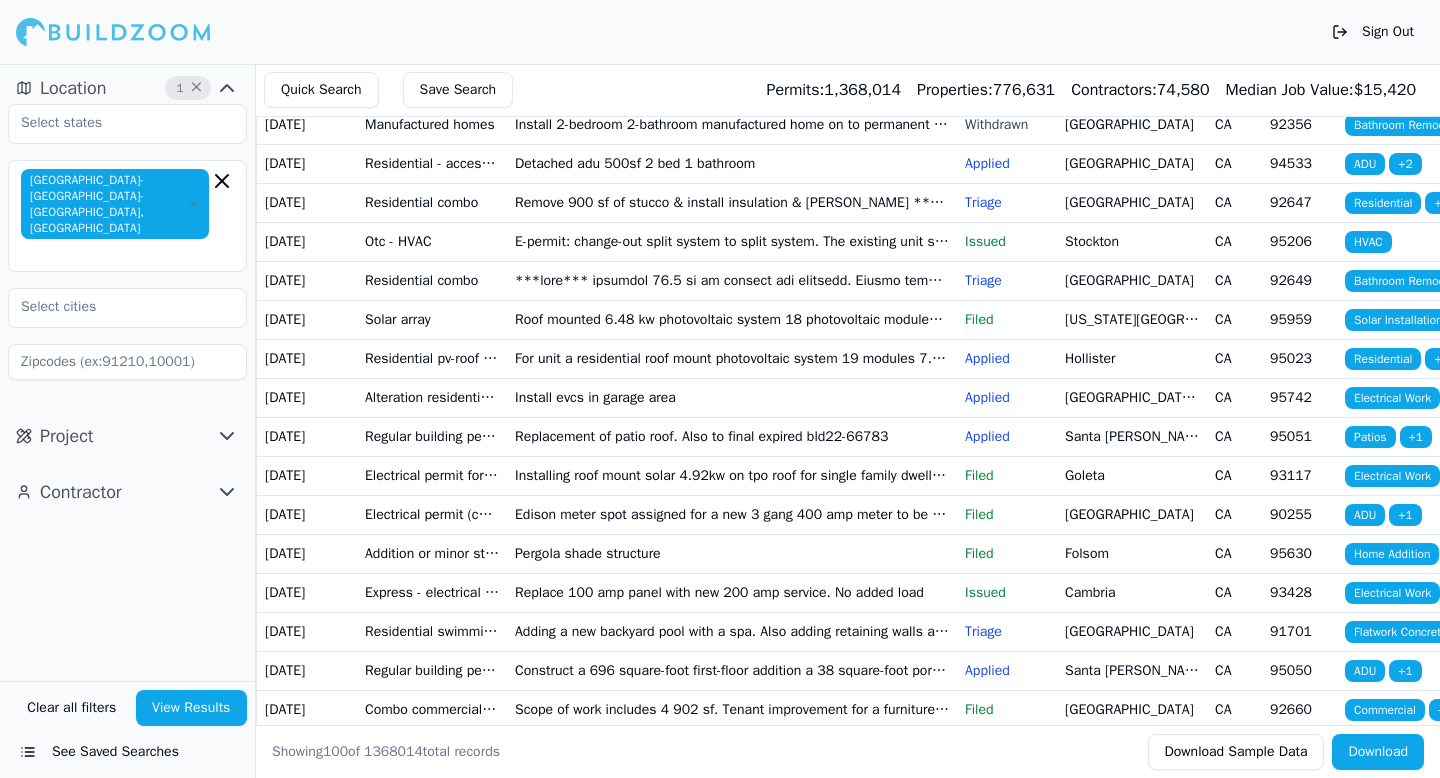 click on "Project" at bounding box center [127, 436] 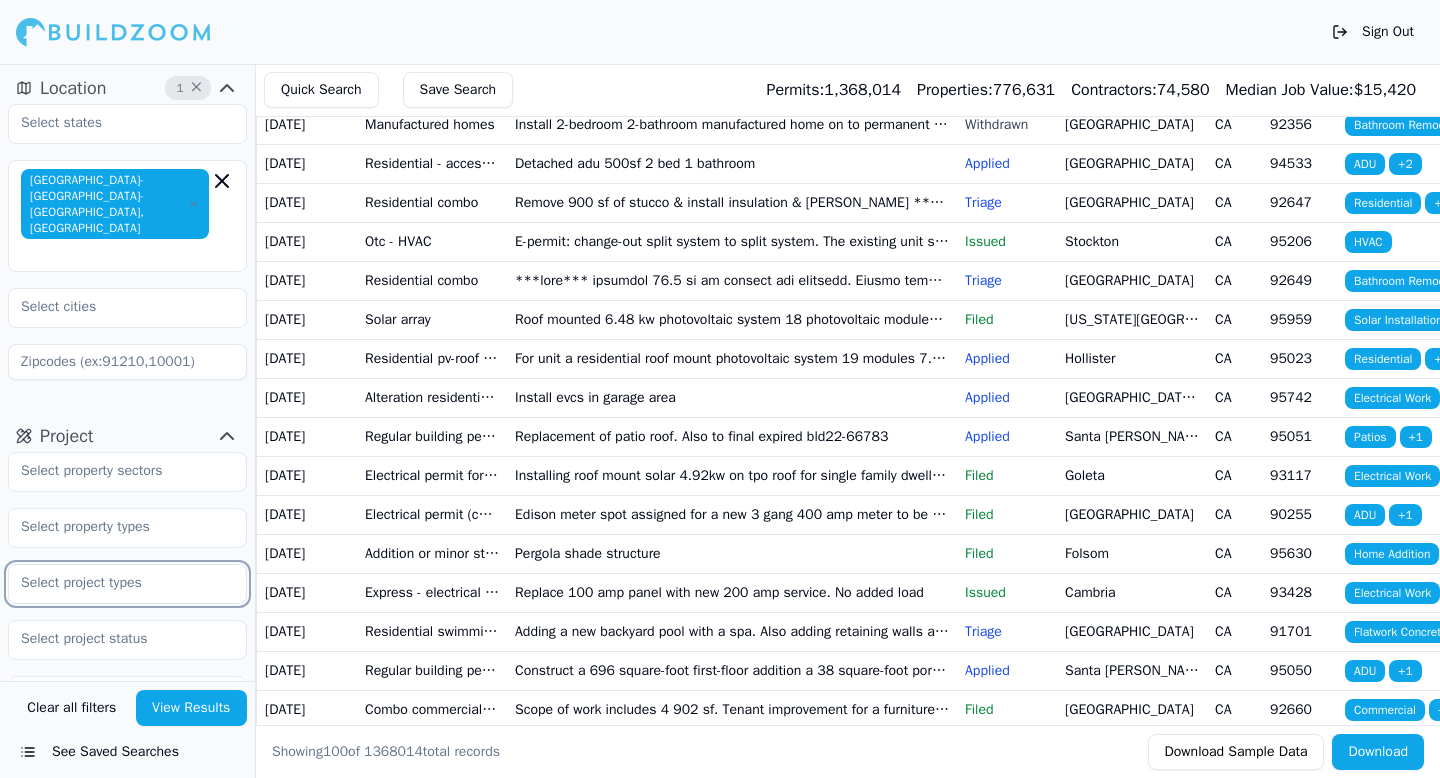 click at bounding box center (115, 583) 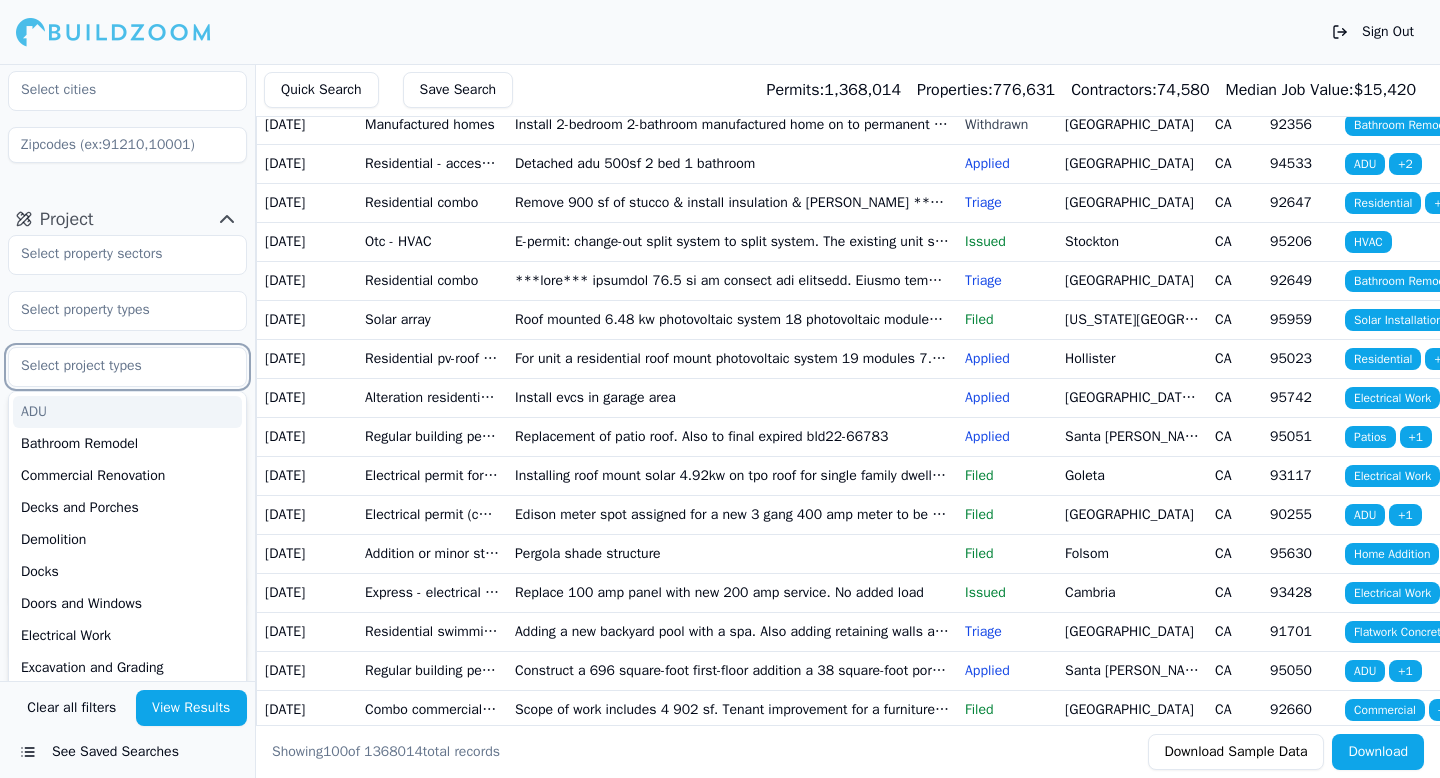 scroll, scrollTop: 220, scrollLeft: 0, axis: vertical 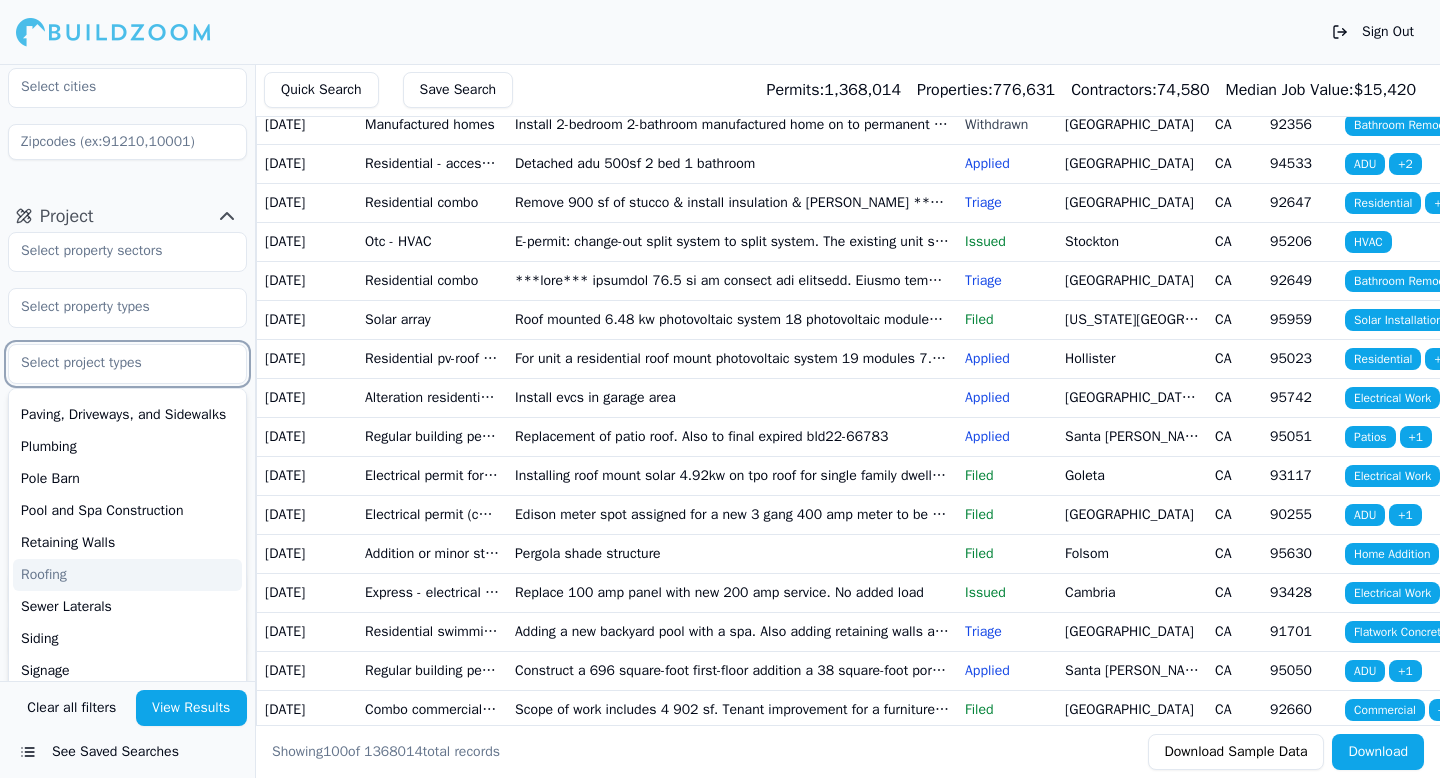 click on "Roofing" at bounding box center (127, 575) 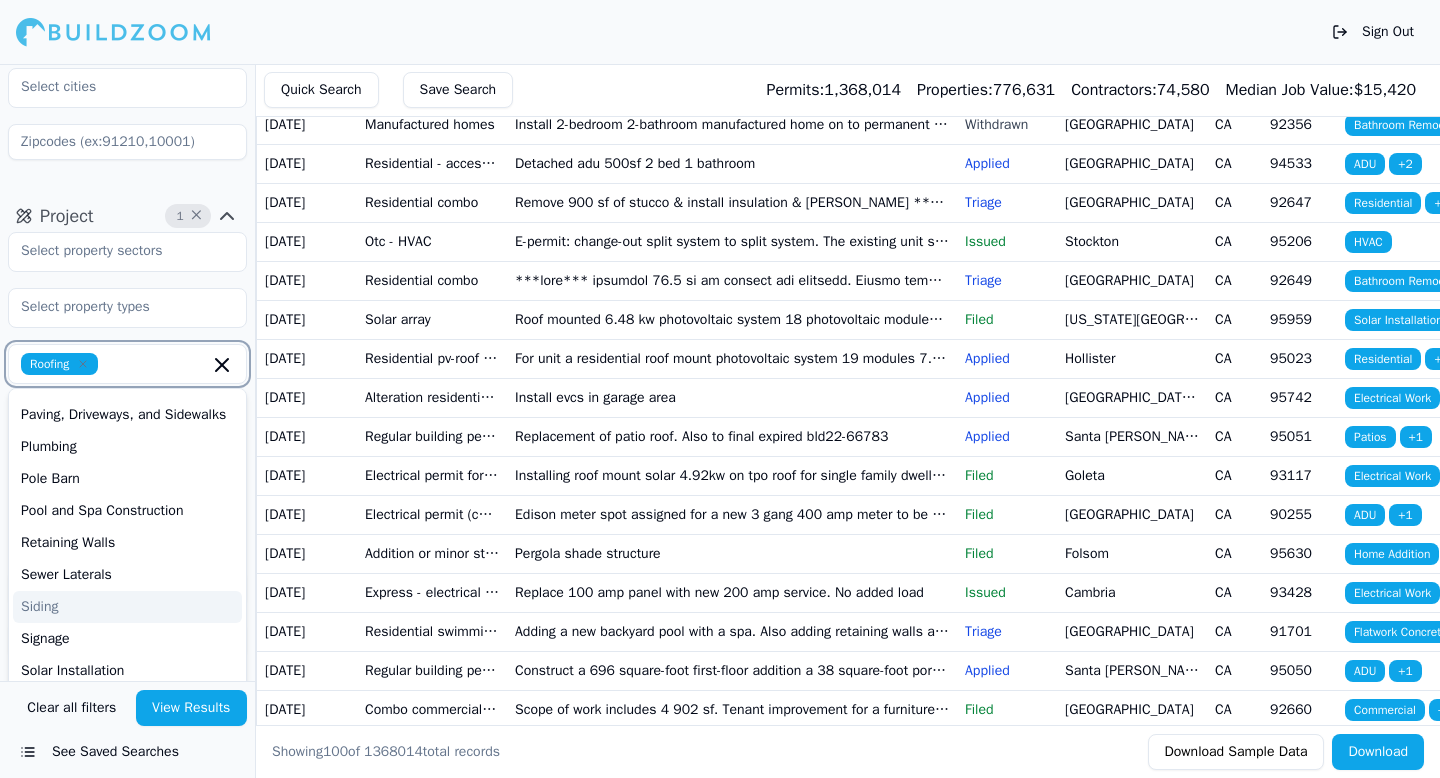 click on "Siding" at bounding box center (127, 607) 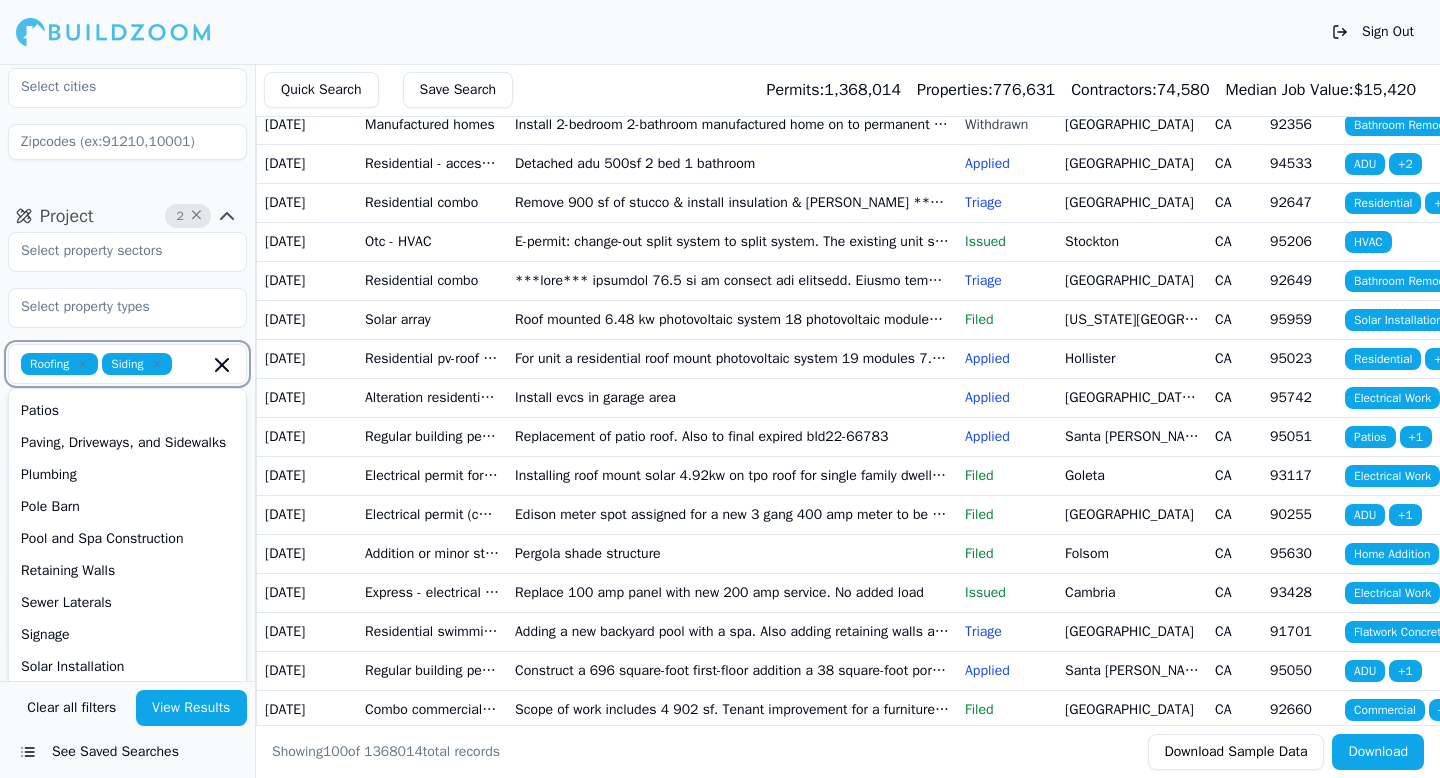 scroll, scrollTop: 245, scrollLeft: 0, axis: vertical 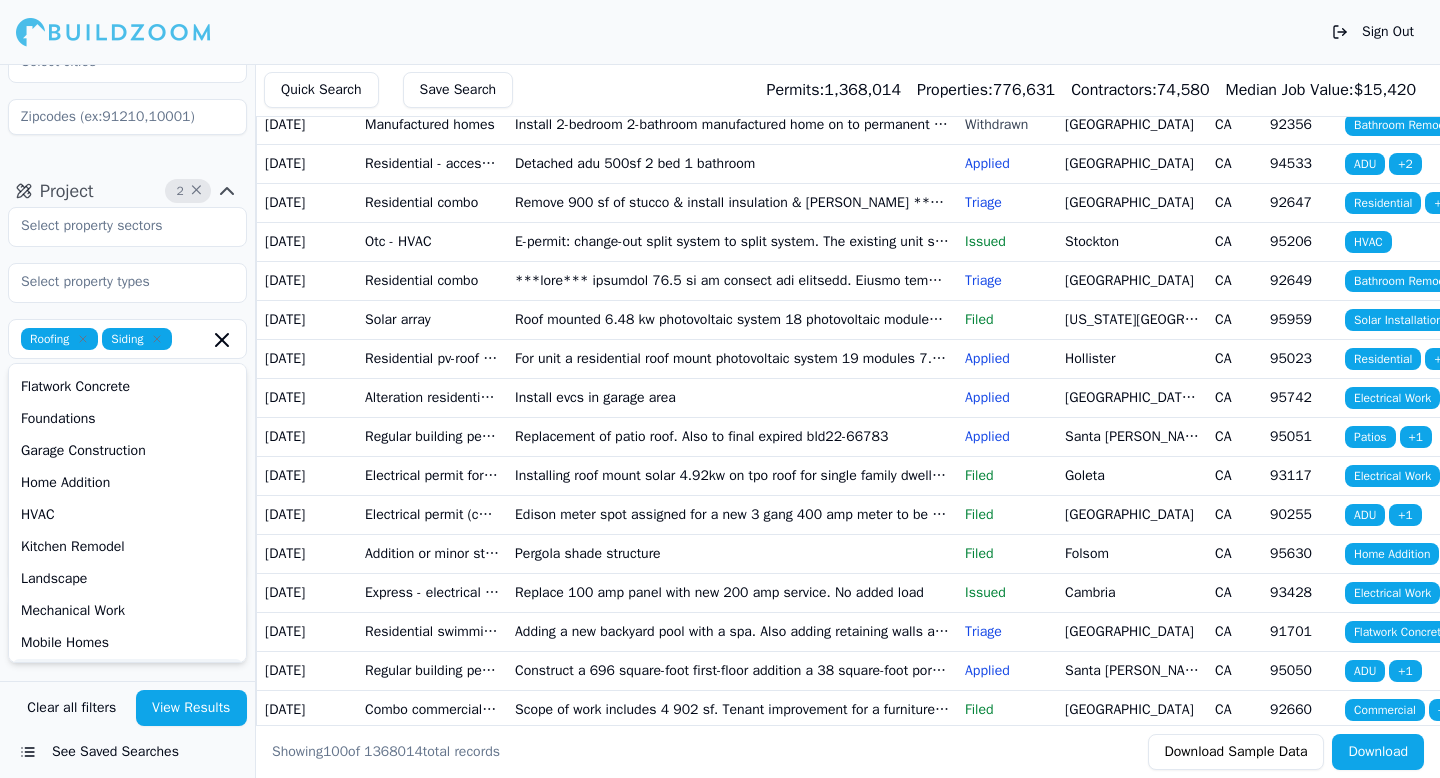 click on "View Results" at bounding box center [192, 708] 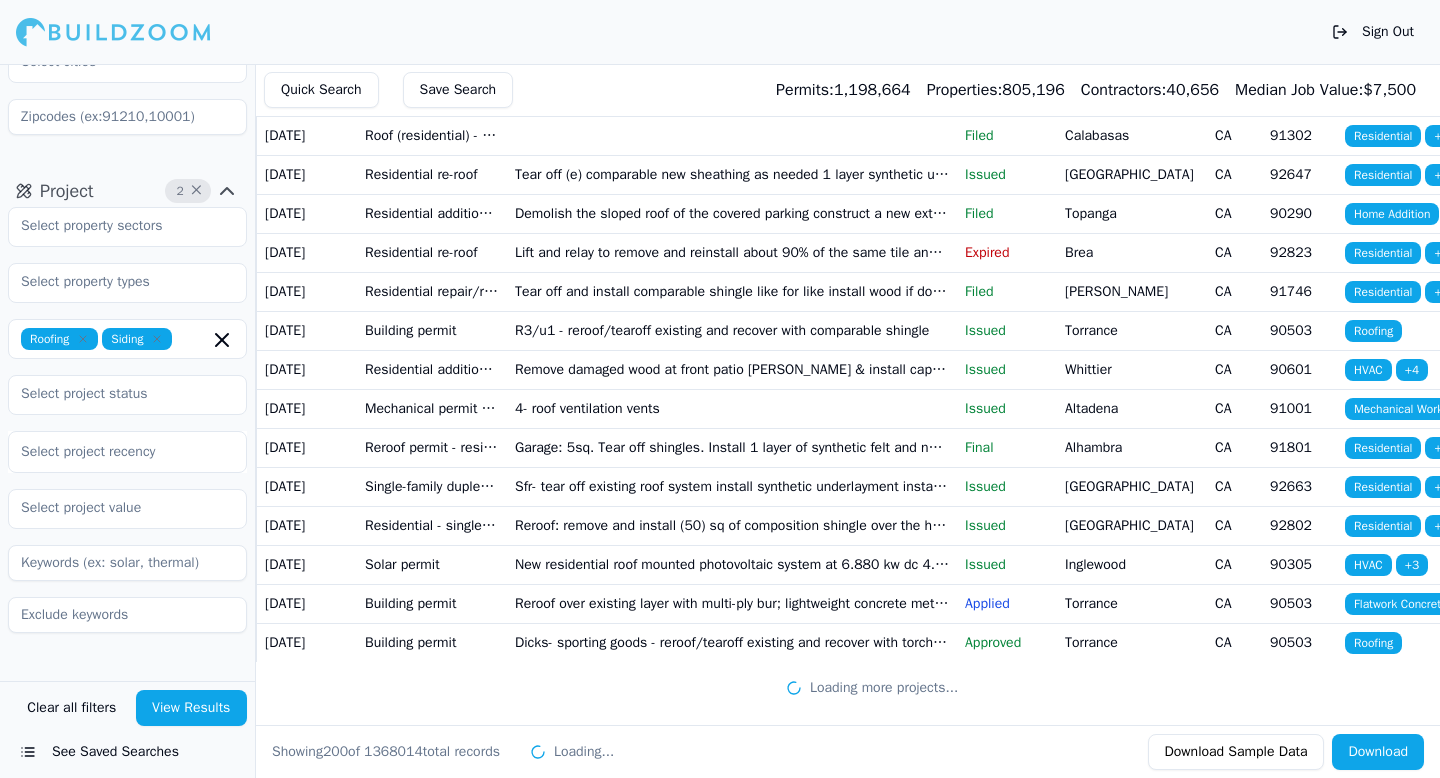 scroll, scrollTop: 10439, scrollLeft: 0, axis: vertical 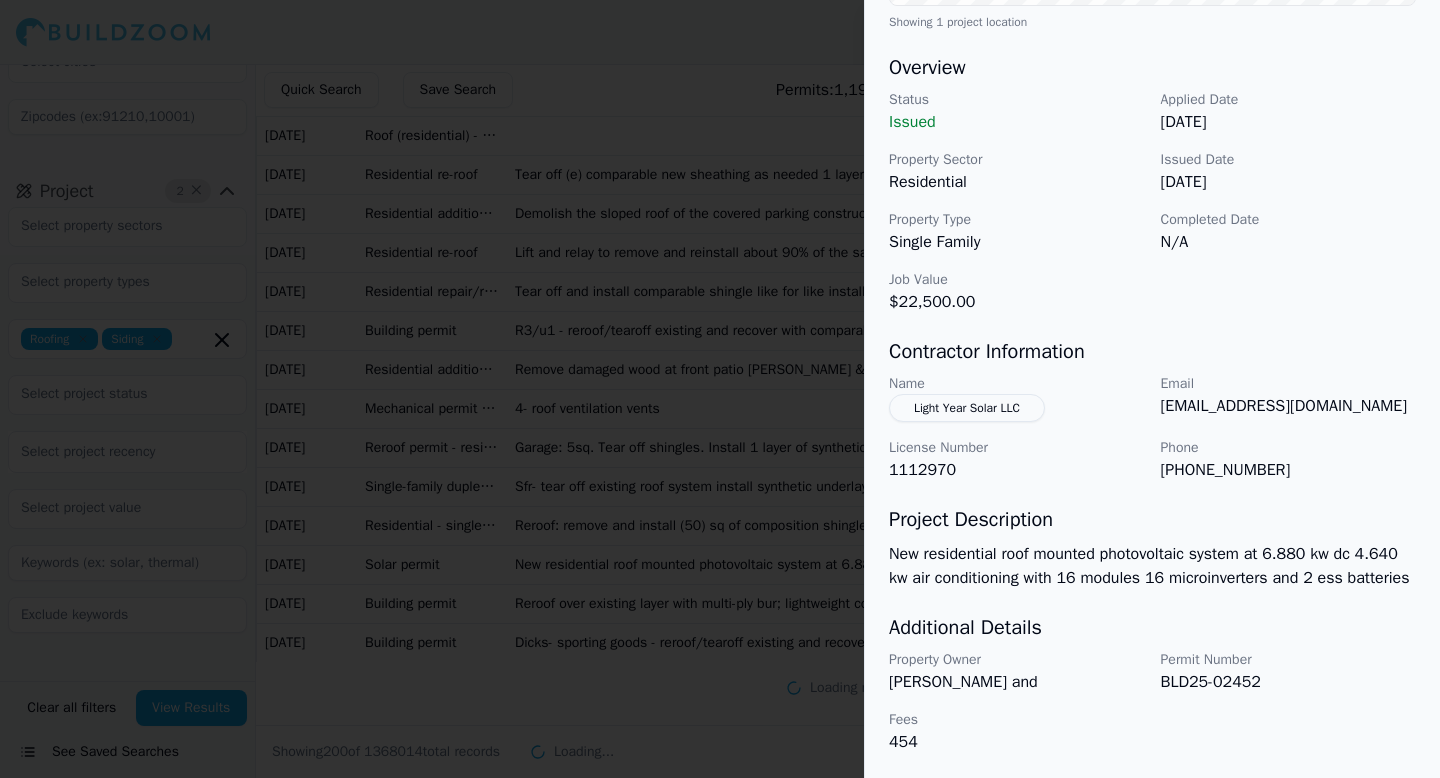 click at bounding box center [720, 389] 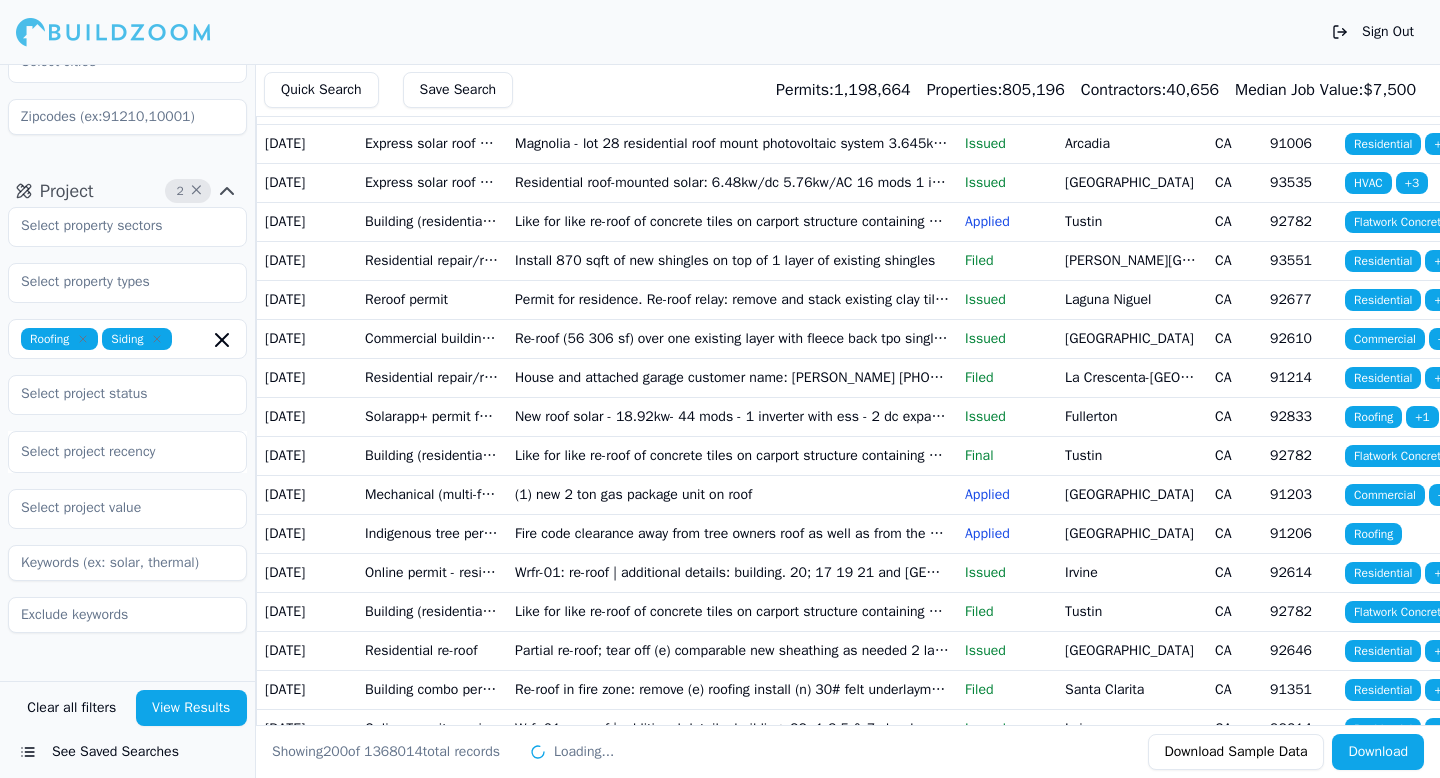scroll, scrollTop: 0, scrollLeft: 0, axis: both 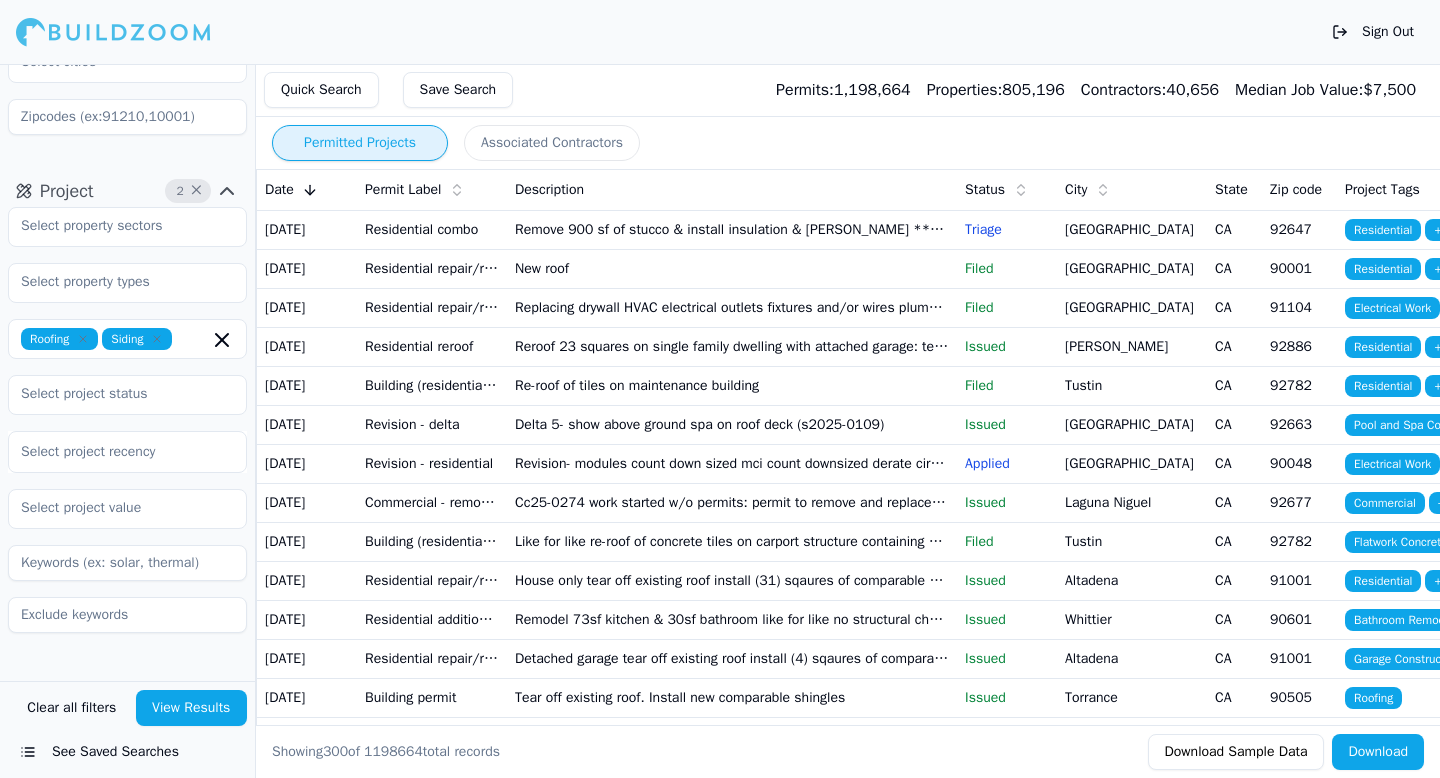 click on "Triage" at bounding box center (1007, 229) 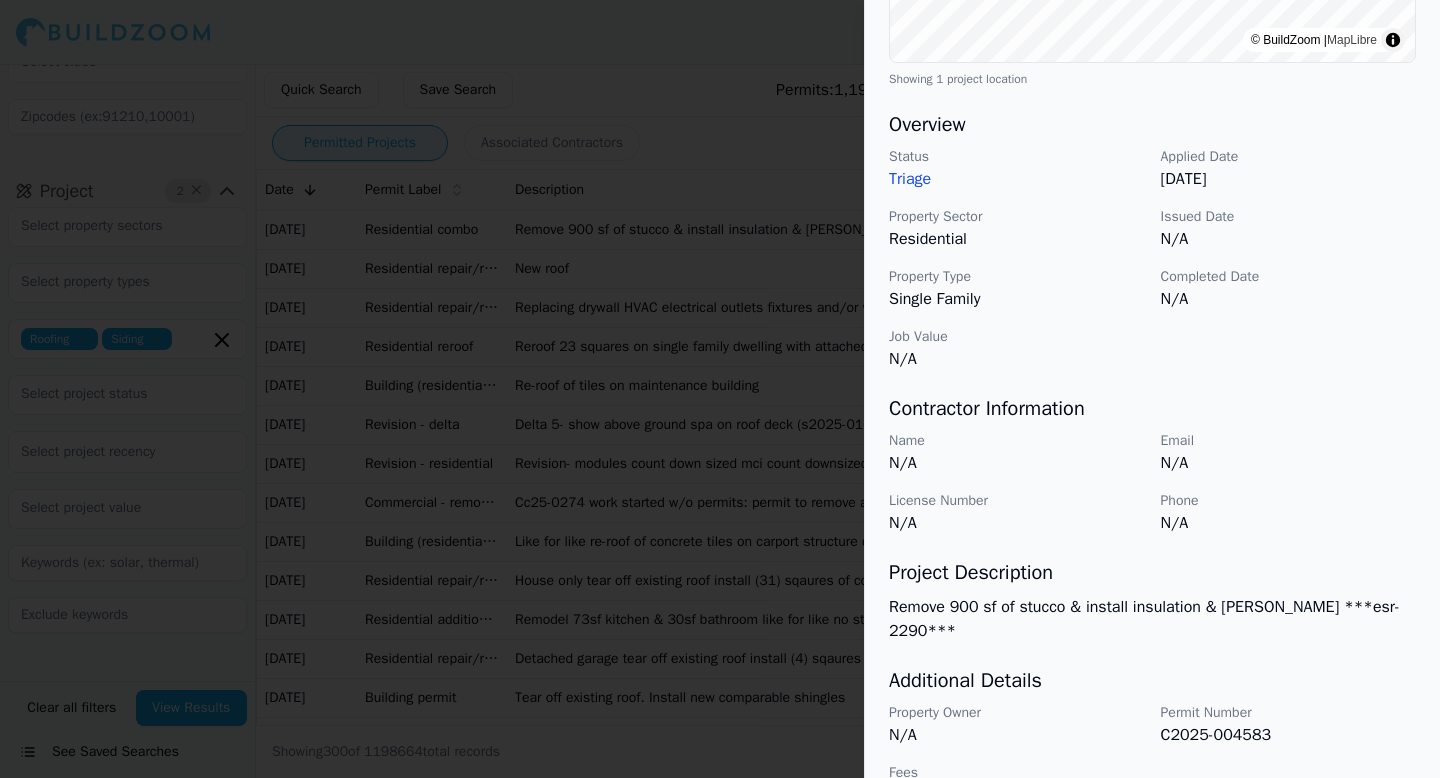 scroll, scrollTop: 520, scrollLeft: 0, axis: vertical 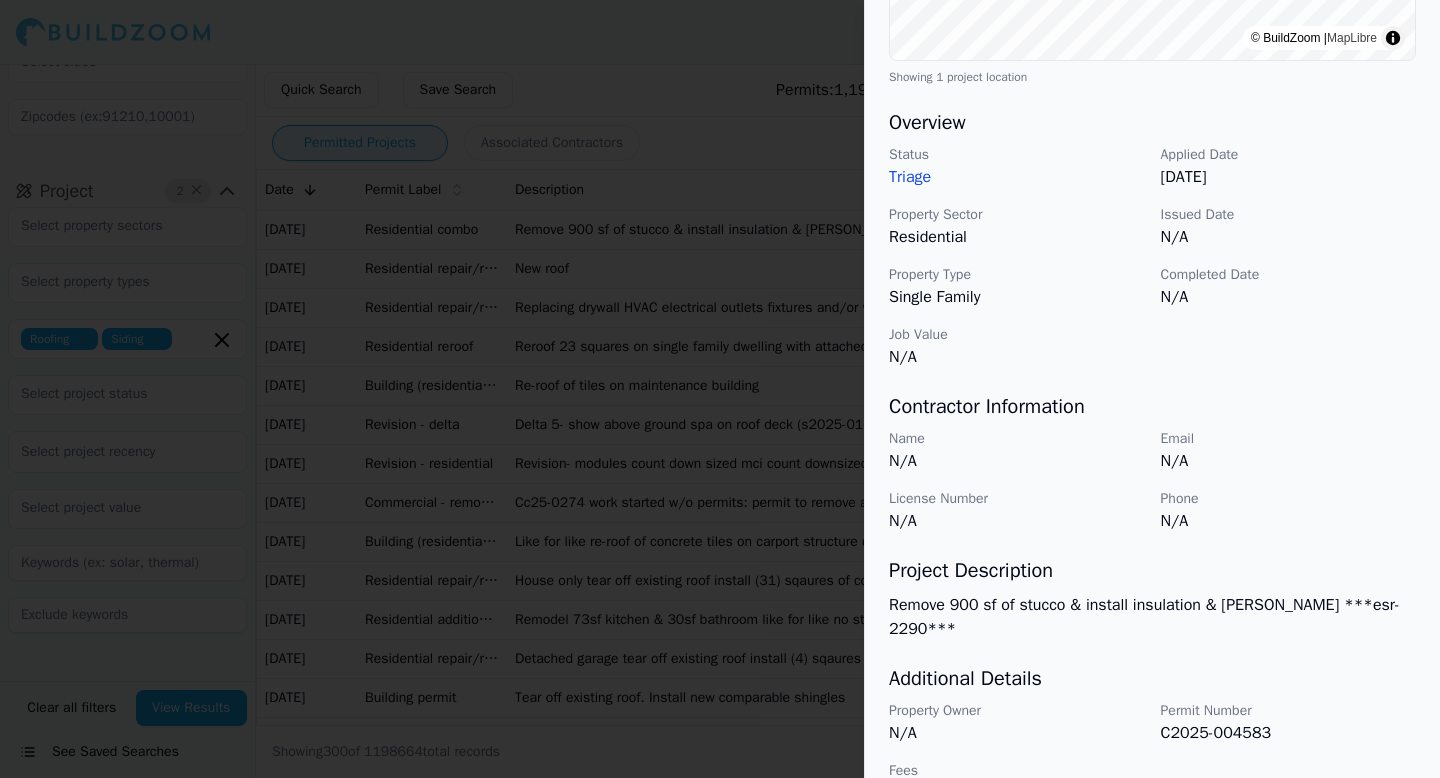 click at bounding box center [720, 389] 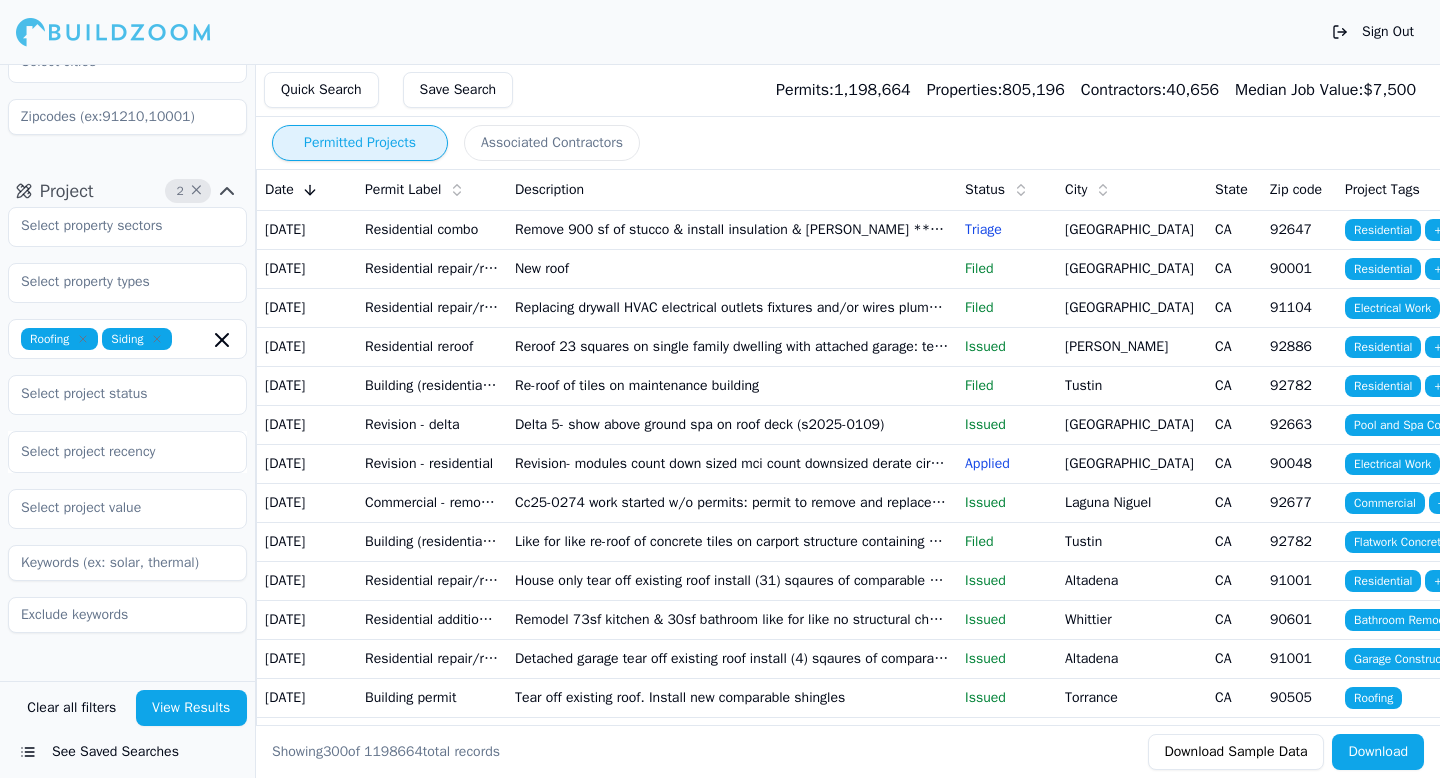 click on "Filed" at bounding box center [1007, 269] 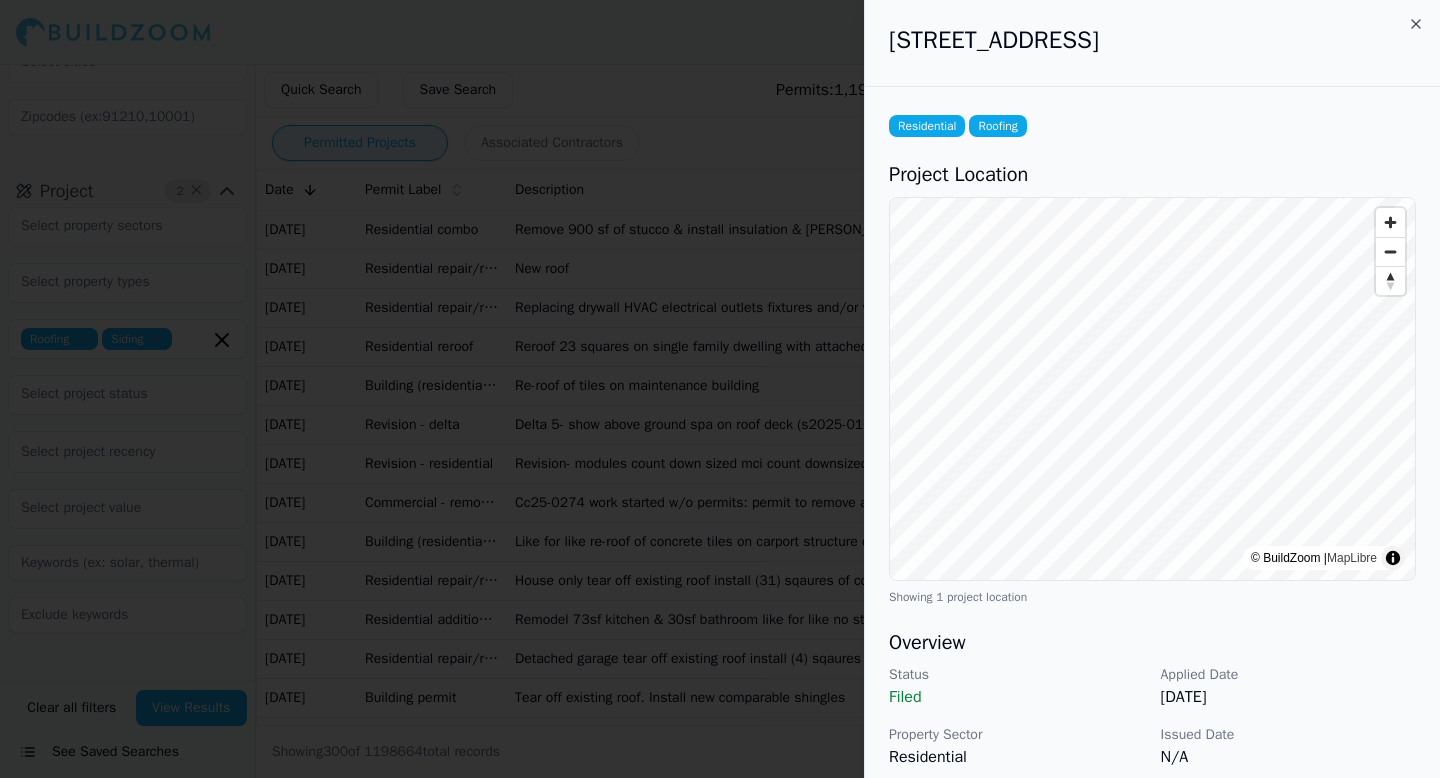 click at bounding box center [720, 389] 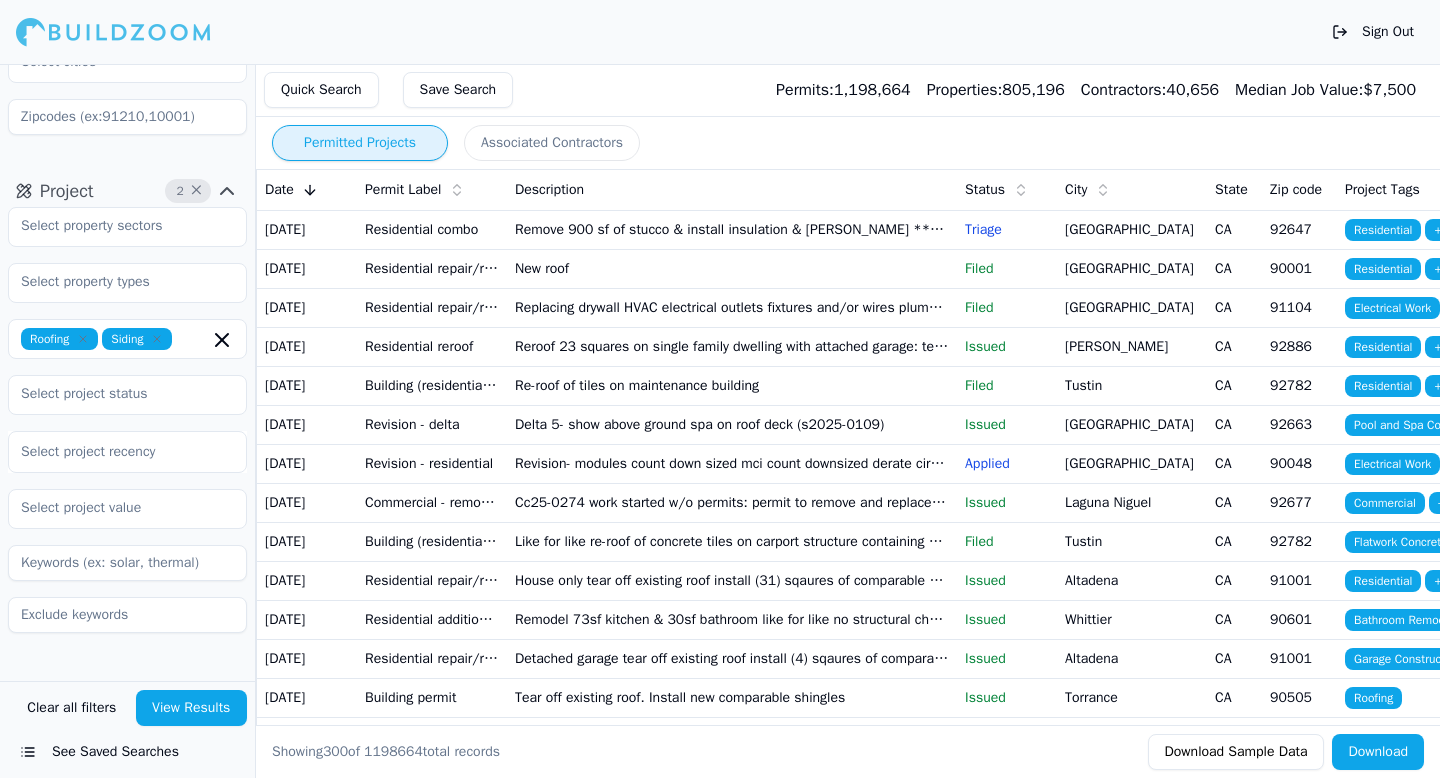 click on "Status" at bounding box center [985, 190] 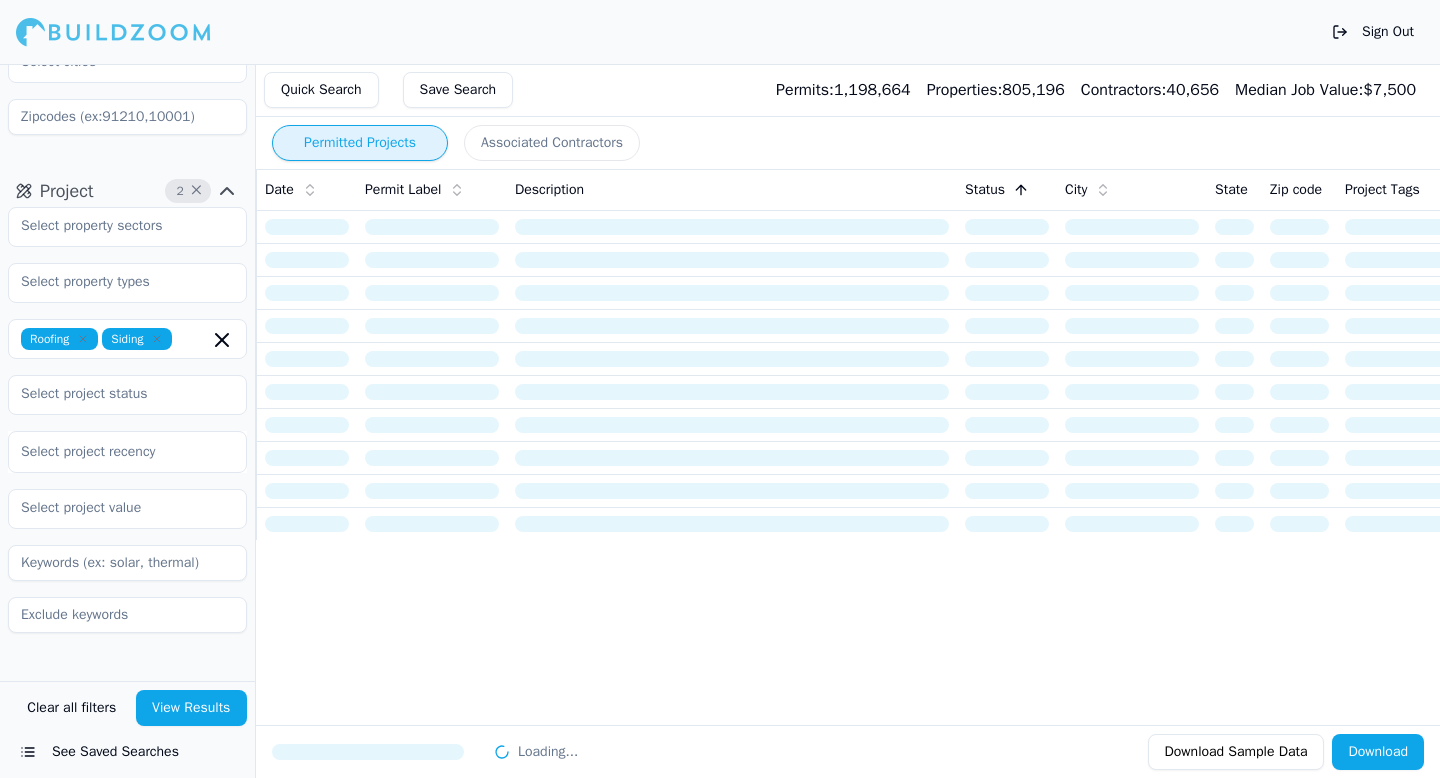 click on "Status" at bounding box center [985, 190] 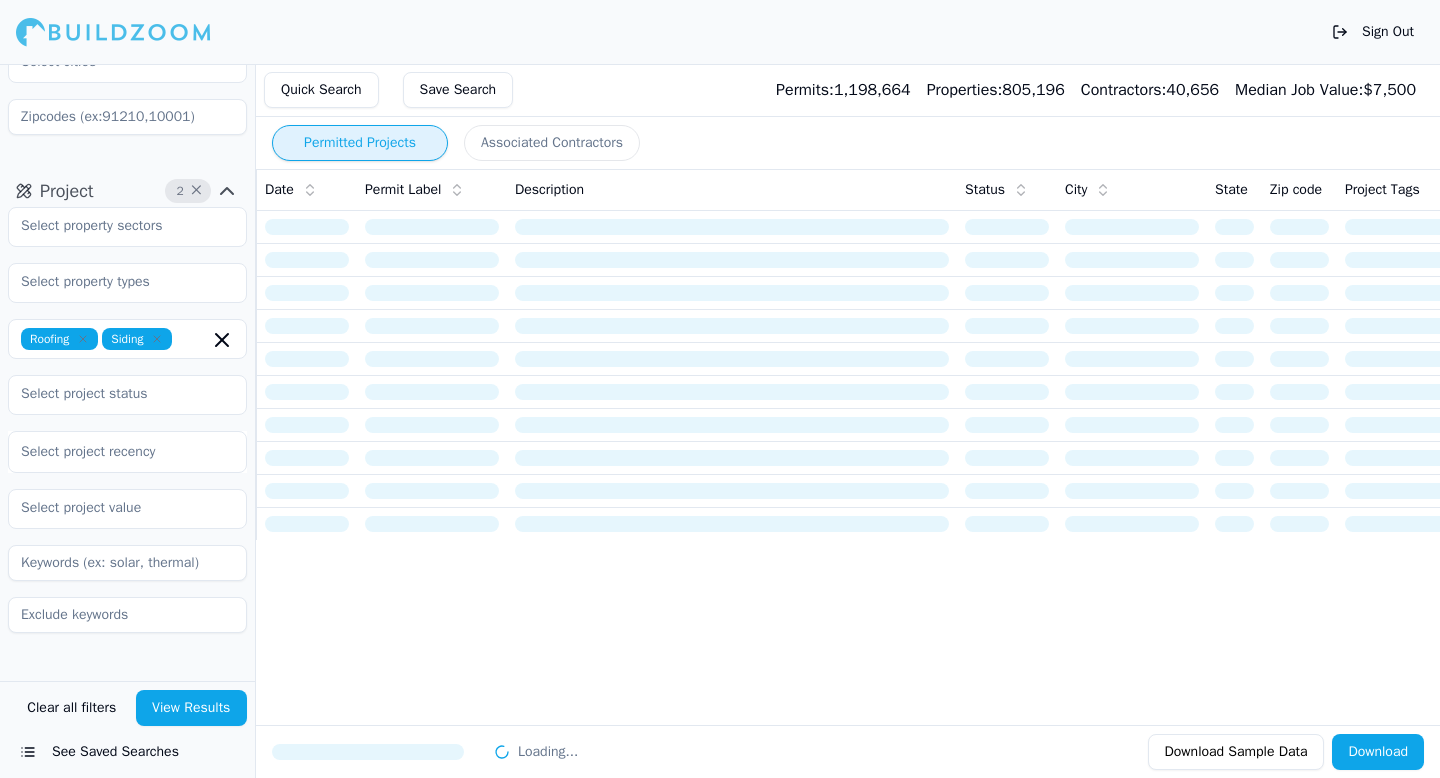 click on "Status" at bounding box center (985, 190) 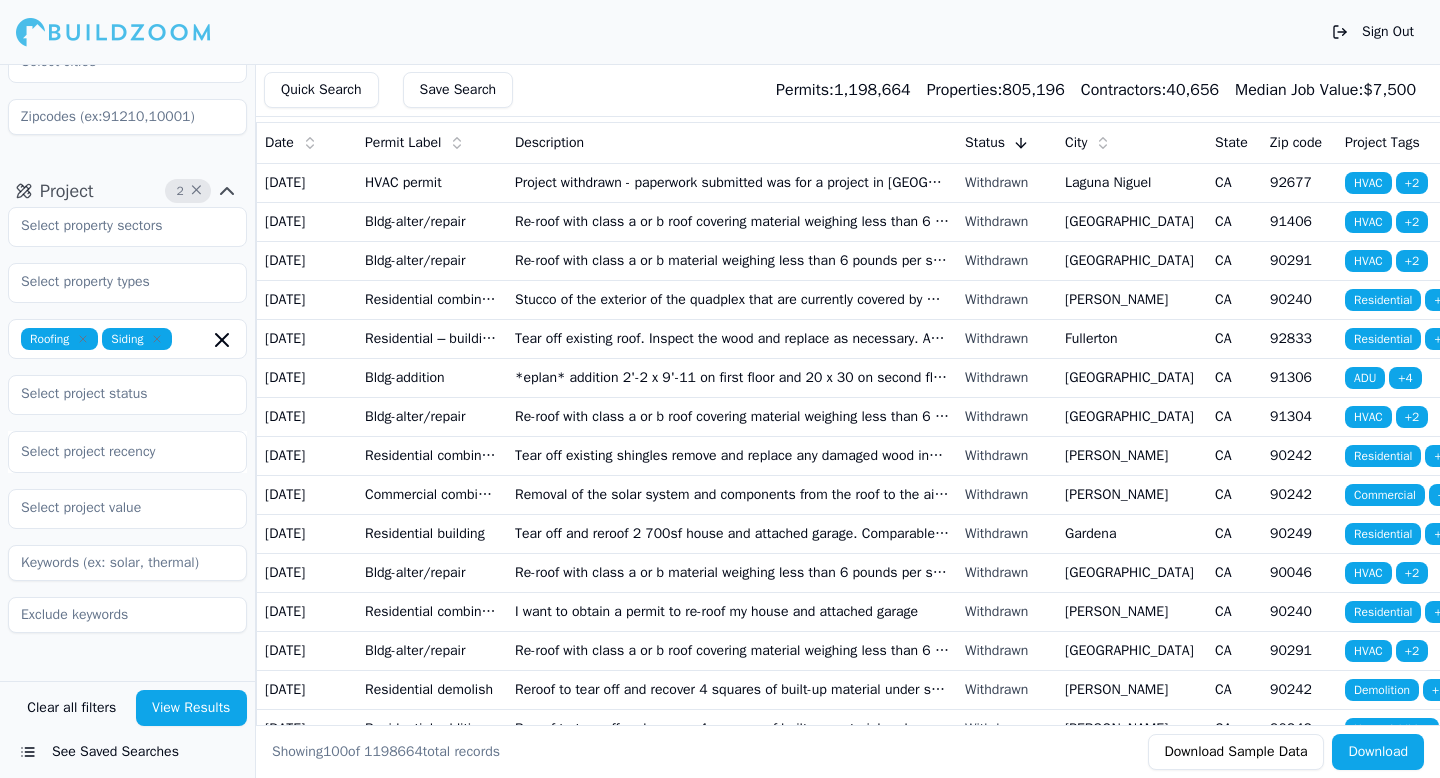 scroll, scrollTop: 0, scrollLeft: 0, axis: both 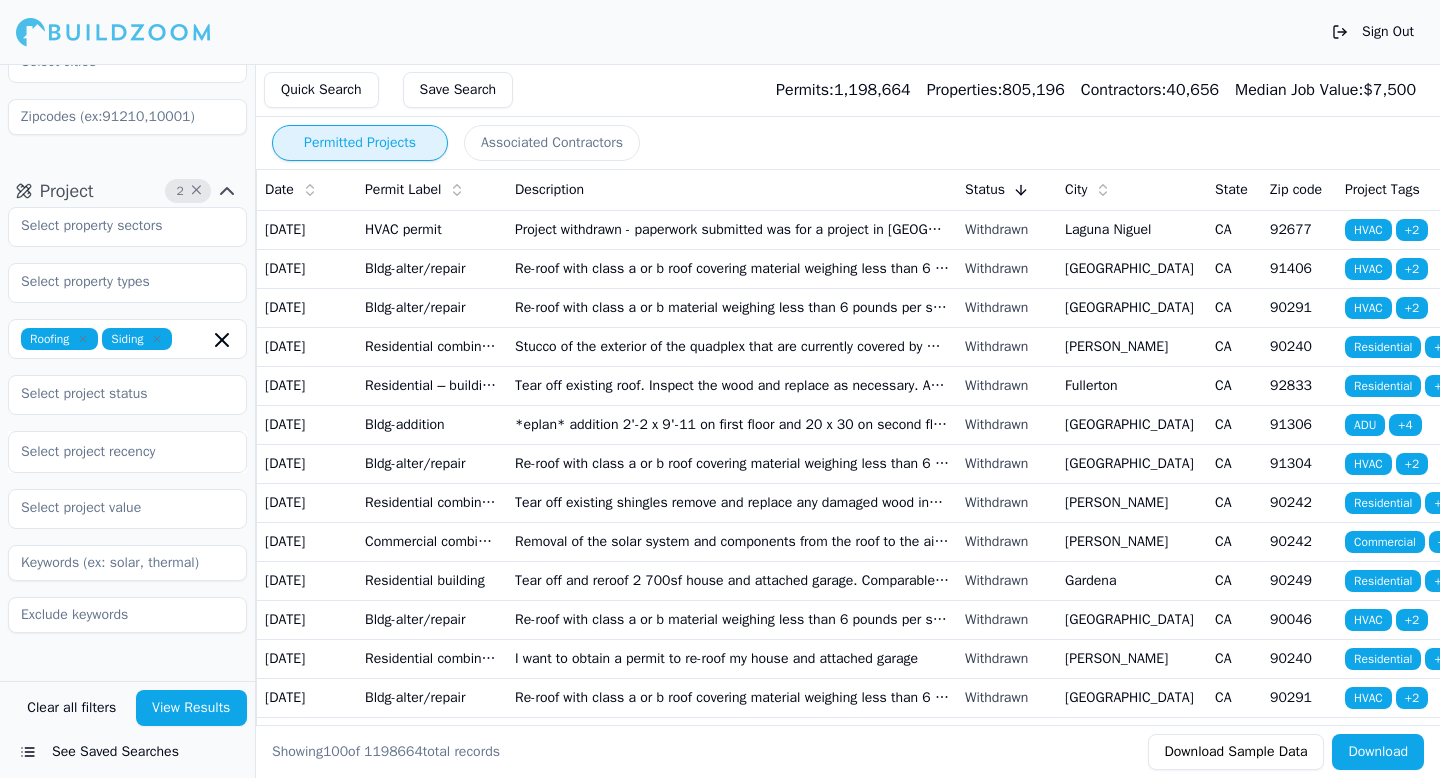 click on "Status" at bounding box center [985, 190] 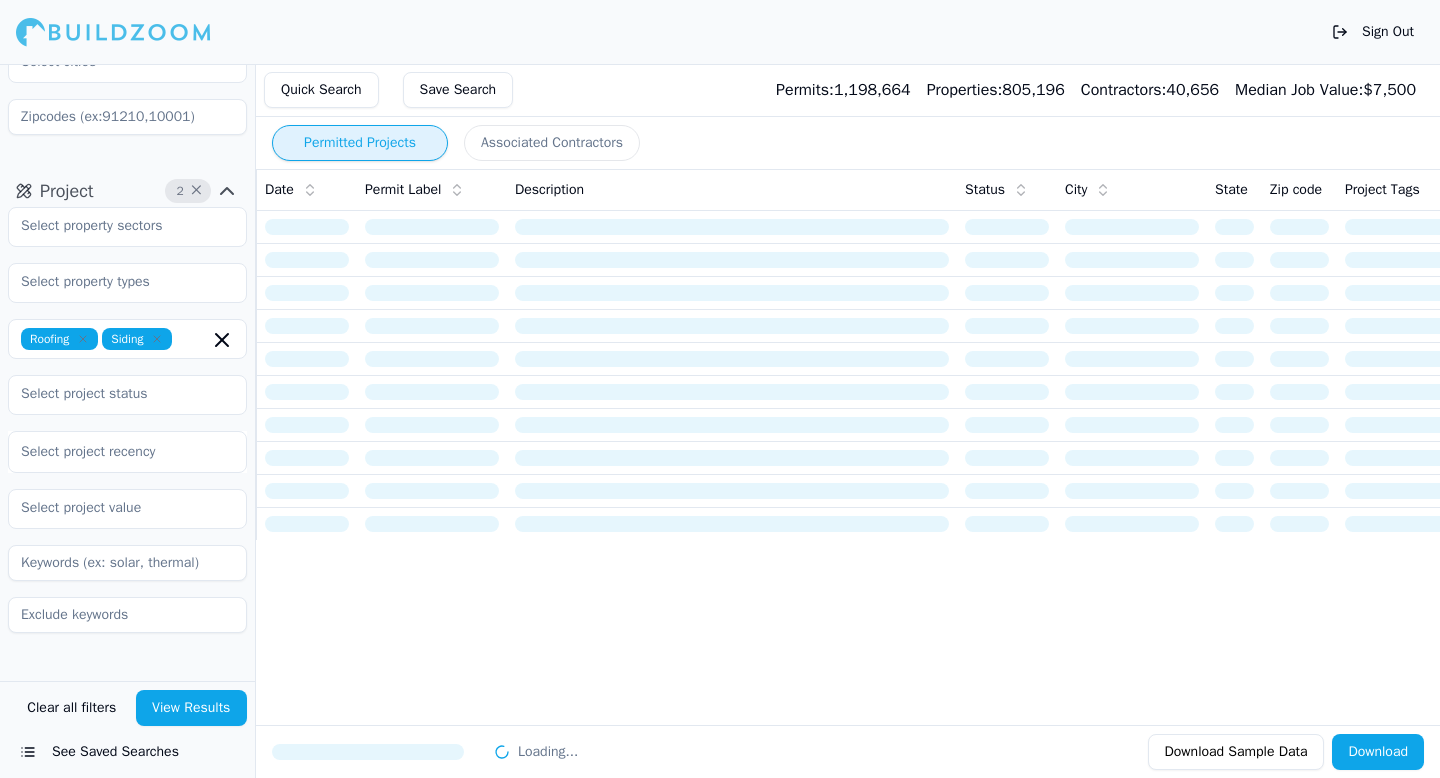 click on "Siding" at bounding box center [137, 339] 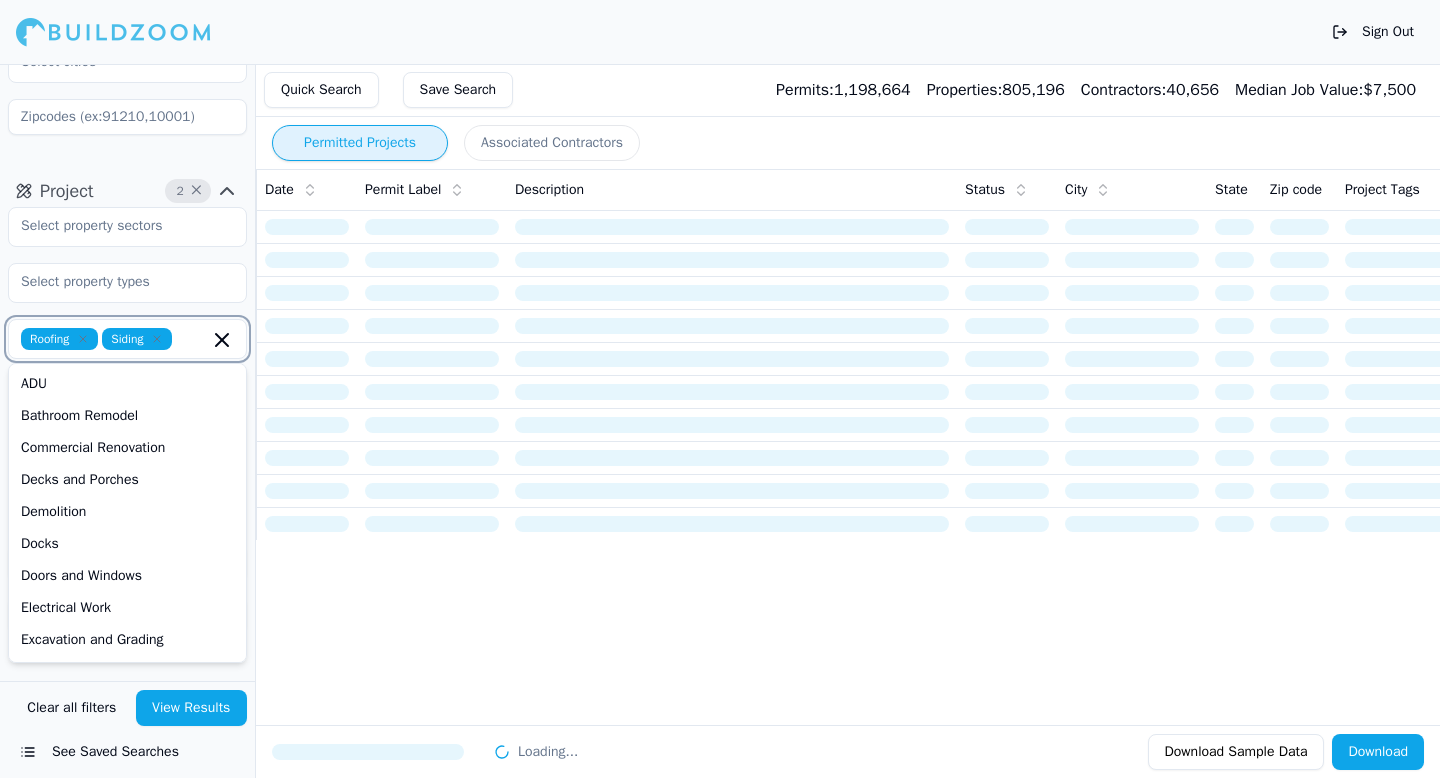 click 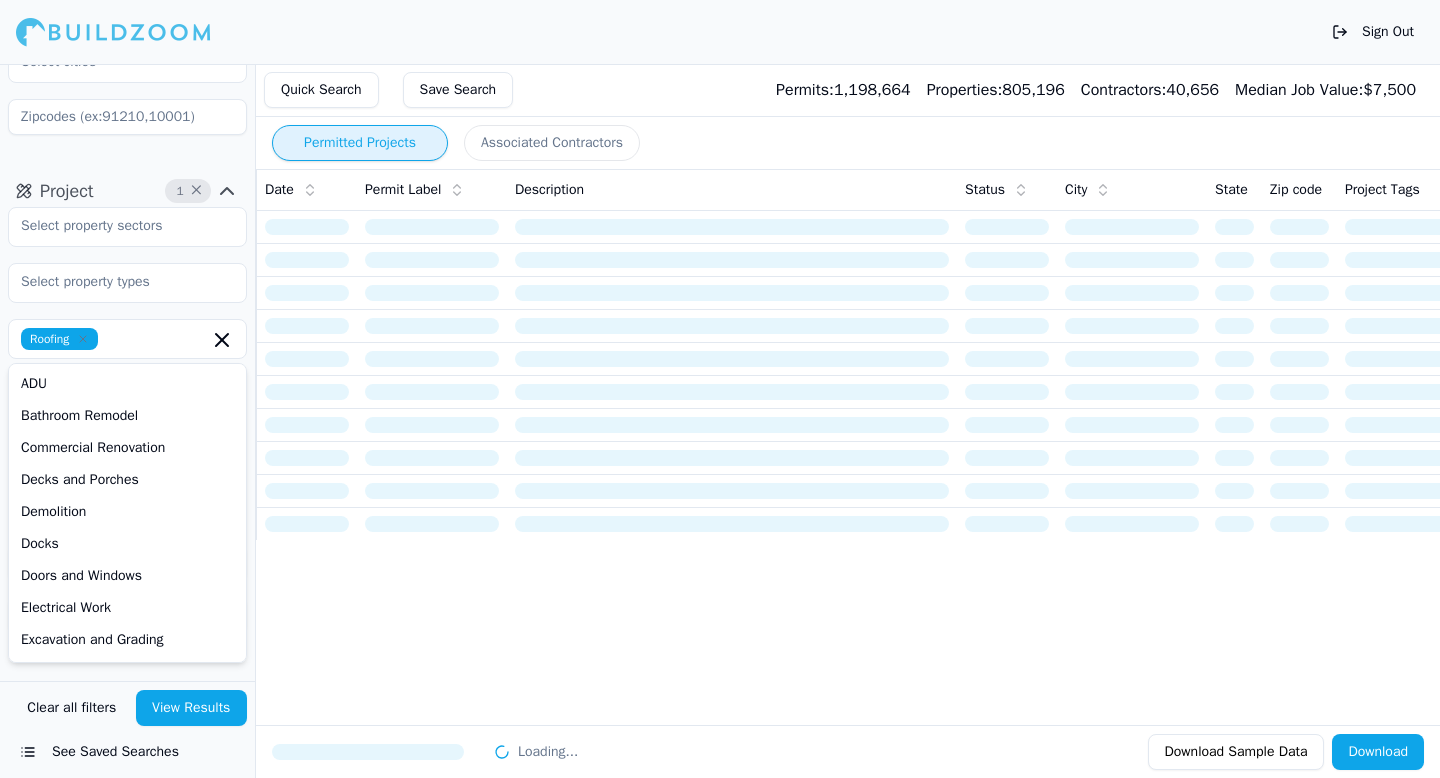 click on "Project 1 × Roofing ADU Bathroom Remodel Commercial Renovation Decks and Porches Demolition Docks Doors and Windows Electrical Work Excavation and Grading Fences Flatwork Concrete Foundations Garage Construction Home Addition HVAC Kitchen Remodel Landscape Mechanical Work Mobile Homes Multi-Room Remodel New Construction Patios Paving, Driveways, and Sidewalks Plumbing Pole Barn Pool and Spa Construction Retaining Walls Sewer Laterals Siding Signage Solar Installation Select project recency" at bounding box center [127, 412] 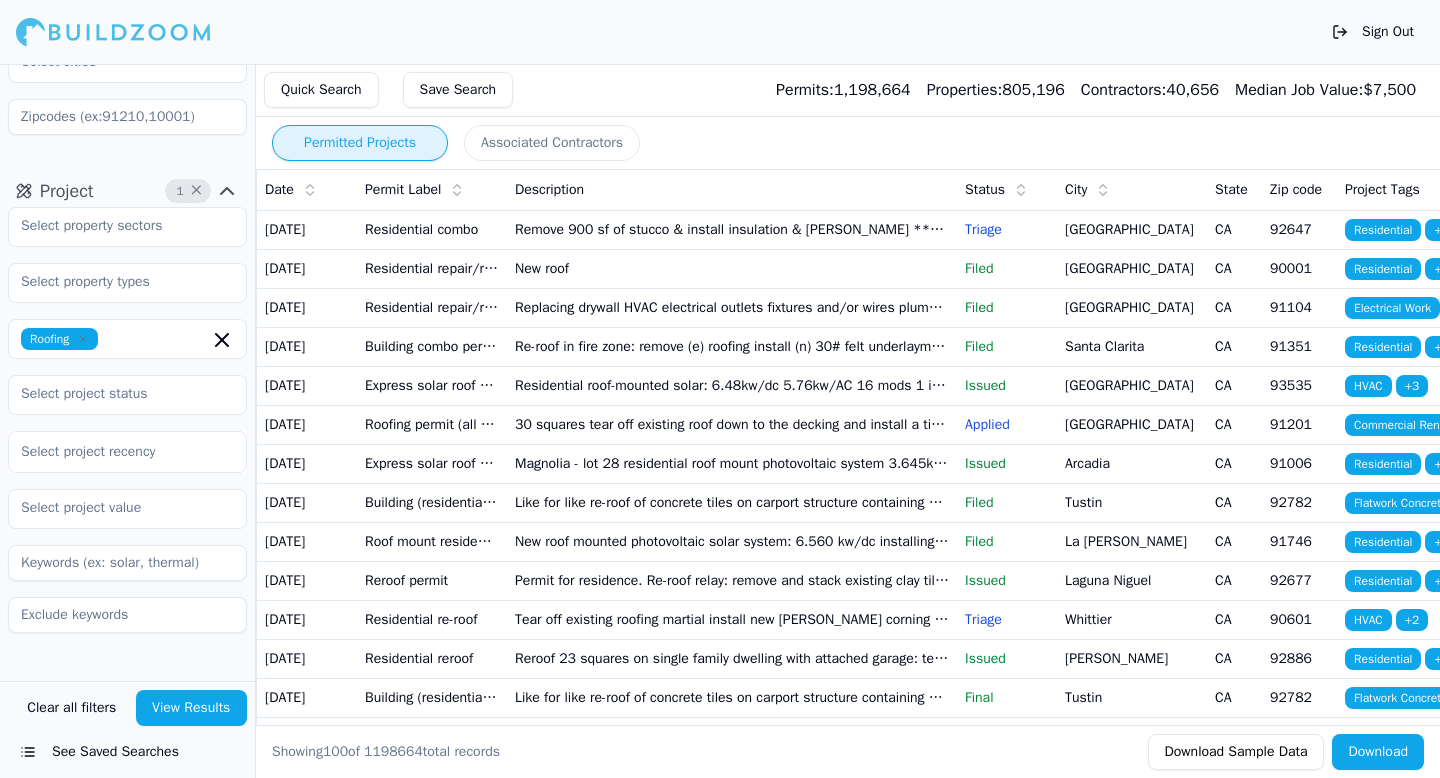 click on "New roof" at bounding box center (732, 268) 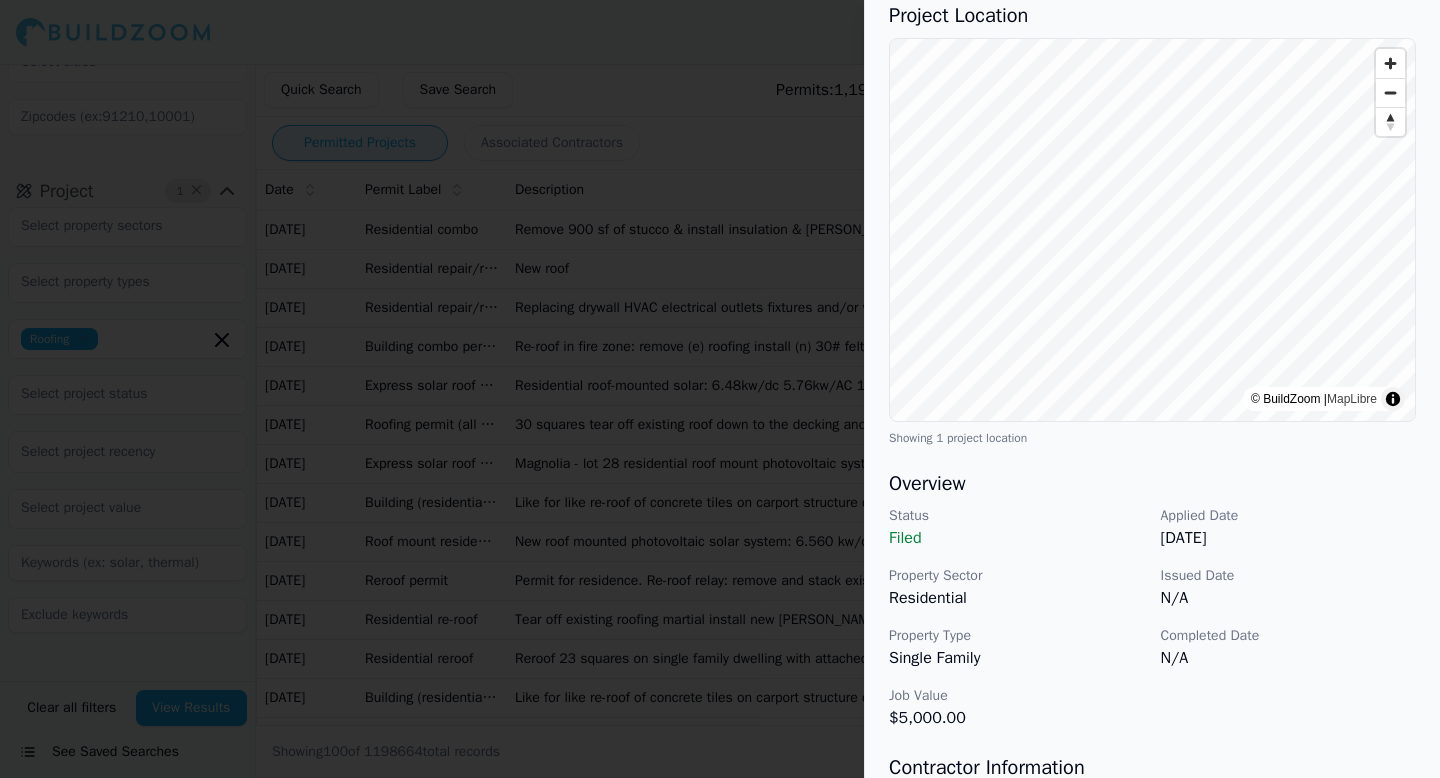scroll, scrollTop: 0, scrollLeft: 0, axis: both 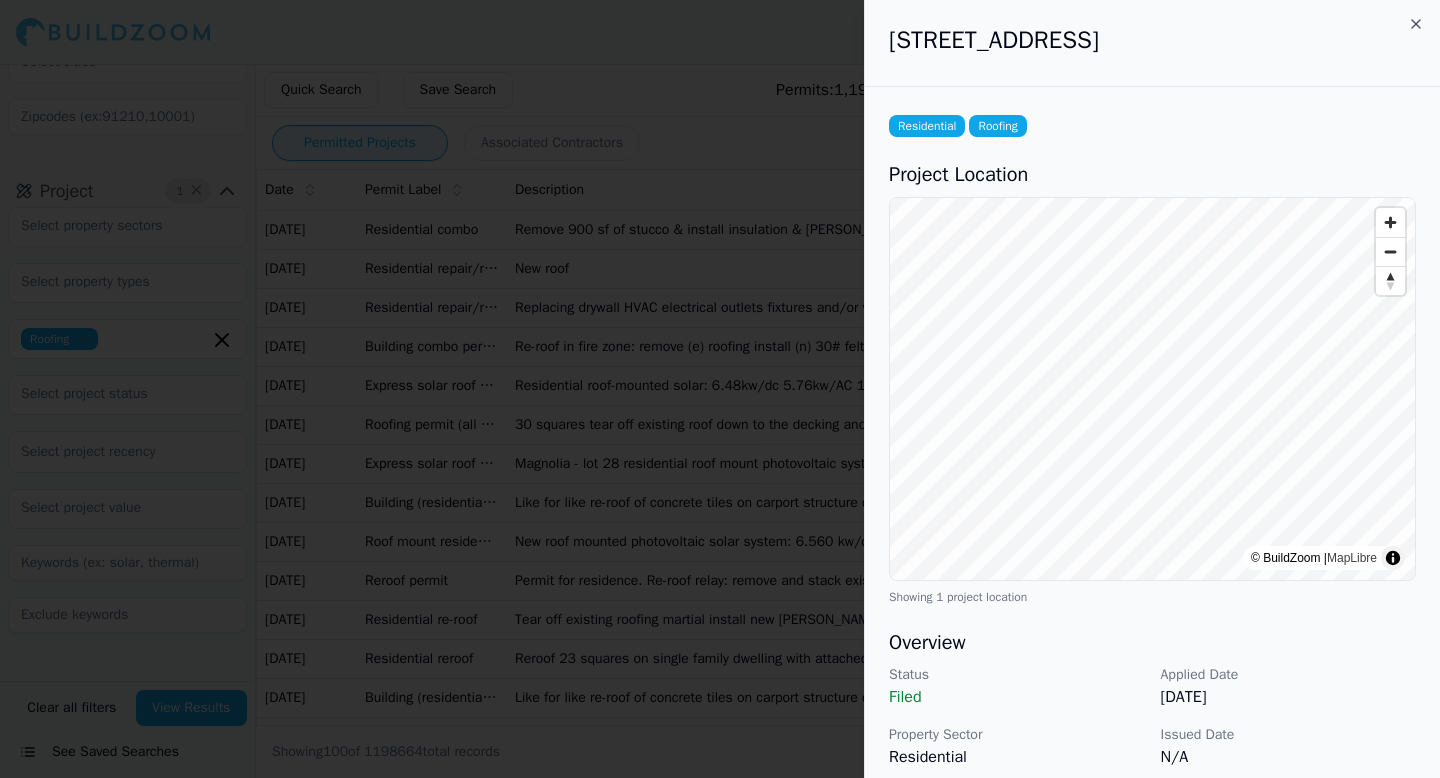 click at bounding box center (720, 389) 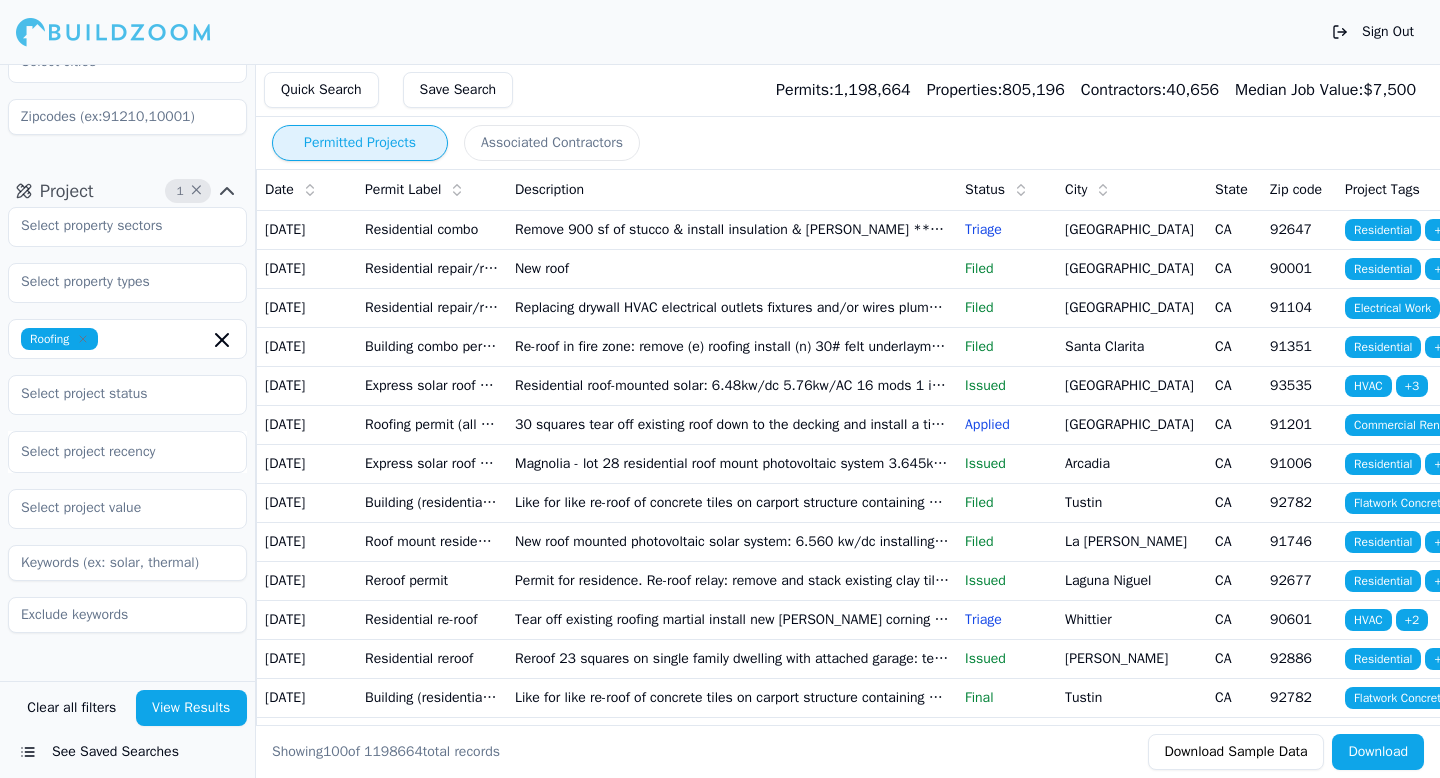 click on "Replacing drywall HVAC electrical outlets fixtures and/or wires plumbing fixtures cabinets woodflooring small portion of exterior siding" at bounding box center (732, 307) 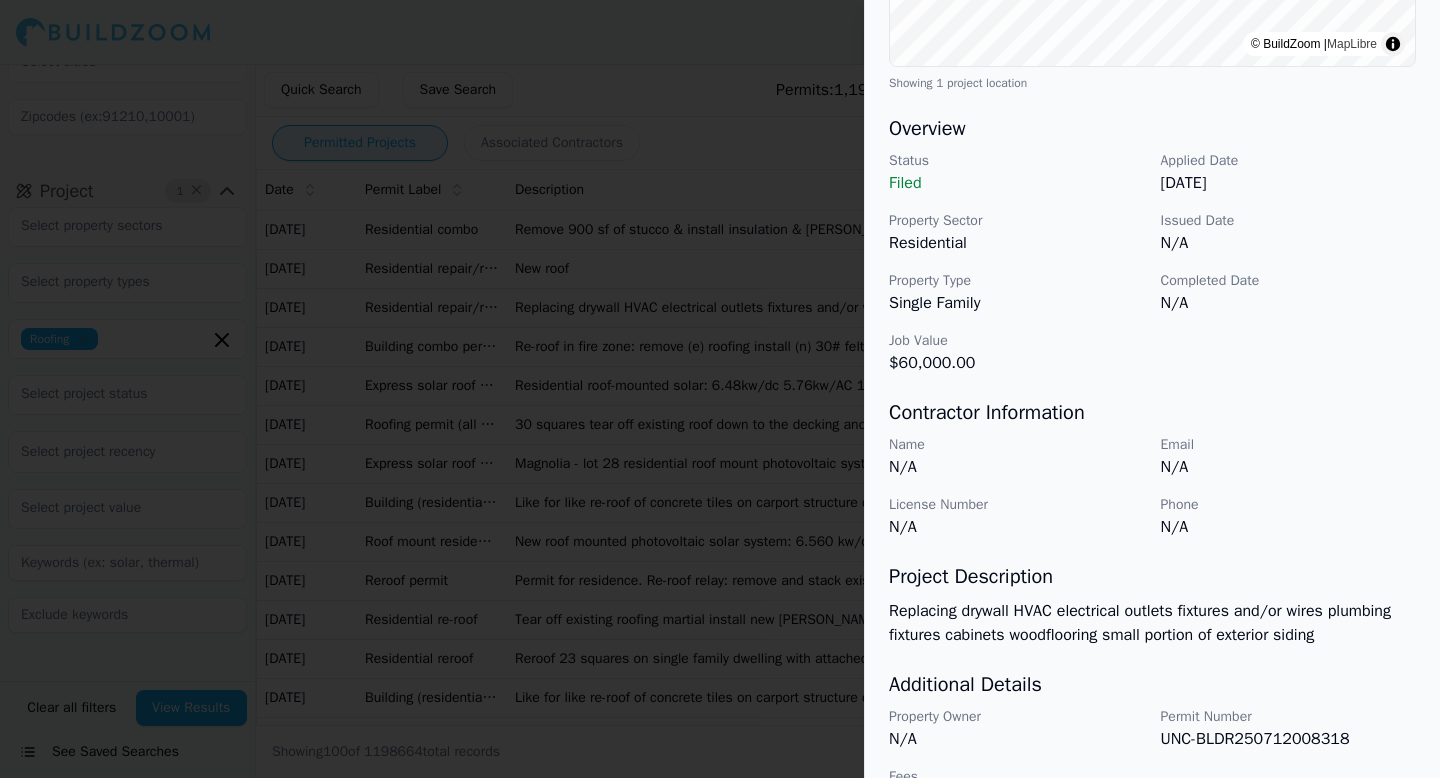 scroll, scrollTop: 571, scrollLeft: 0, axis: vertical 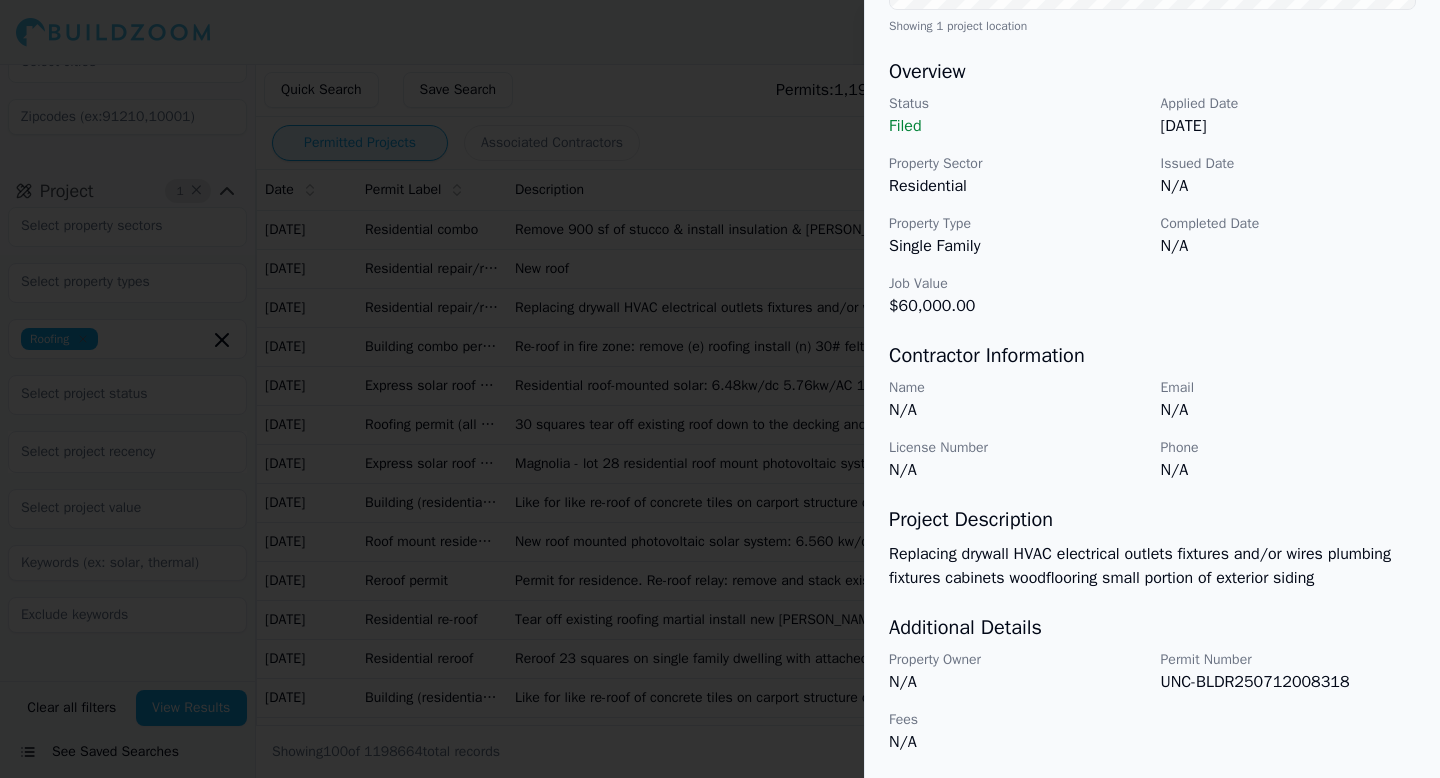 click at bounding box center [720, 389] 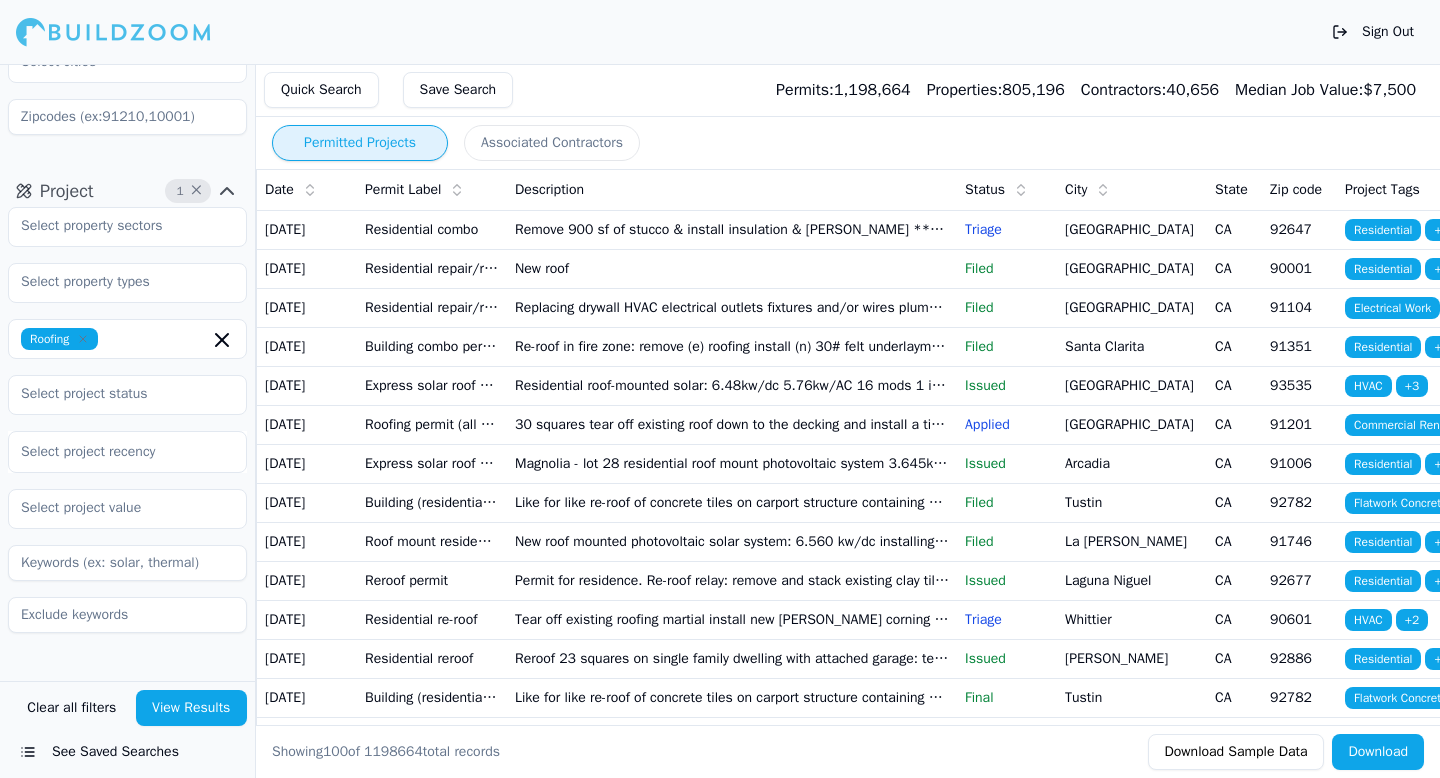 click on "Residential roof-mounted solar: 6.48kw/dc 5.76kw/AC 16 mods 1 inverter elp 80a battery with [PERSON_NAME]" at bounding box center (732, 385) 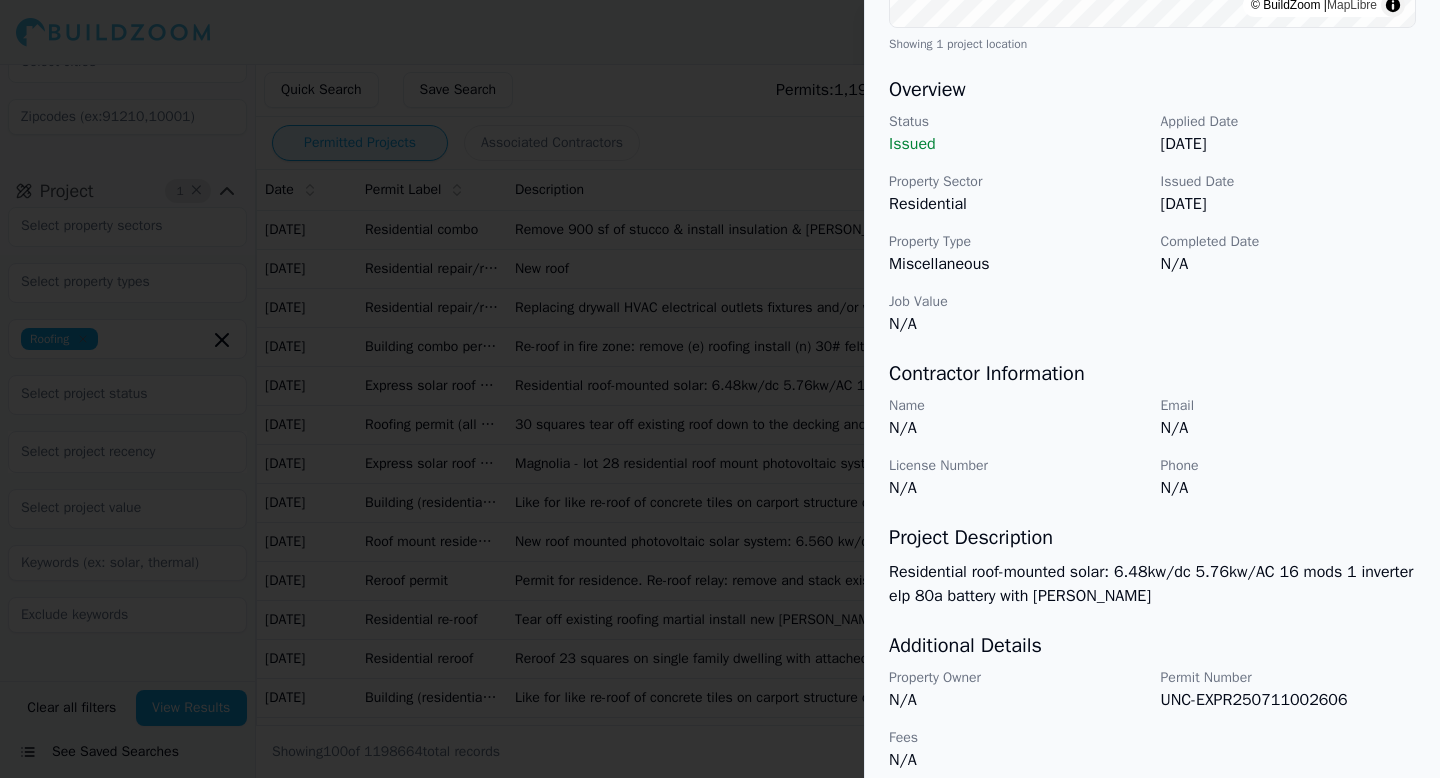 scroll, scrollTop: 571, scrollLeft: 0, axis: vertical 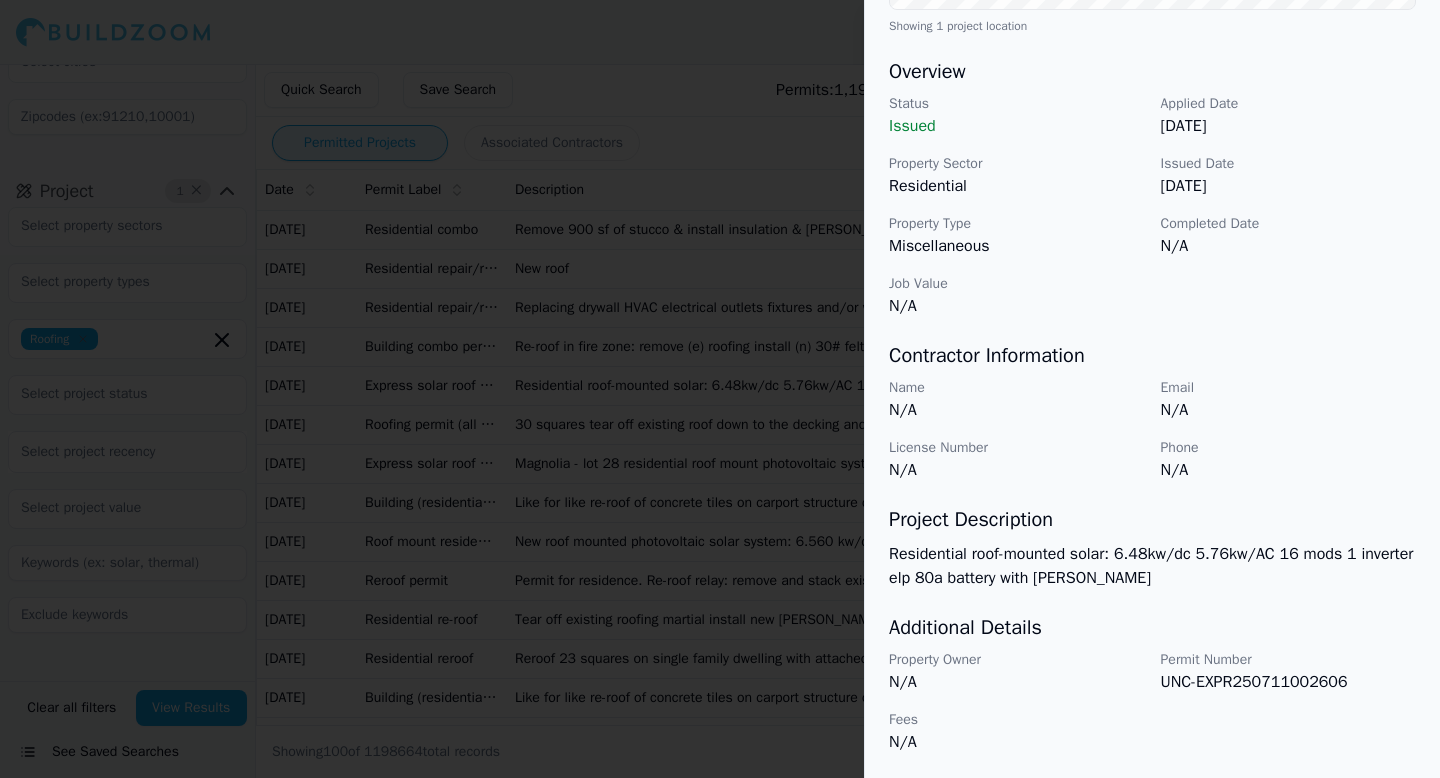 click at bounding box center [720, 389] 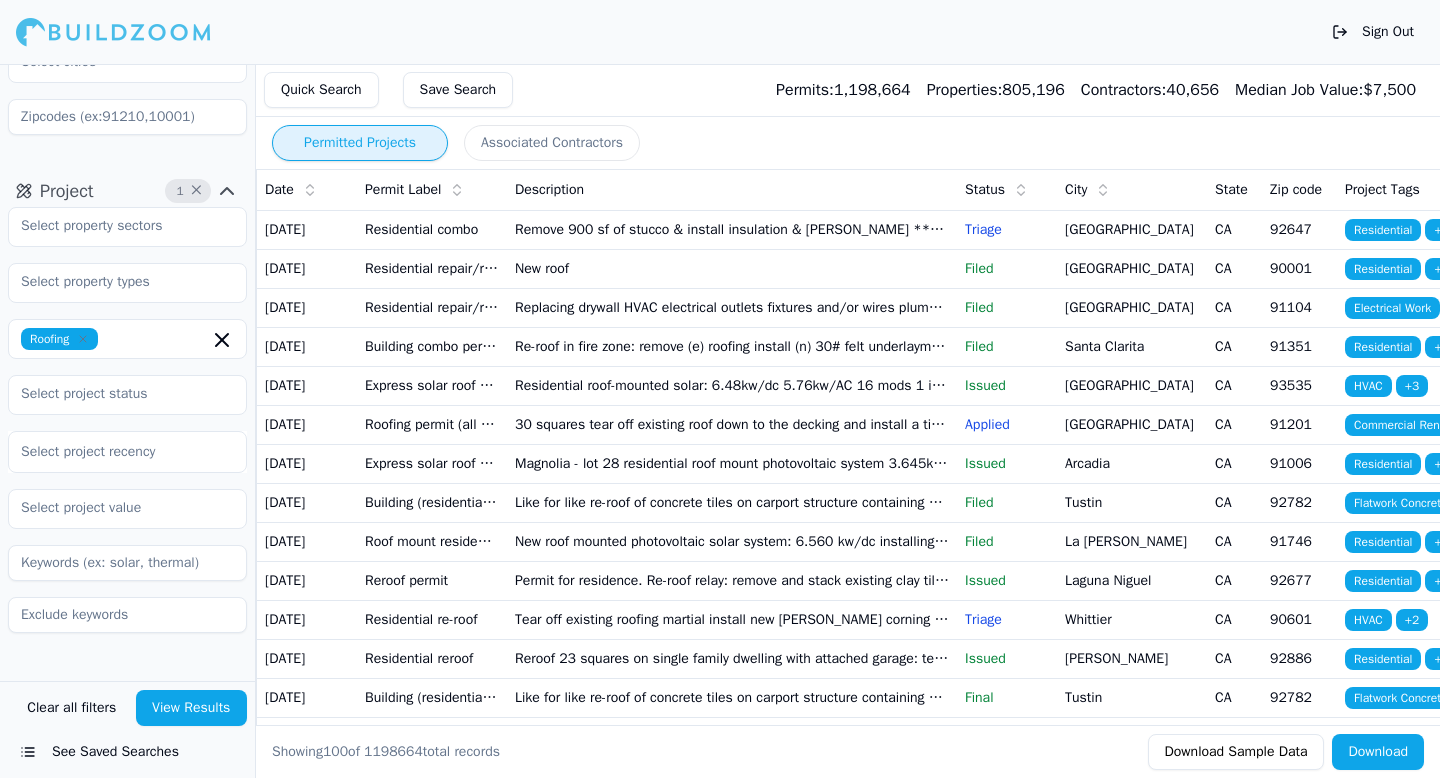 click on "30 squares tear off existing roof down to the decking and install a title 24 cool roofing system with dimensional asphalt shingles" at bounding box center [732, 424] 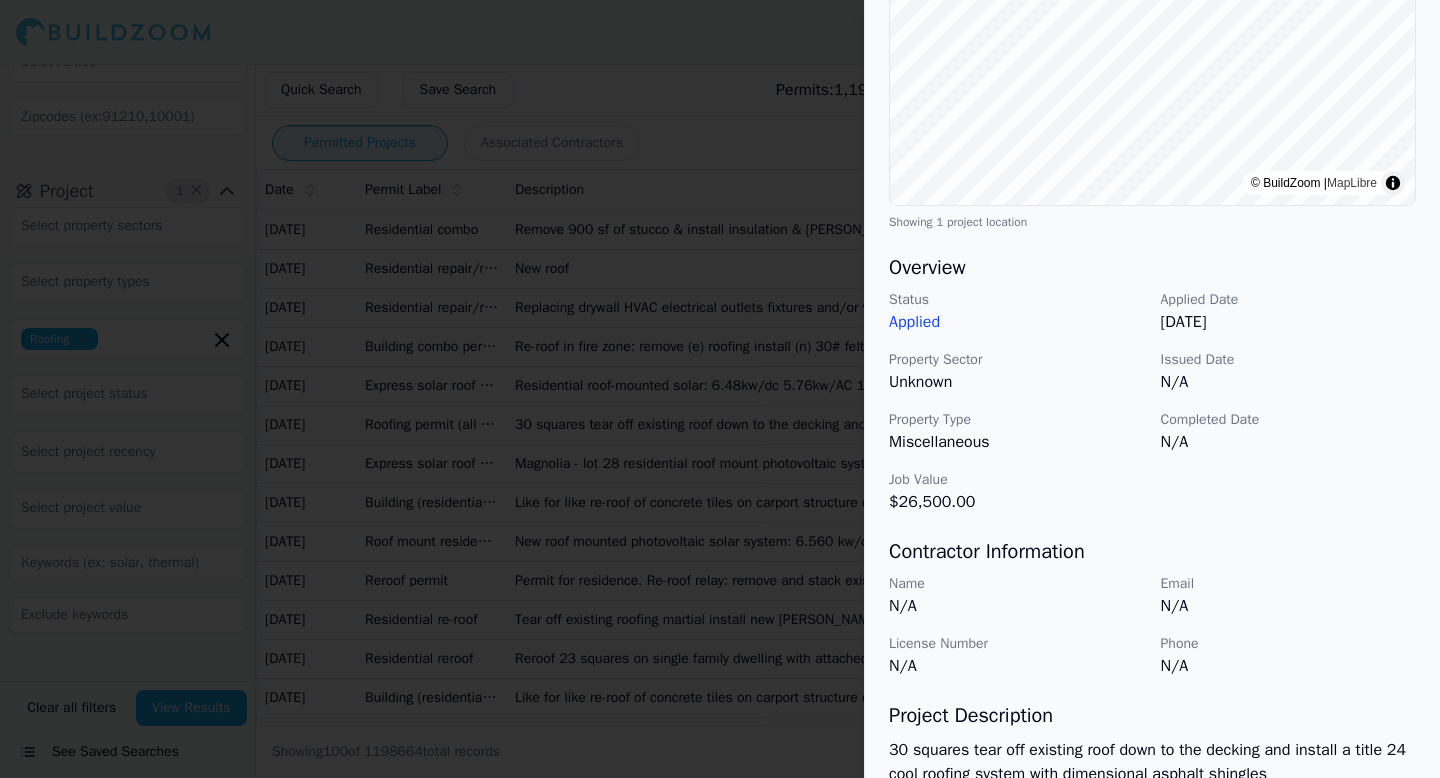 scroll, scrollTop: 571, scrollLeft: 0, axis: vertical 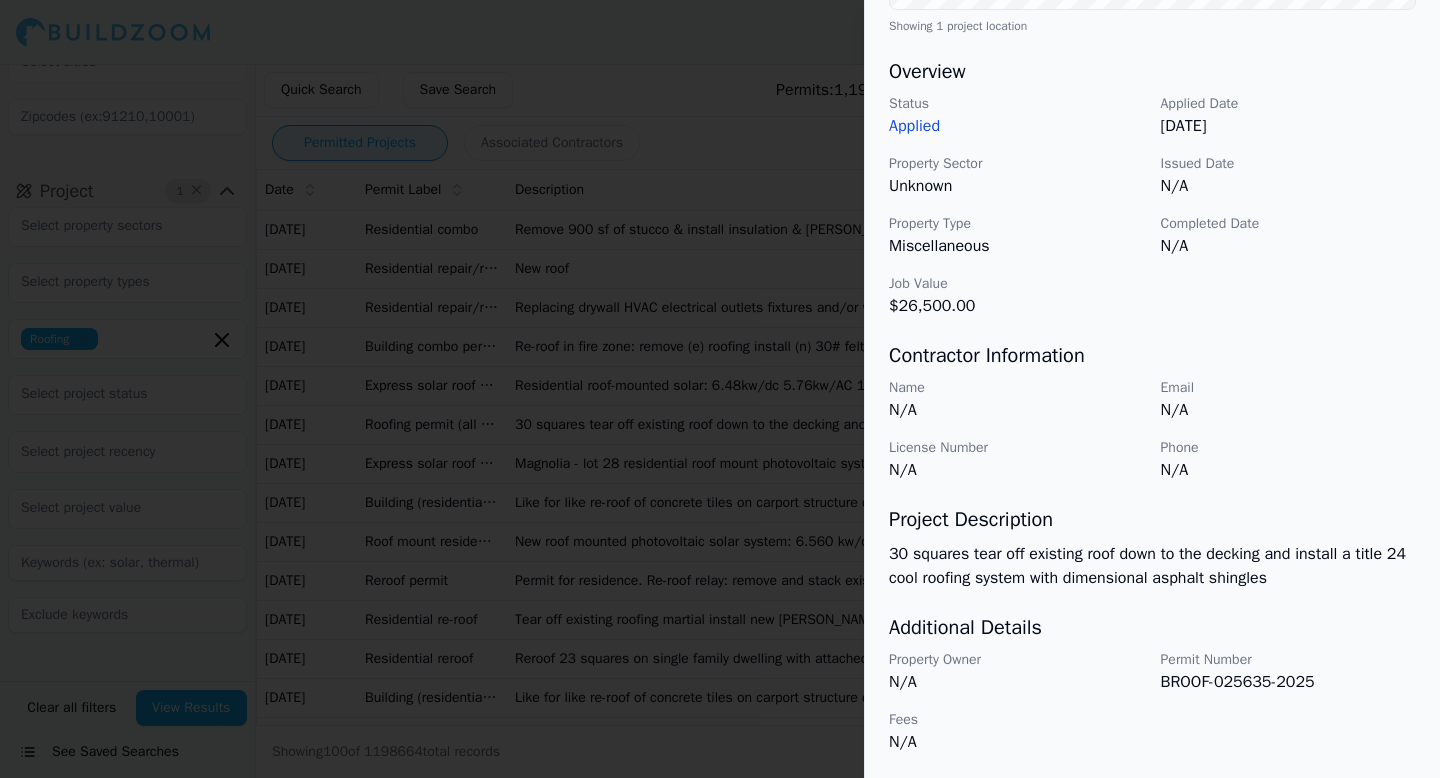 click at bounding box center (720, 389) 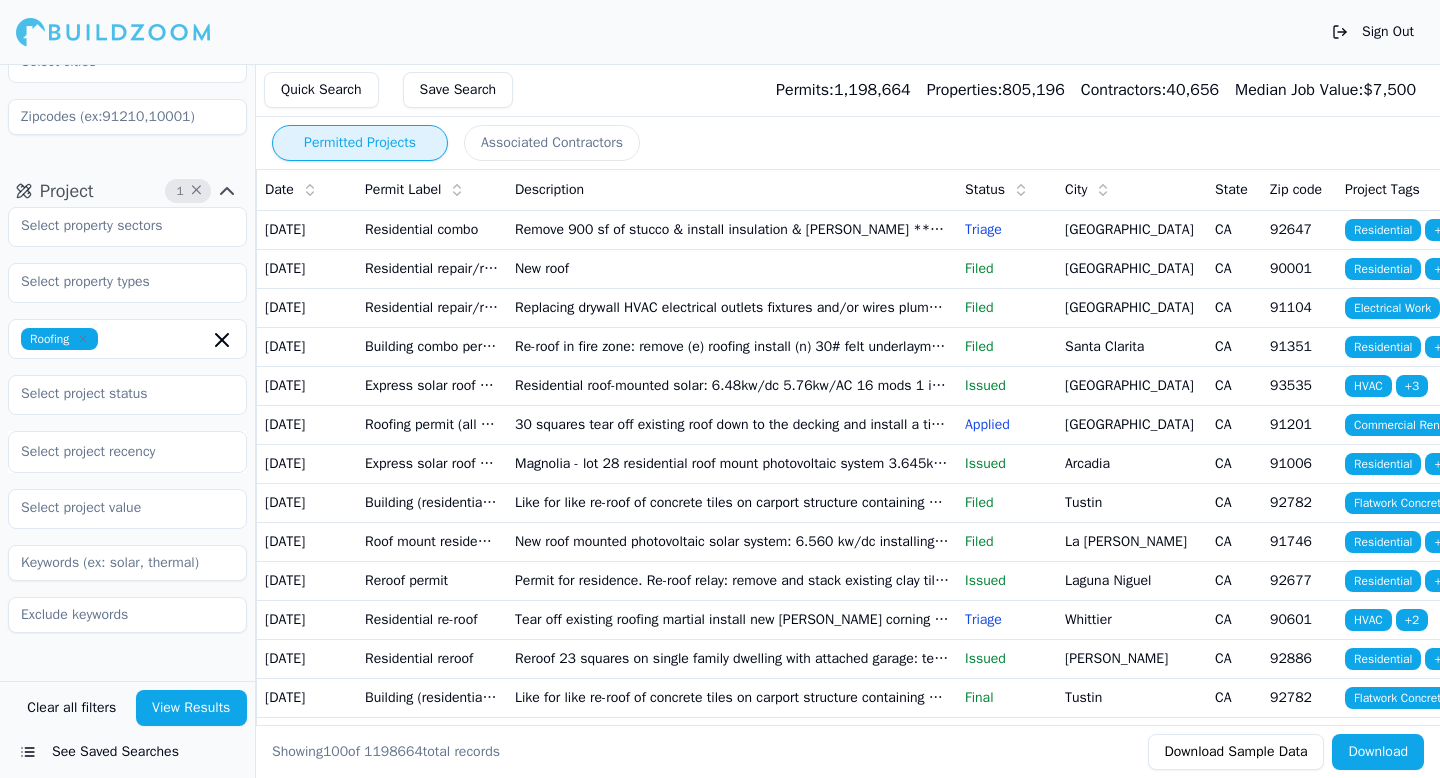 click on "Triage" at bounding box center (1007, 229) 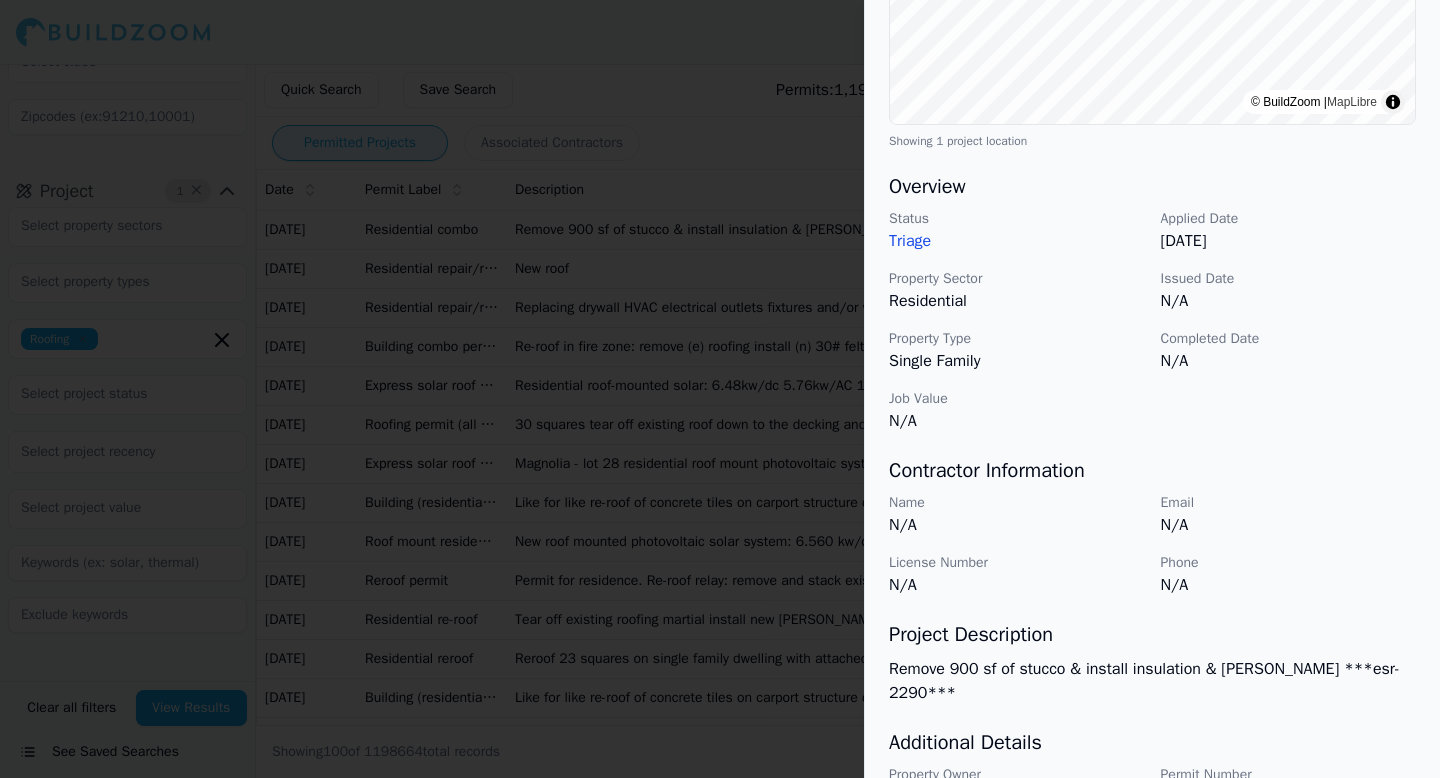 scroll, scrollTop: 571, scrollLeft: 0, axis: vertical 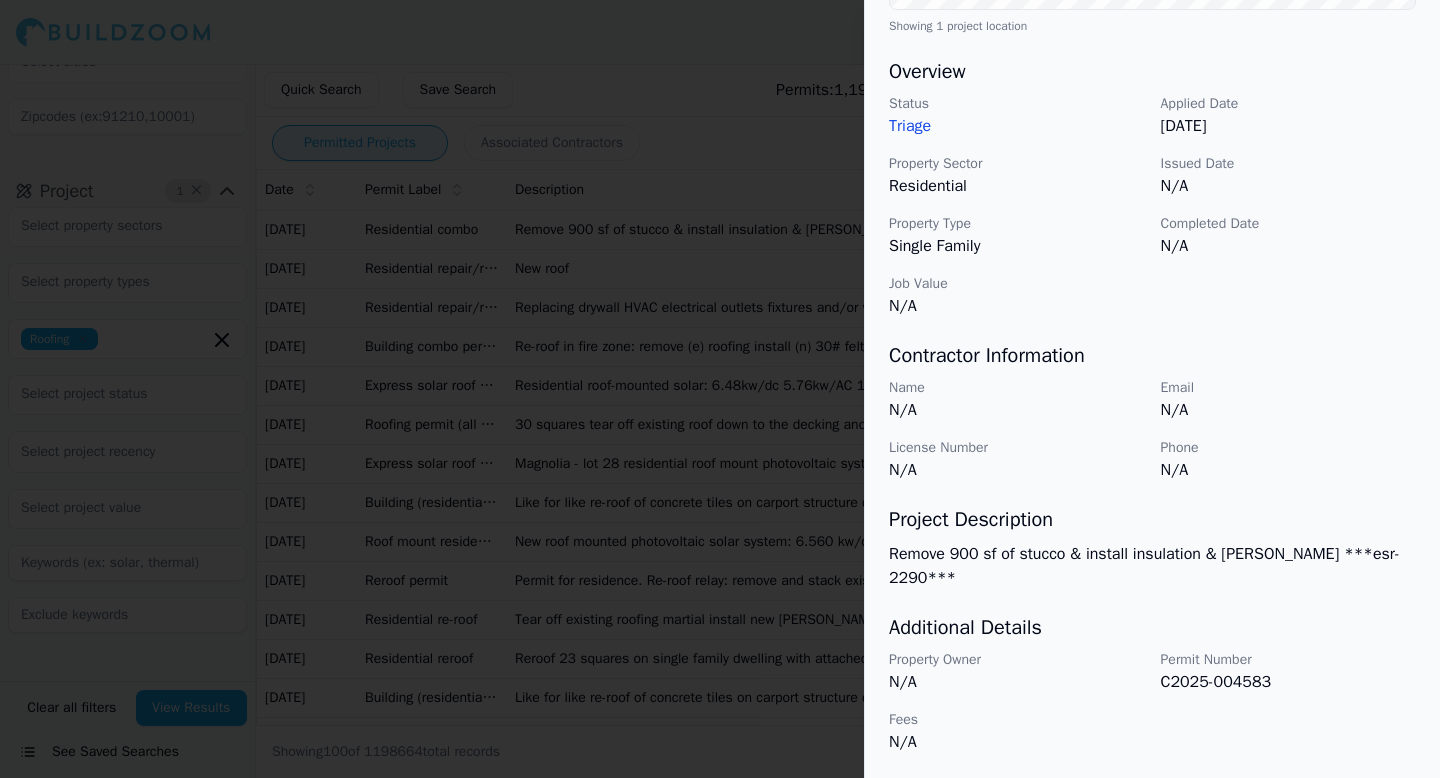 click at bounding box center (720, 389) 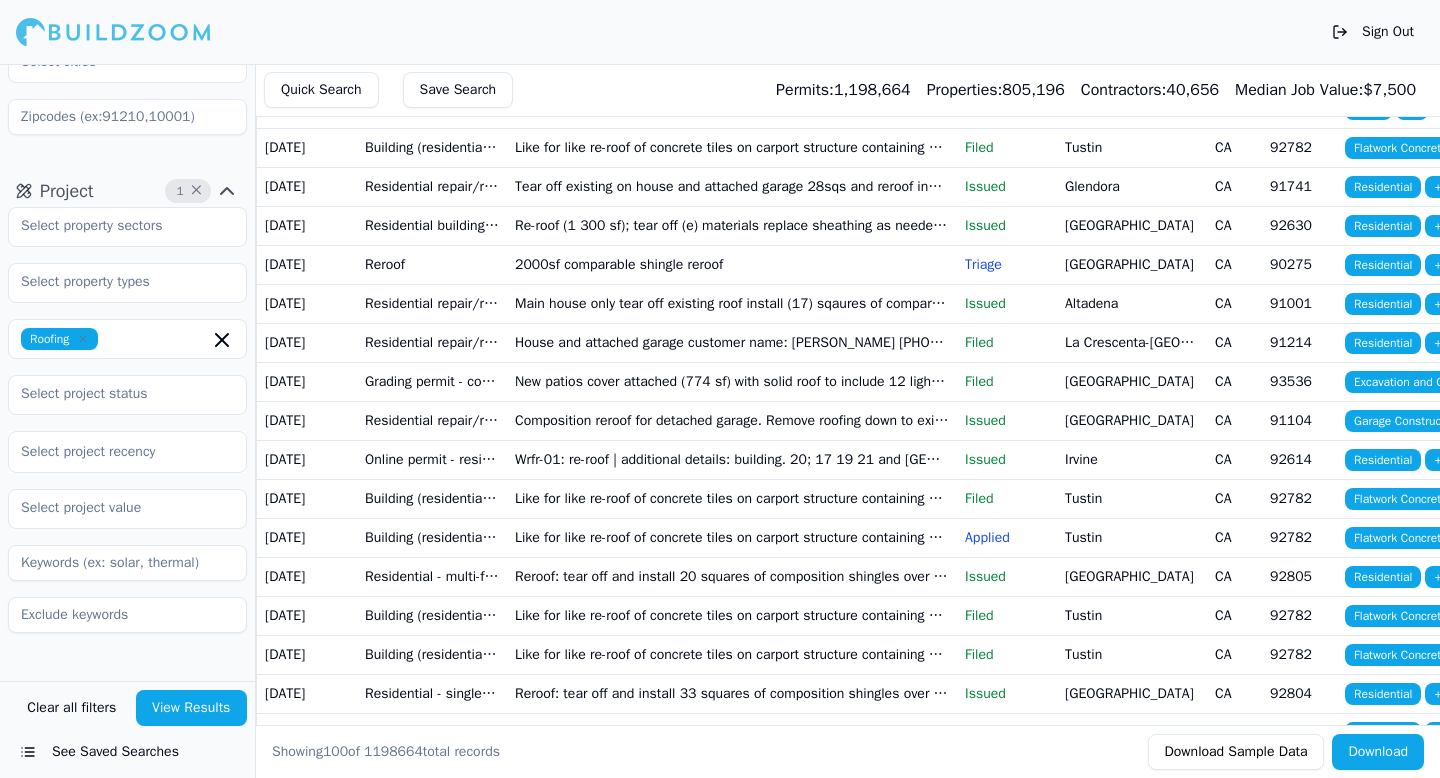 scroll, scrollTop: 0, scrollLeft: 0, axis: both 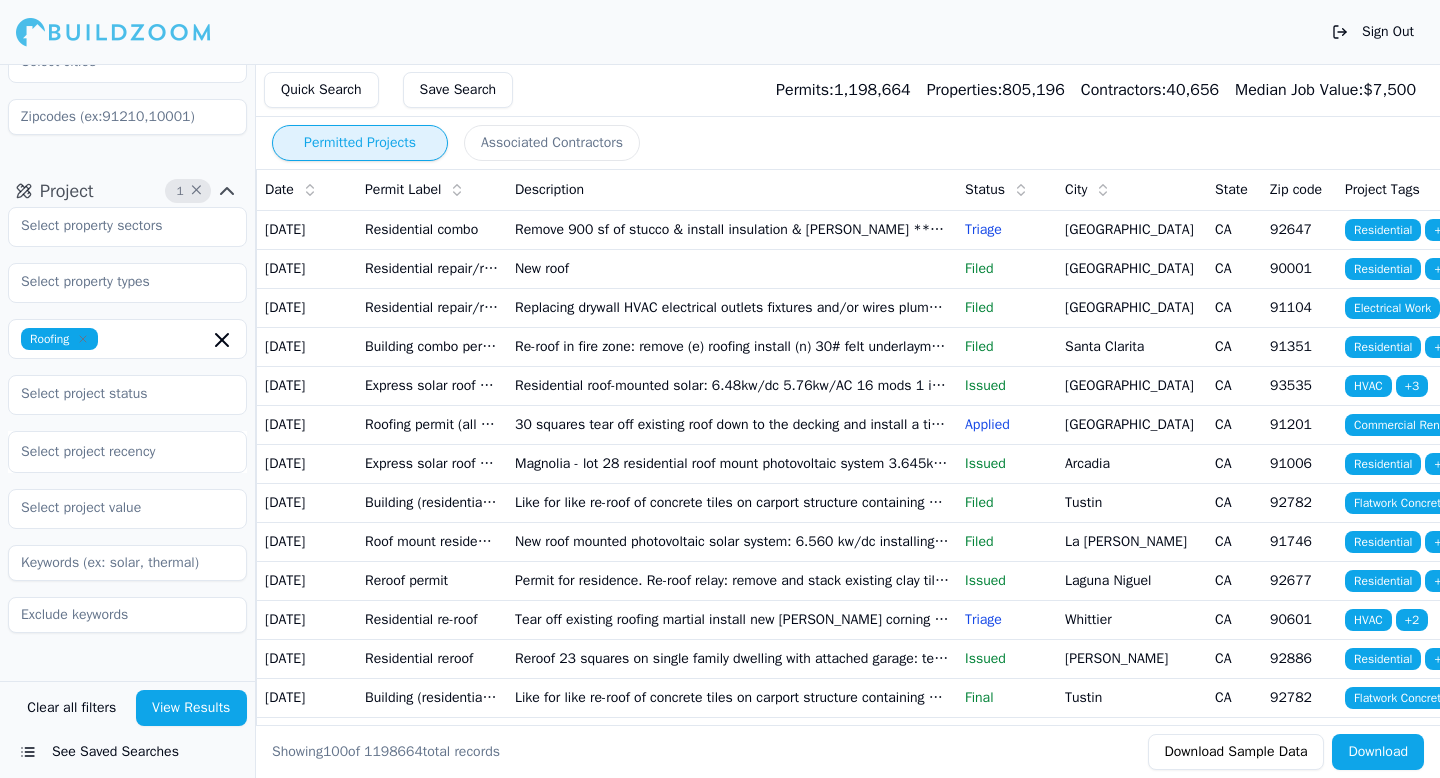 click on "Associated Contractors" at bounding box center [552, 143] 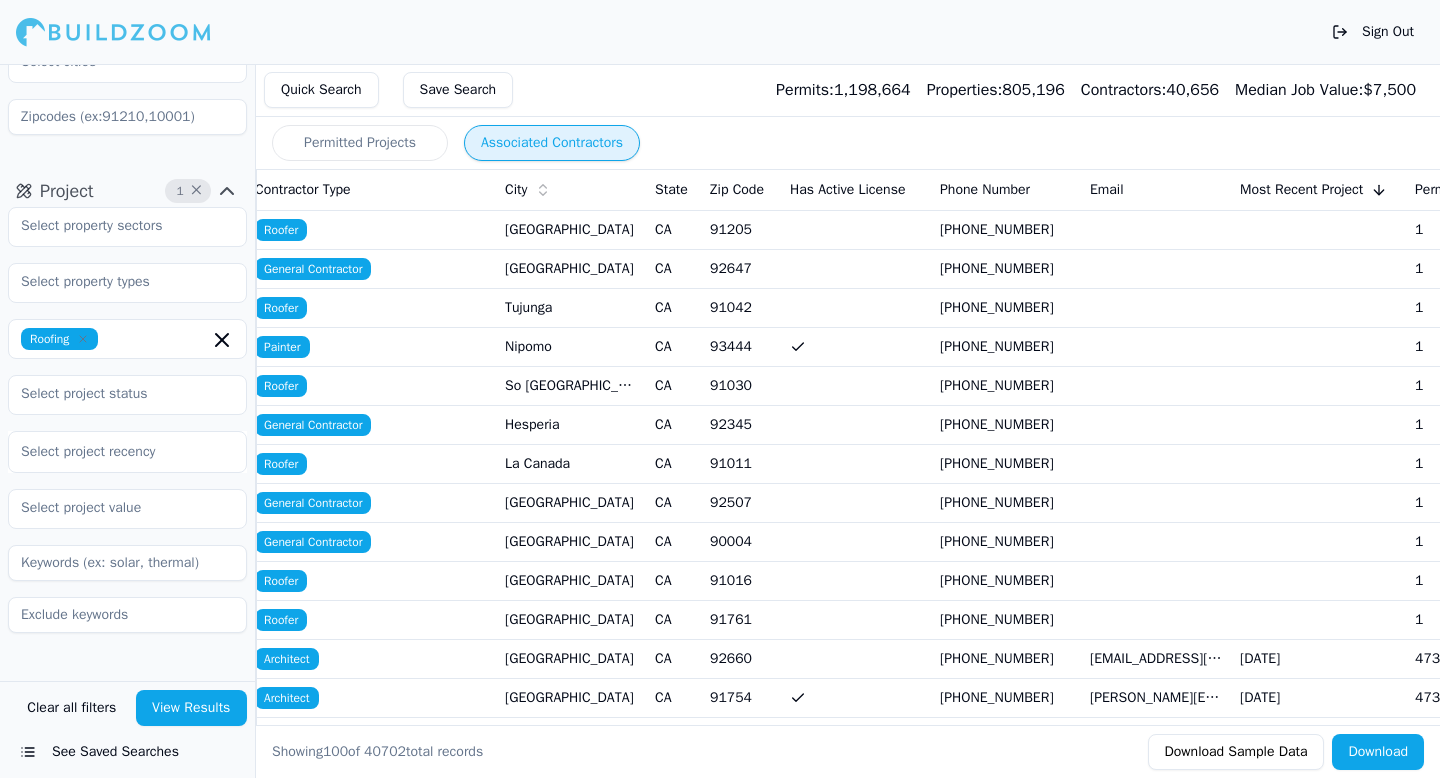 scroll, scrollTop: 0, scrollLeft: 632, axis: horizontal 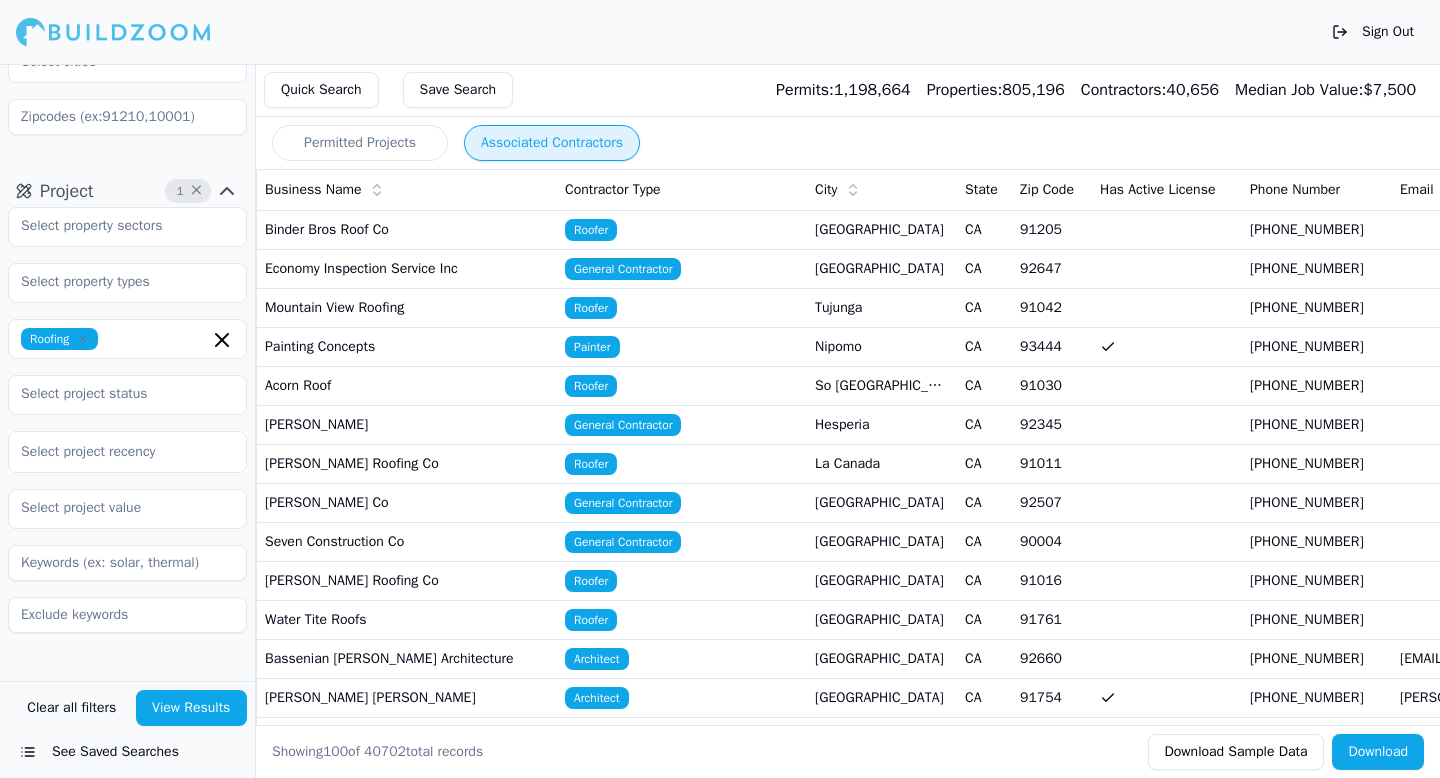 click on "Contractor Type" at bounding box center [613, 190] 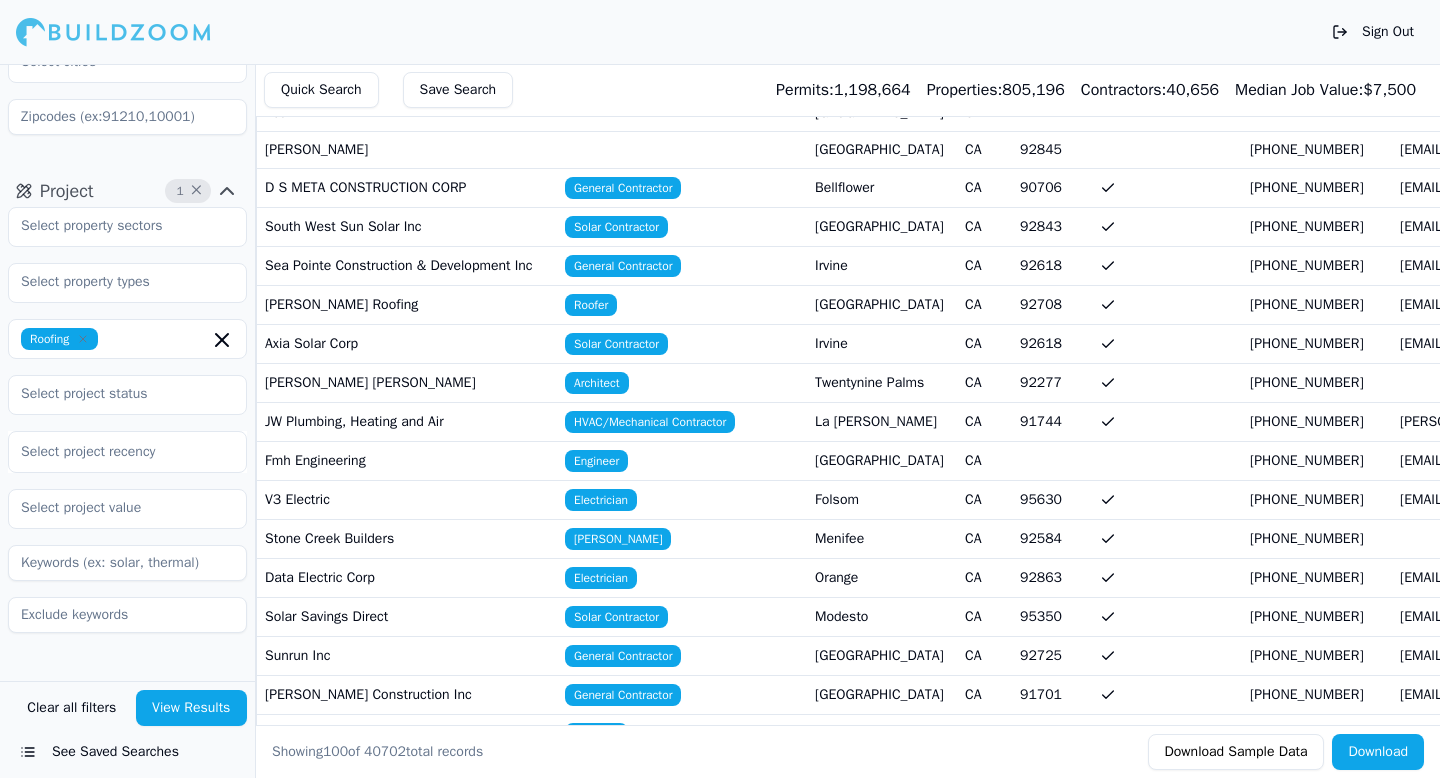 scroll, scrollTop: 900, scrollLeft: 0, axis: vertical 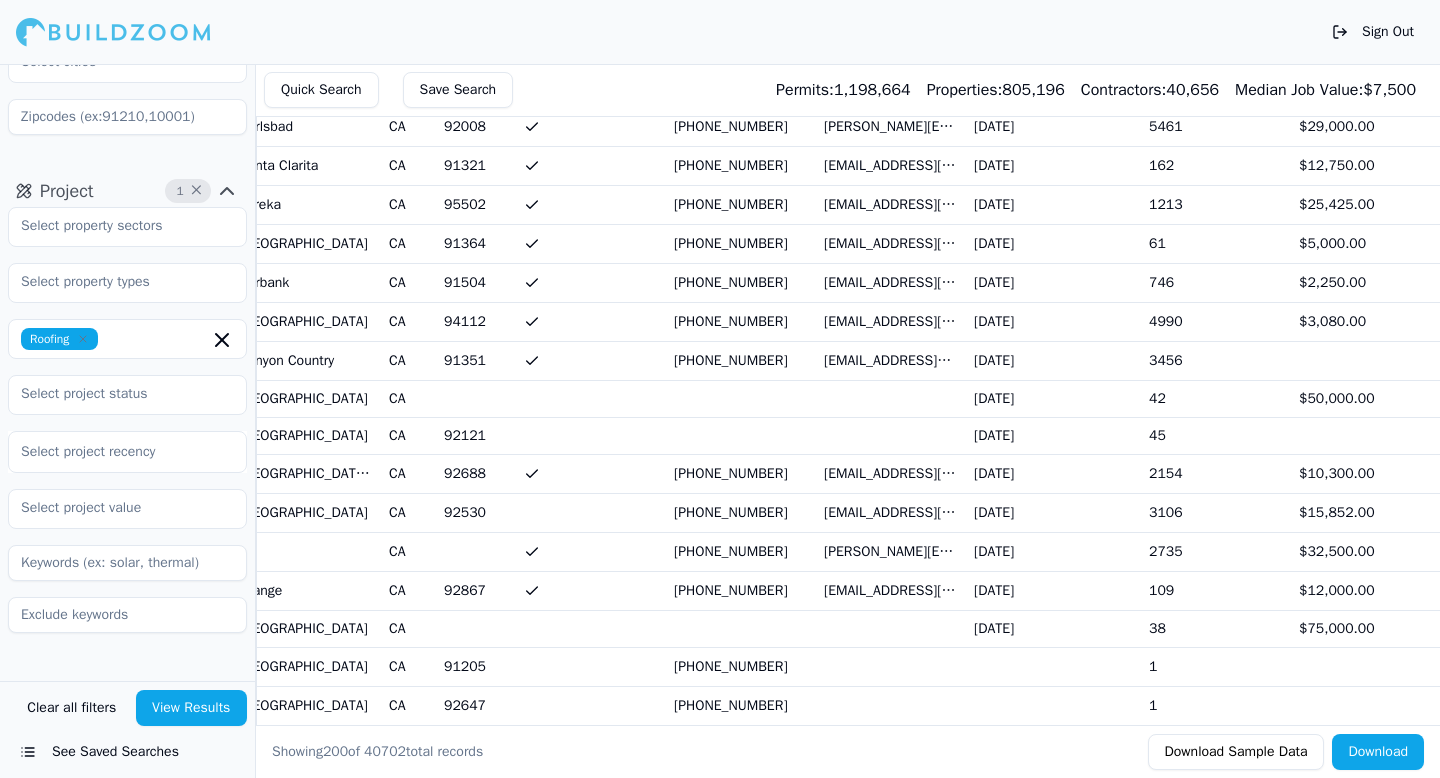 click on "[PHONE_NUMBER]" at bounding box center (741, 590) 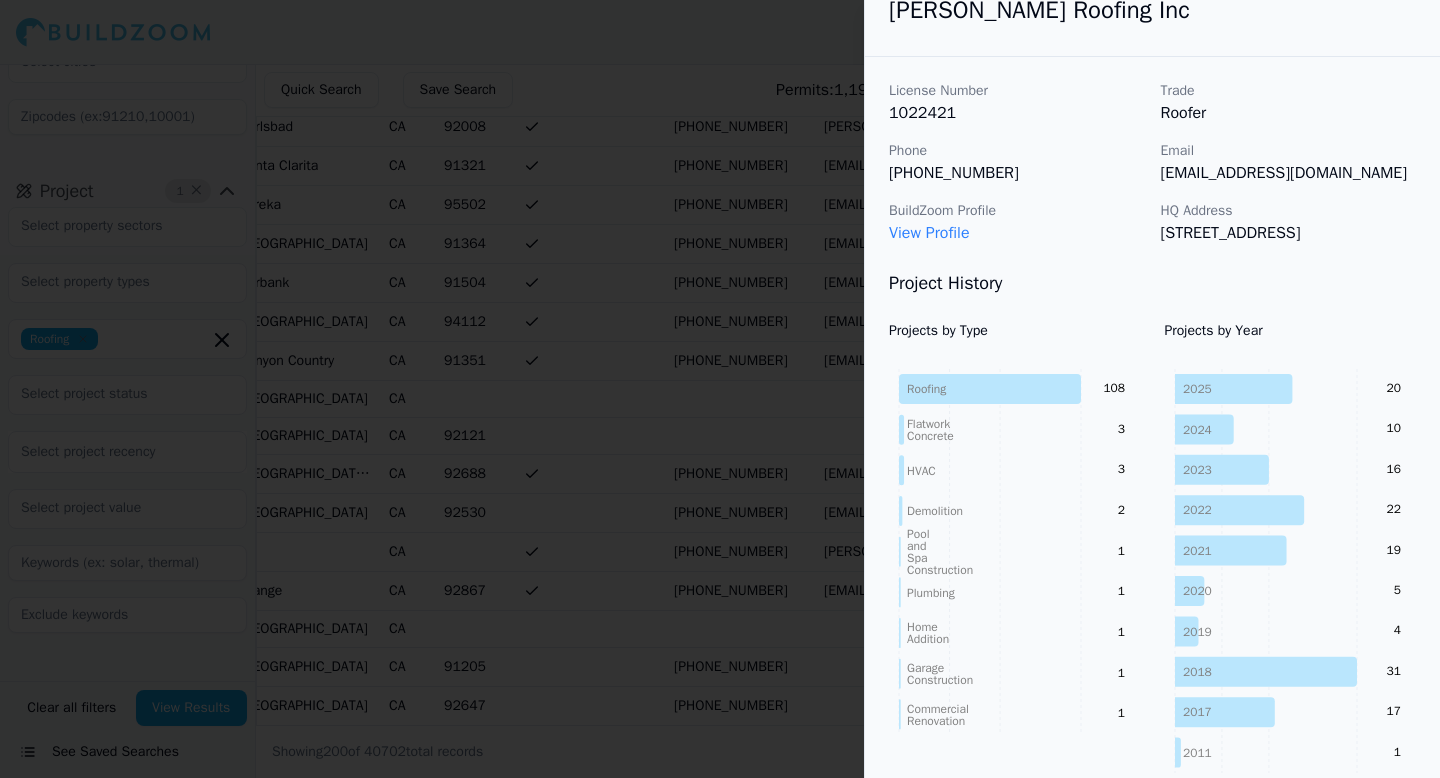 scroll, scrollTop: 33, scrollLeft: 0, axis: vertical 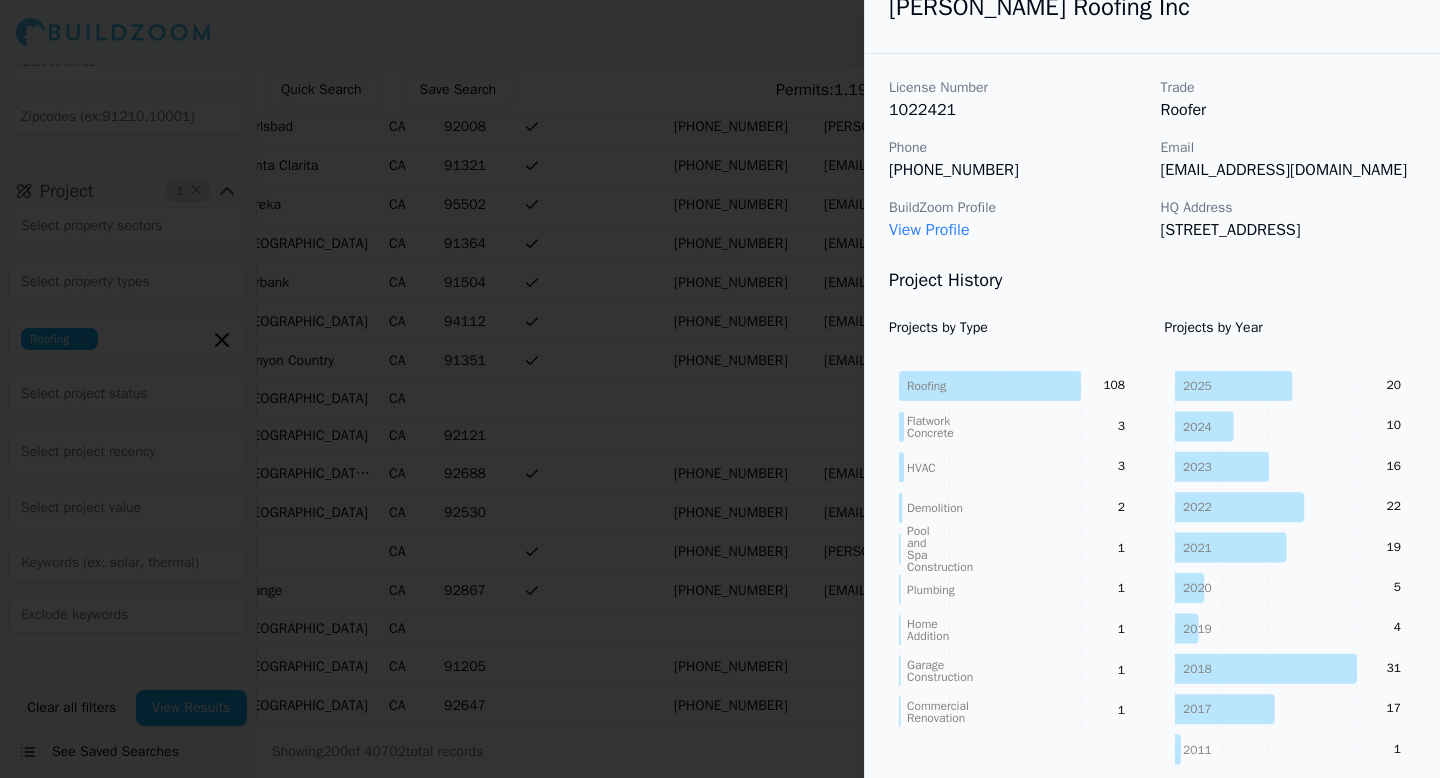 click on "View Profile" at bounding box center (929, 230) 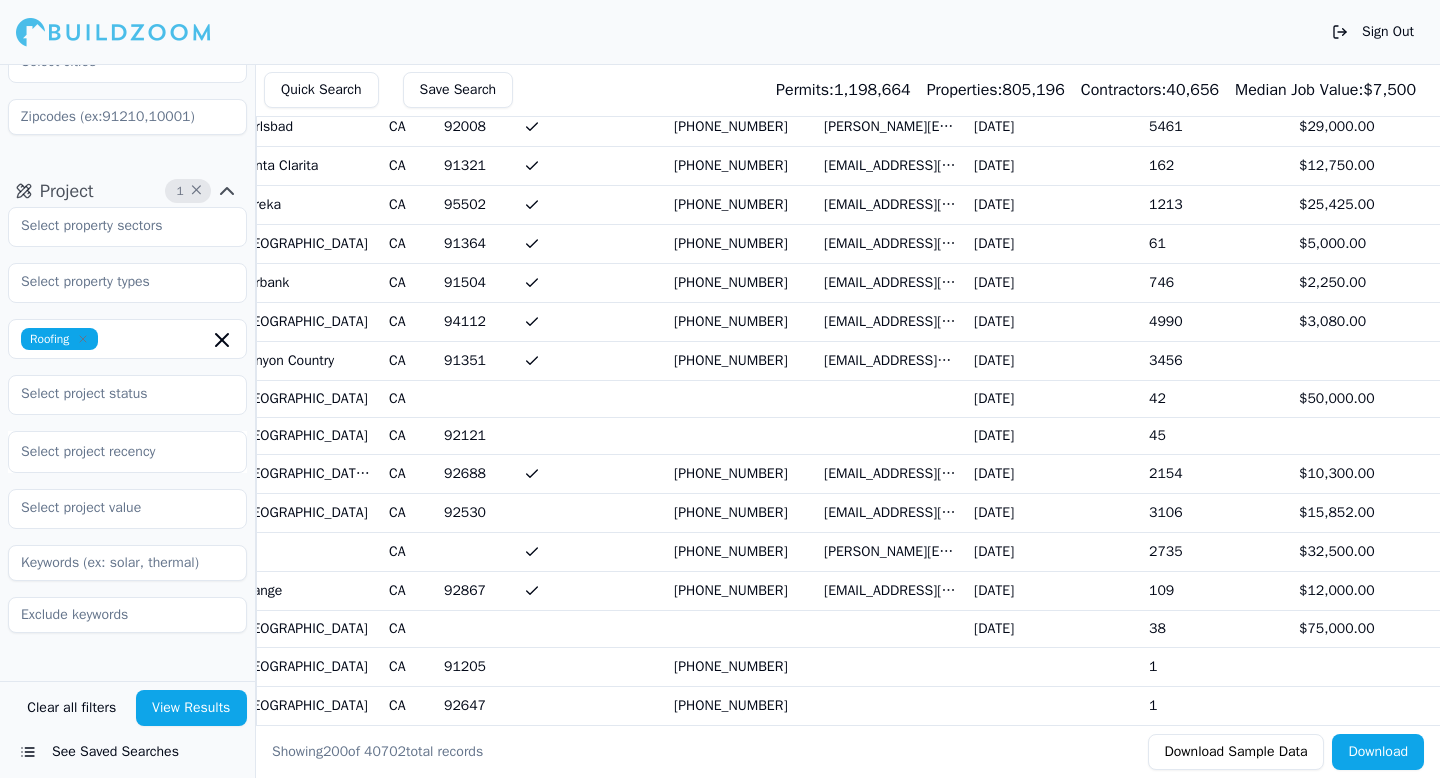 scroll, scrollTop: 3236, scrollLeft: 0, axis: vertical 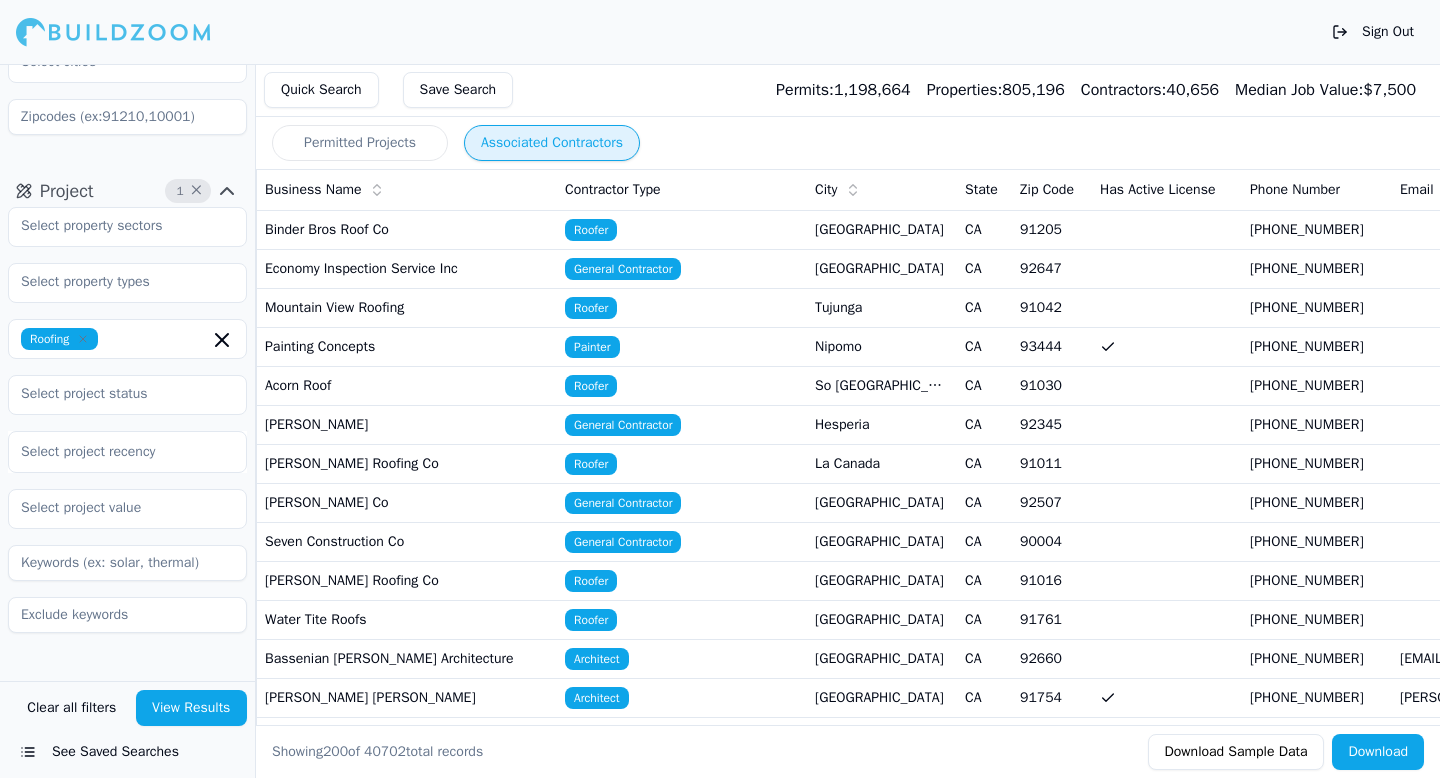 click on "Roofing" at bounding box center [59, 339] 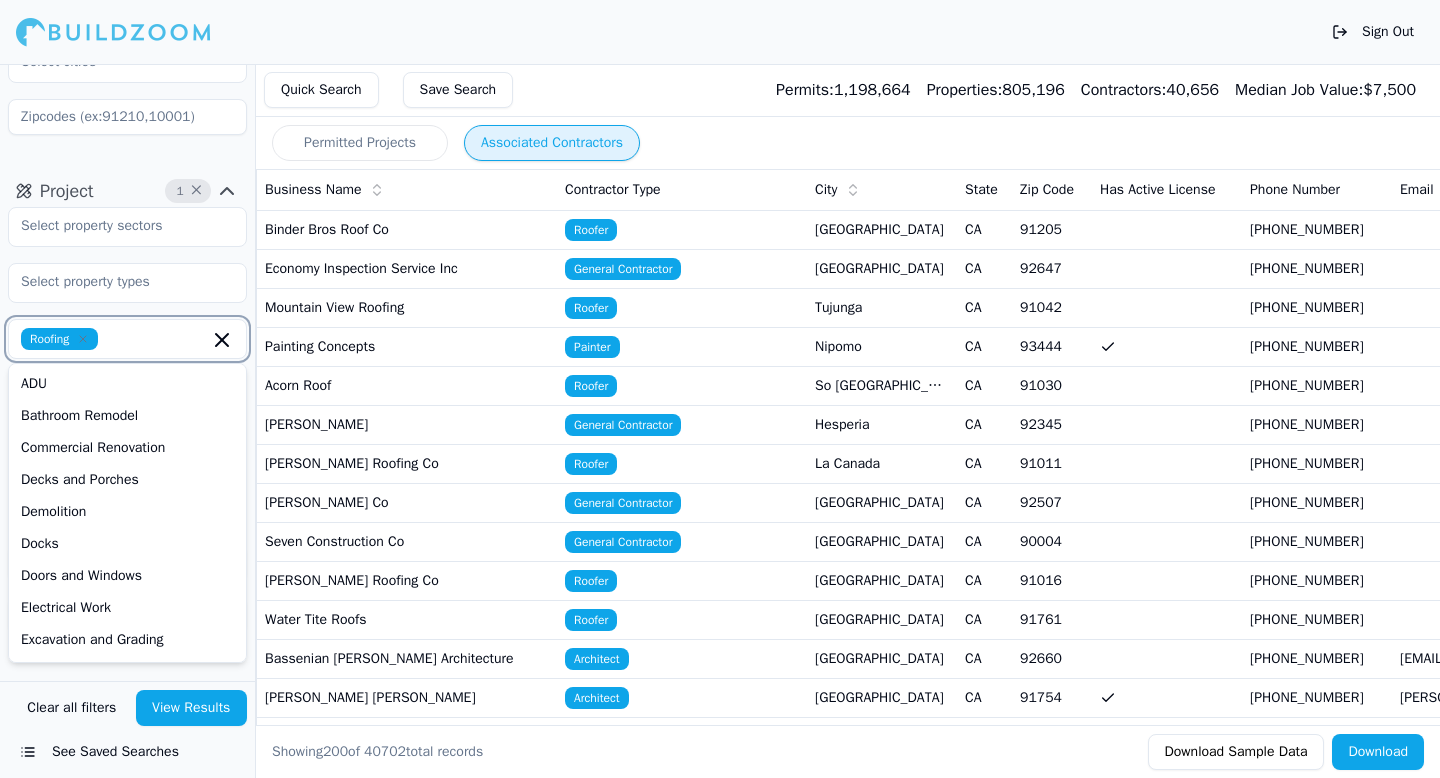 click 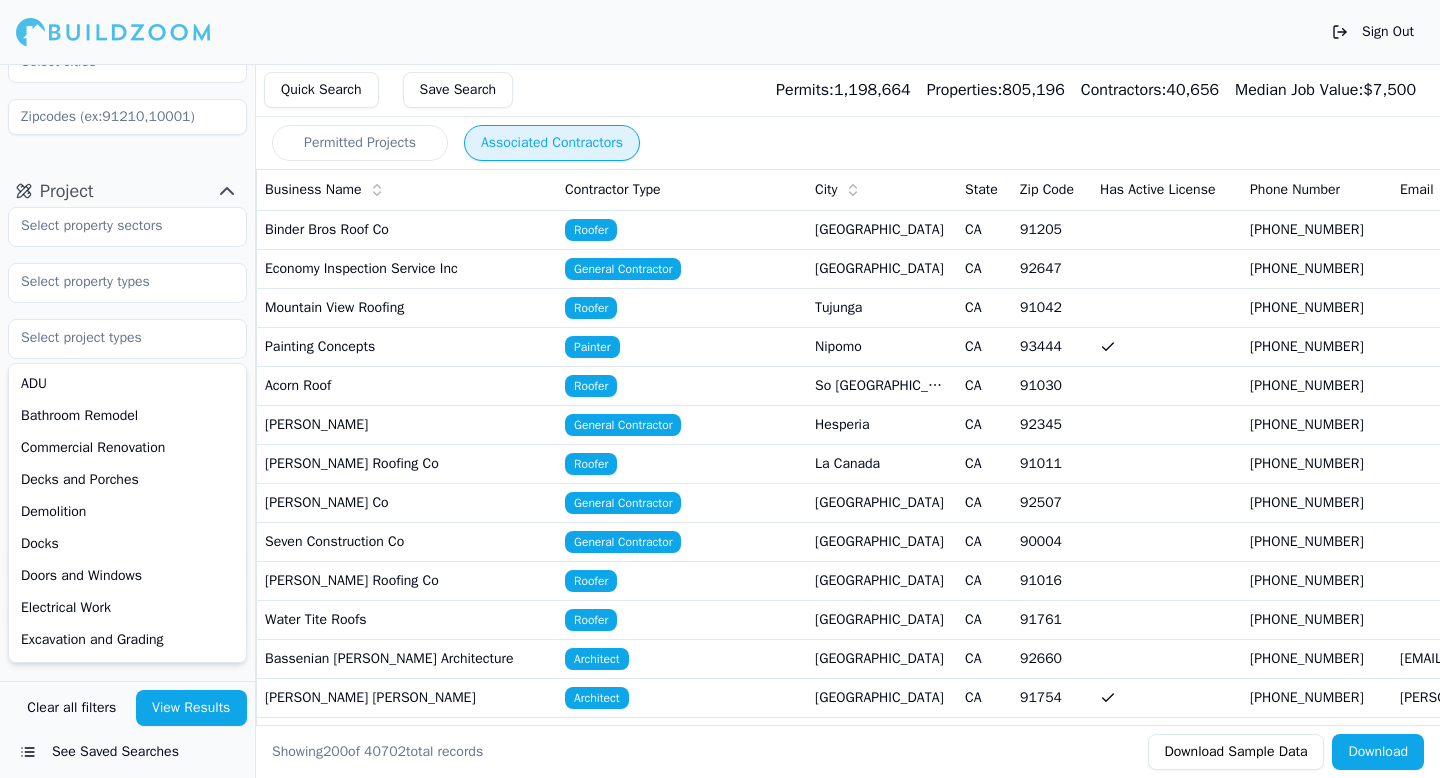 click on "Permitted Projects" at bounding box center [360, 143] 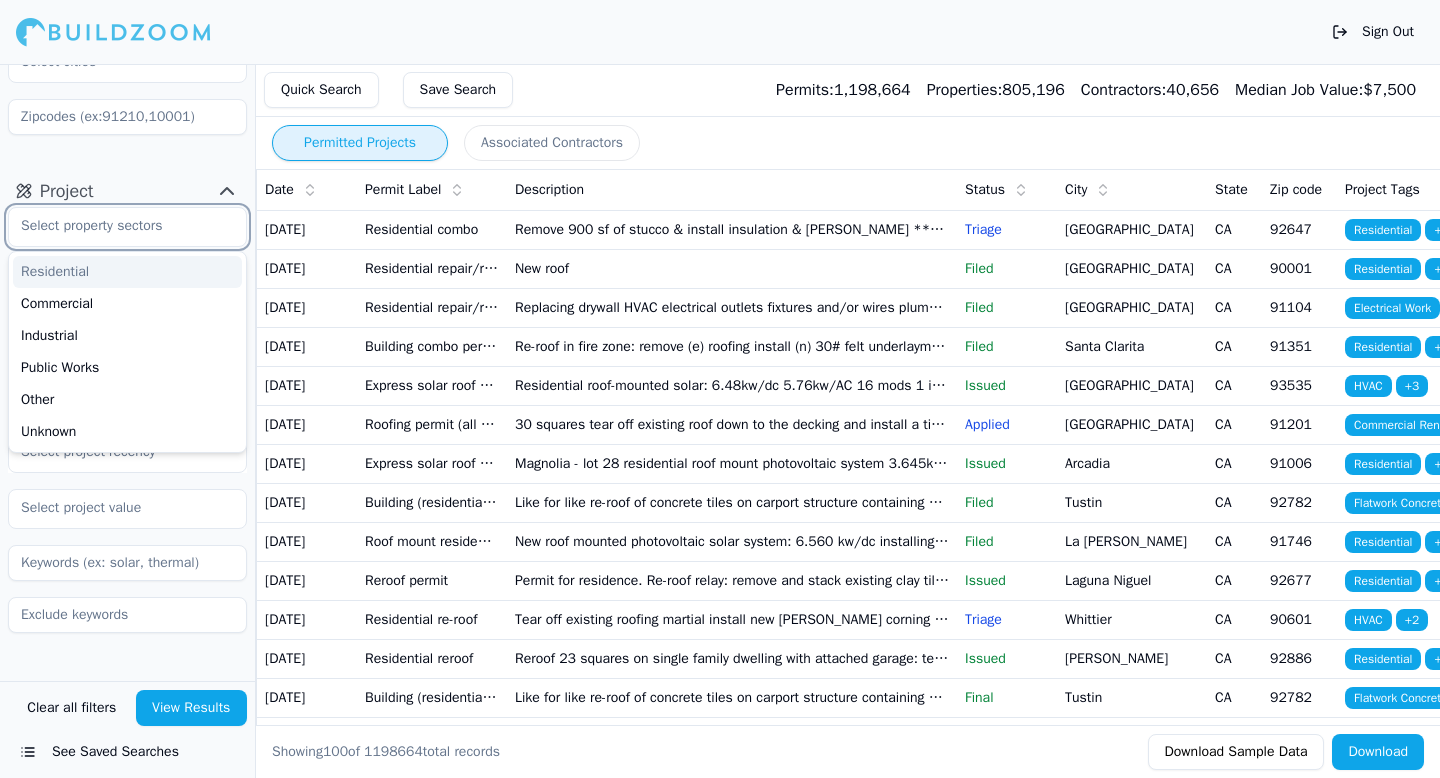 click at bounding box center (115, 226) 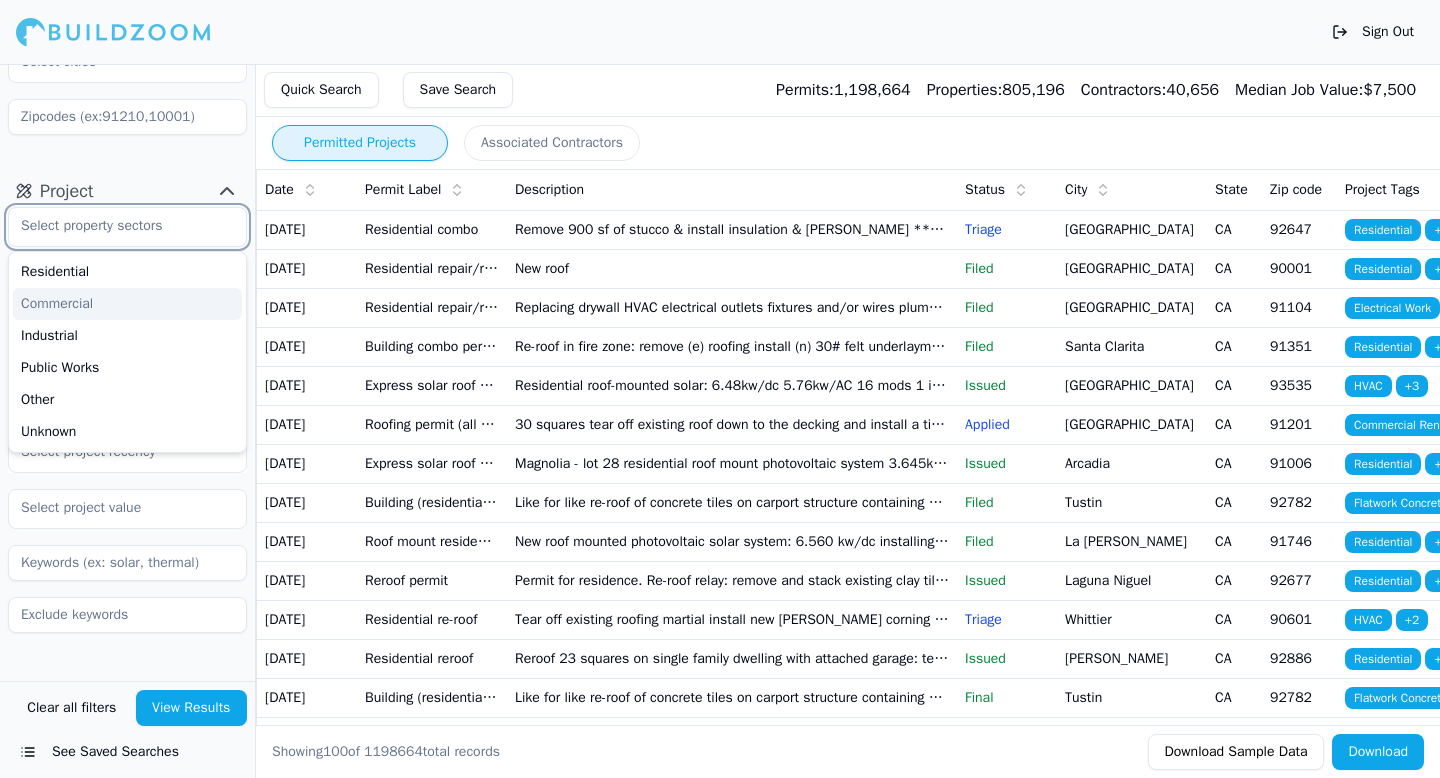 click on "Commercial" at bounding box center (127, 304) 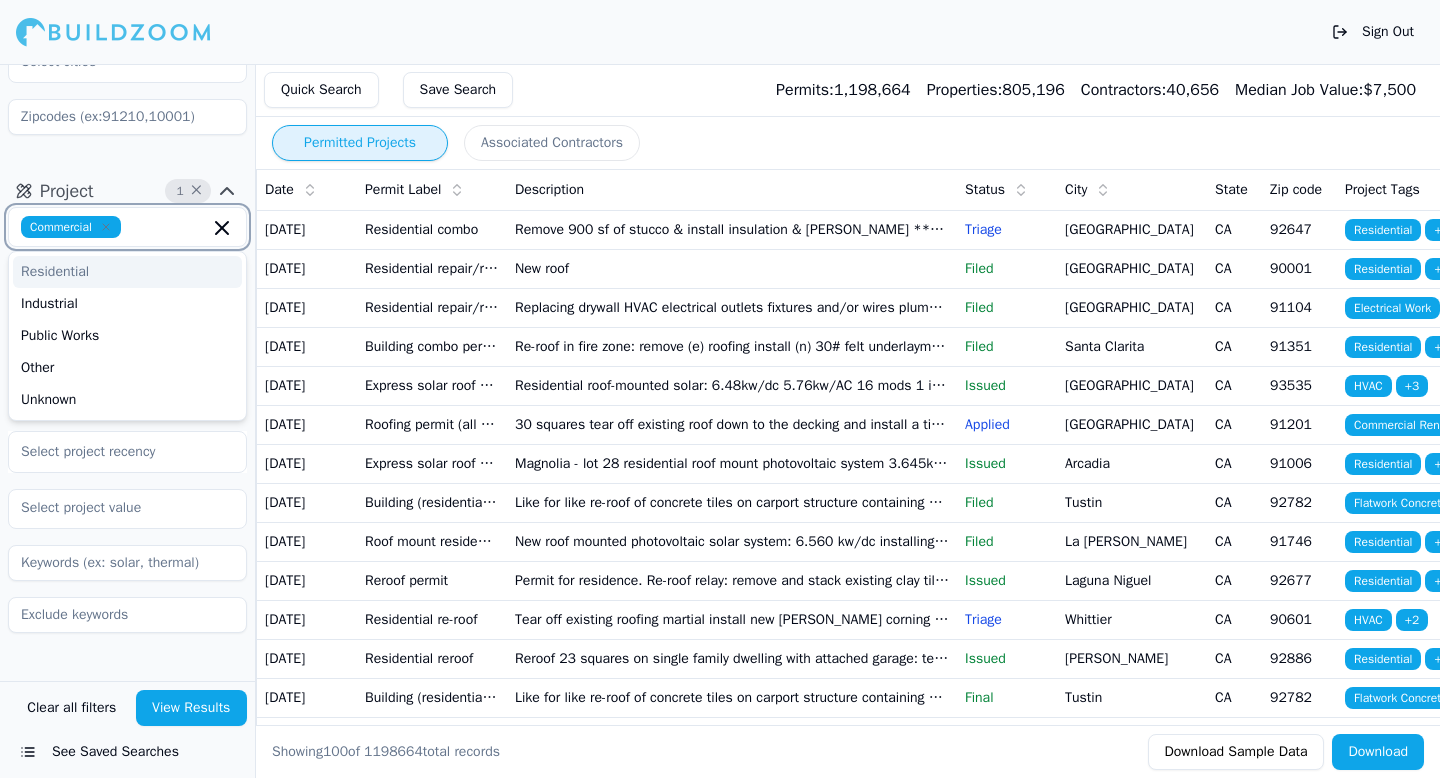 click on "Residential" at bounding box center (127, 272) 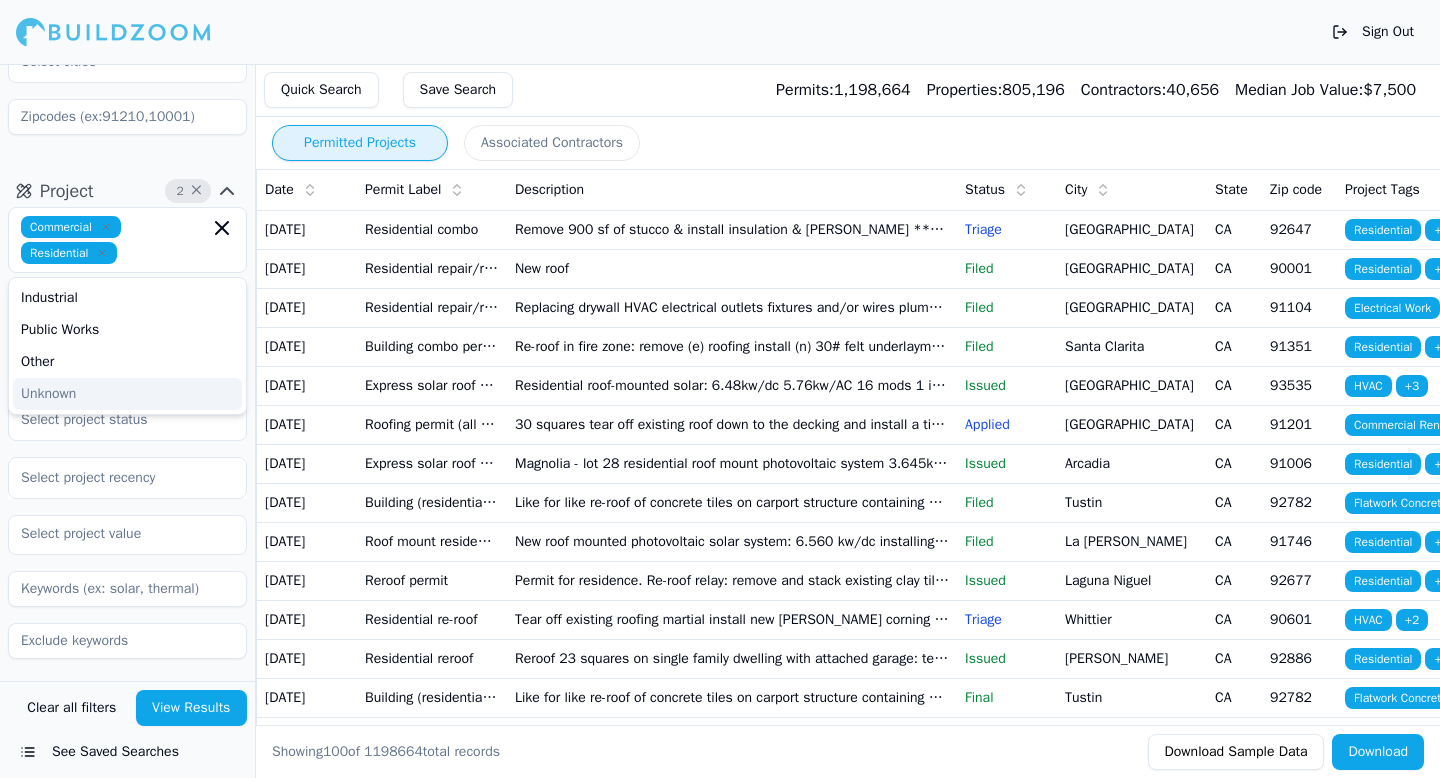 click on "Location 1 × [GEOGRAPHIC_DATA]-[GEOGRAPHIC_DATA]-[GEOGRAPHIC_DATA], [GEOGRAPHIC_DATA]" at bounding box center (127, -11) 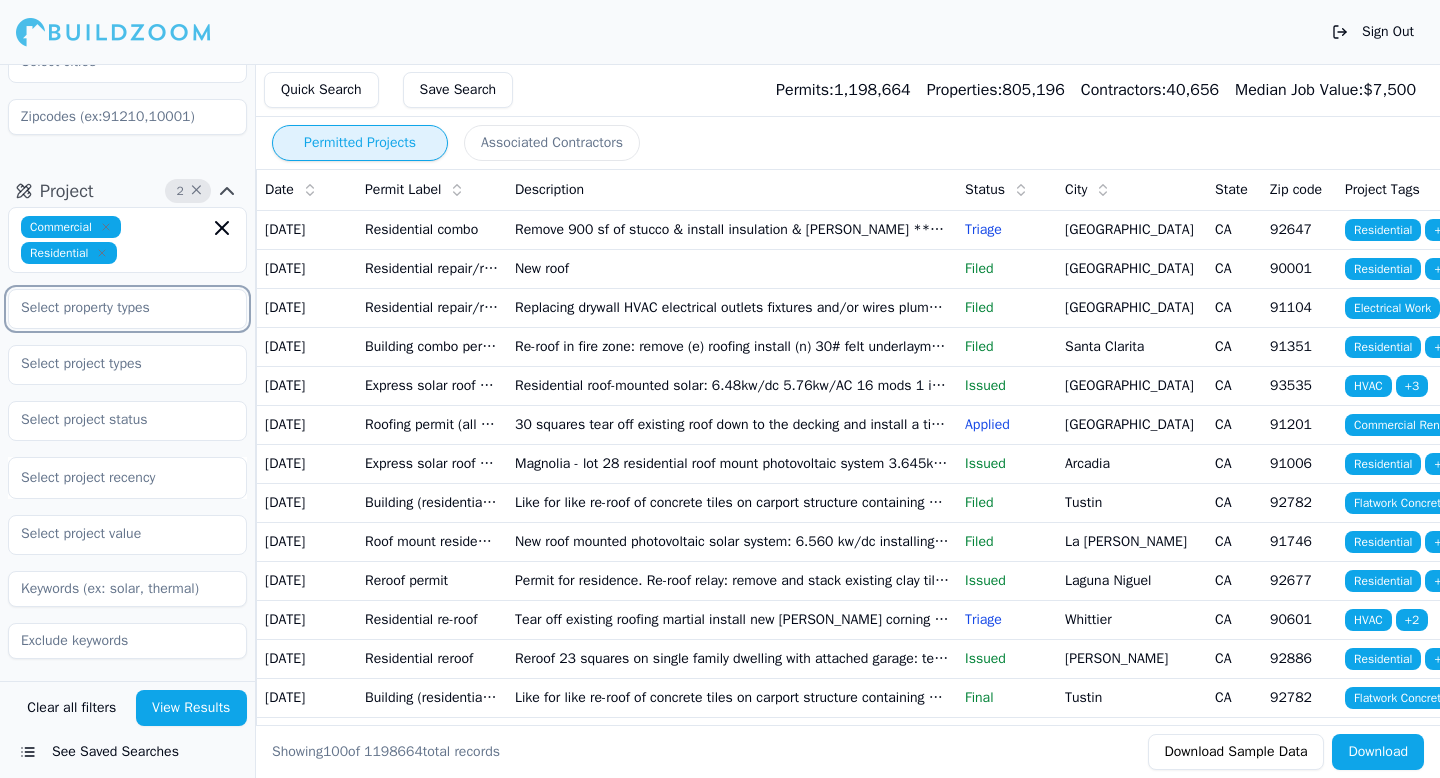 click at bounding box center [115, 308] 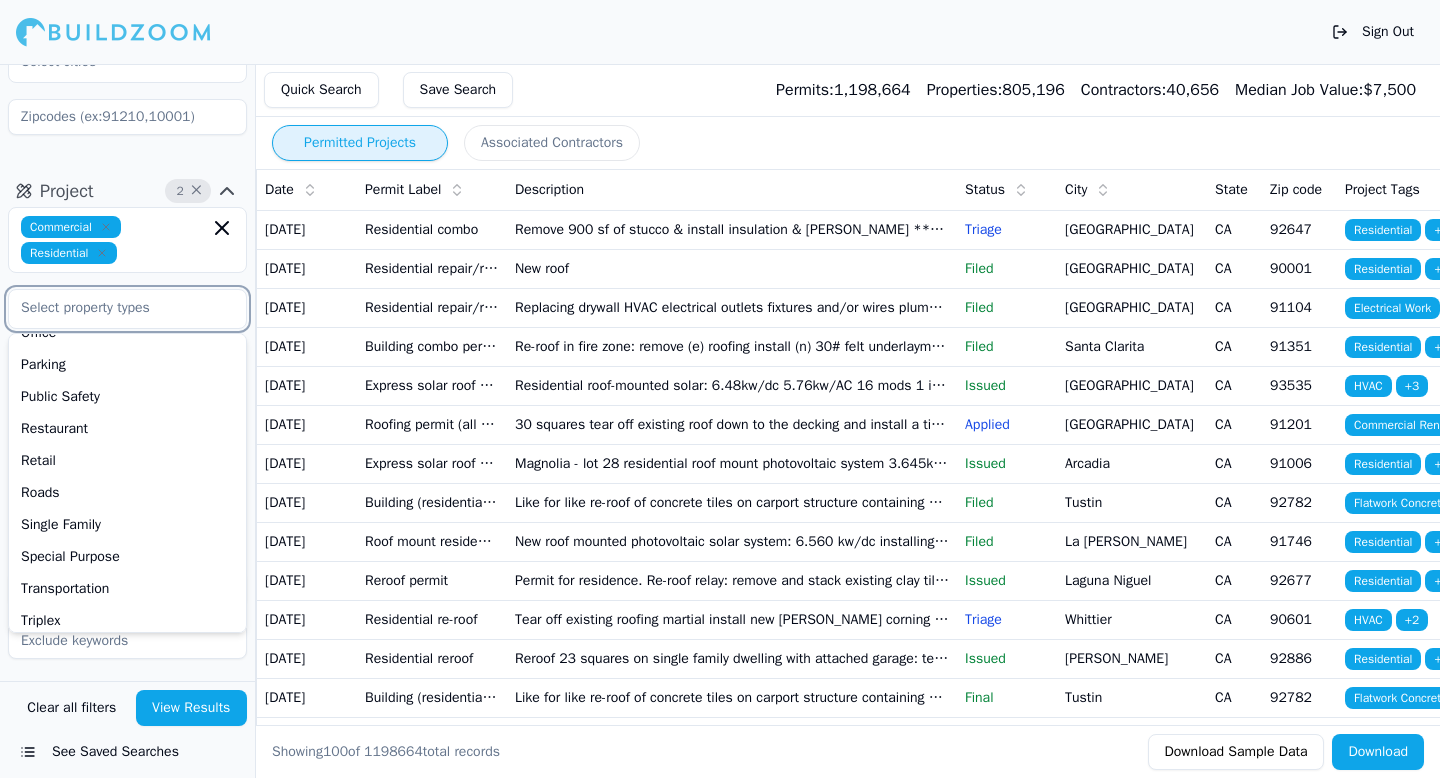 scroll, scrollTop: 542, scrollLeft: 0, axis: vertical 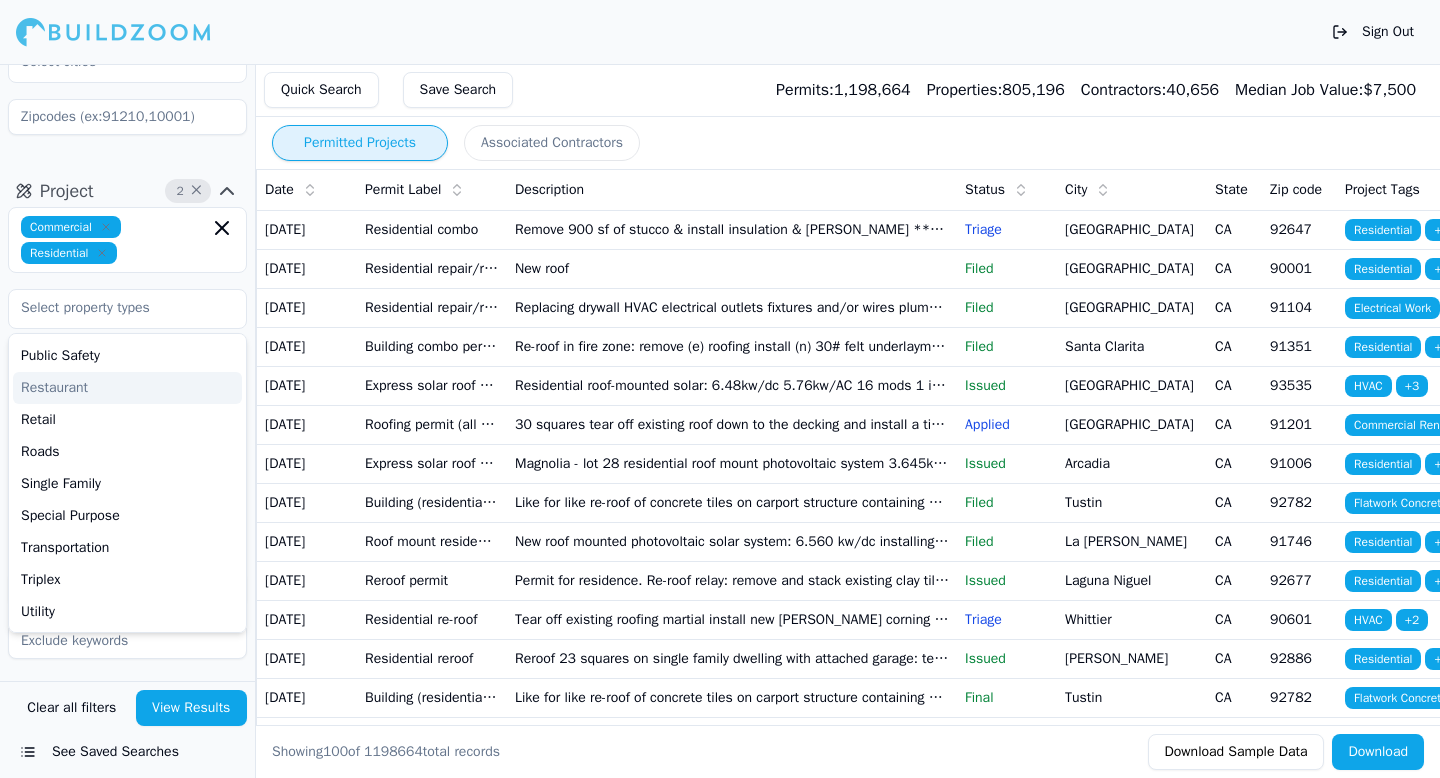 click on "[GEOGRAPHIC_DATA]-[GEOGRAPHIC_DATA]-[GEOGRAPHIC_DATA], [GEOGRAPHIC_DATA]" at bounding box center (127, 5) 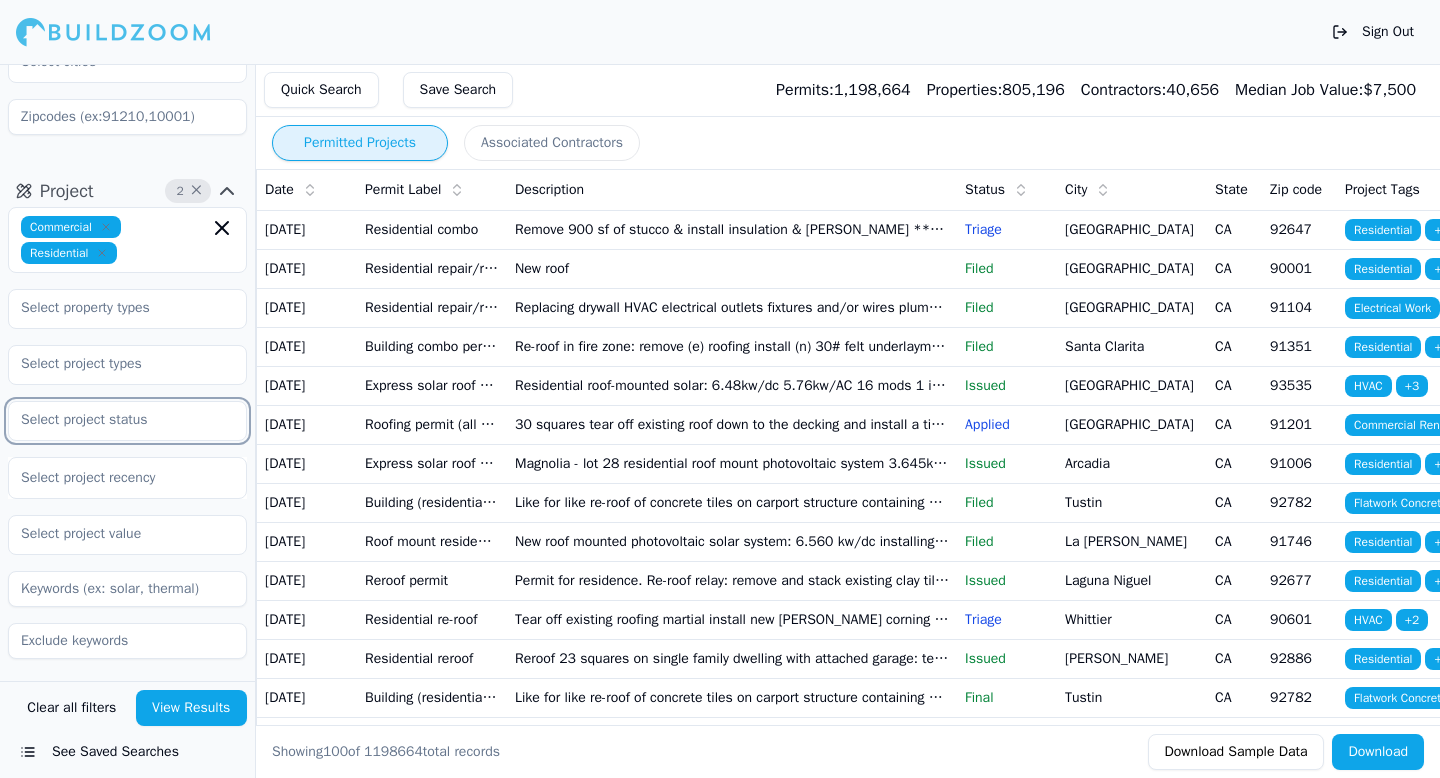 click at bounding box center (115, 420) 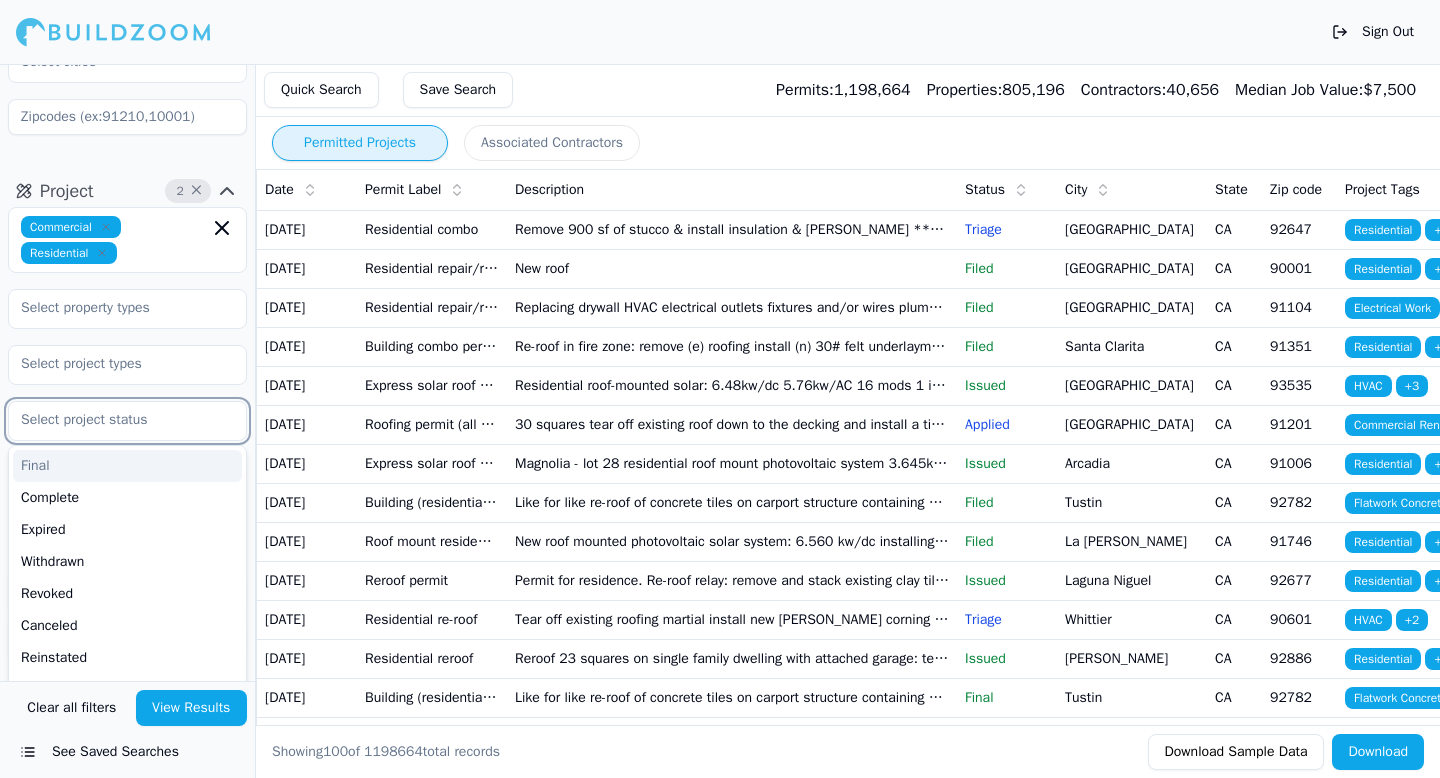 click at bounding box center [115, 420] 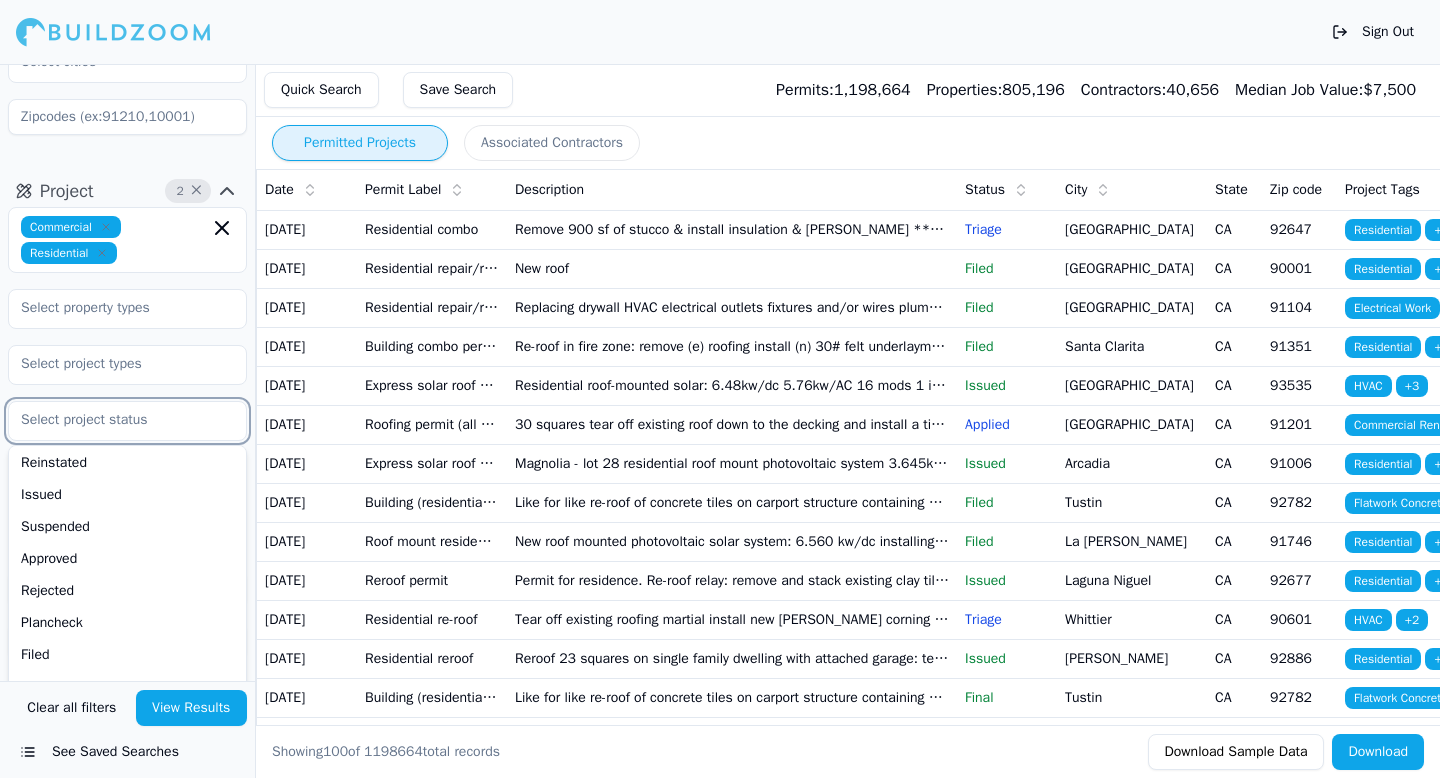 scroll, scrollTop: 222, scrollLeft: 0, axis: vertical 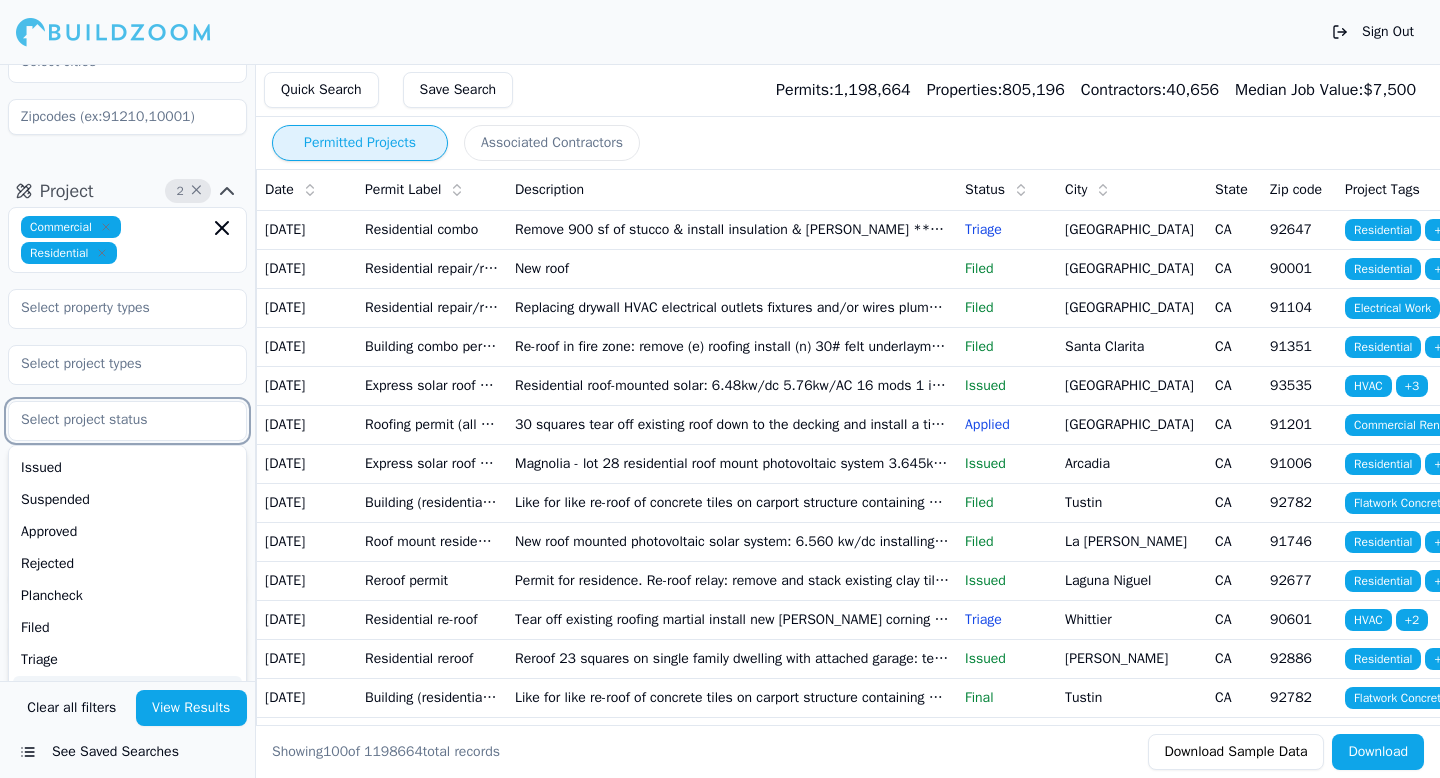 click on "Applied" at bounding box center (127, 692) 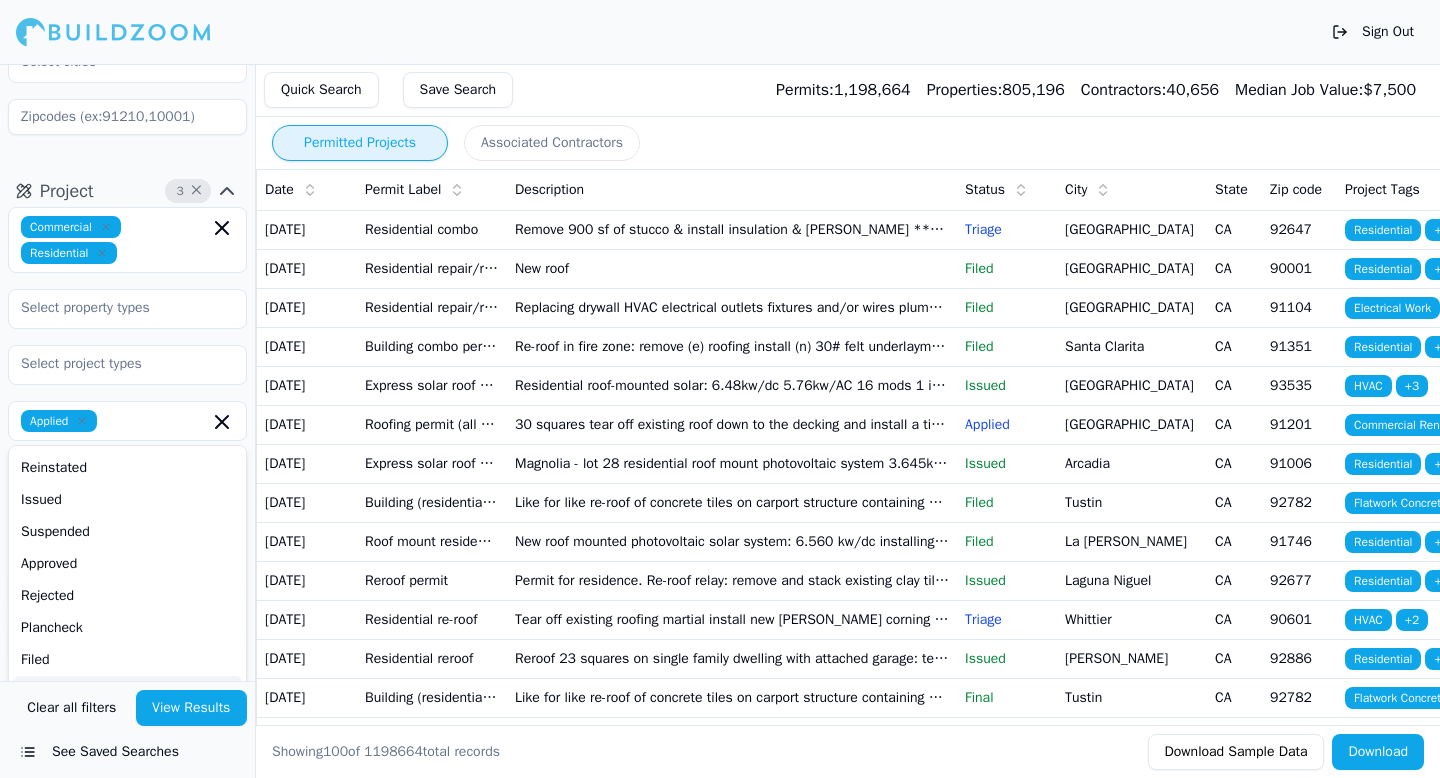 click on "View Results" at bounding box center (192, 708) 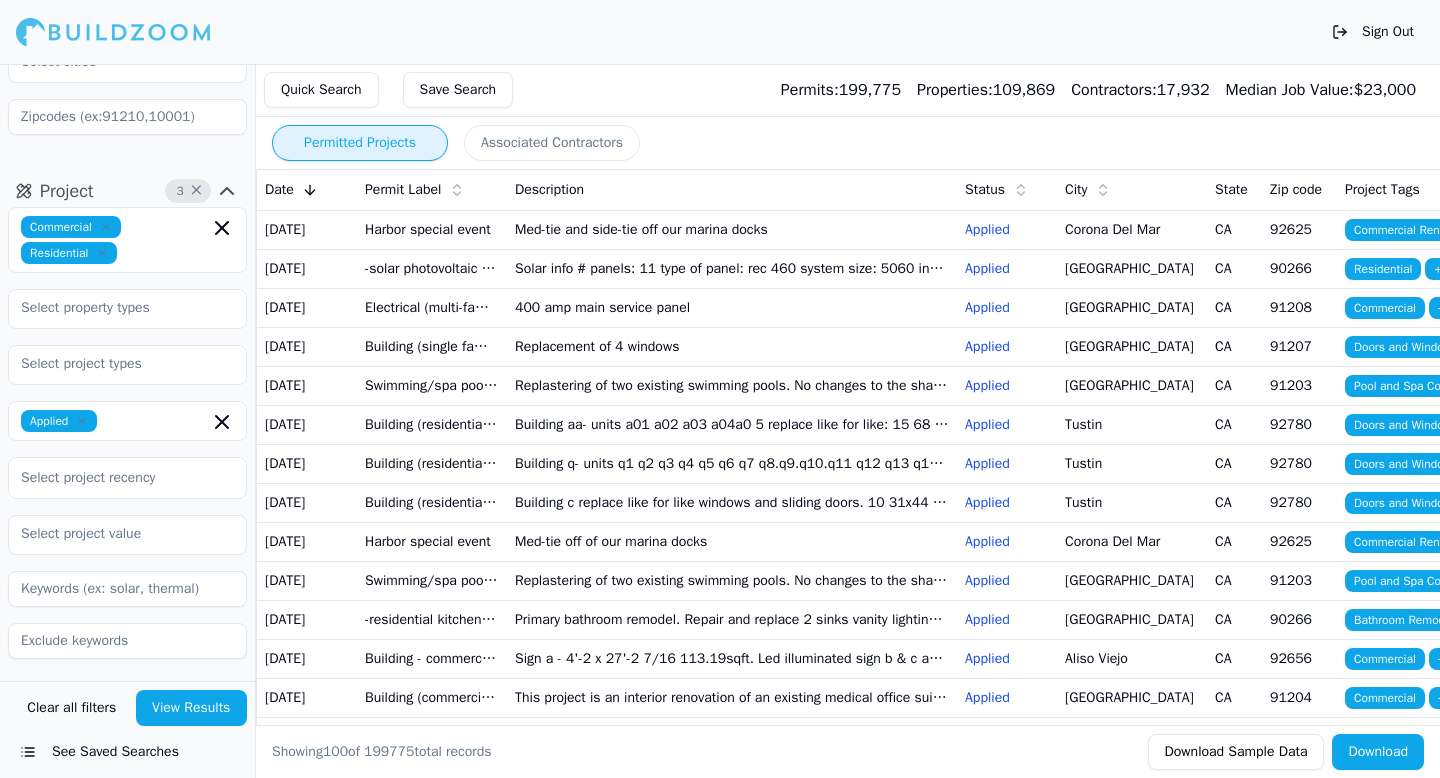 click on "Med-tie and side-tie off our marina docks" at bounding box center [732, 229] 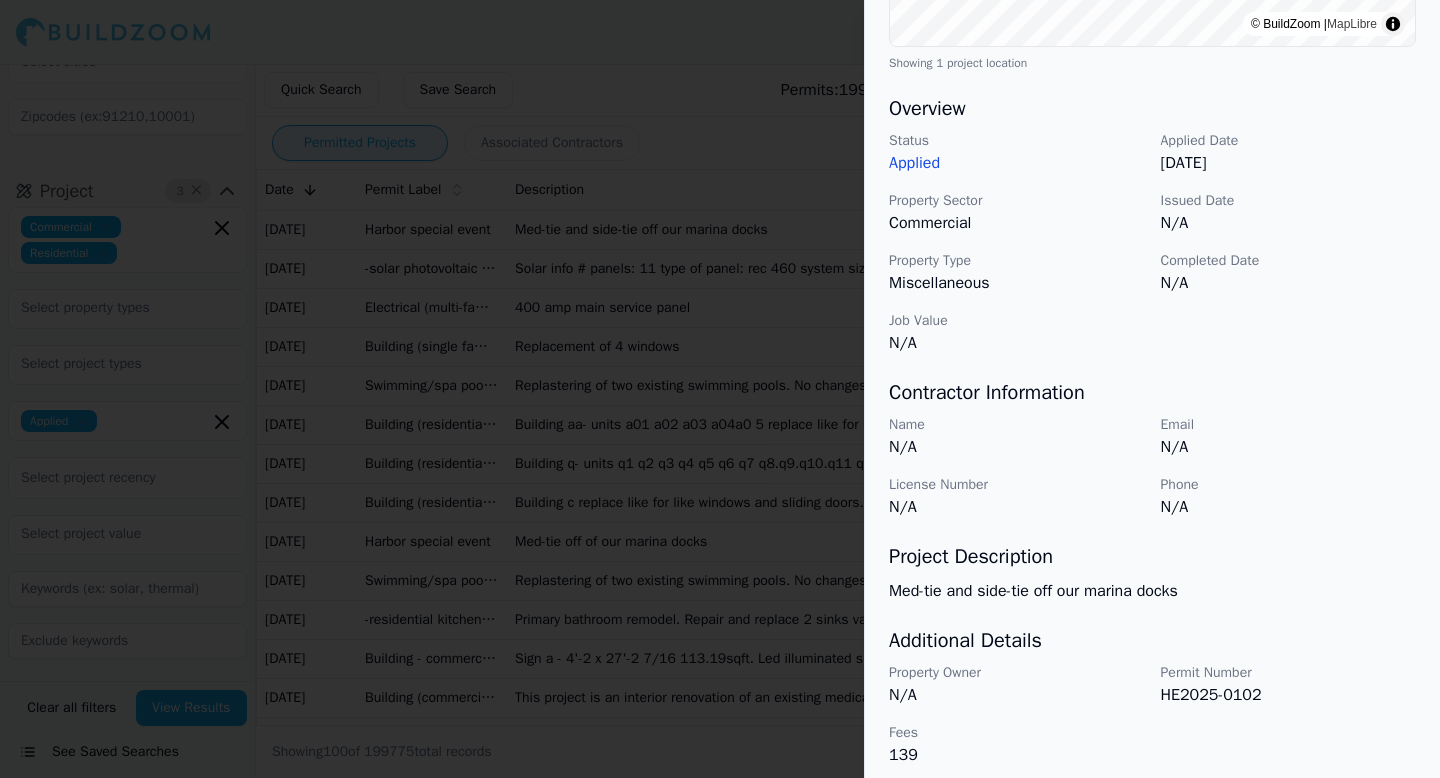 scroll, scrollTop: 547, scrollLeft: 0, axis: vertical 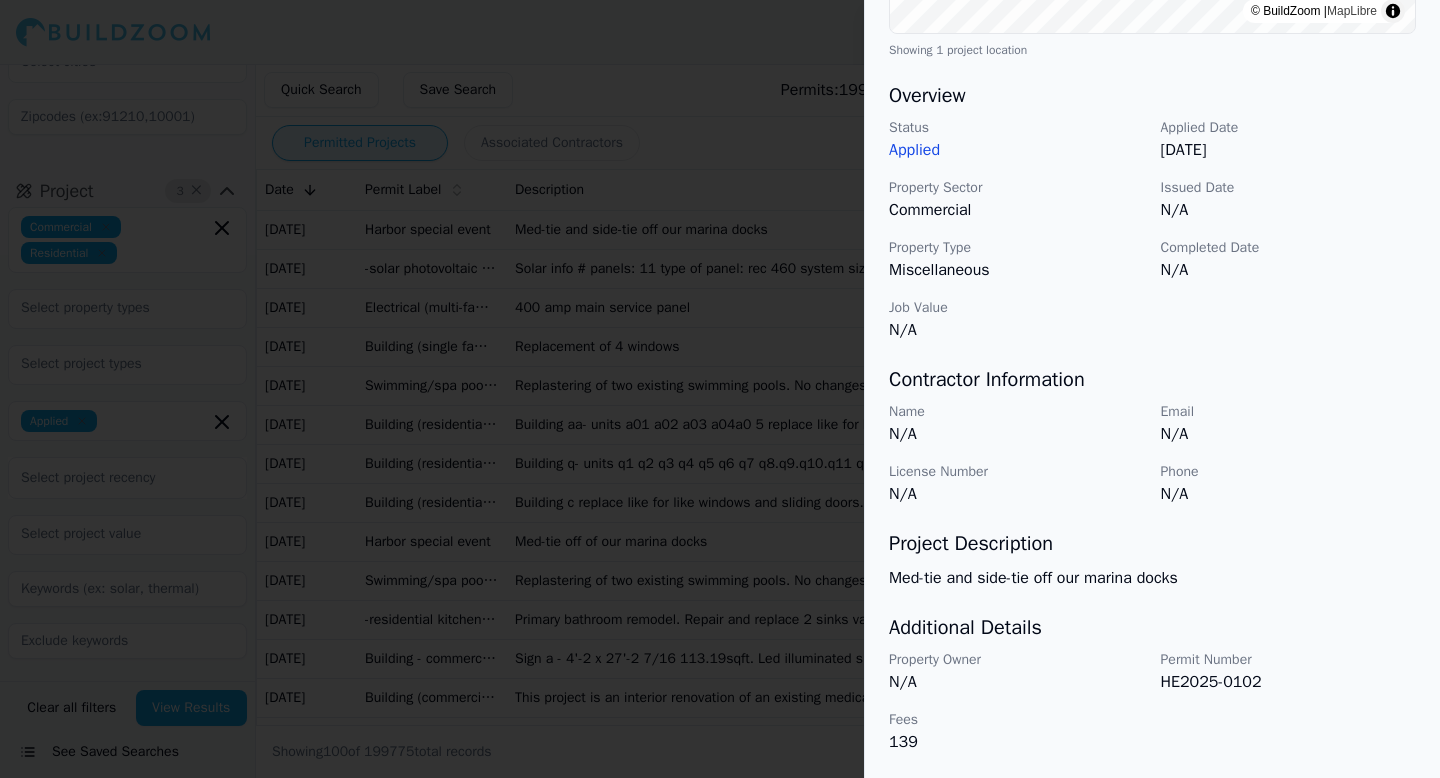 click at bounding box center (720, 389) 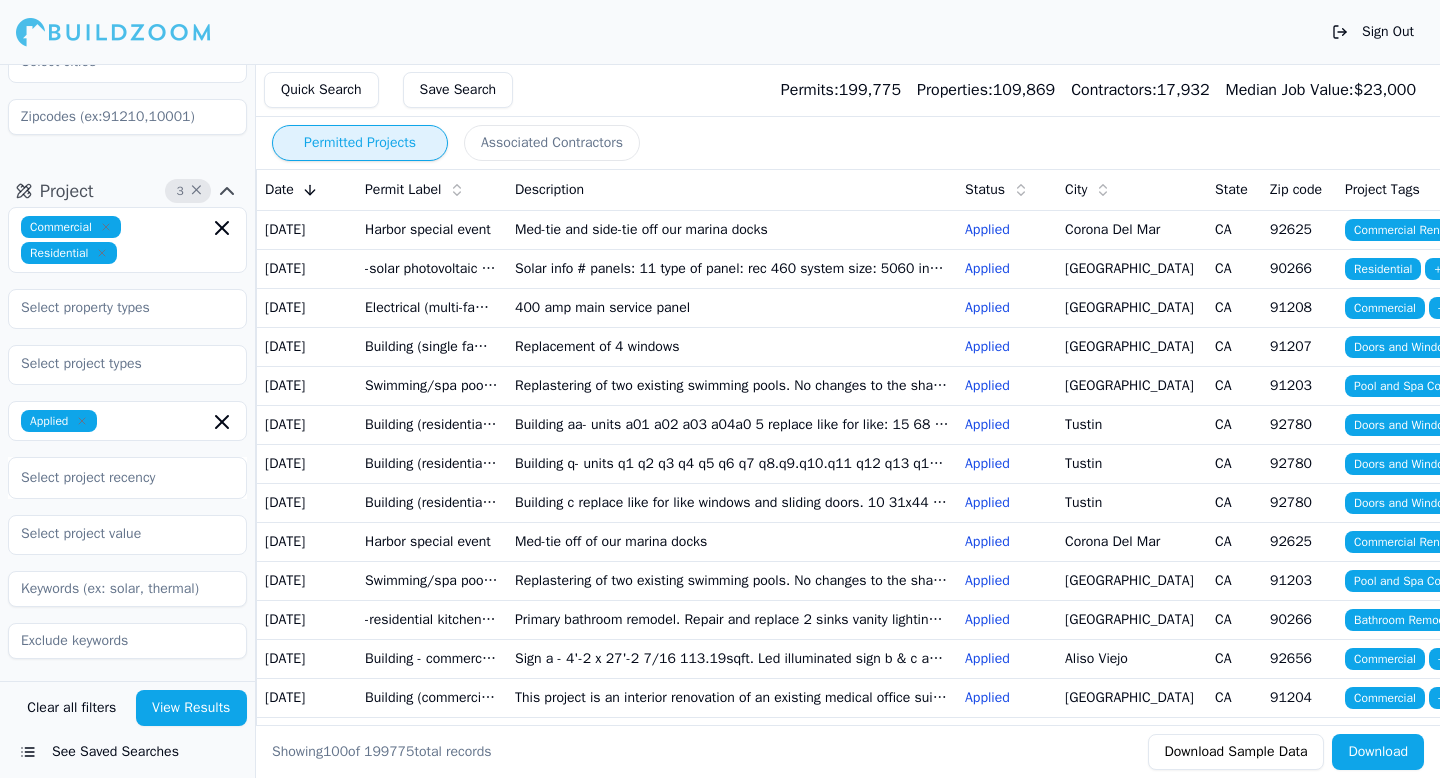 click 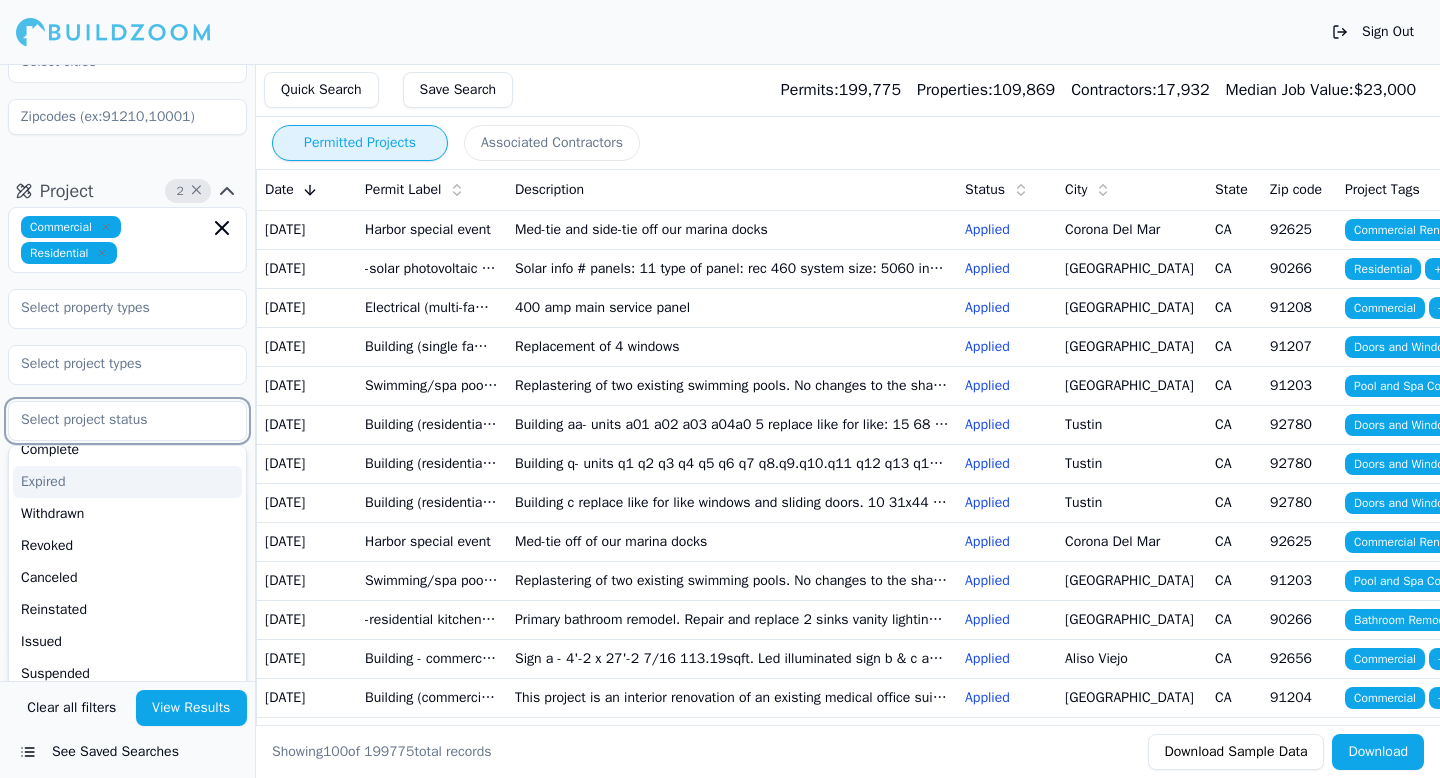 scroll, scrollTop: 222, scrollLeft: 0, axis: vertical 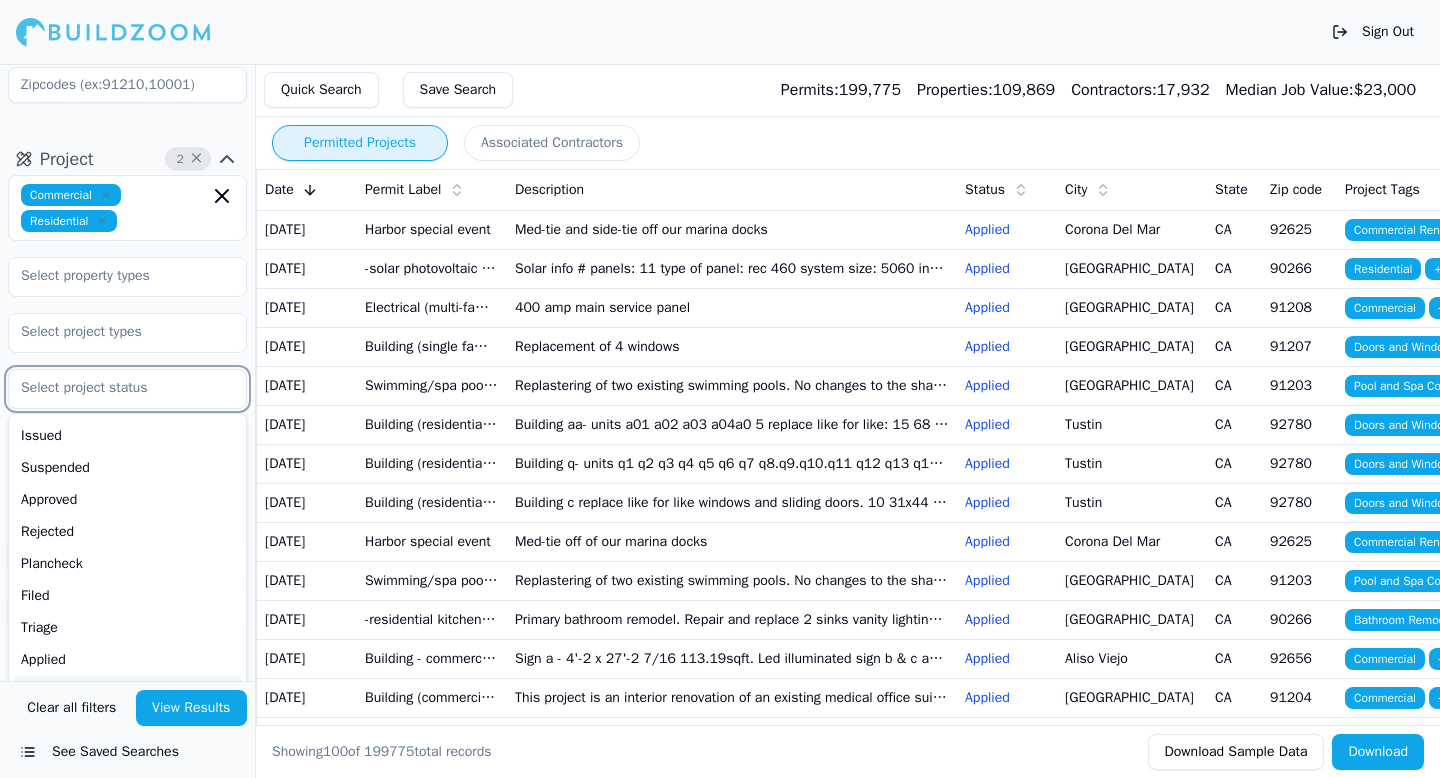 click on "_None_" at bounding box center (127, 692) 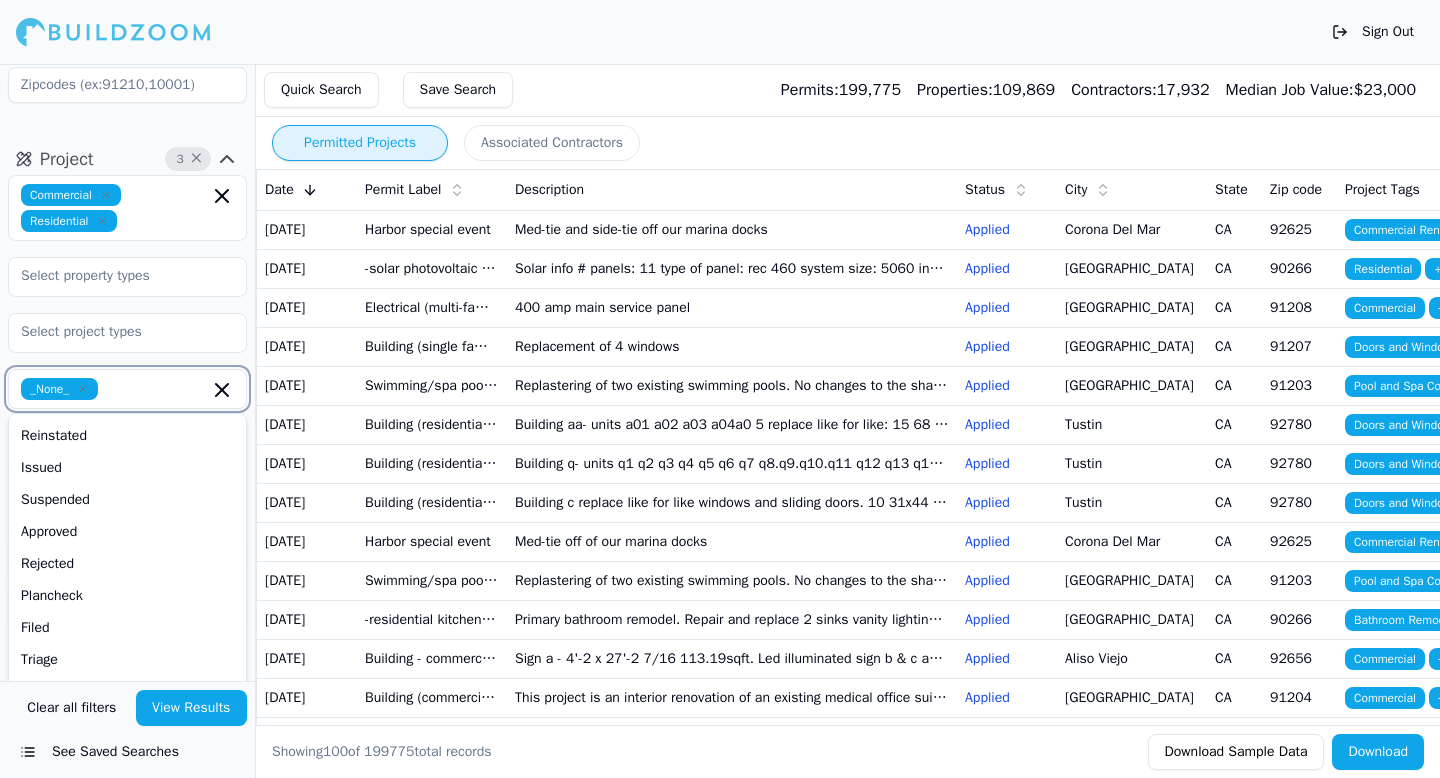 scroll, scrollTop: 190, scrollLeft: 0, axis: vertical 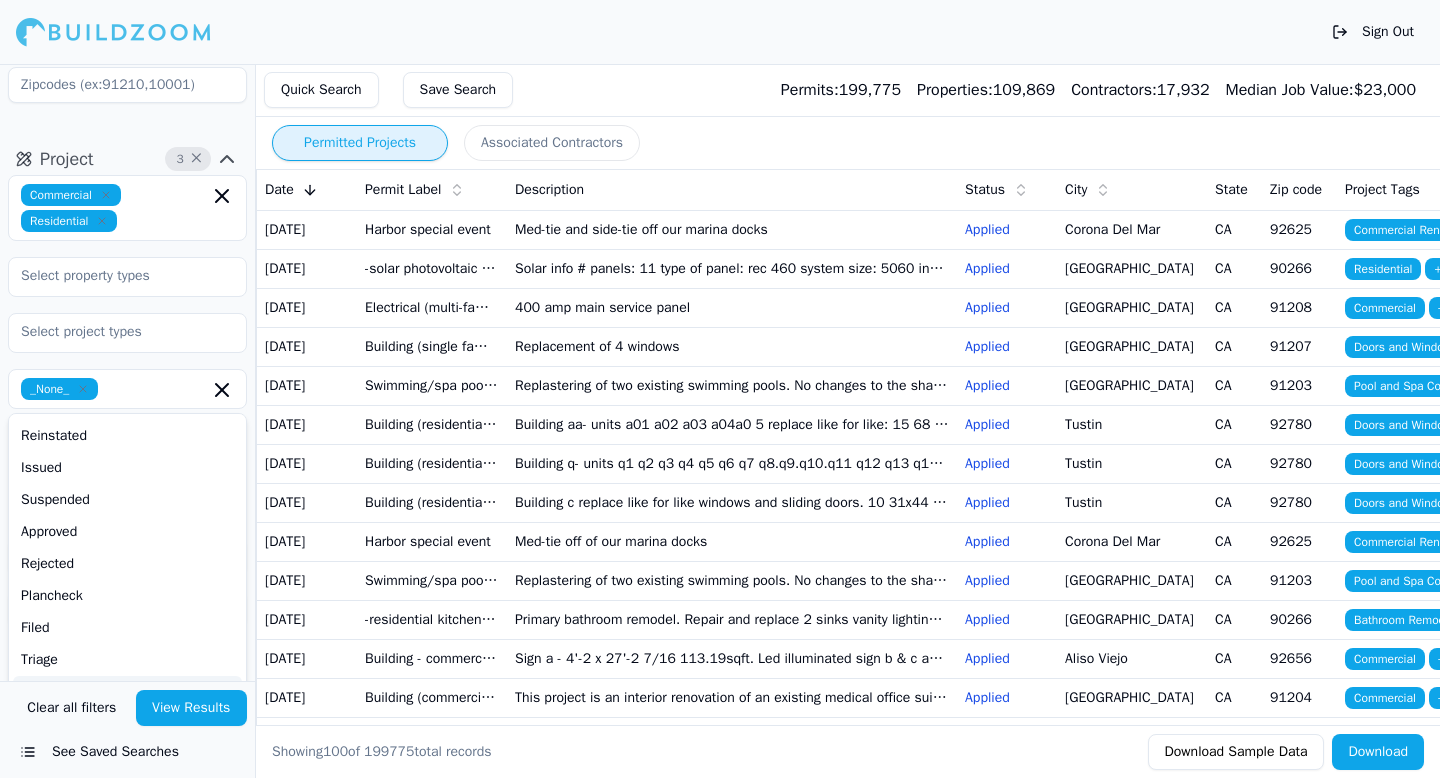 click on "View Results" at bounding box center [192, 708] 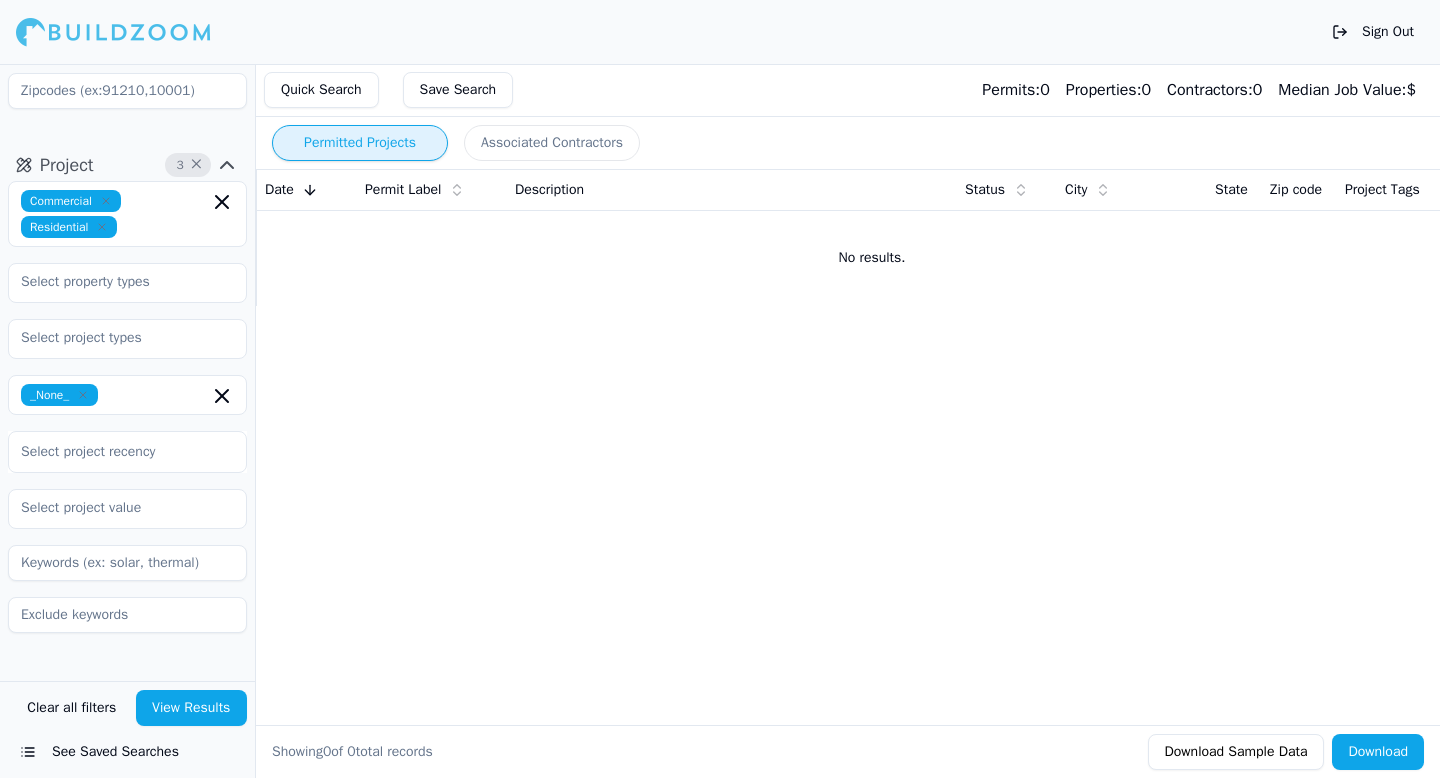 click on "_None_" at bounding box center (59, 395) 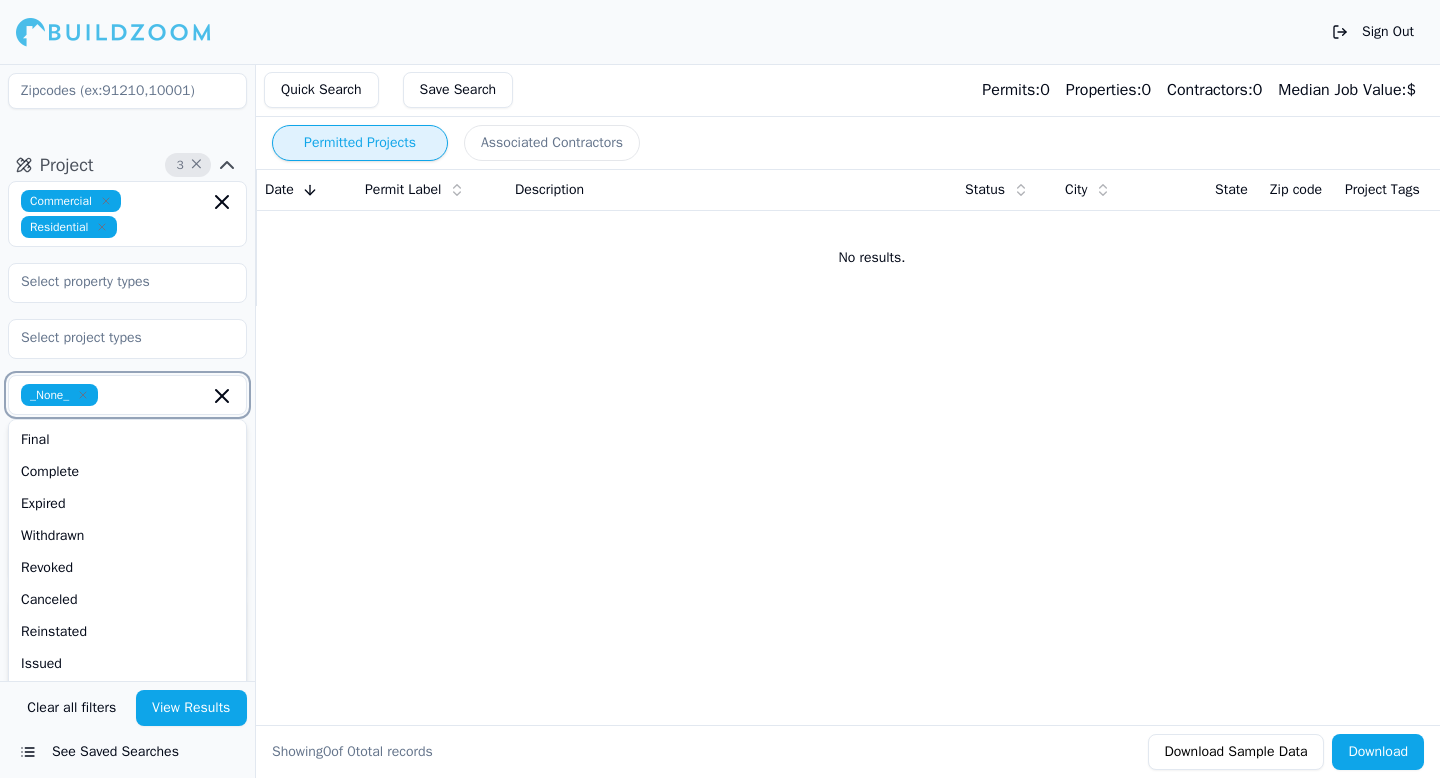 click 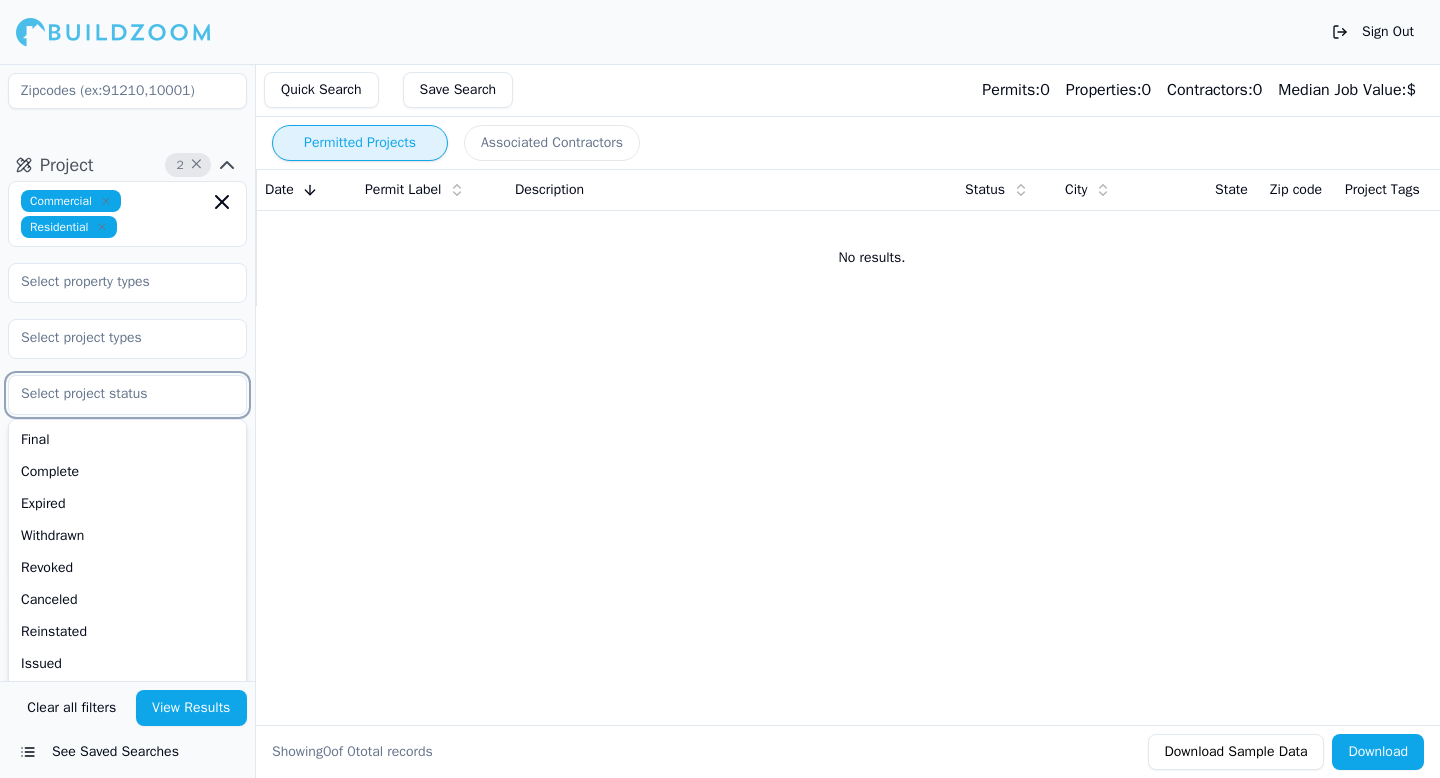 scroll, scrollTop: 277, scrollLeft: 0, axis: vertical 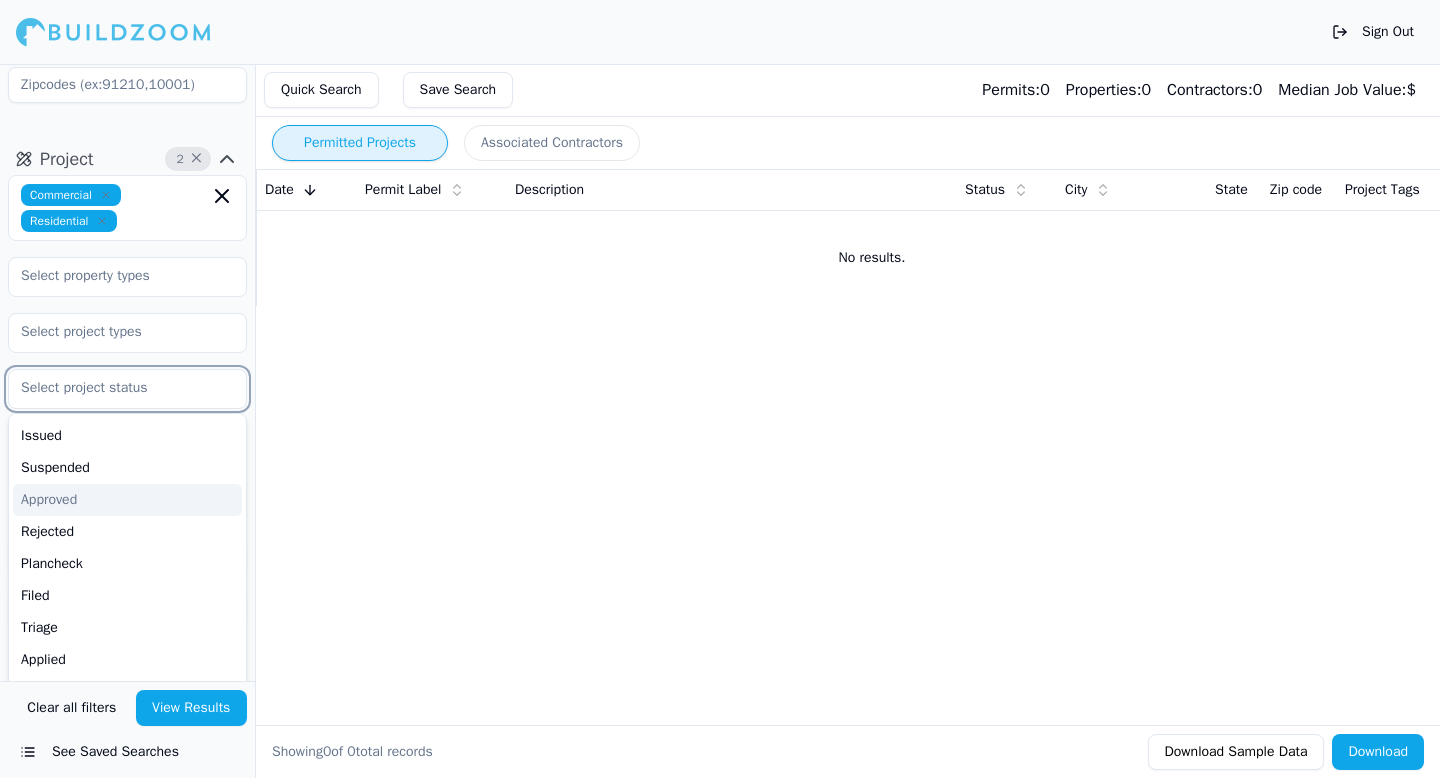 click on "Approved" at bounding box center (127, 500) 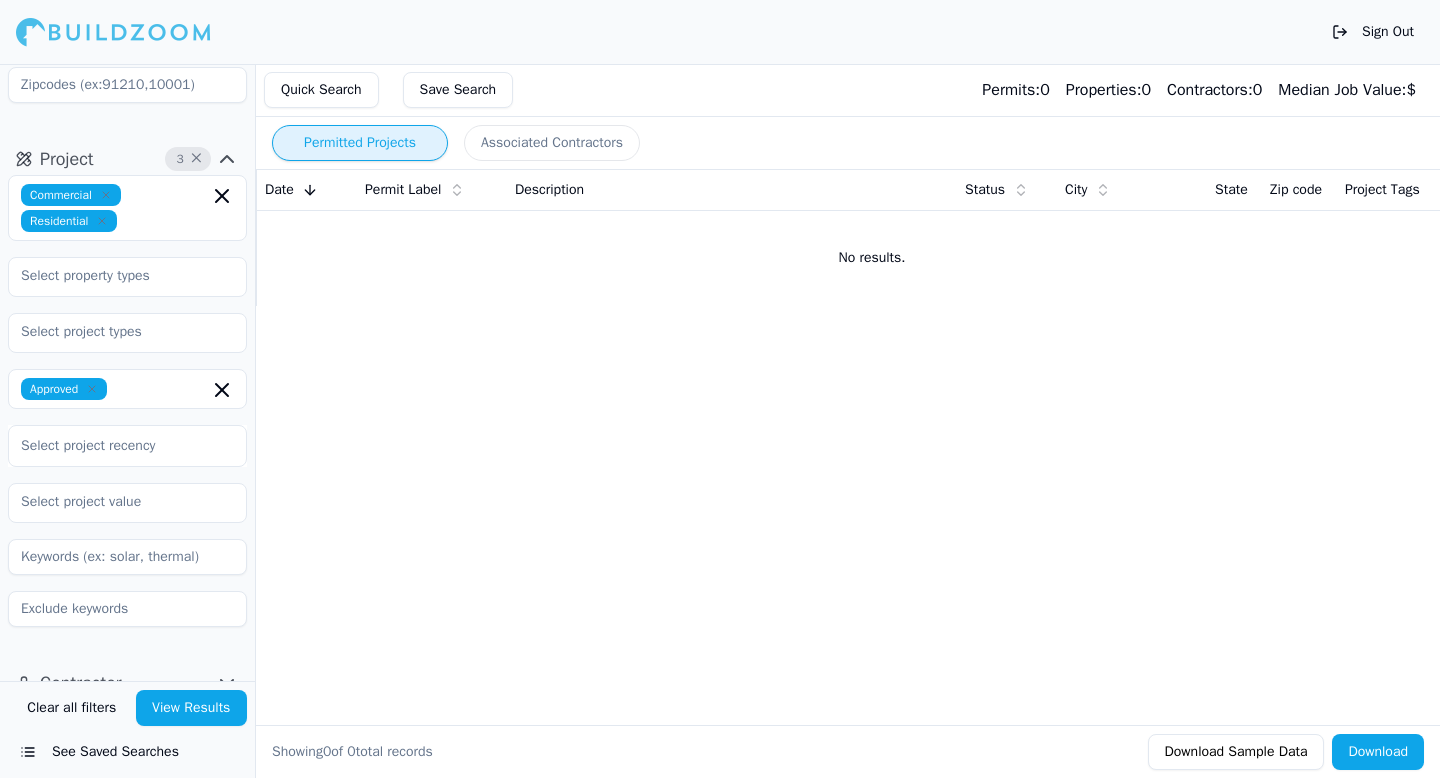 click on "View Results" at bounding box center (192, 708) 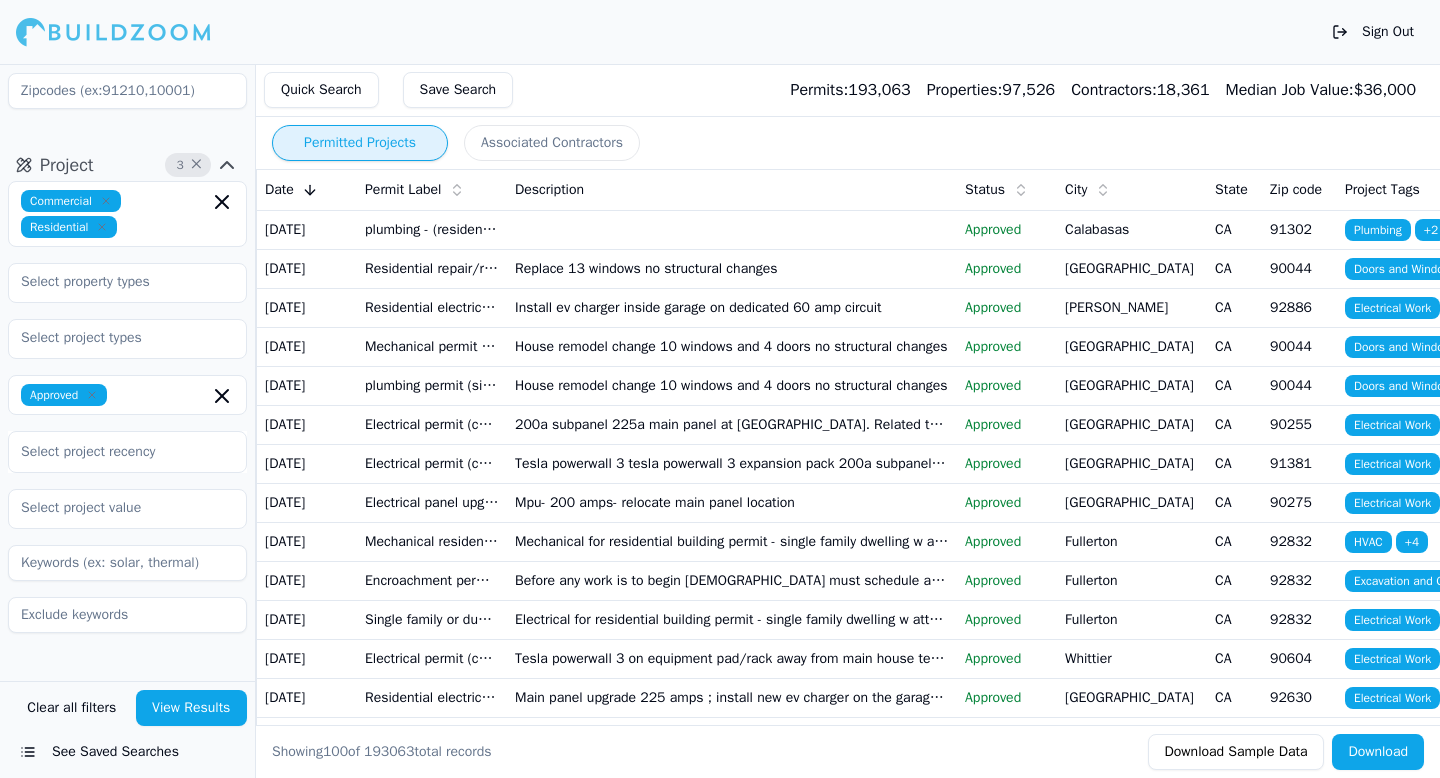 click on "Replace 13 windows no structural changes" at bounding box center [732, 268] 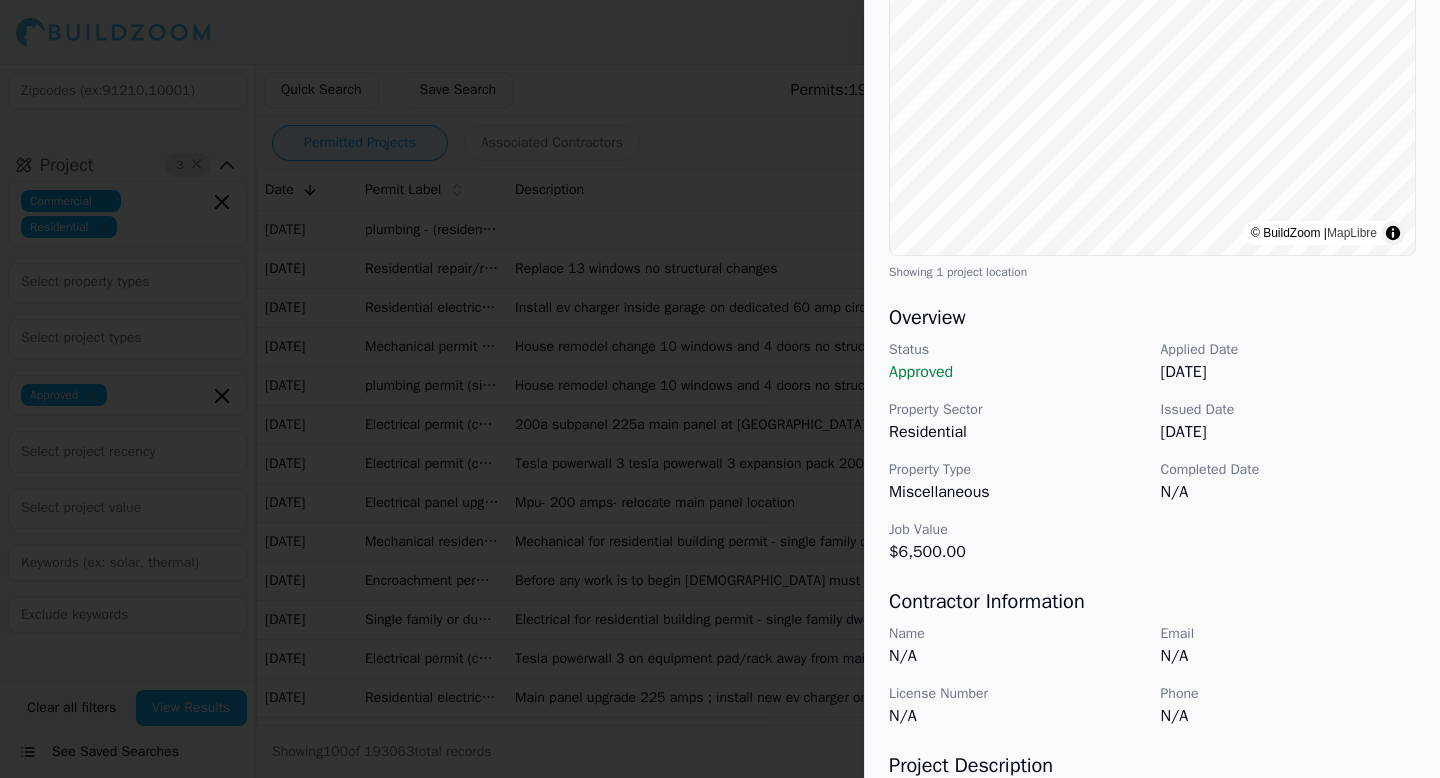 scroll, scrollTop: 373, scrollLeft: 0, axis: vertical 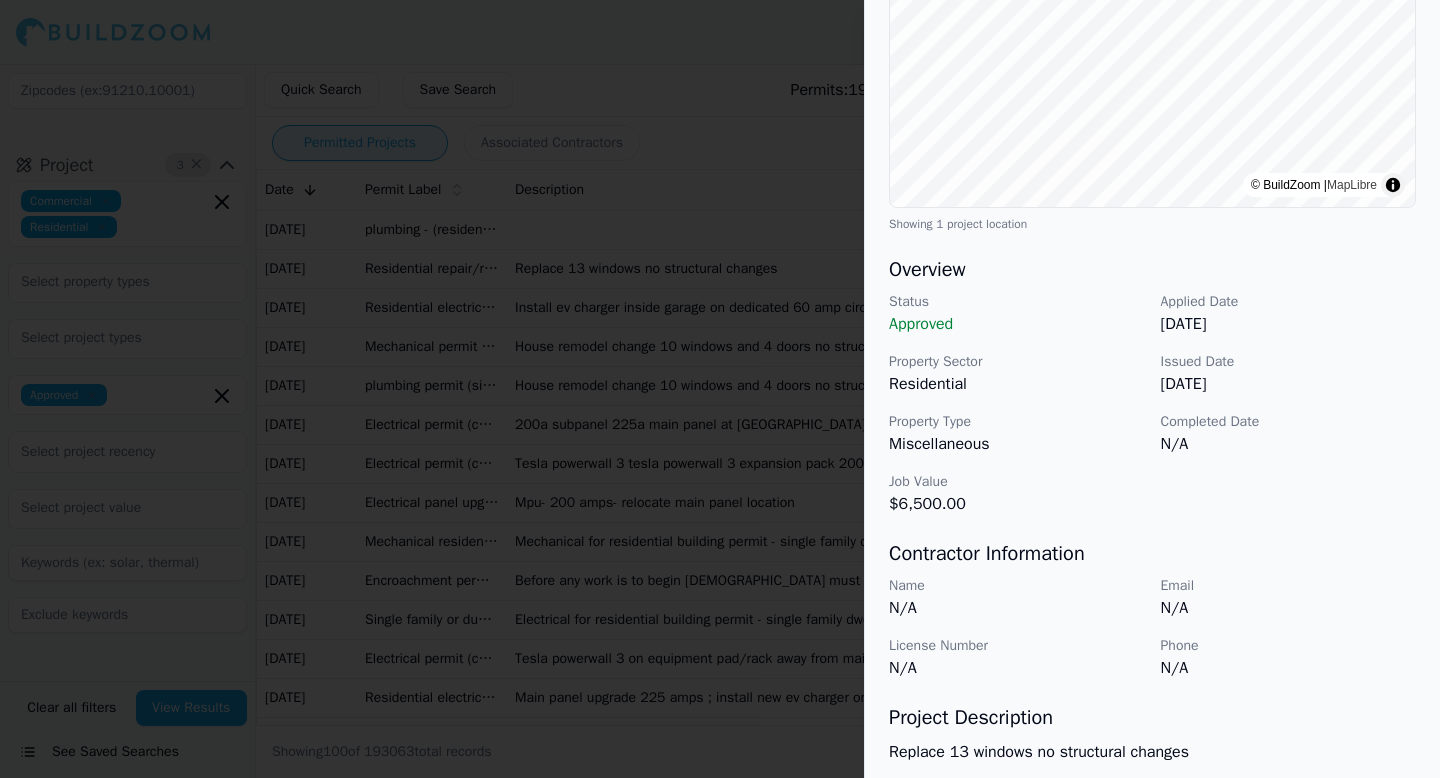 click on "N/A" at bounding box center [1017, 608] 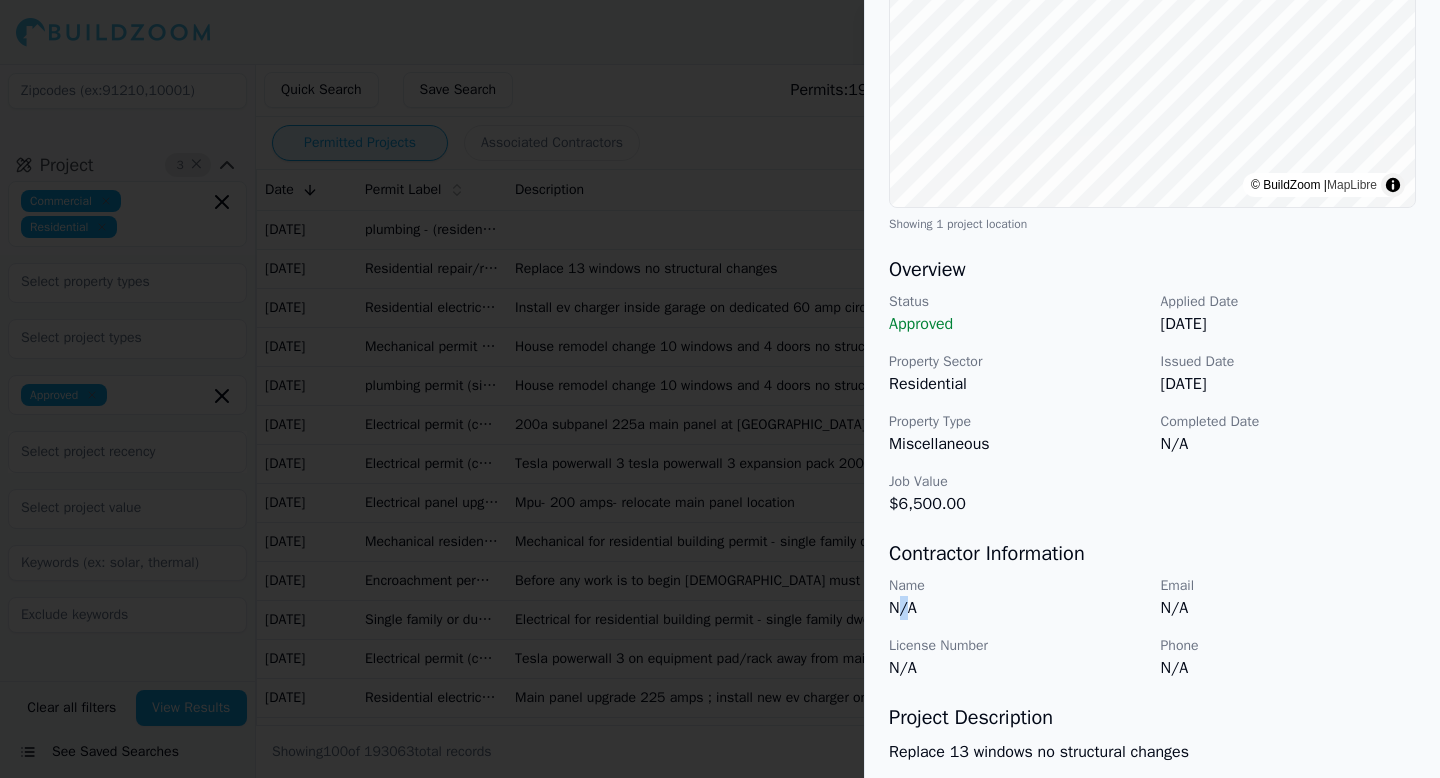 click on "N/A" at bounding box center (1017, 608) 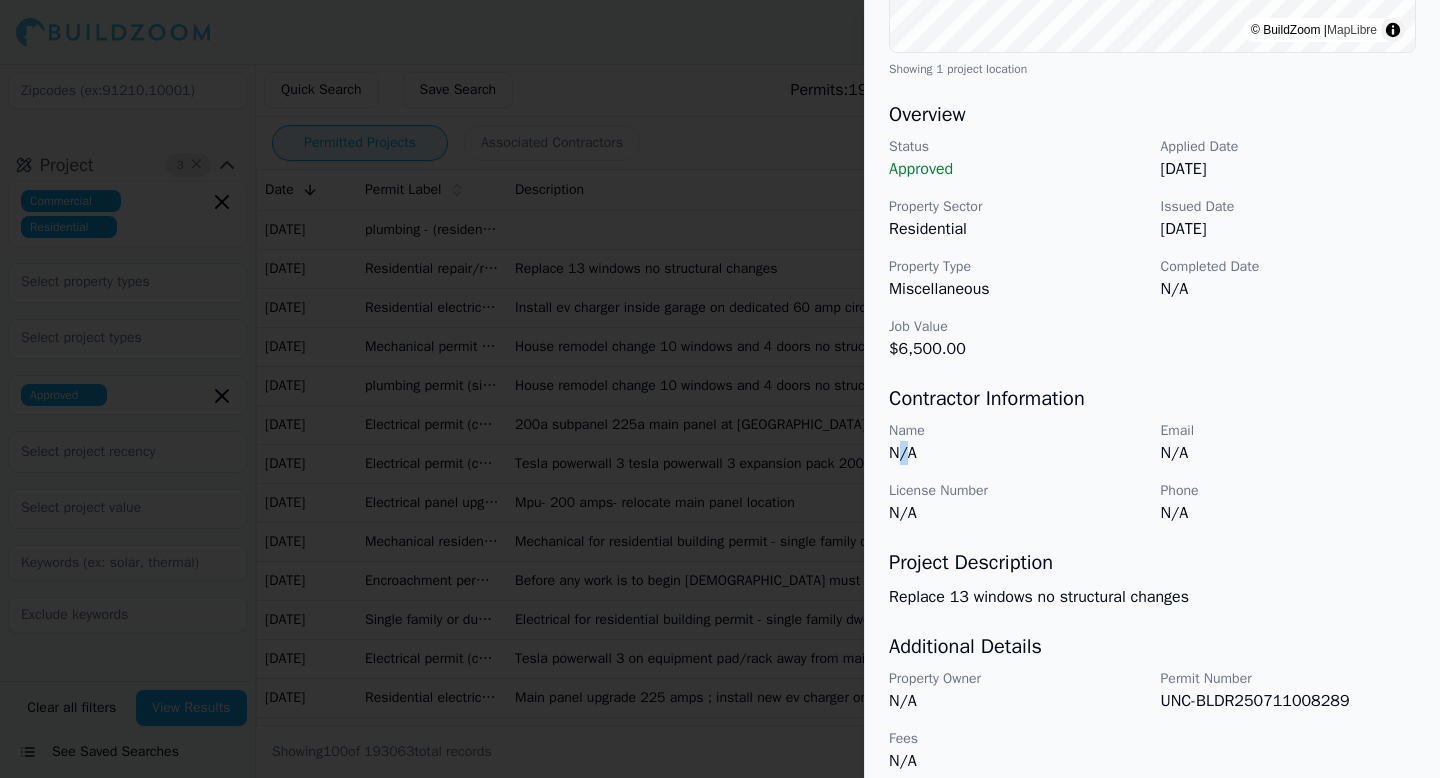 scroll, scrollTop: 547, scrollLeft: 0, axis: vertical 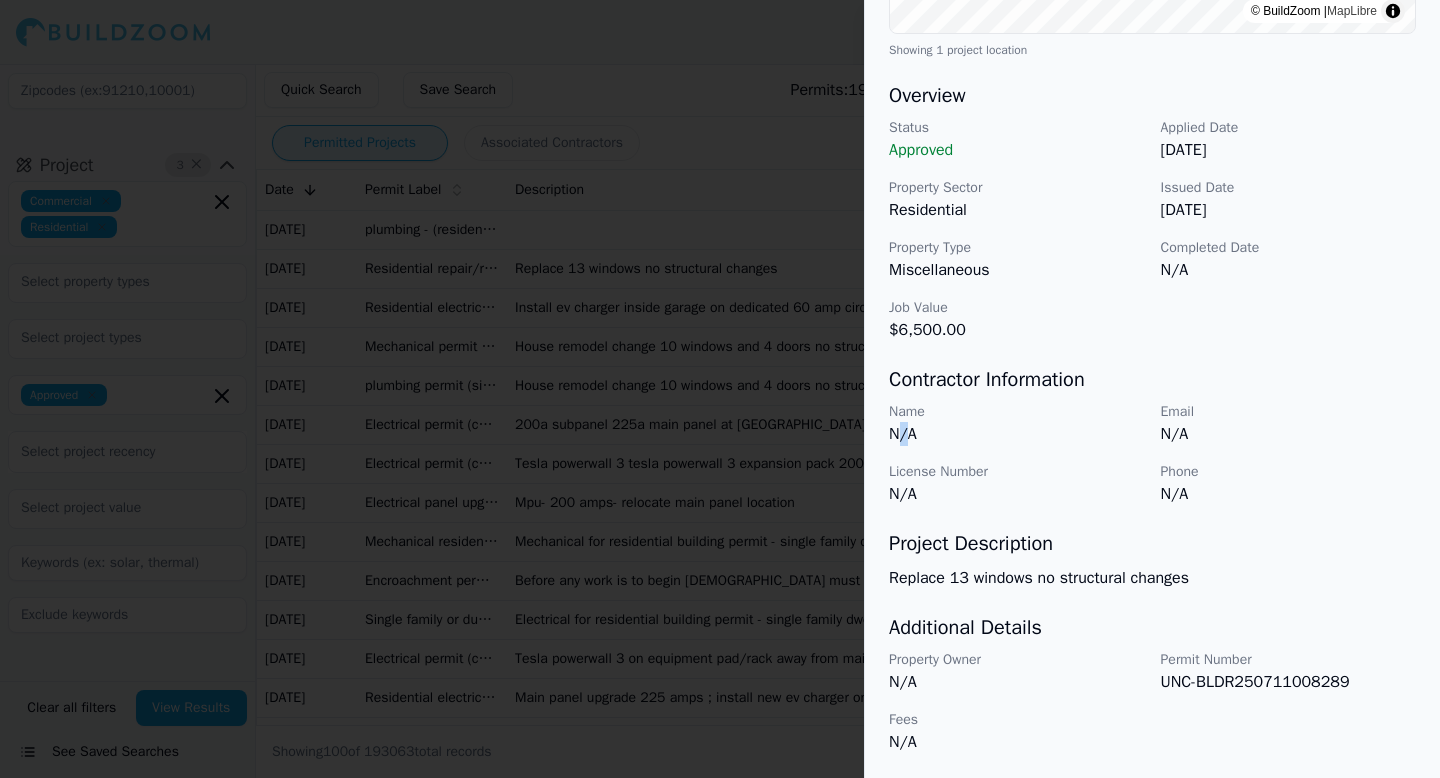 click at bounding box center (720, 389) 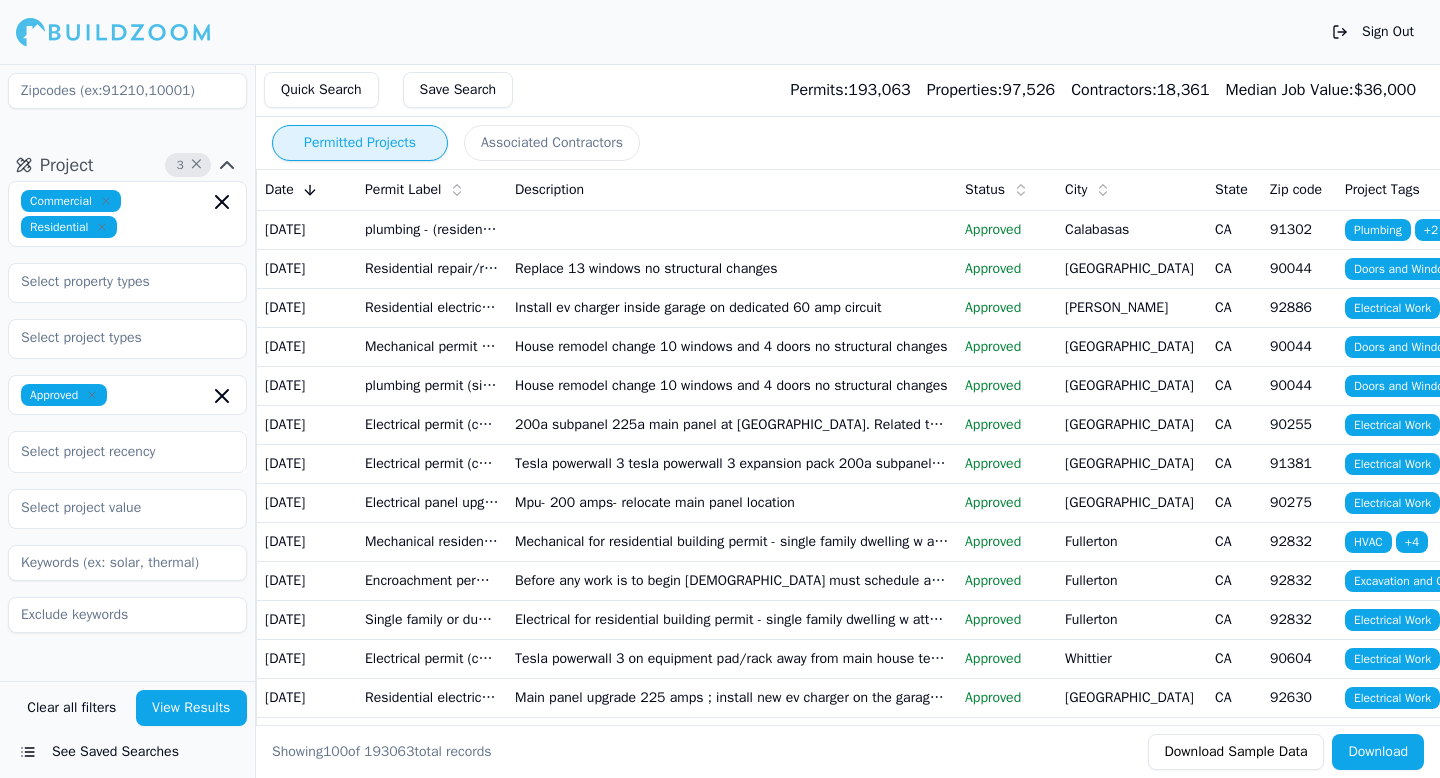 click 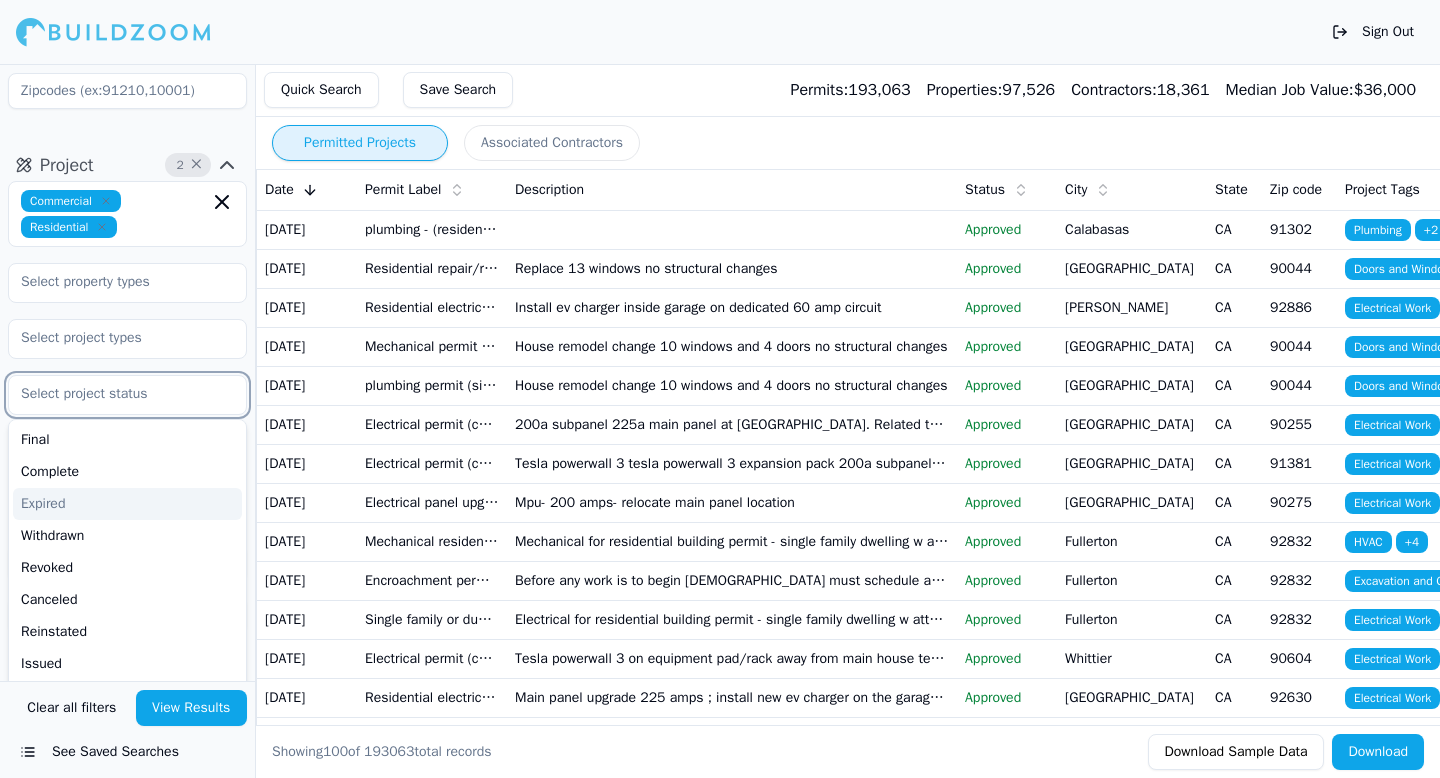 scroll, scrollTop: 222, scrollLeft: 0, axis: vertical 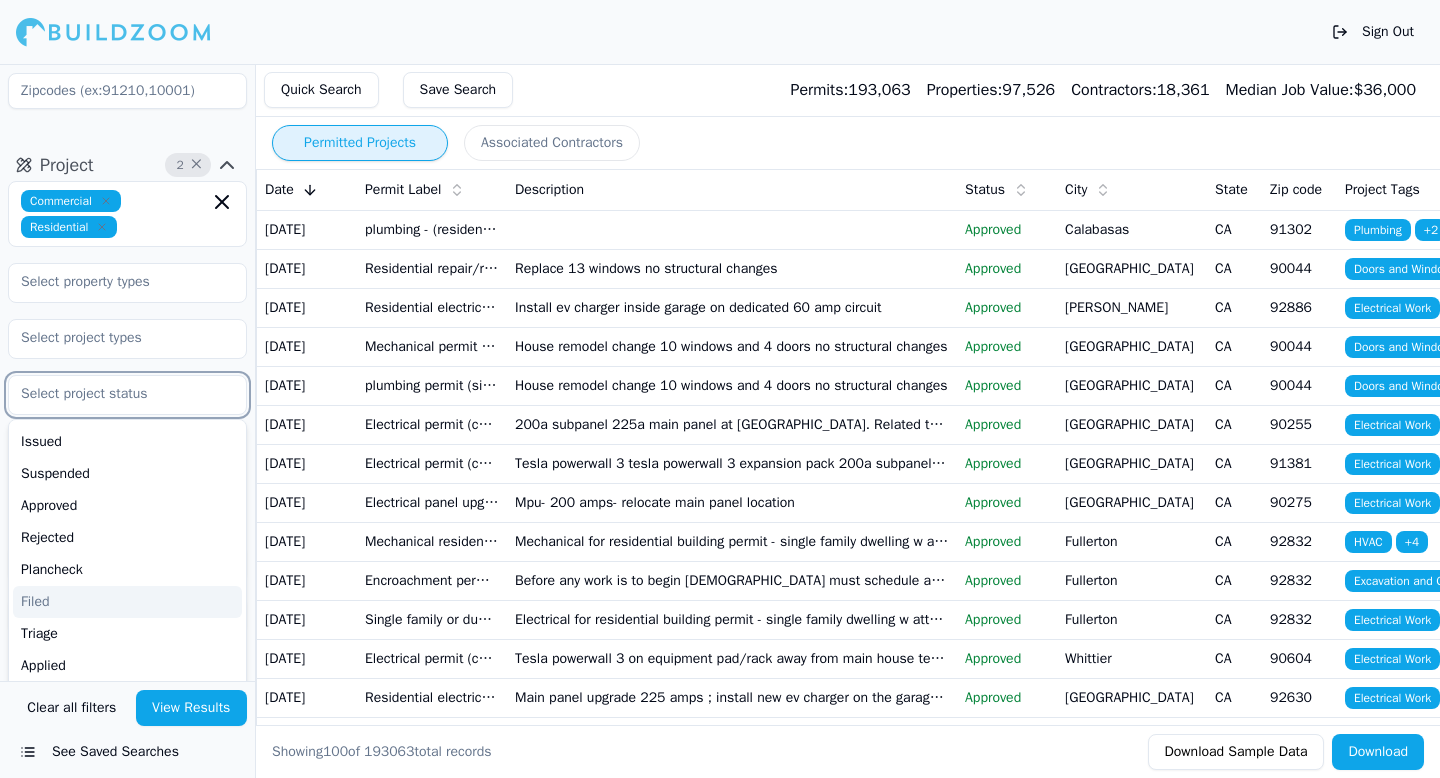 click on "Filed" at bounding box center [127, 602] 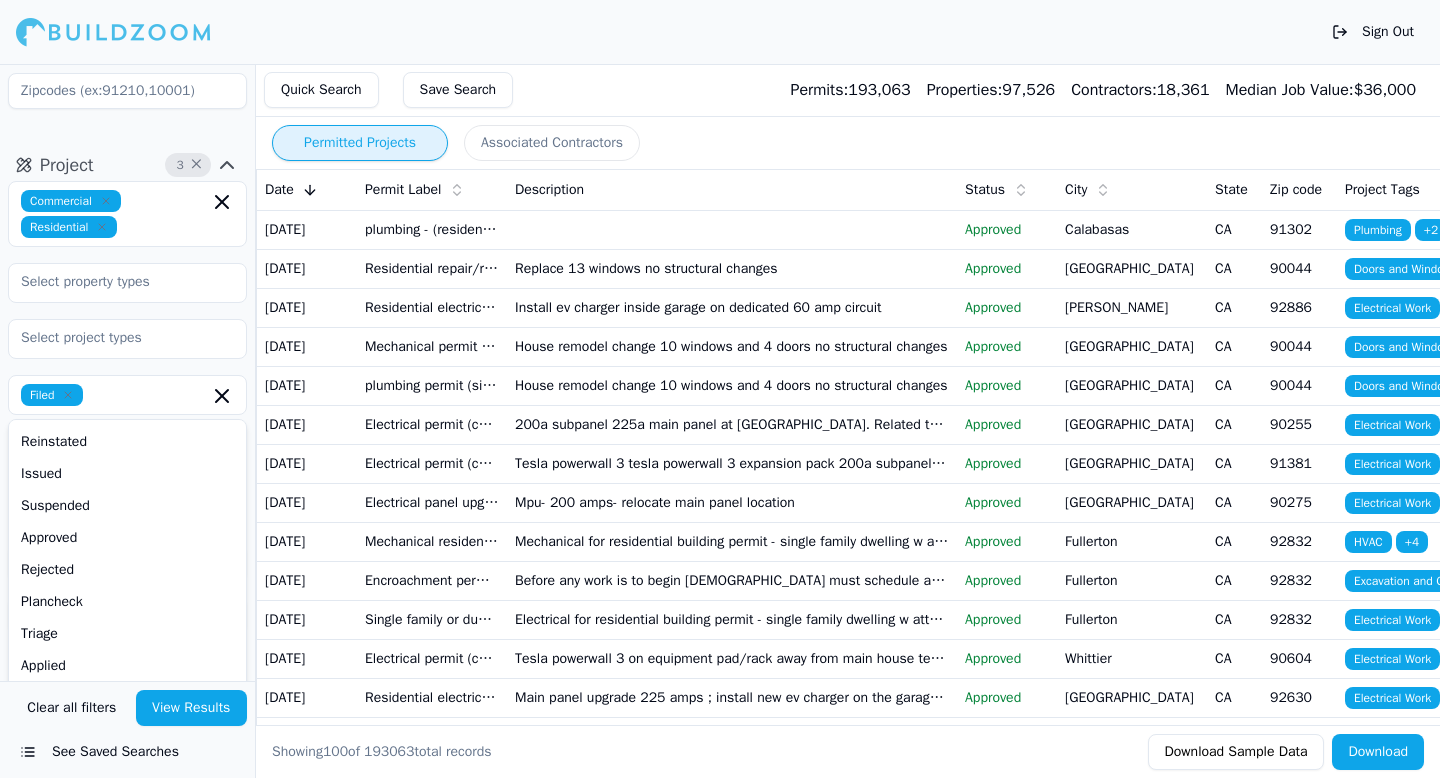 click on "View Results" at bounding box center (192, 708) 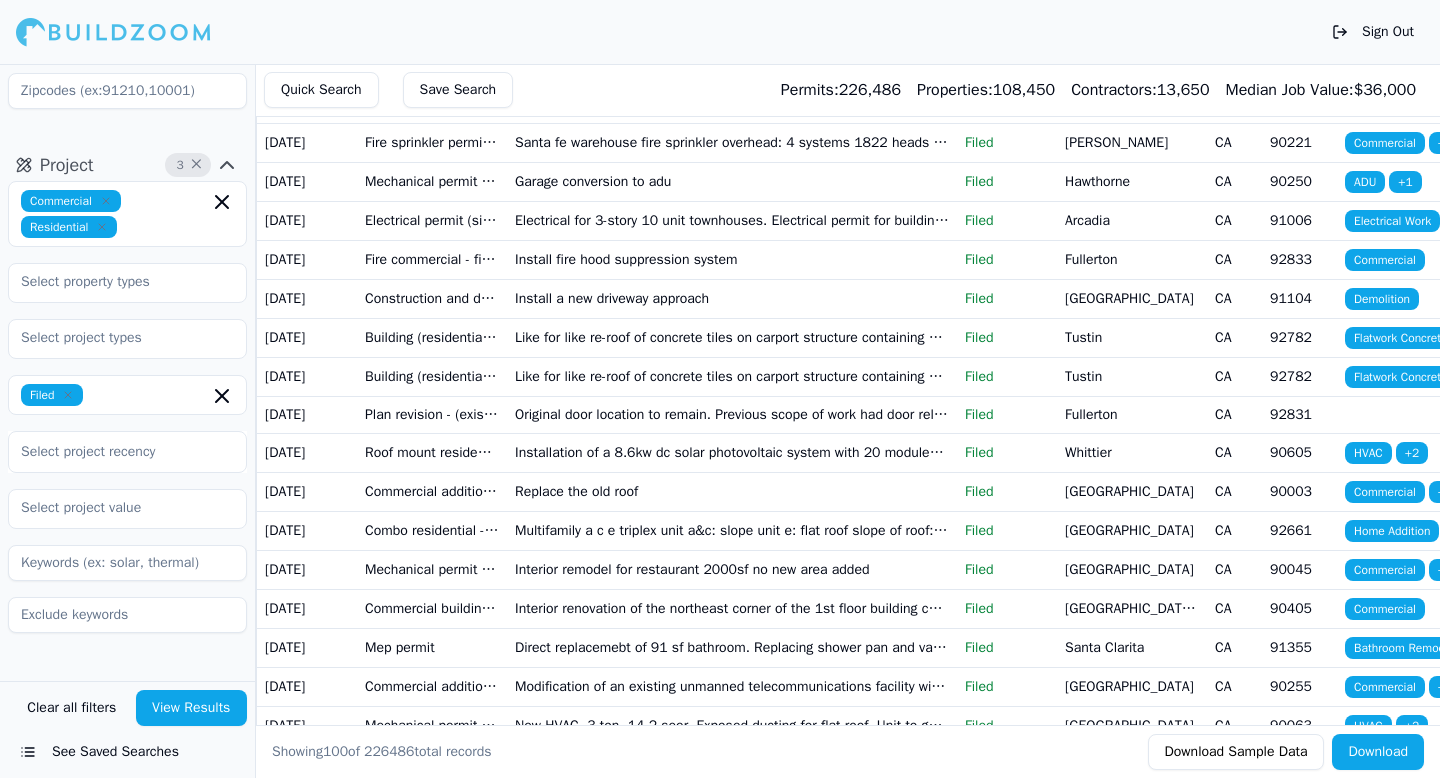 scroll, scrollTop: 754, scrollLeft: 0, axis: vertical 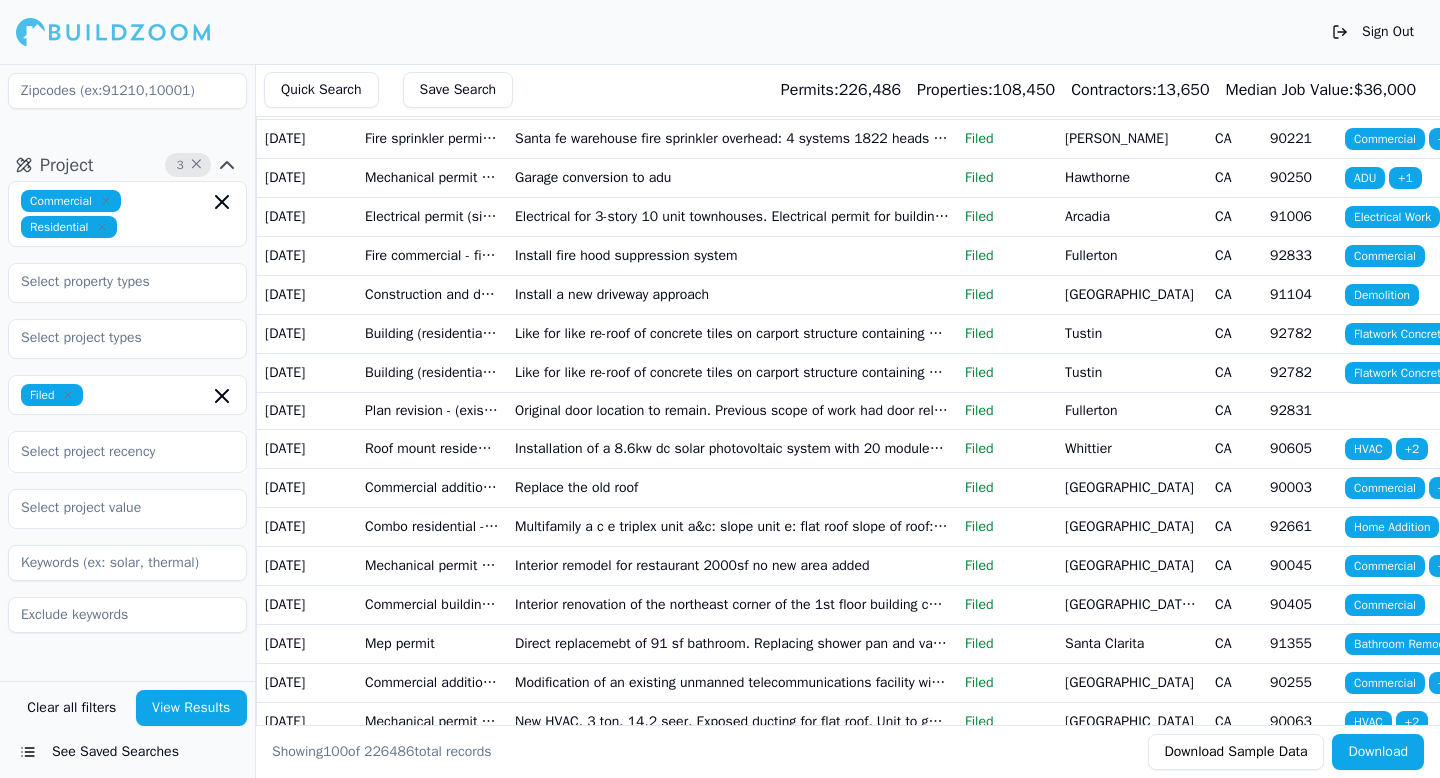 click on "Filed" at bounding box center (52, 395) 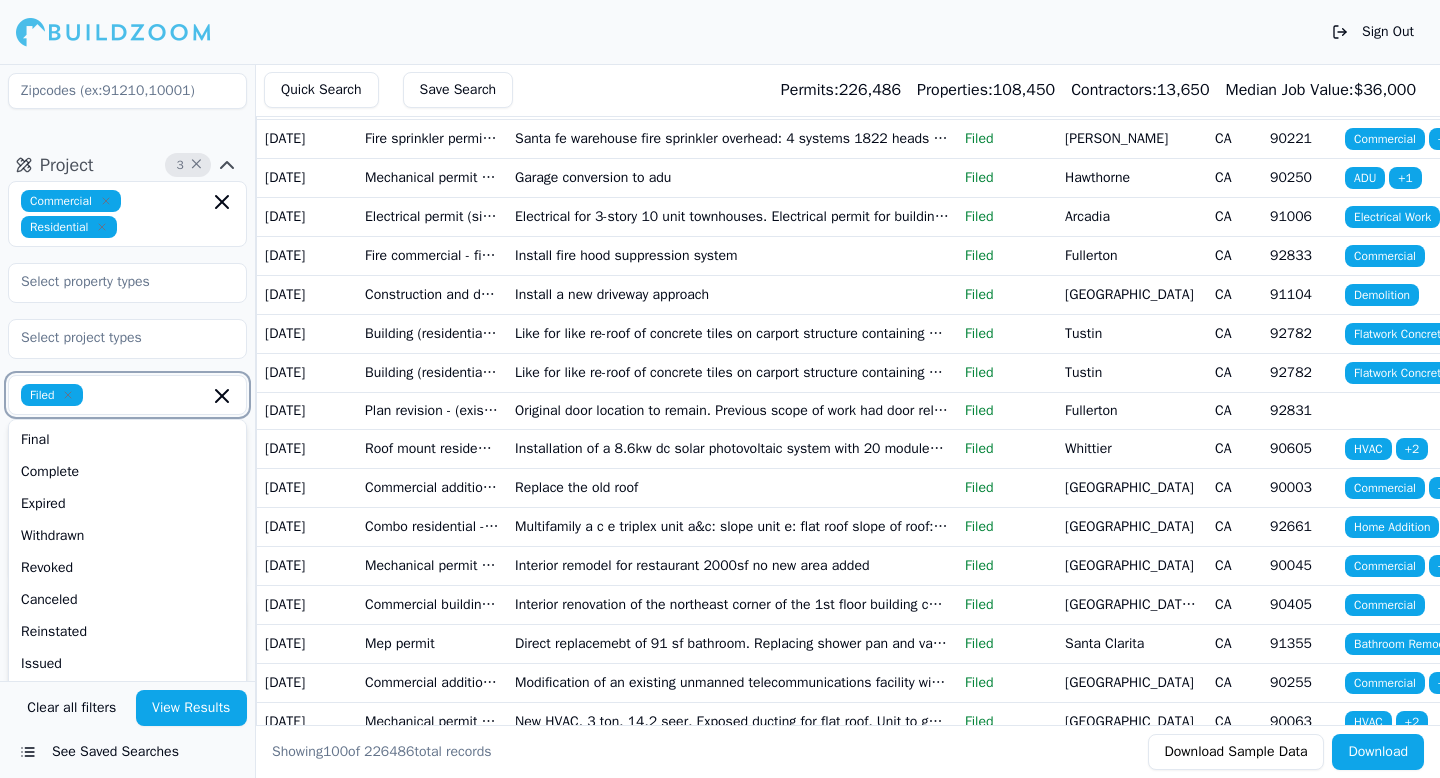 click 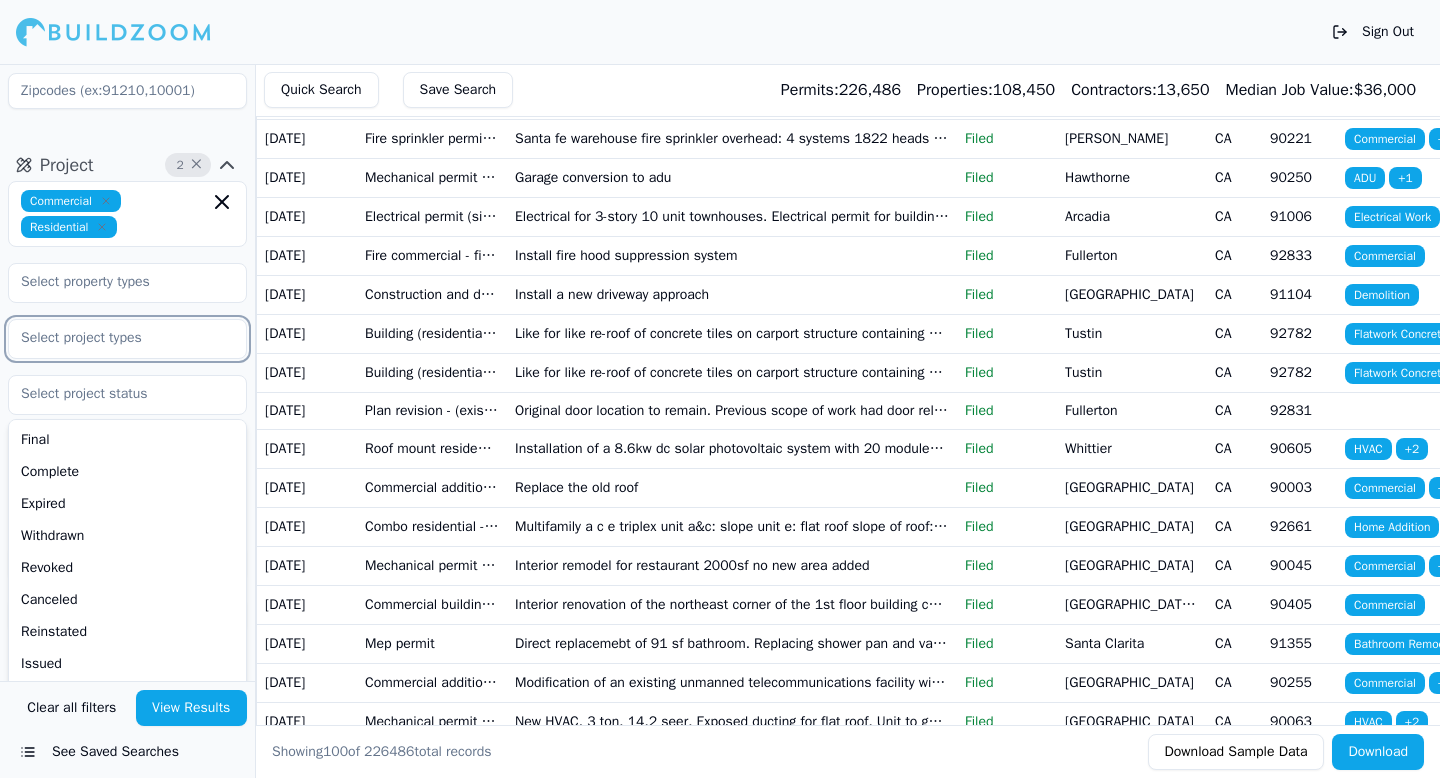 click at bounding box center [115, 338] 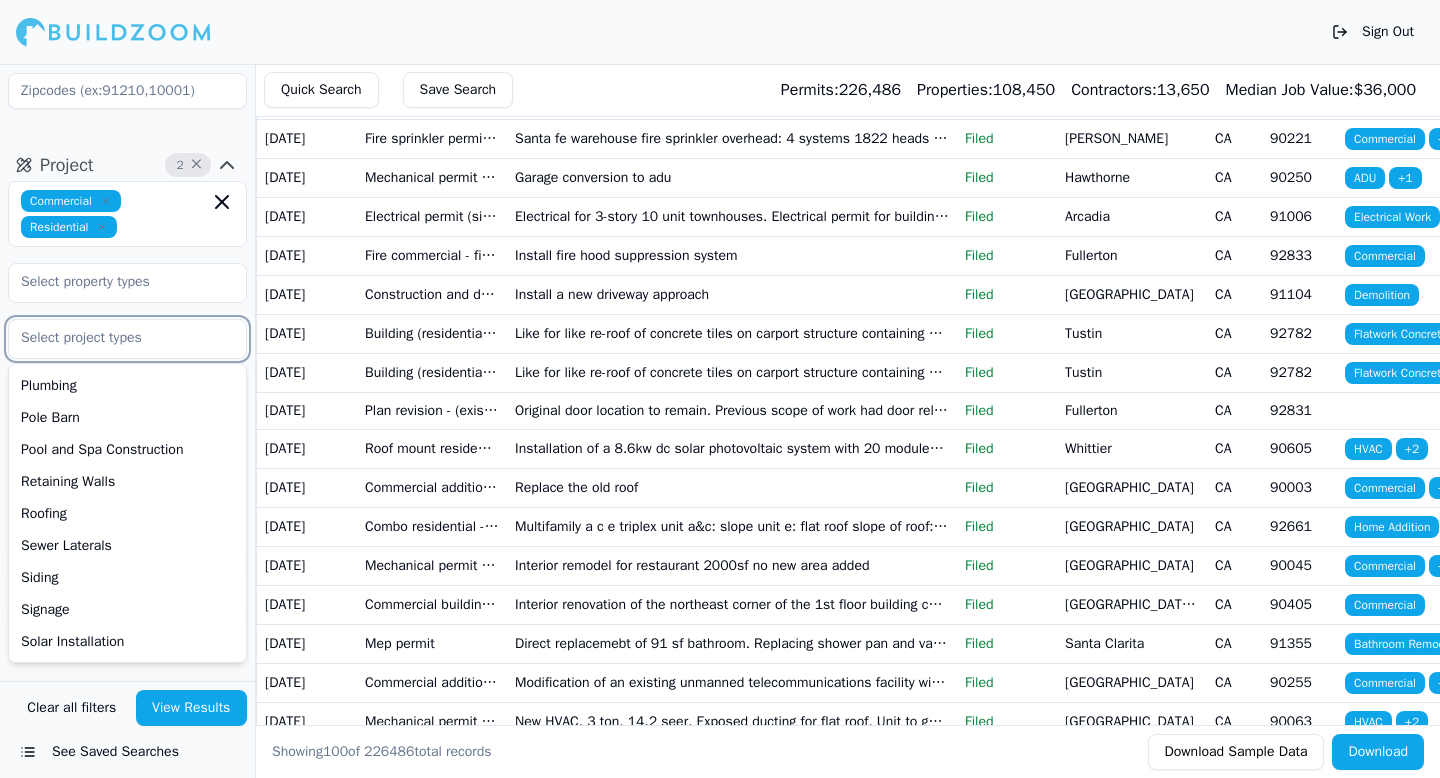 click on "Roofing" at bounding box center [127, 514] 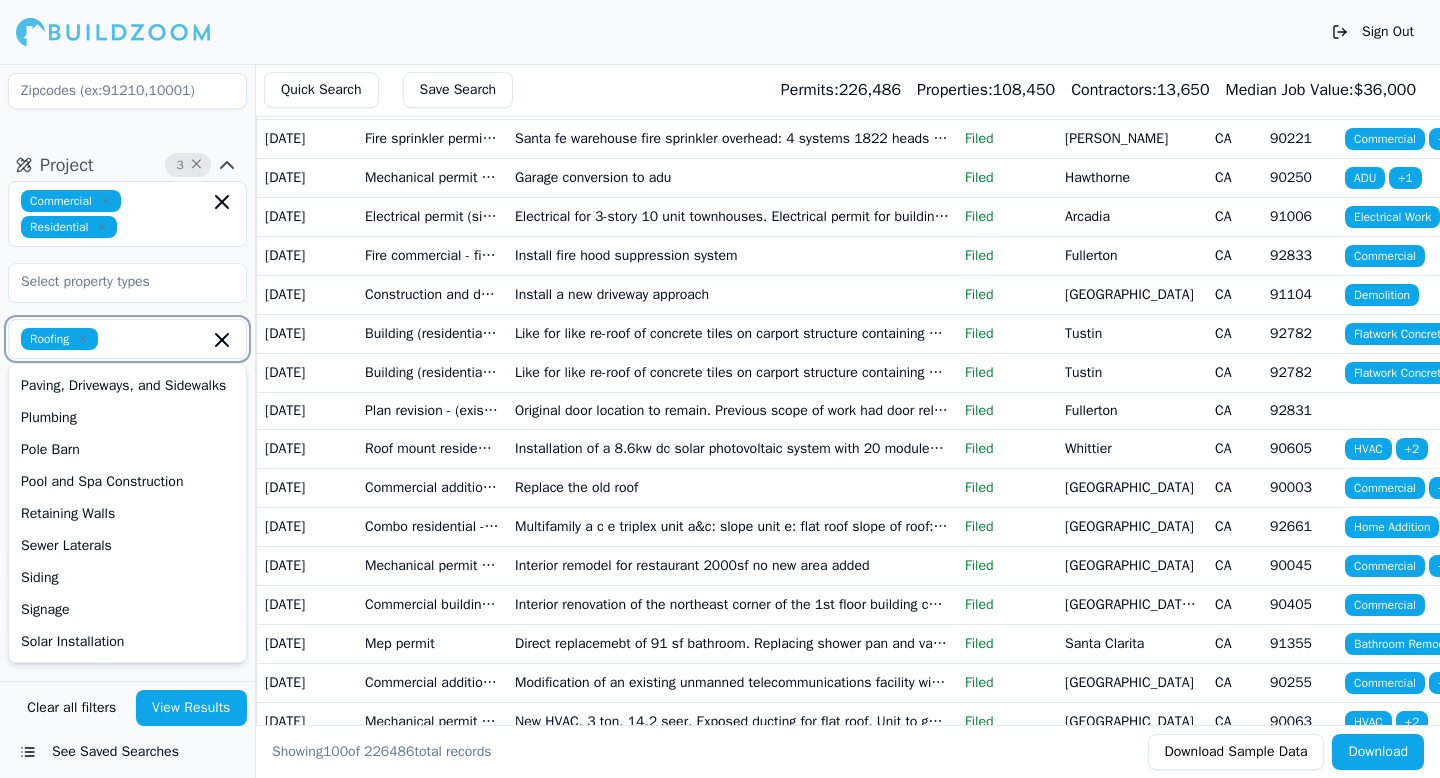 scroll, scrollTop: 722, scrollLeft: 0, axis: vertical 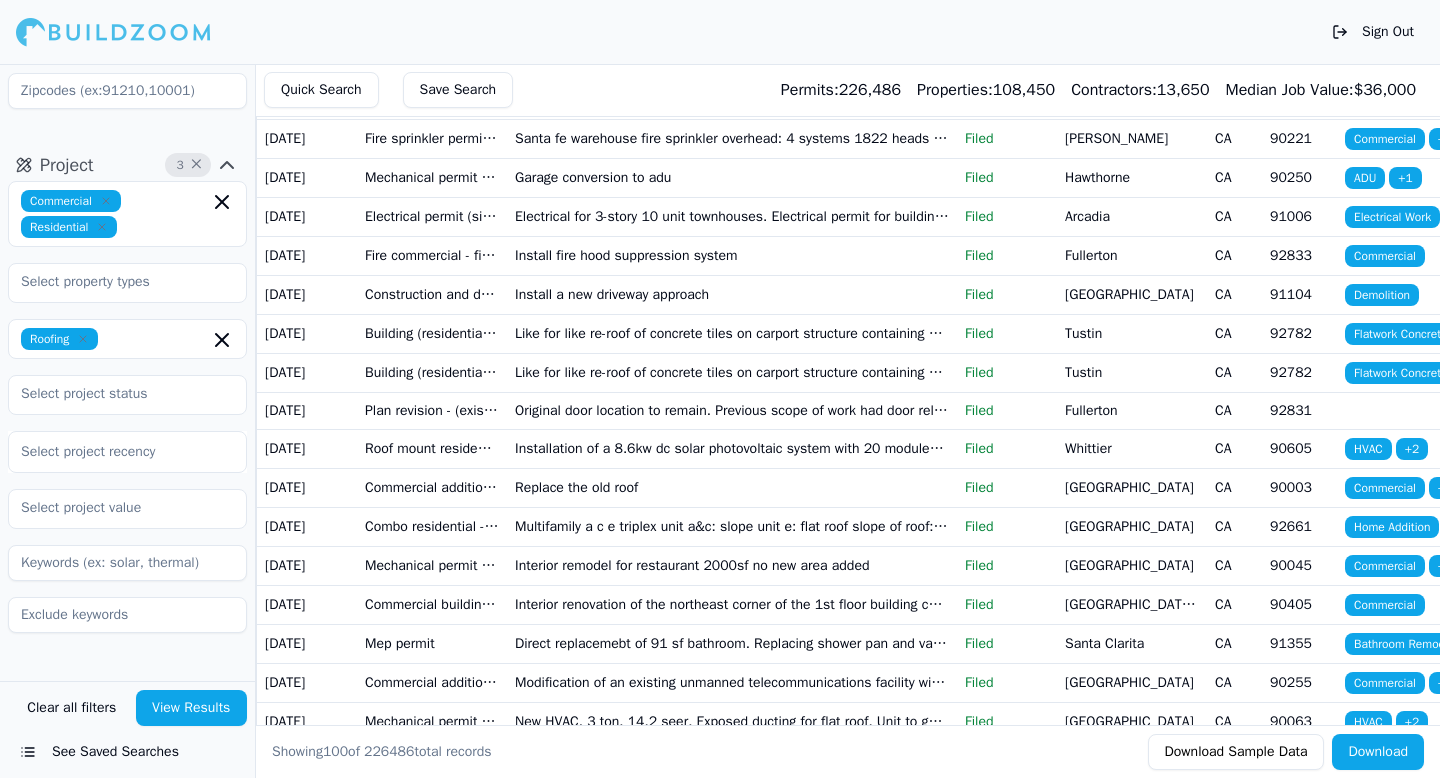 click on "View Results" at bounding box center [192, 708] 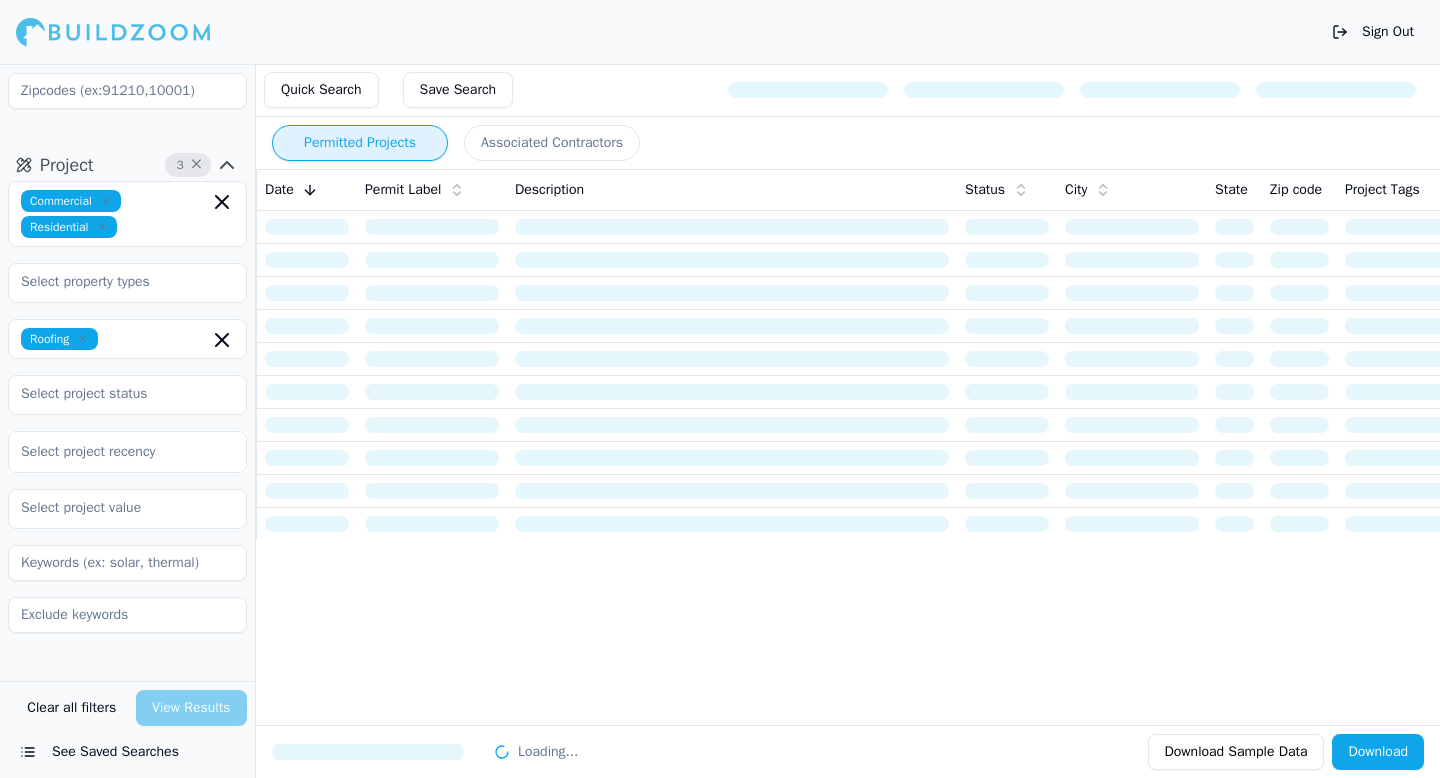 click at bounding box center [127, 452] 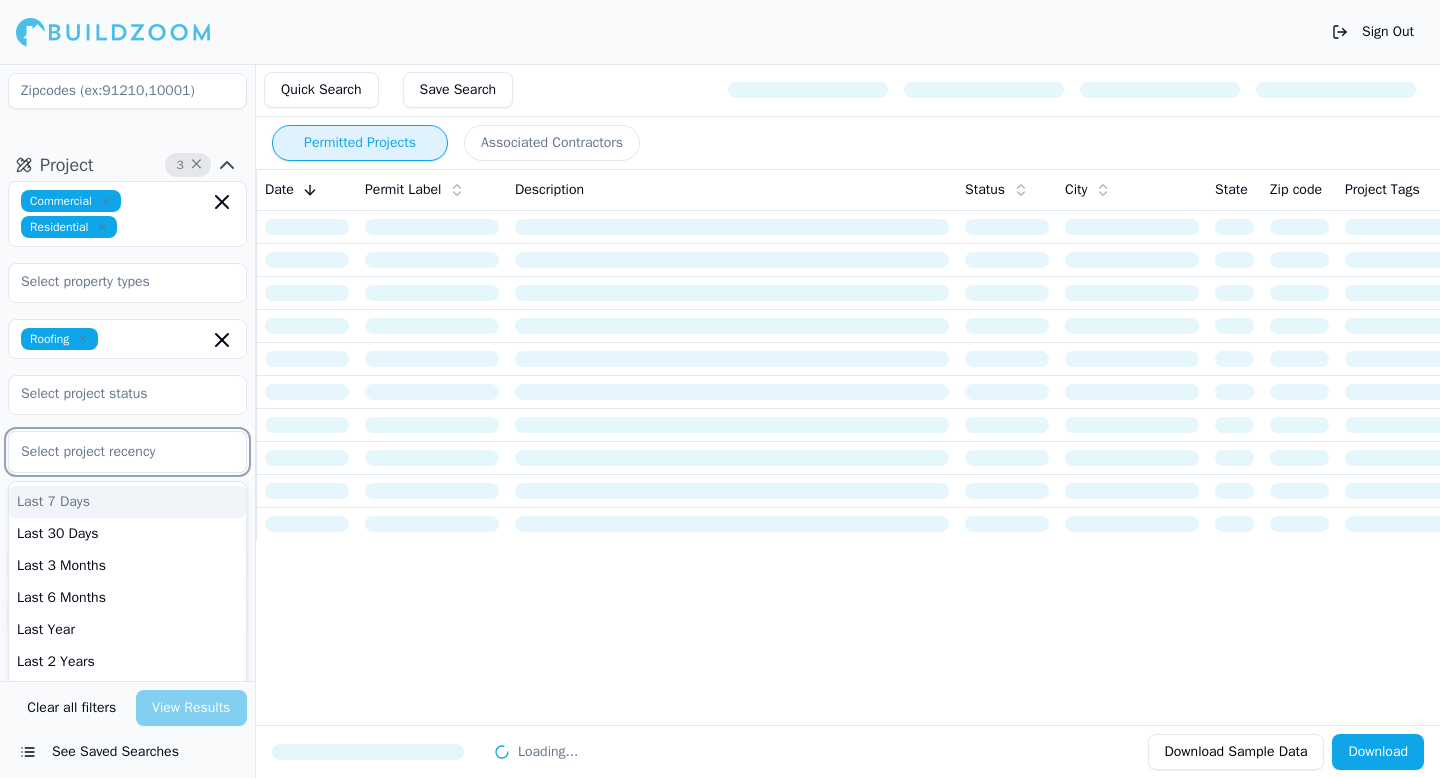click at bounding box center [127, 452] 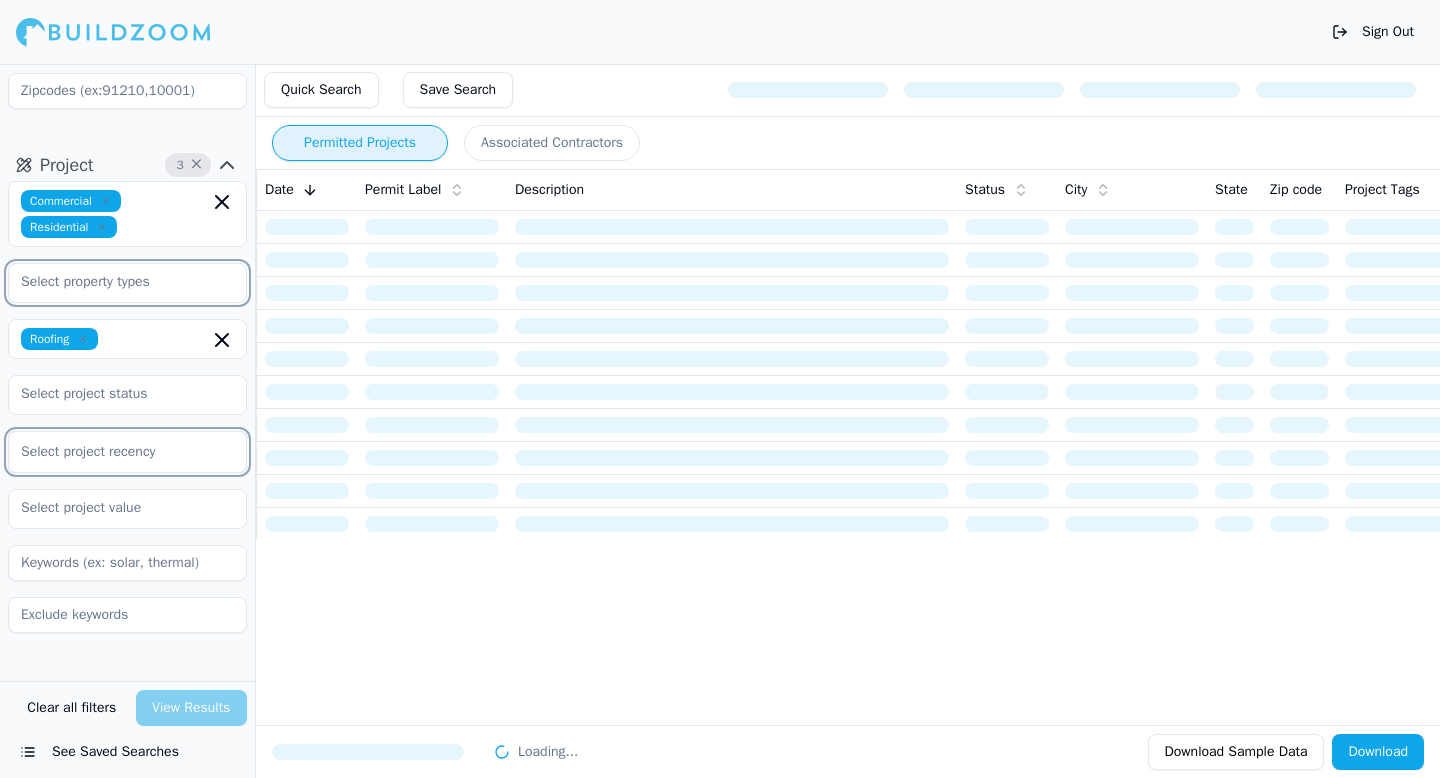 click at bounding box center (115, 282) 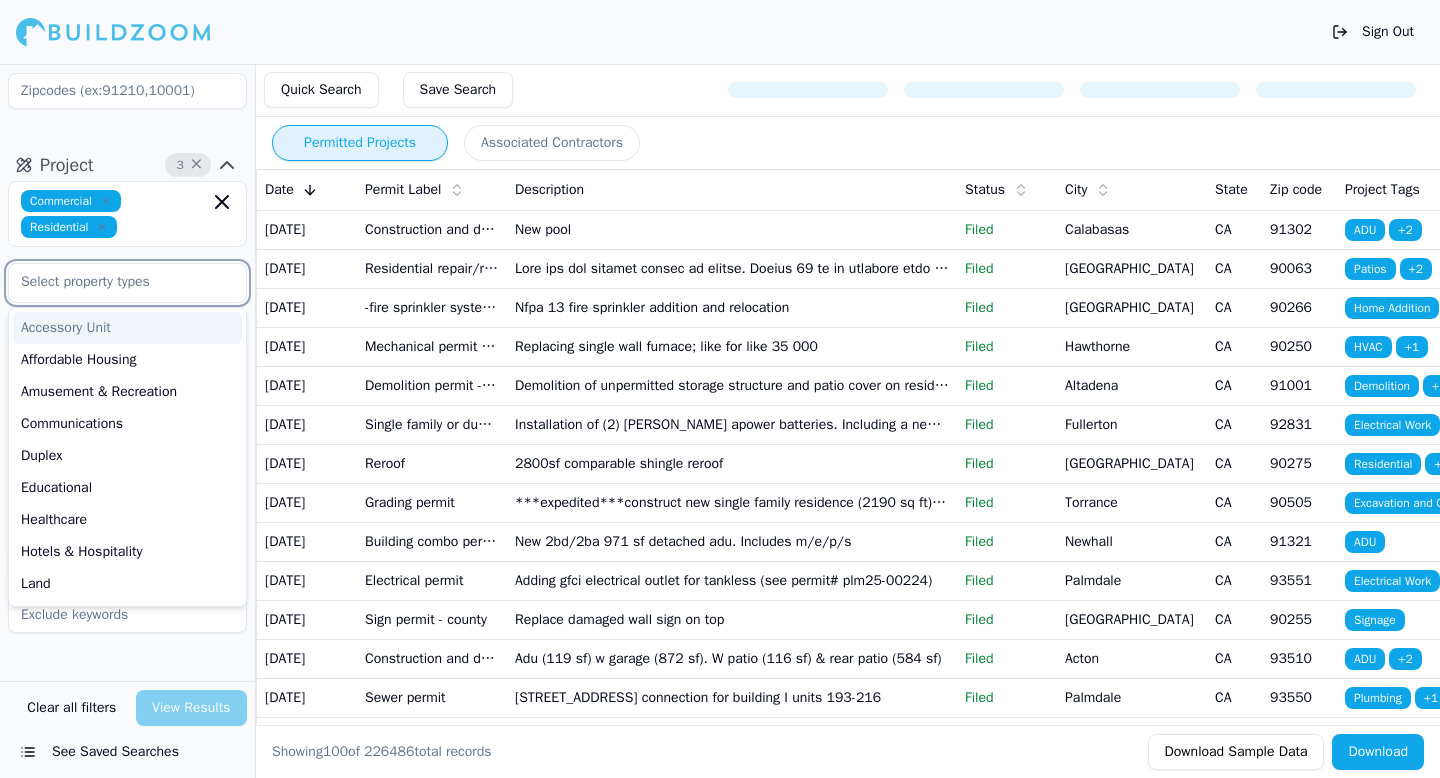 click at bounding box center [115, 282] 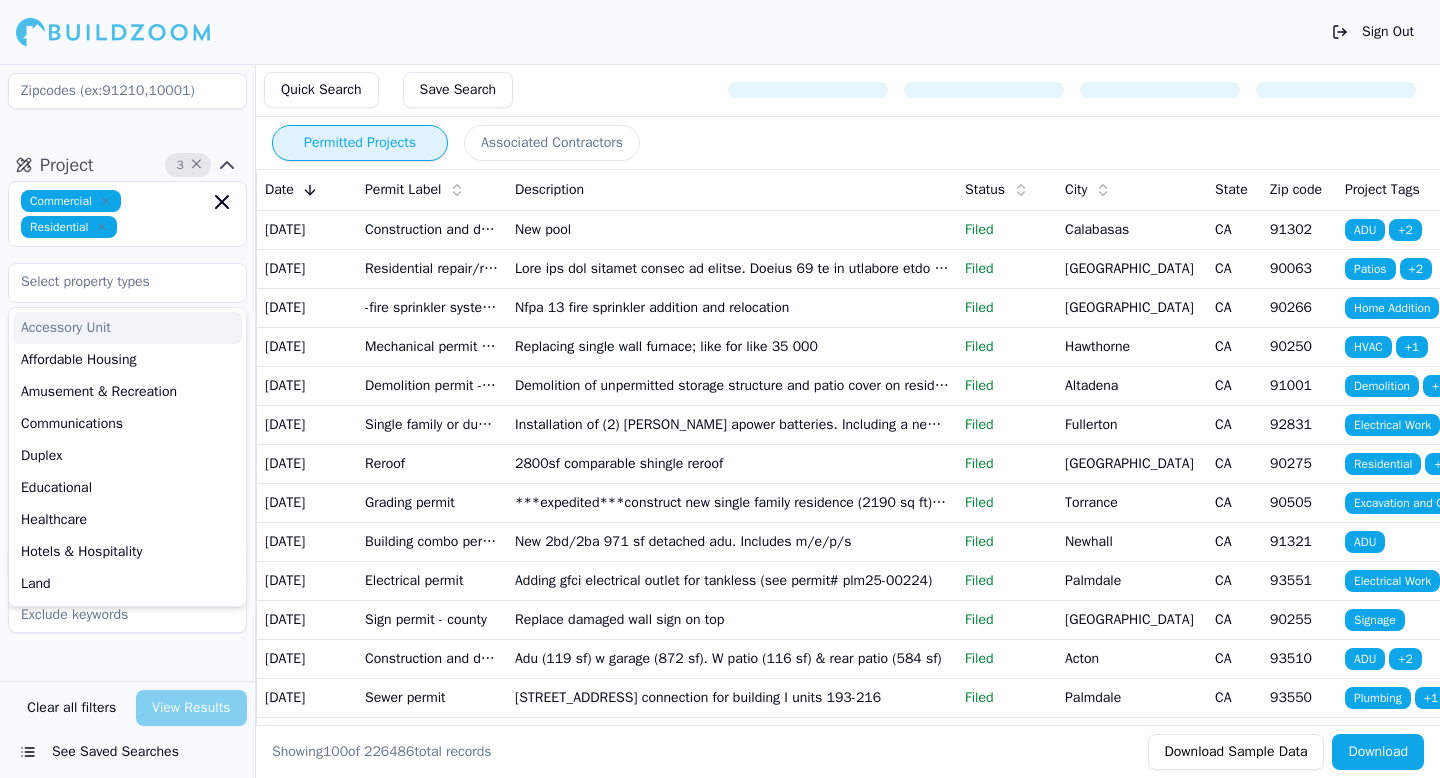 click on "Location 1 × [GEOGRAPHIC_DATA]-[GEOGRAPHIC_DATA]-[GEOGRAPHIC_DATA], [GEOGRAPHIC_DATA]" at bounding box center [127, -37] 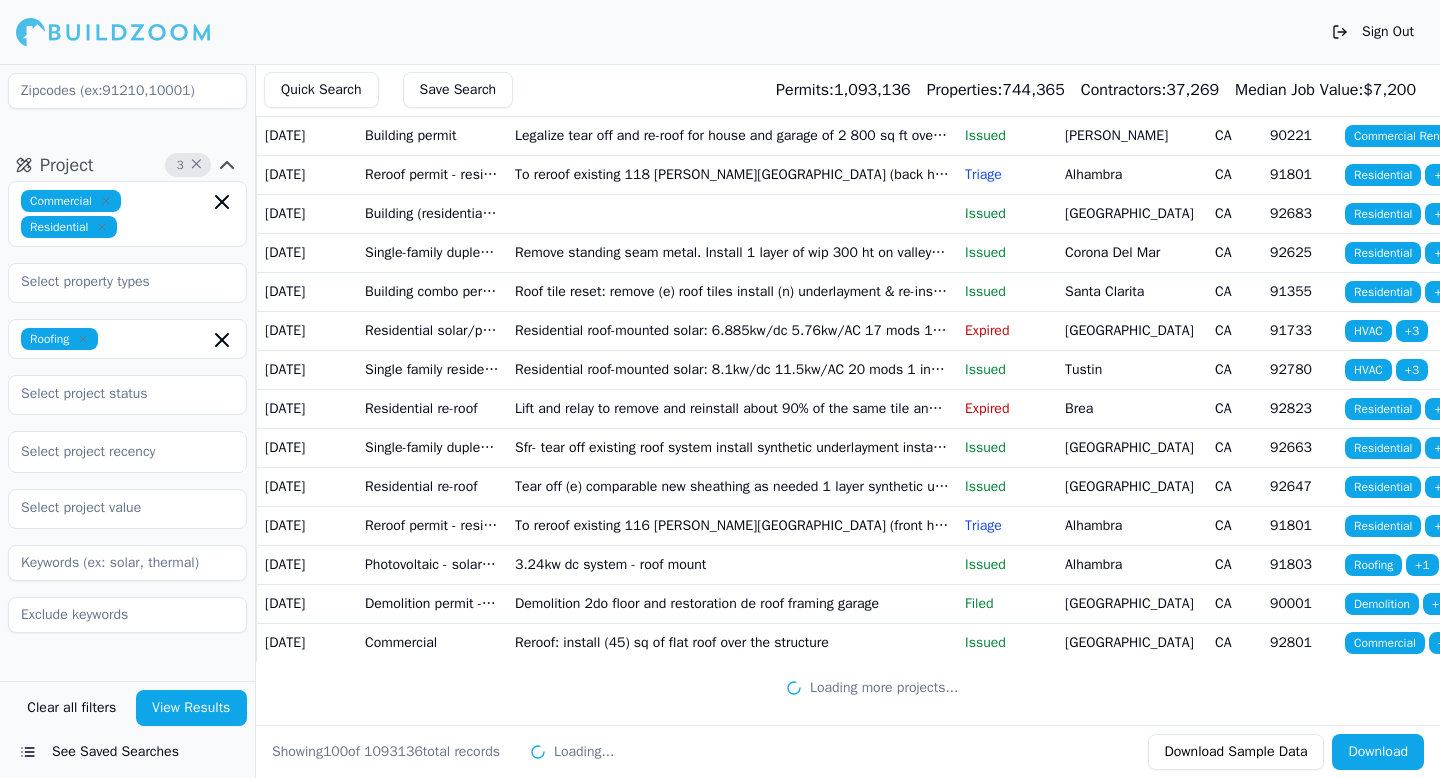 scroll, scrollTop: 4415, scrollLeft: 0, axis: vertical 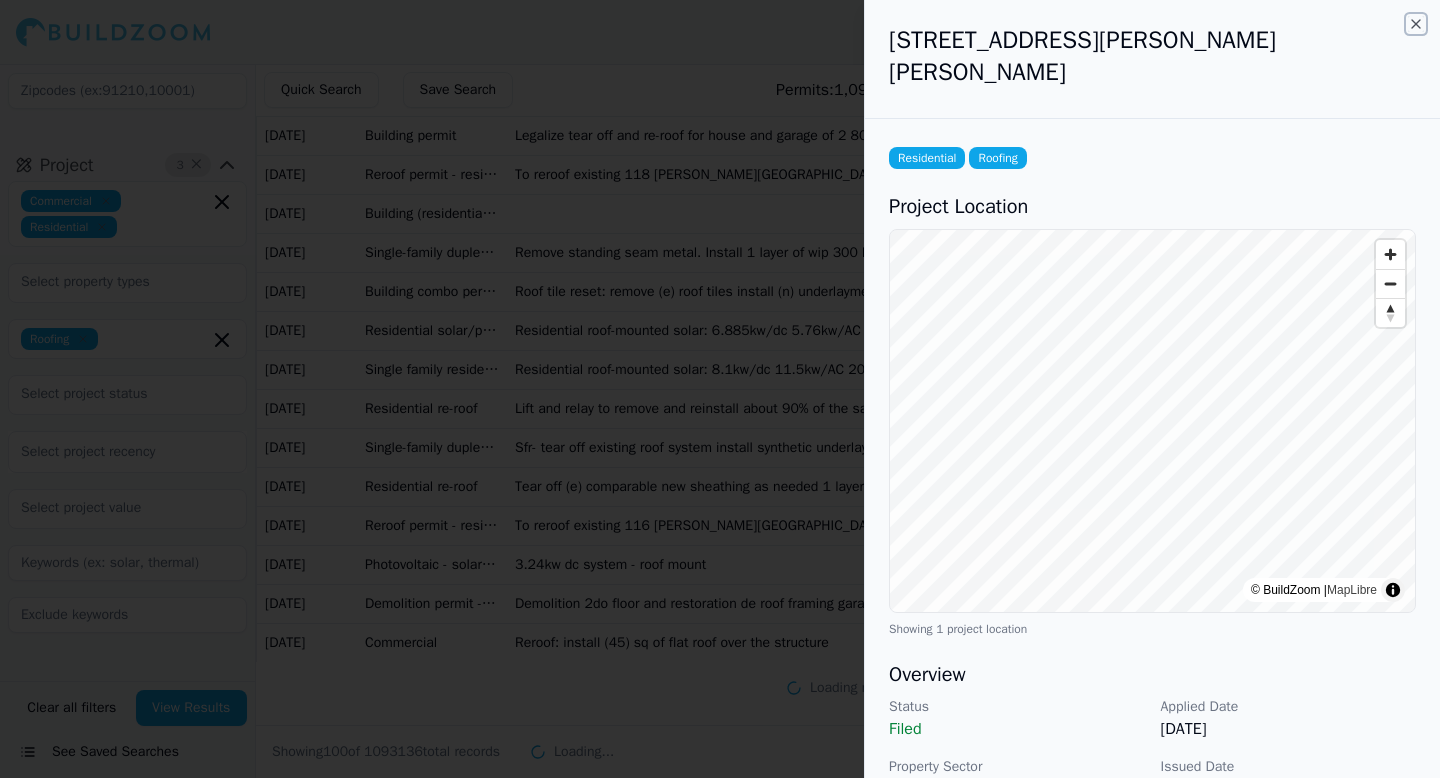 click 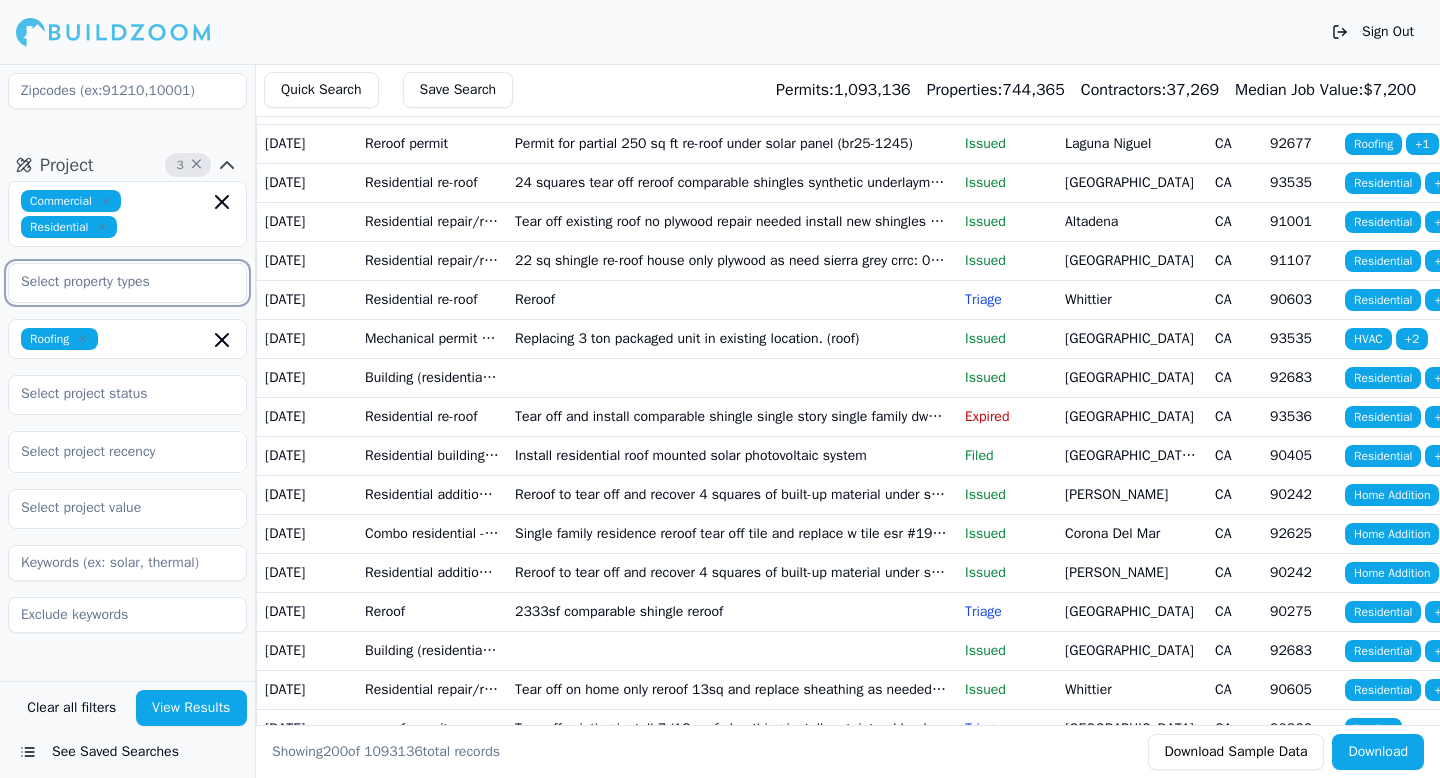 click at bounding box center (115, 282) 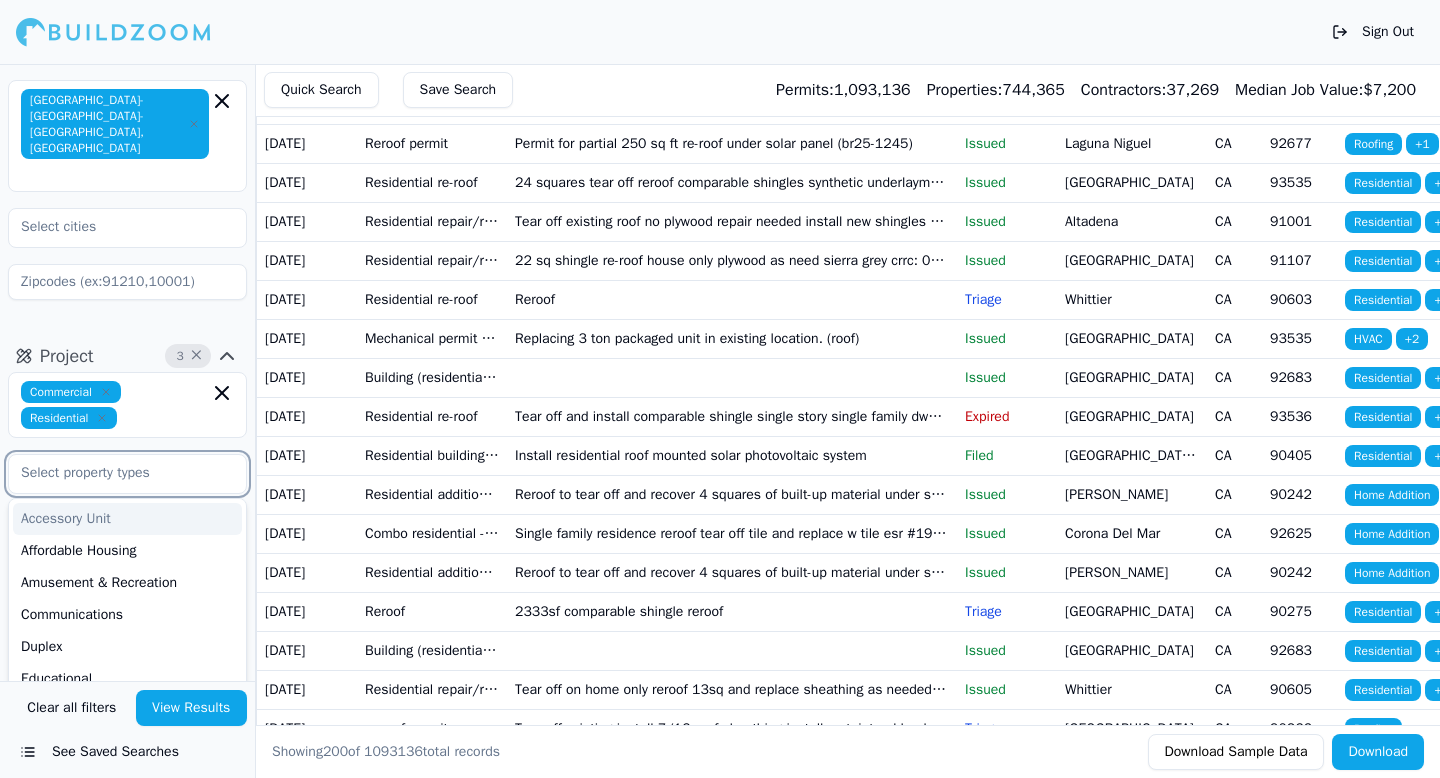 scroll, scrollTop: 102, scrollLeft: 0, axis: vertical 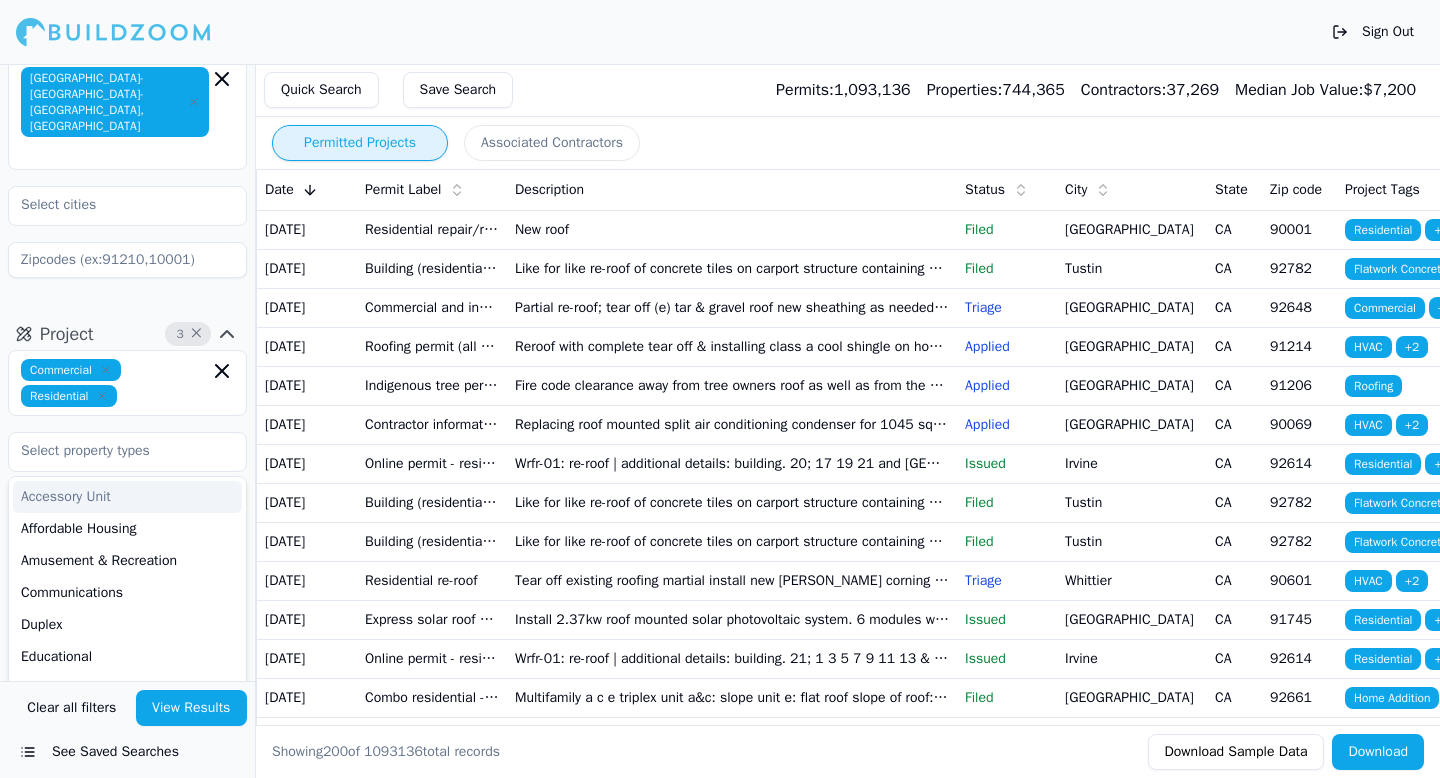 click on "[GEOGRAPHIC_DATA]" at bounding box center (1132, 229) 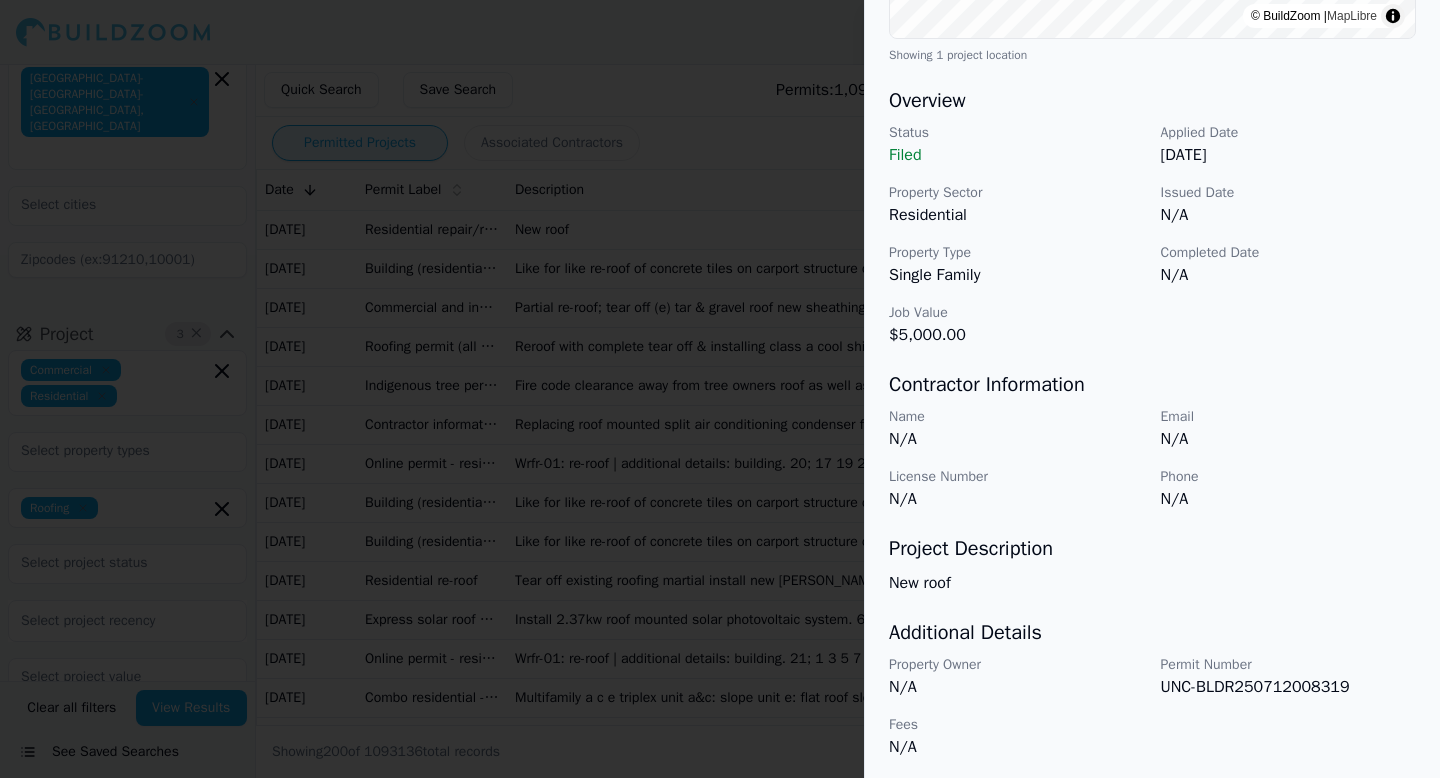 scroll, scrollTop: 547, scrollLeft: 0, axis: vertical 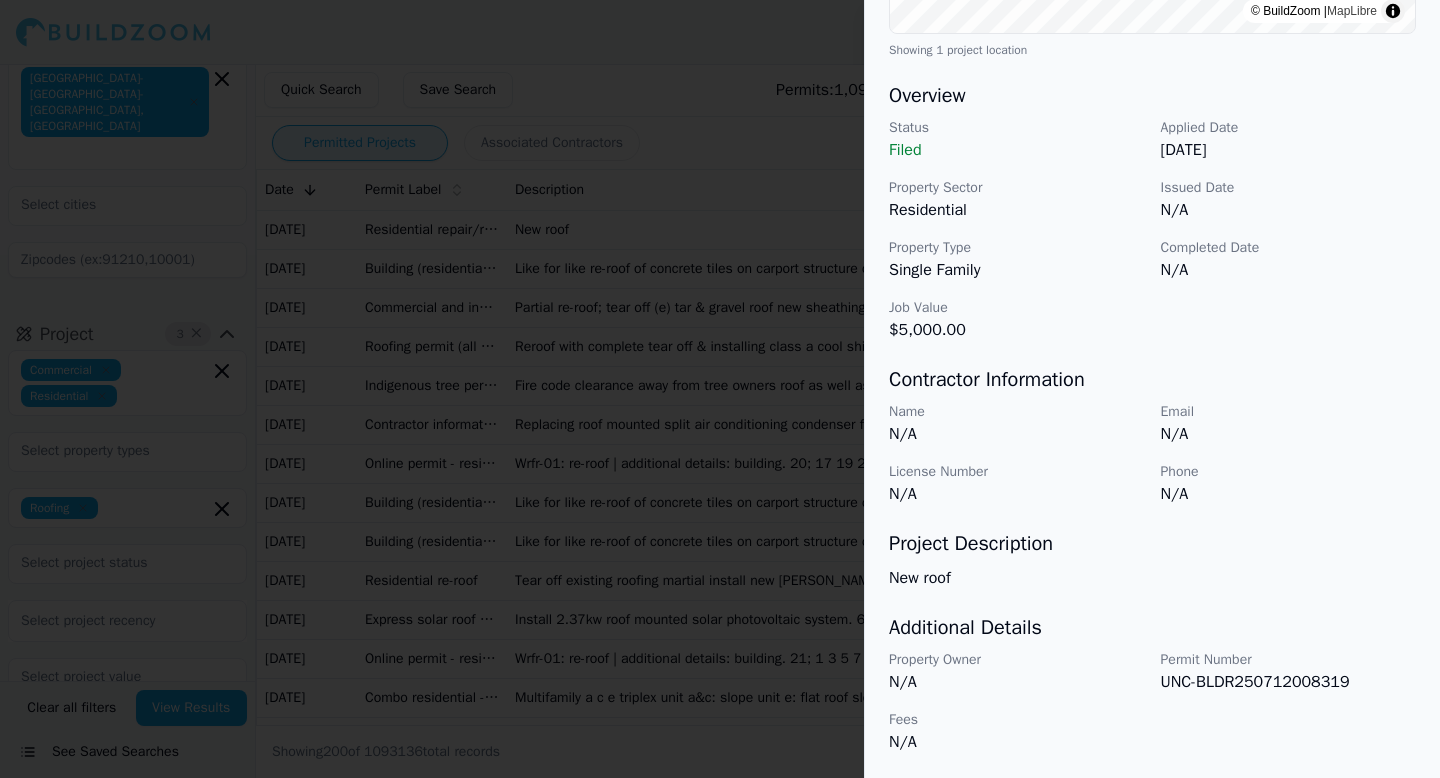 click at bounding box center (720, 389) 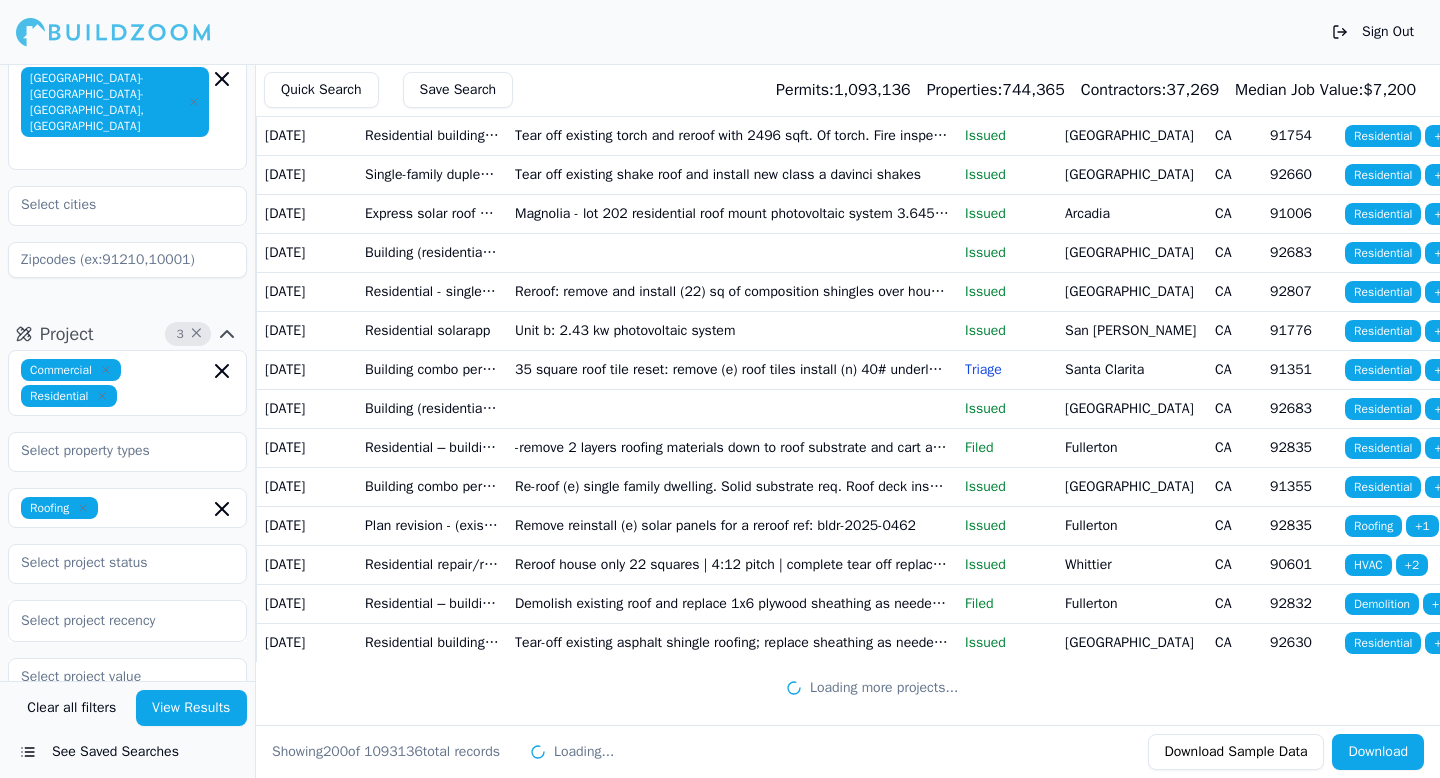 scroll, scrollTop: 10547, scrollLeft: 0, axis: vertical 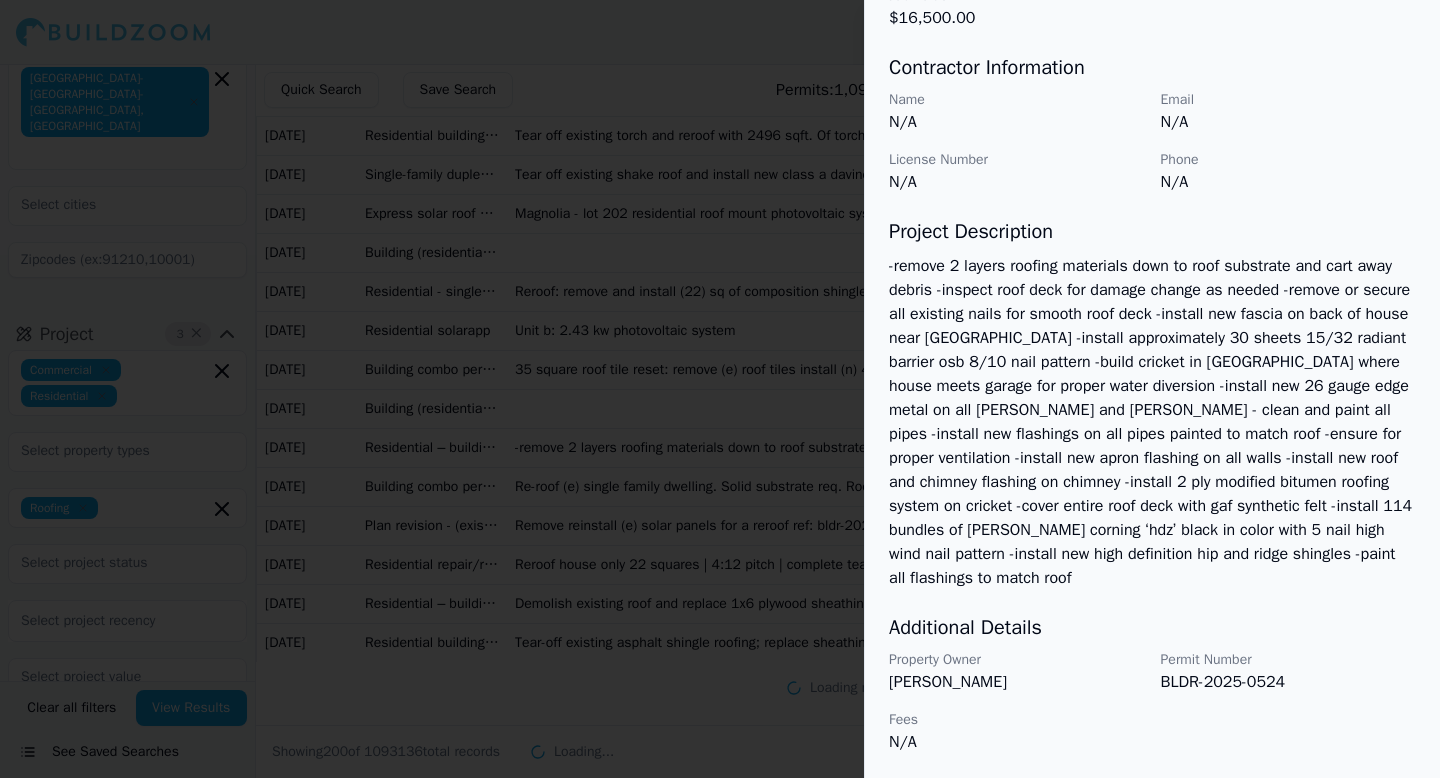 click at bounding box center (720, 389) 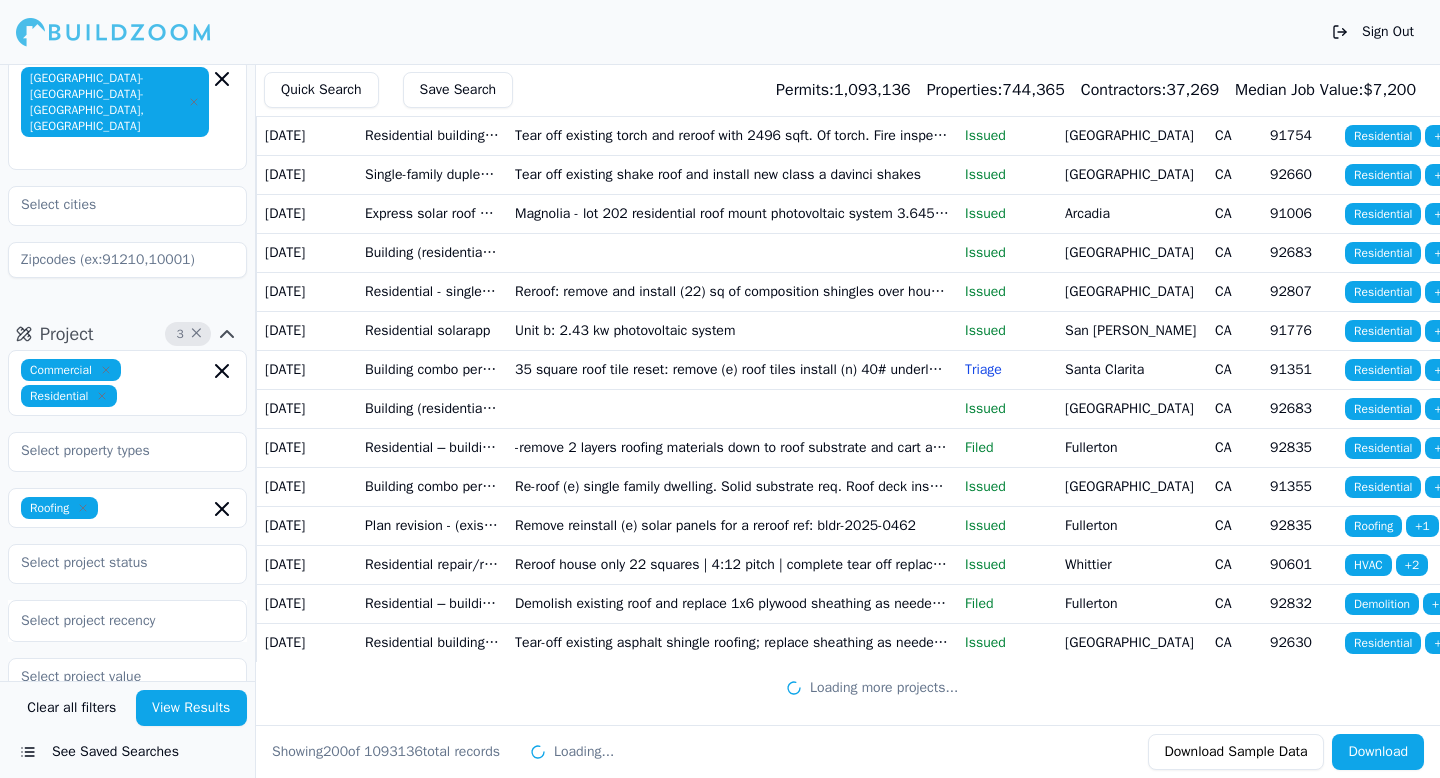 click on "Re-roof (e) single family dwelling. Solid substrate req. Roof deck inspection req. 23 squares. Tear off (e) materials install (n) underlayment and class a comparable. Shingles" at bounding box center (732, 486) 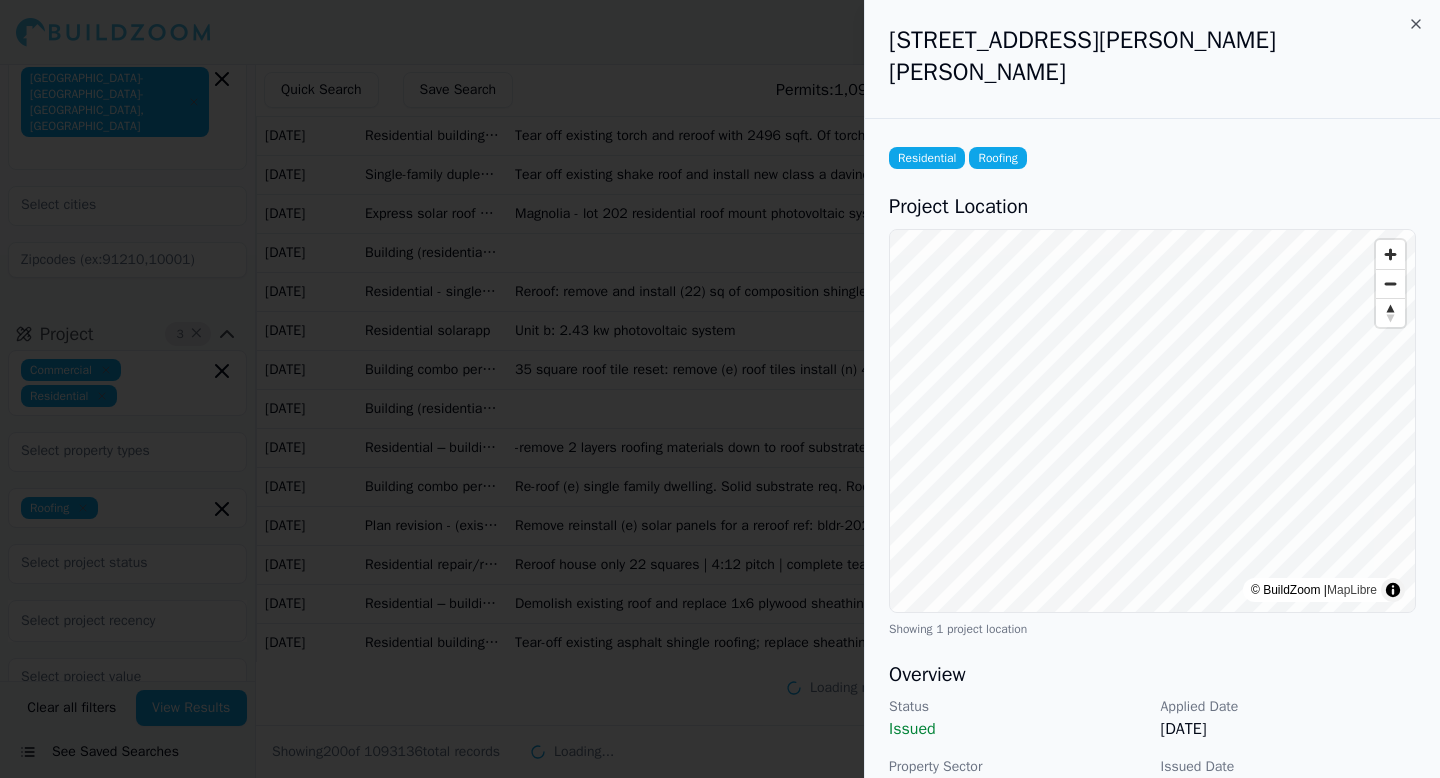 scroll, scrollTop: 595, scrollLeft: 0, axis: vertical 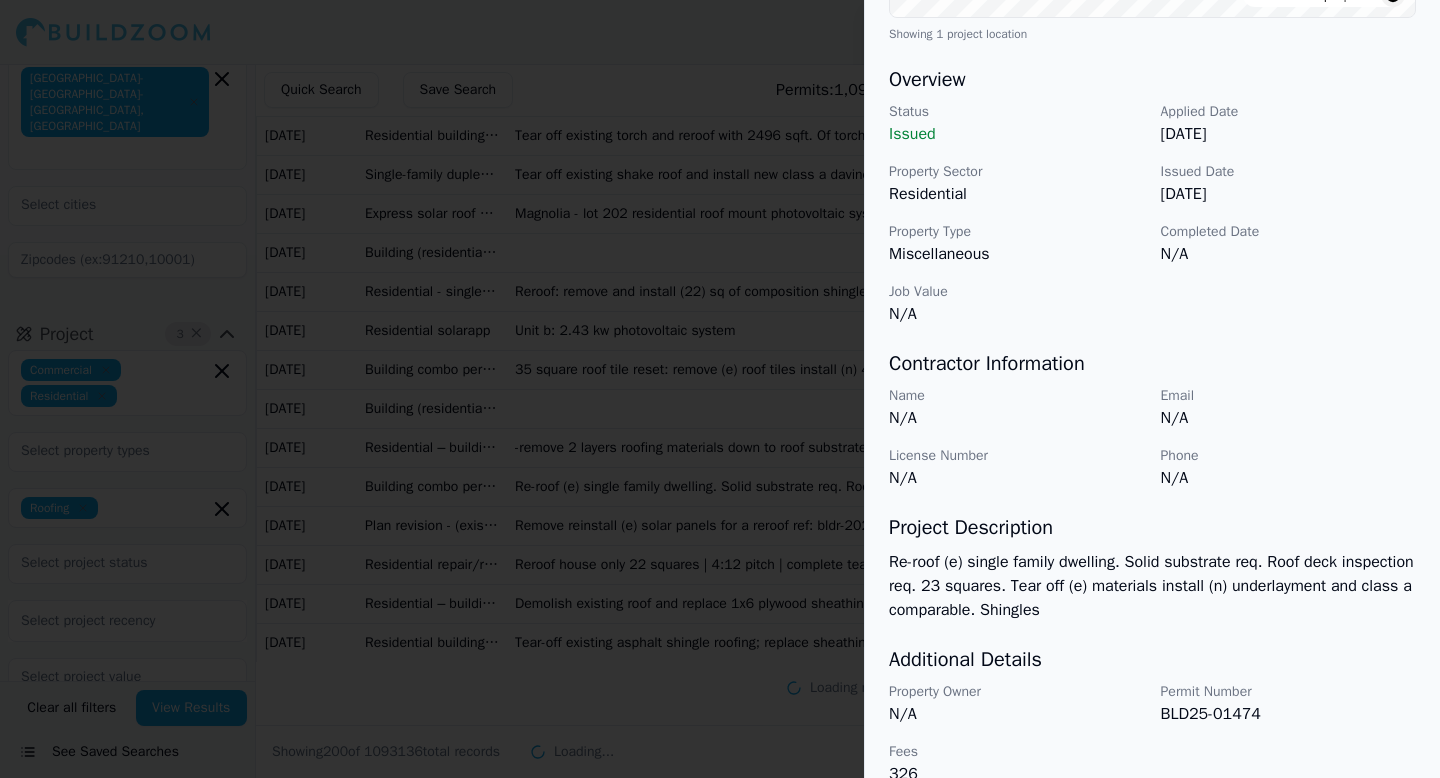 click on "Fees" at bounding box center (1017, 752) 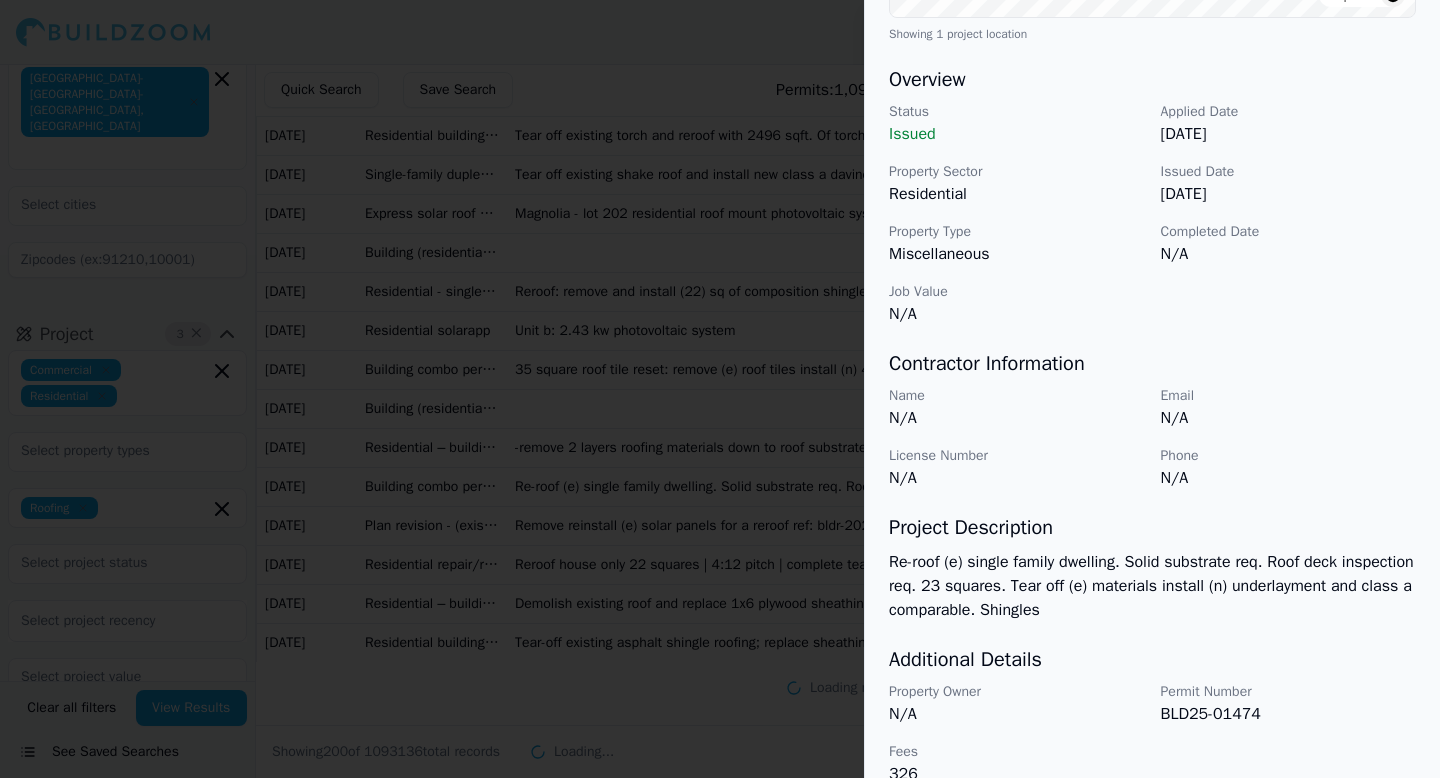 click at bounding box center [720, 389] 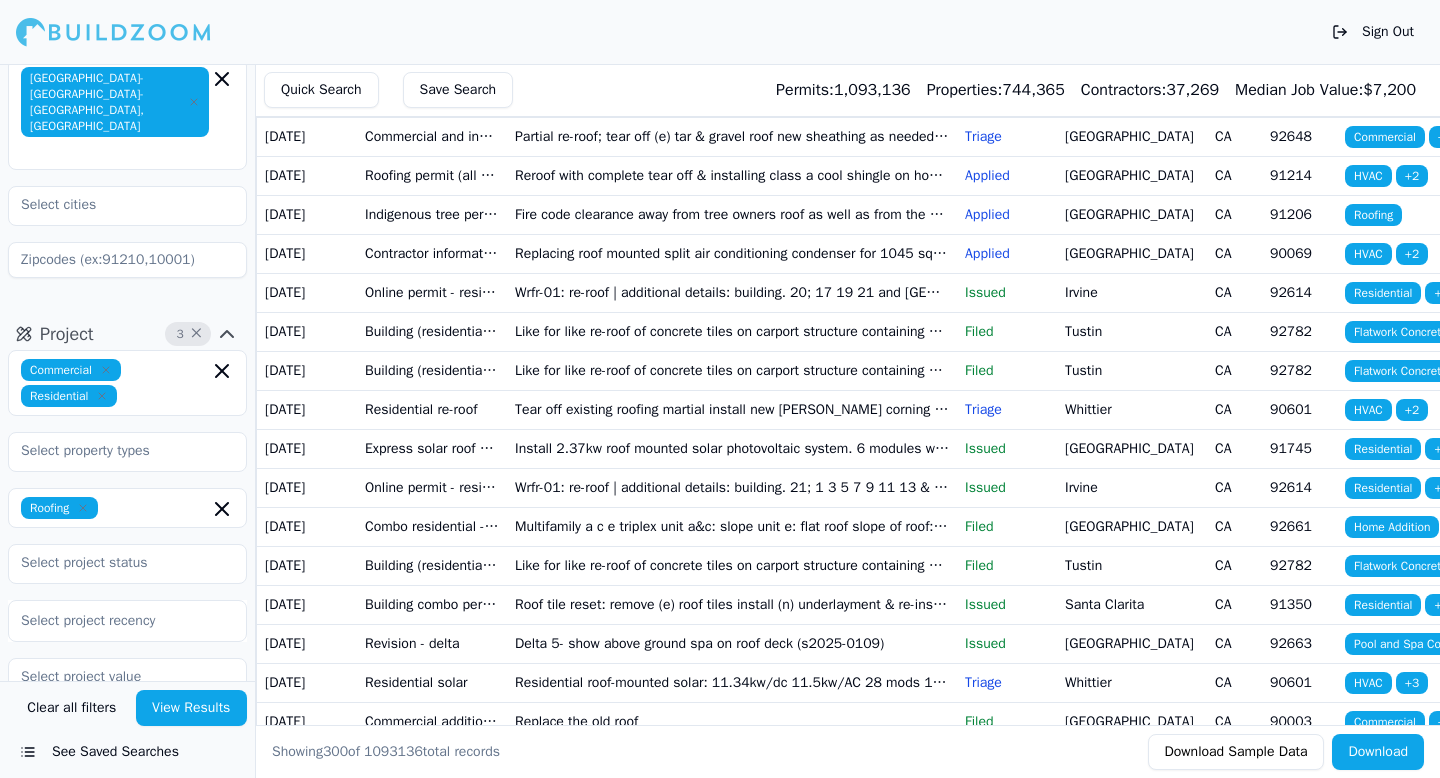 scroll, scrollTop: 0, scrollLeft: 0, axis: both 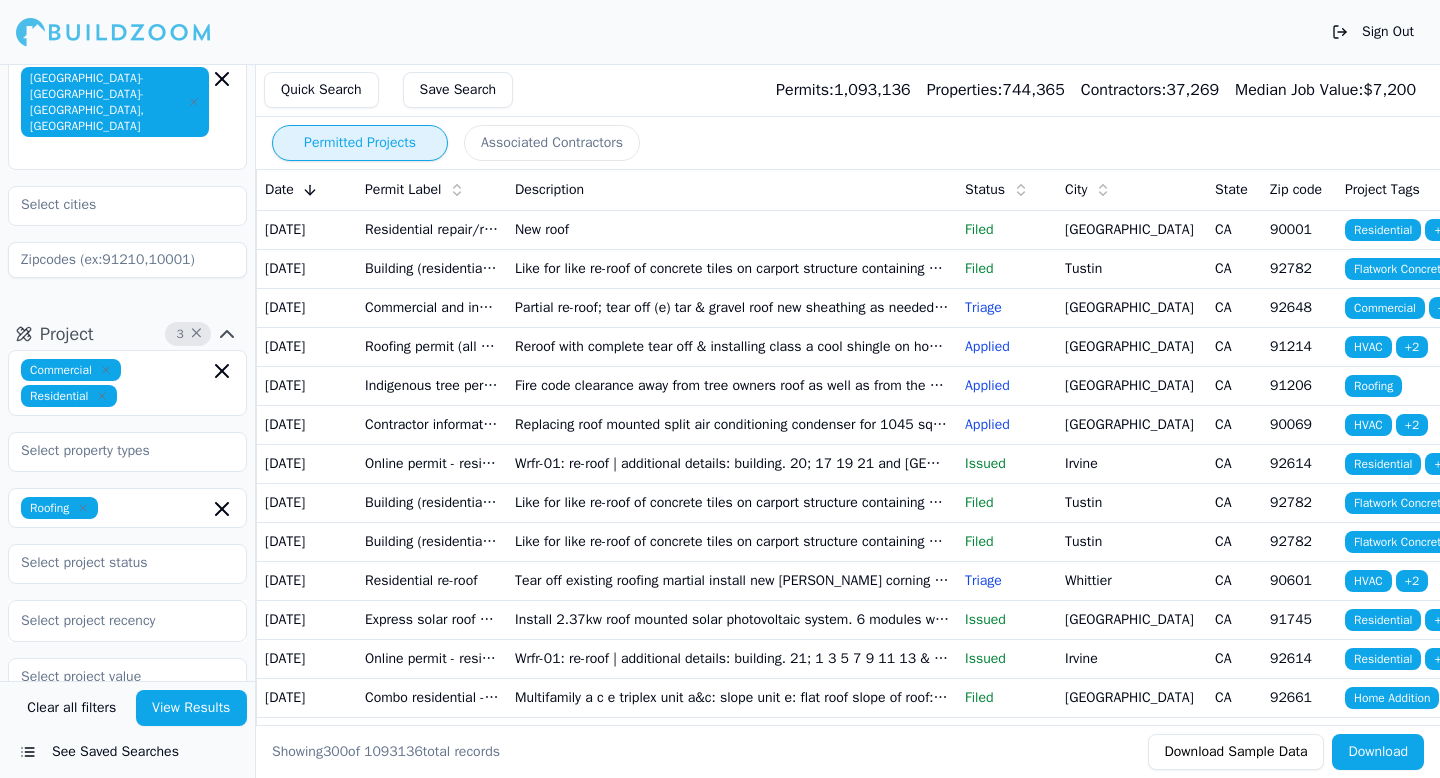 click on "See Saved Searches" at bounding box center (127, 752) 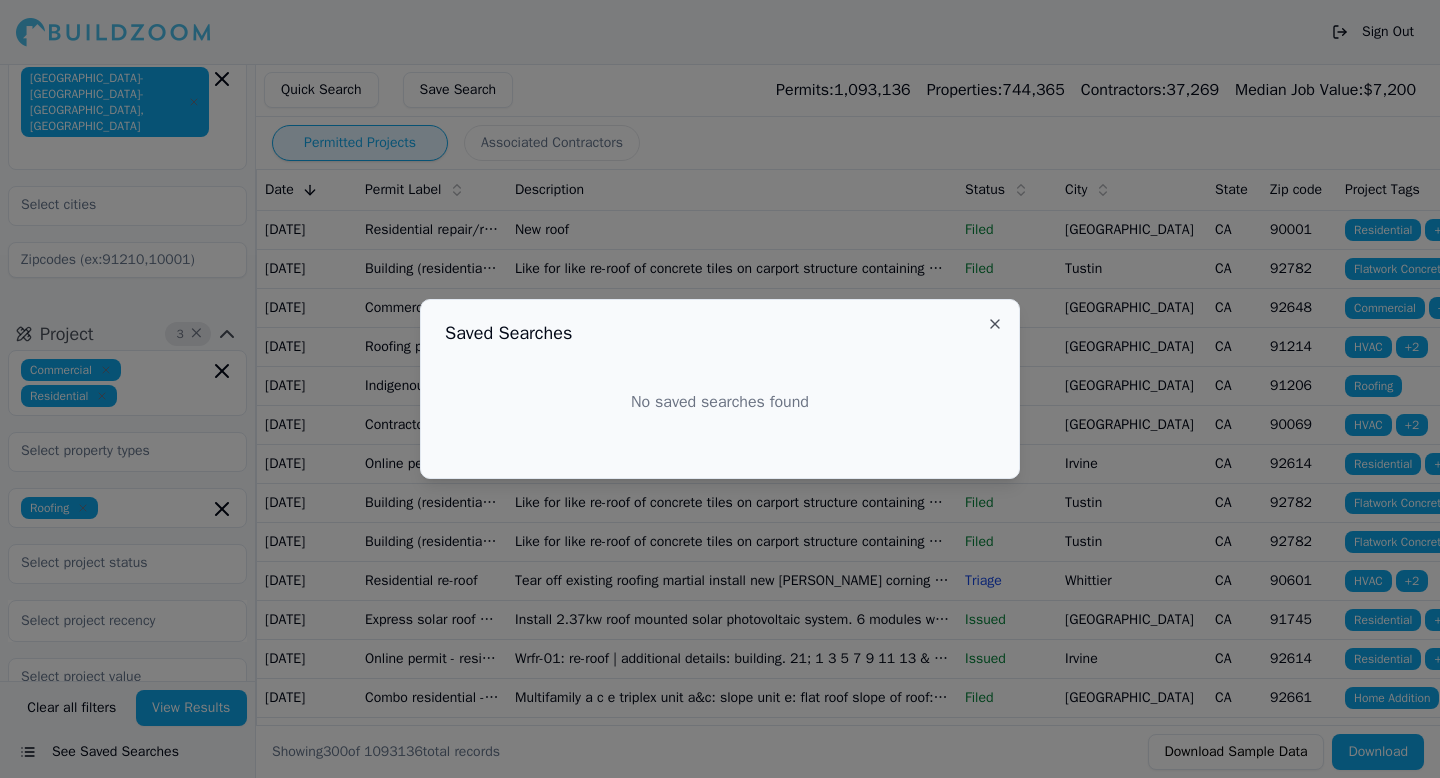 click at bounding box center (720, 389) 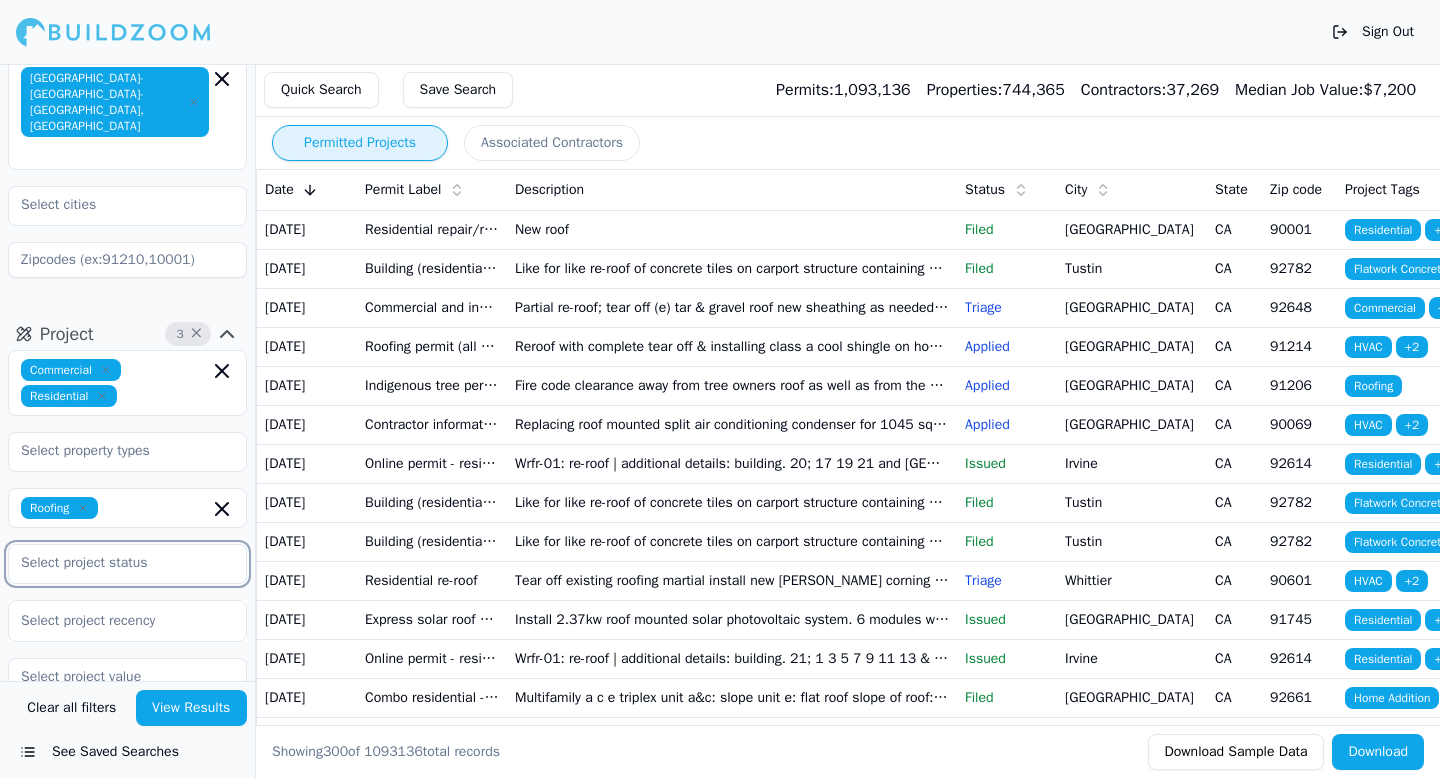 click at bounding box center [115, 563] 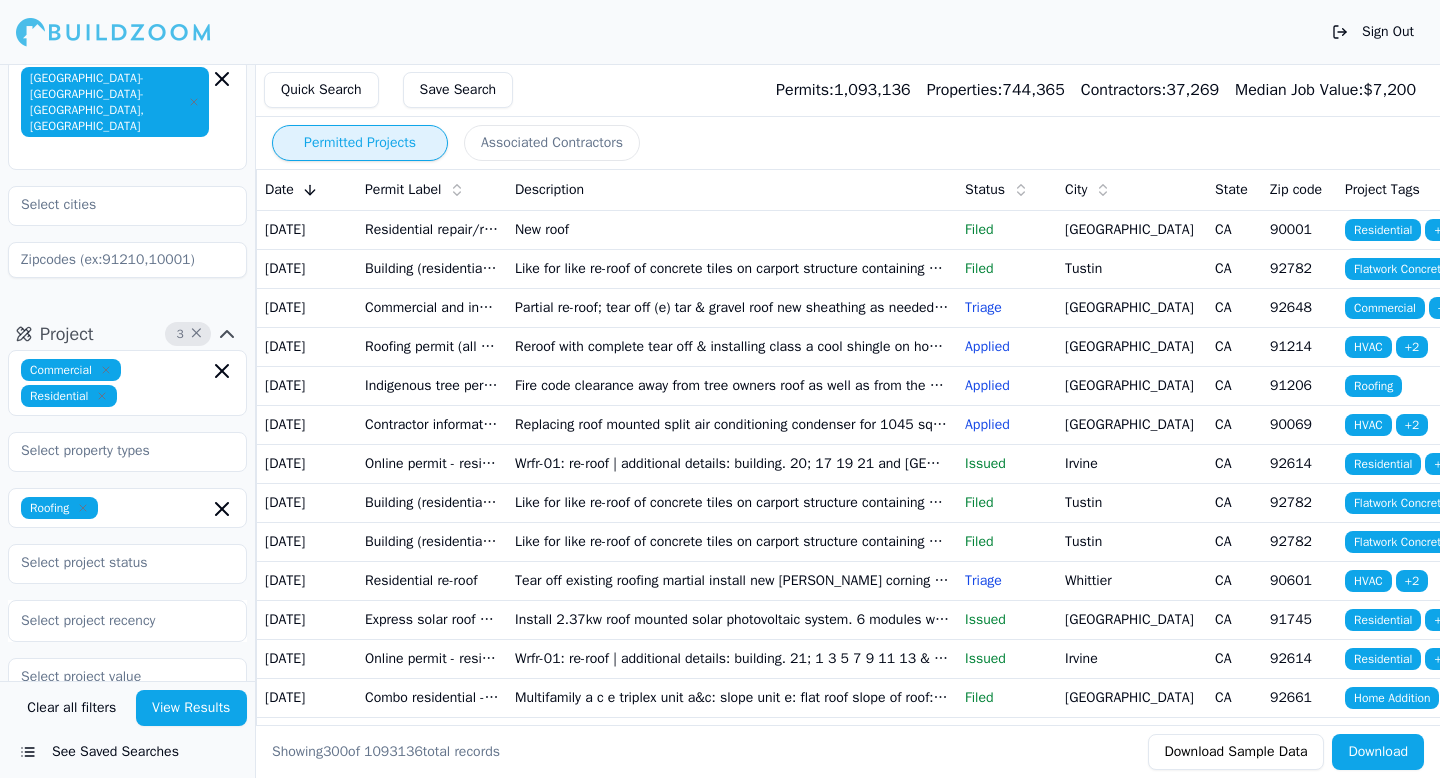 click on "Commercial Residential Roofing Select project recency" at bounding box center [127, 576] 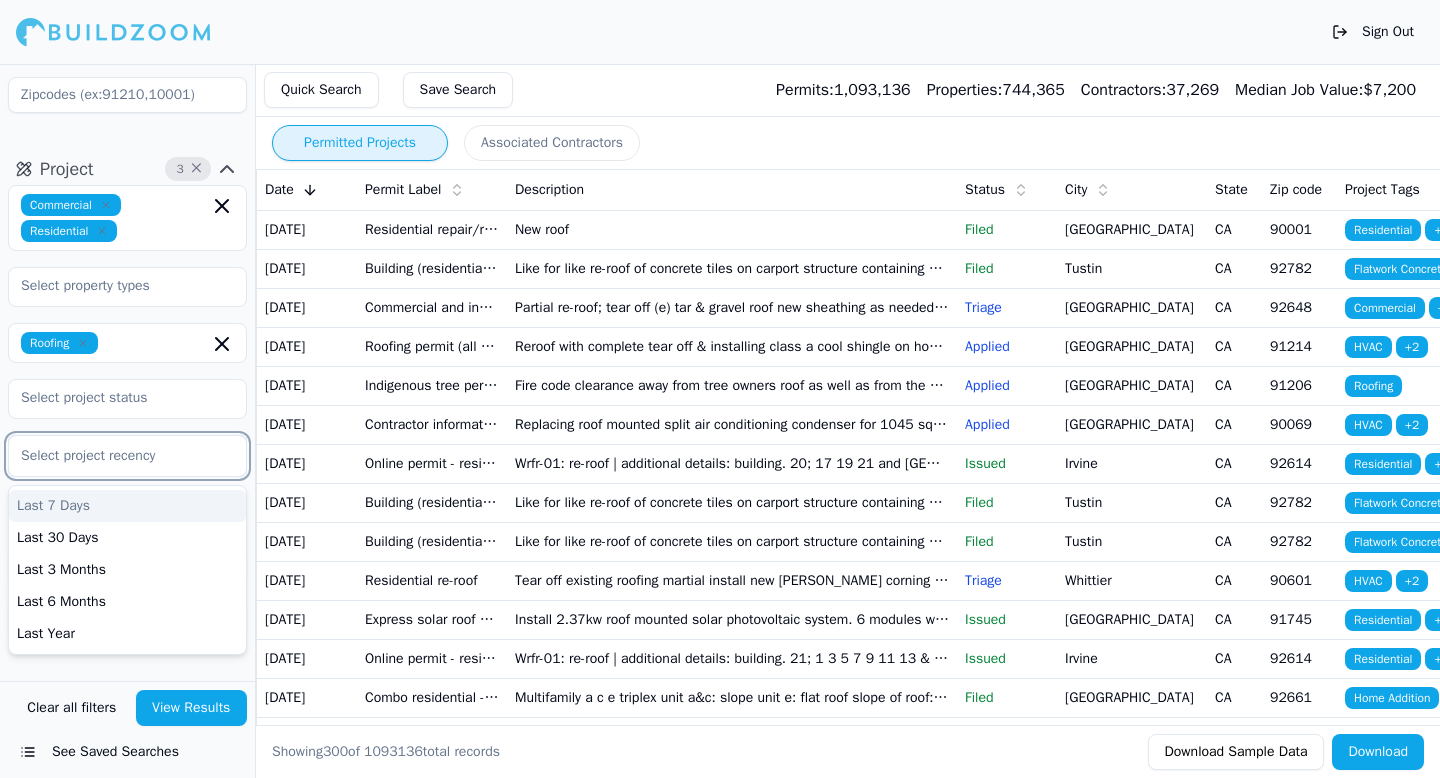 scroll, scrollTop: 271, scrollLeft: 0, axis: vertical 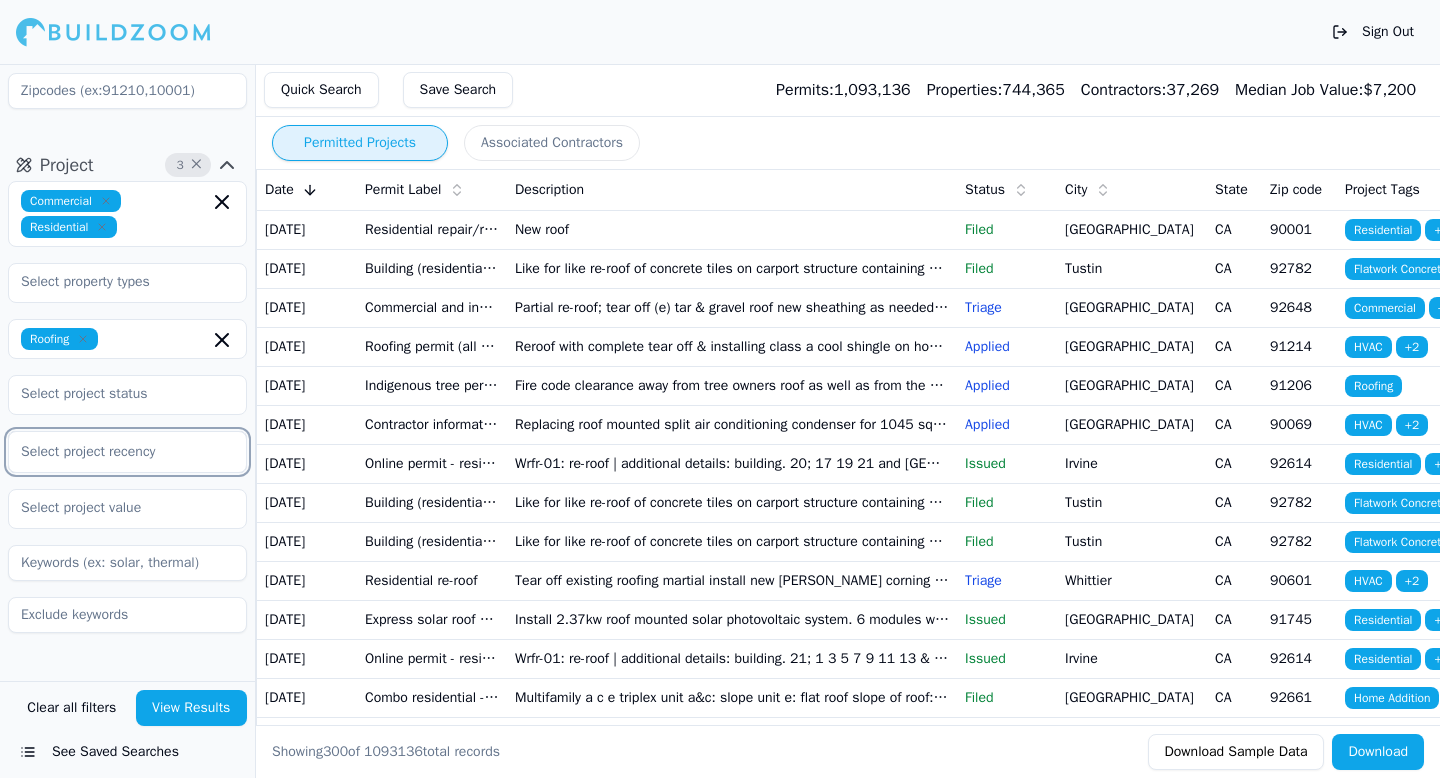 click on "Select project recency" at bounding box center [127, 452] 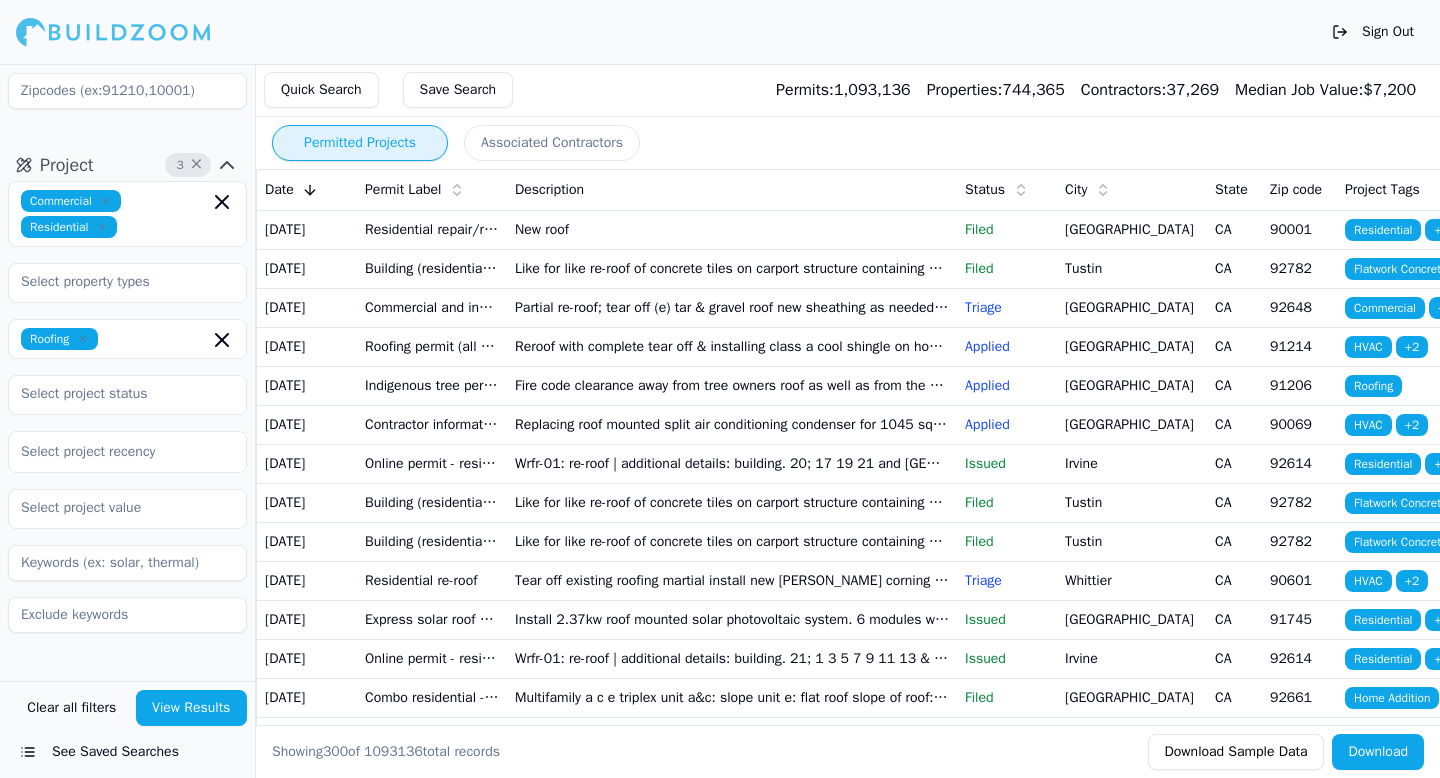 click at bounding box center [127, 615] 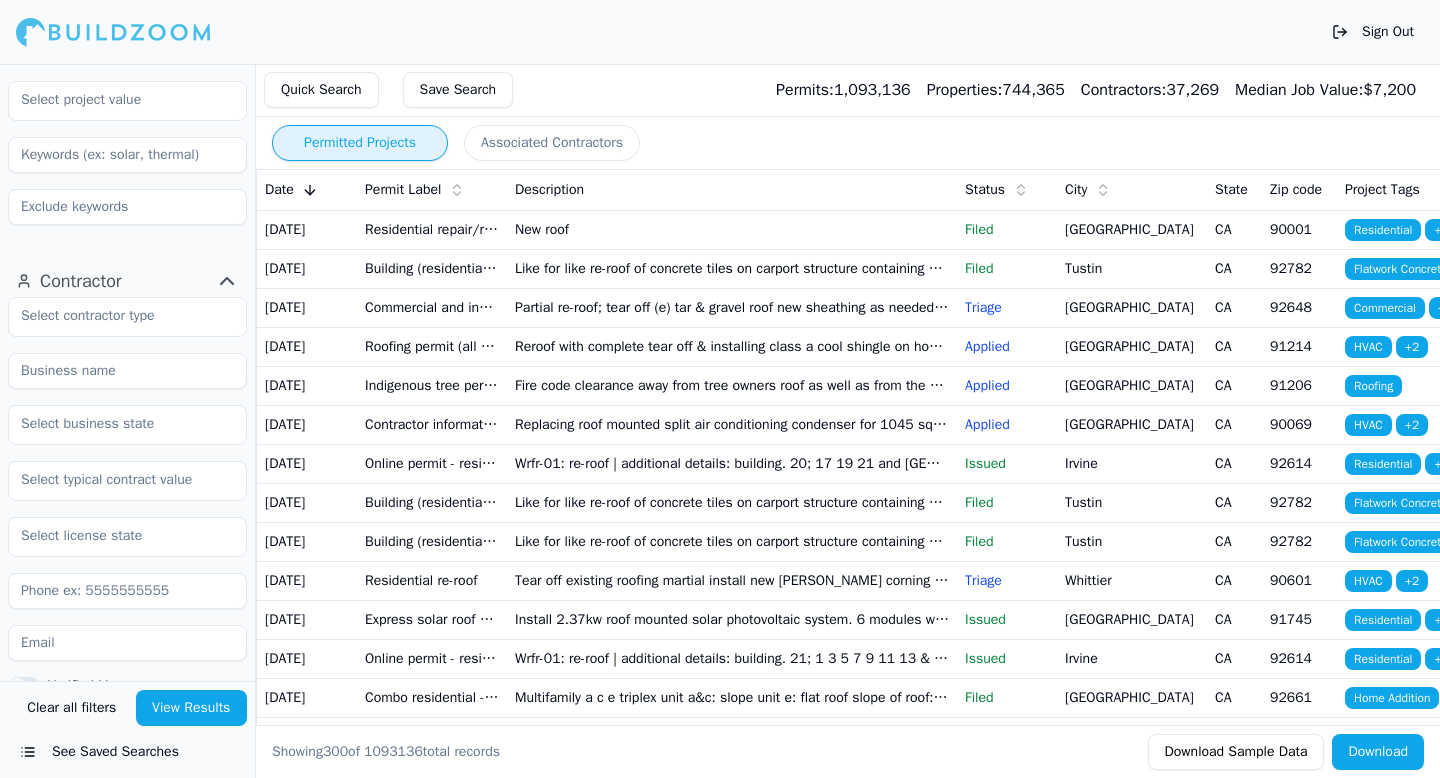 scroll, scrollTop: 684, scrollLeft: 0, axis: vertical 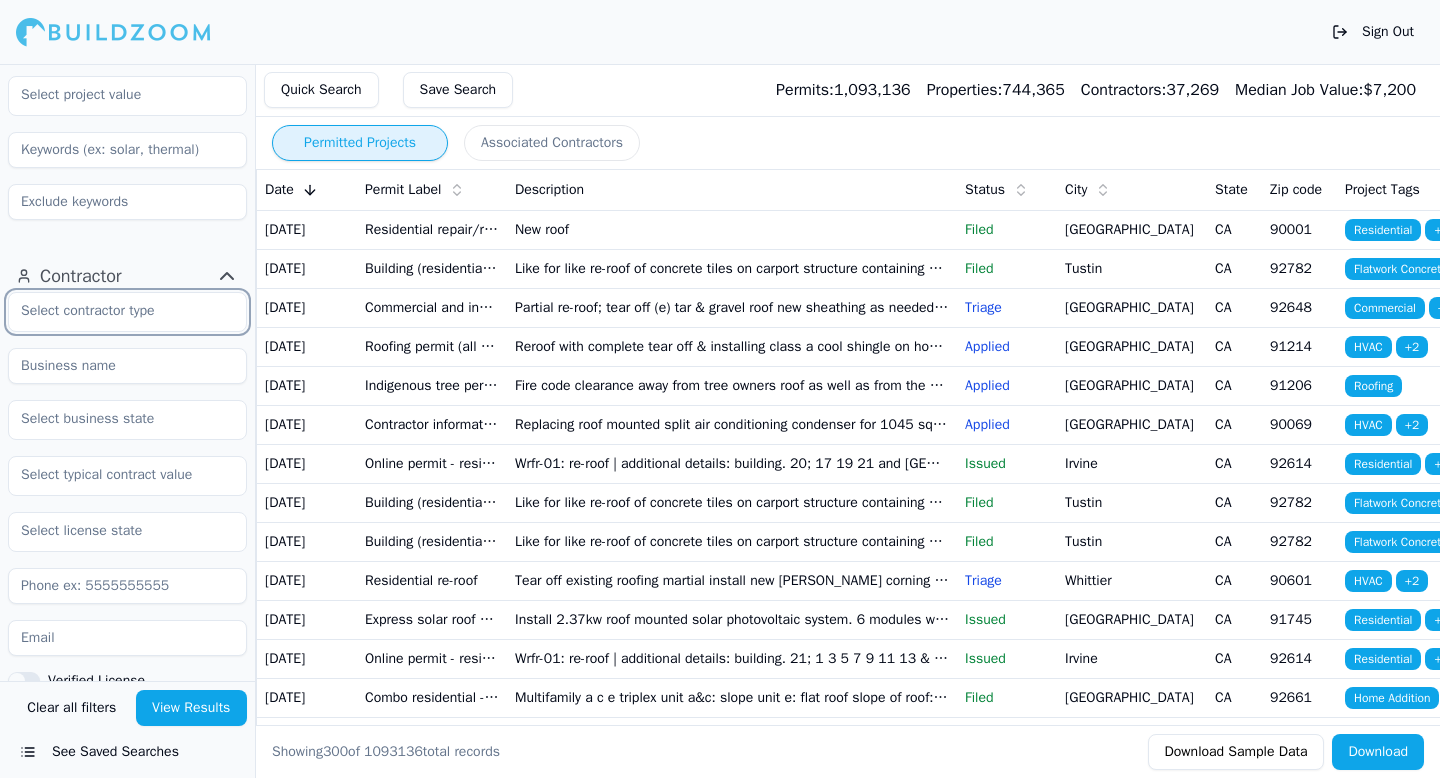click at bounding box center (115, 311) 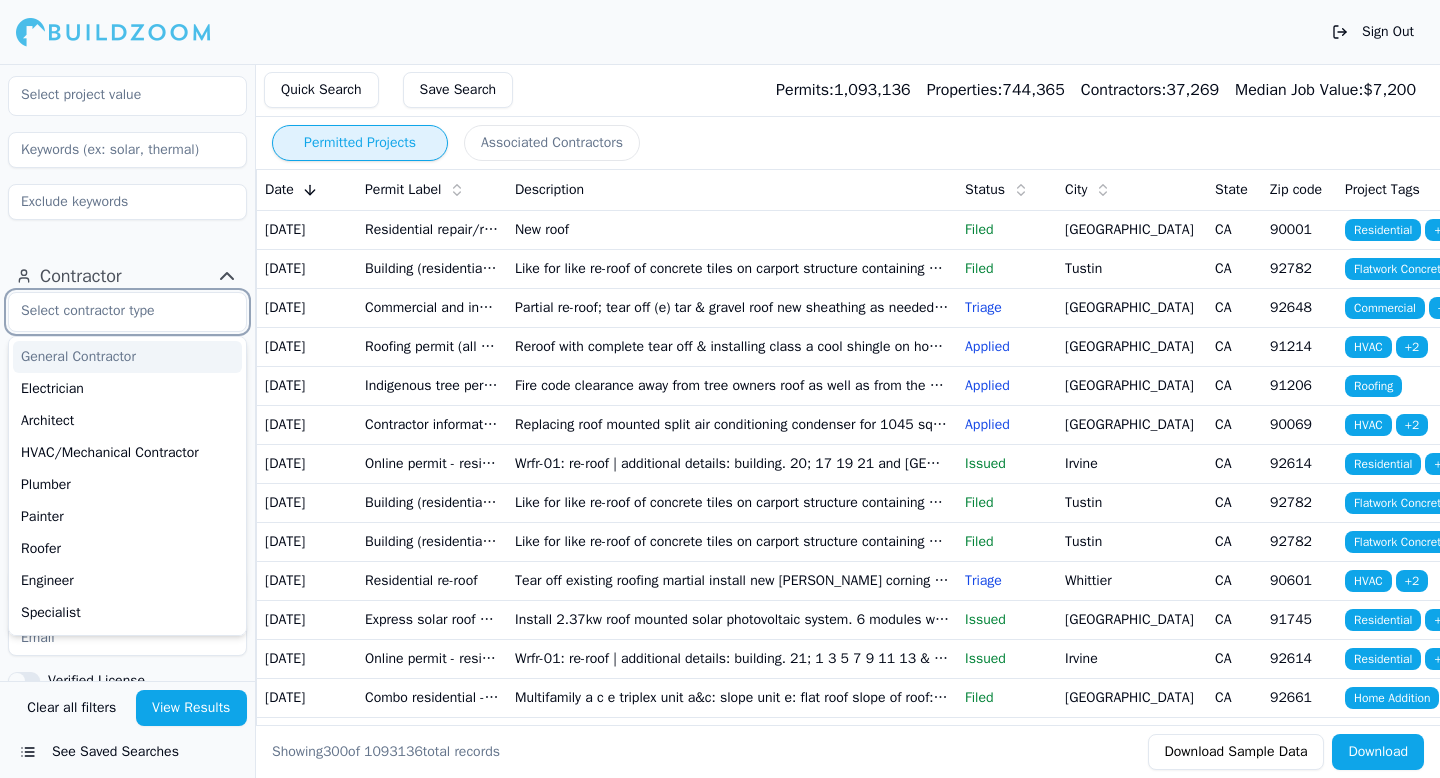 click on "General Contractor" at bounding box center [127, 357] 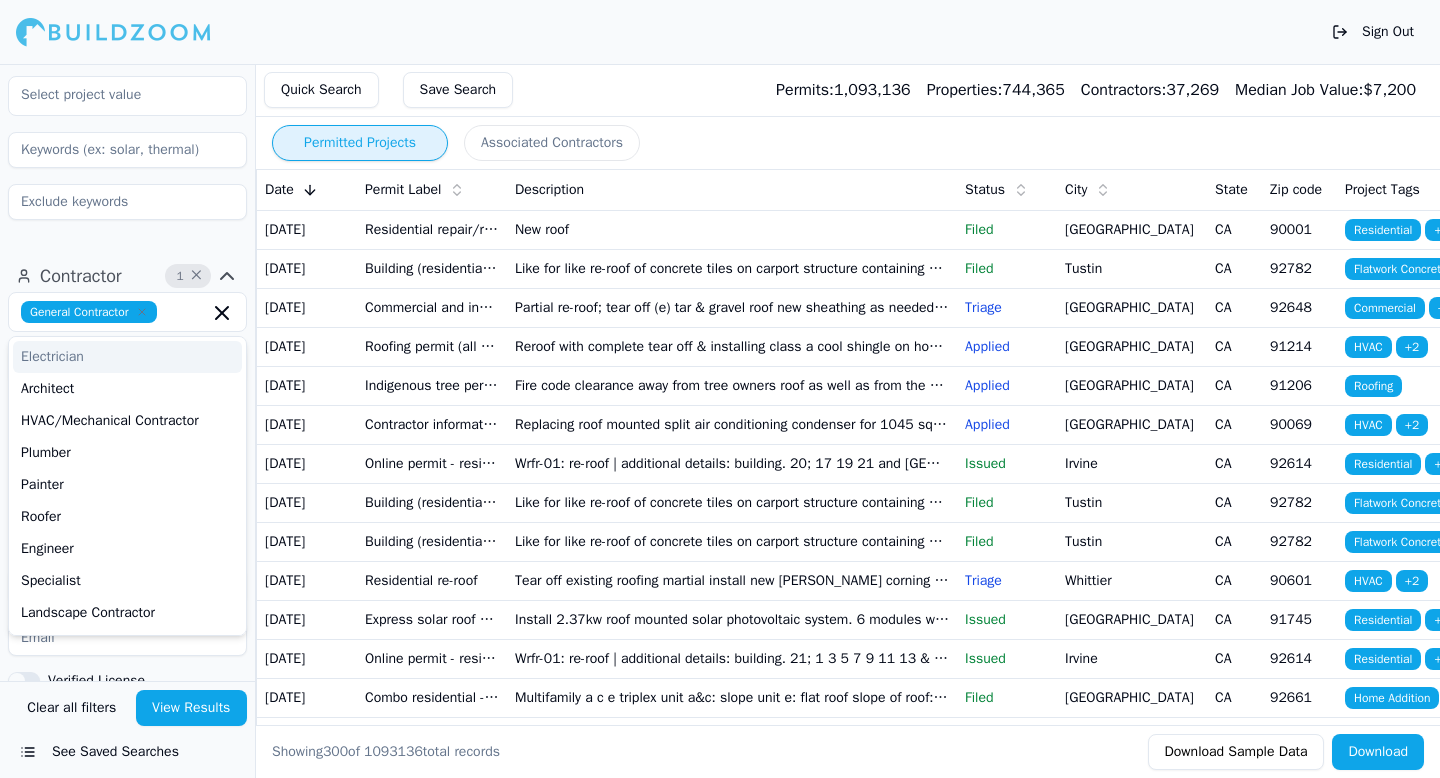 click on "Location 1 × [GEOGRAPHIC_DATA]-[GEOGRAPHIC_DATA]-[GEOGRAPHIC_DATA], [GEOGRAPHIC_DATA] Project 3 × Commercial Residential Roofing Select project recency Contractor 1 × General Contractor Electrician Architect HVAC/Mechanical Contractor Plumber Painter Roofer Engineer Specialist Landscape Contractor Home Builder [PERSON_NAME] Flooring Contractor Concrete [DEMOGRAPHIC_DATA] Site Work [DEMOGRAPHIC_DATA] Handyman [PERSON_NAME] Swimming Pool Contractor Exterior Contractor Drywall and Plaster Contractor Stone and Tile Contractor Ironworkers/Welder Sign Contractor Fencing Contractor Window Contractor Low Voltage Contractor Solar Contractor Insulation/Acoustic Contractor Restoration Specialist Interior Designer Environmental Services Contractor Building Designer Large Scale Builder Foundation Contractor Fire Protection Contractor Verified License Has Phone Has Email Has Permits Min Permits (All Time) Permits Last 4 Years Min Max" at bounding box center [127, 372] 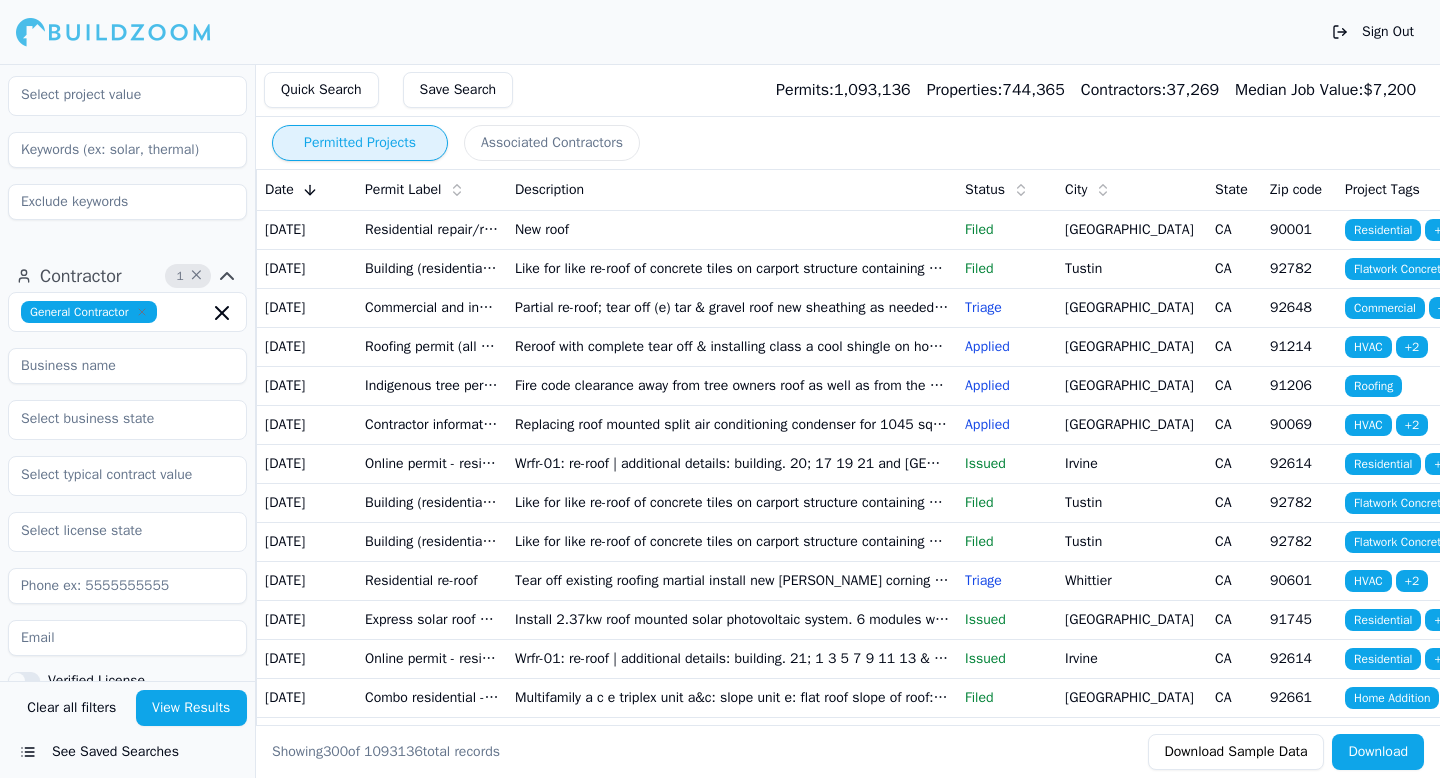click on "Associated Contractors" at bounding box center (552, 143) 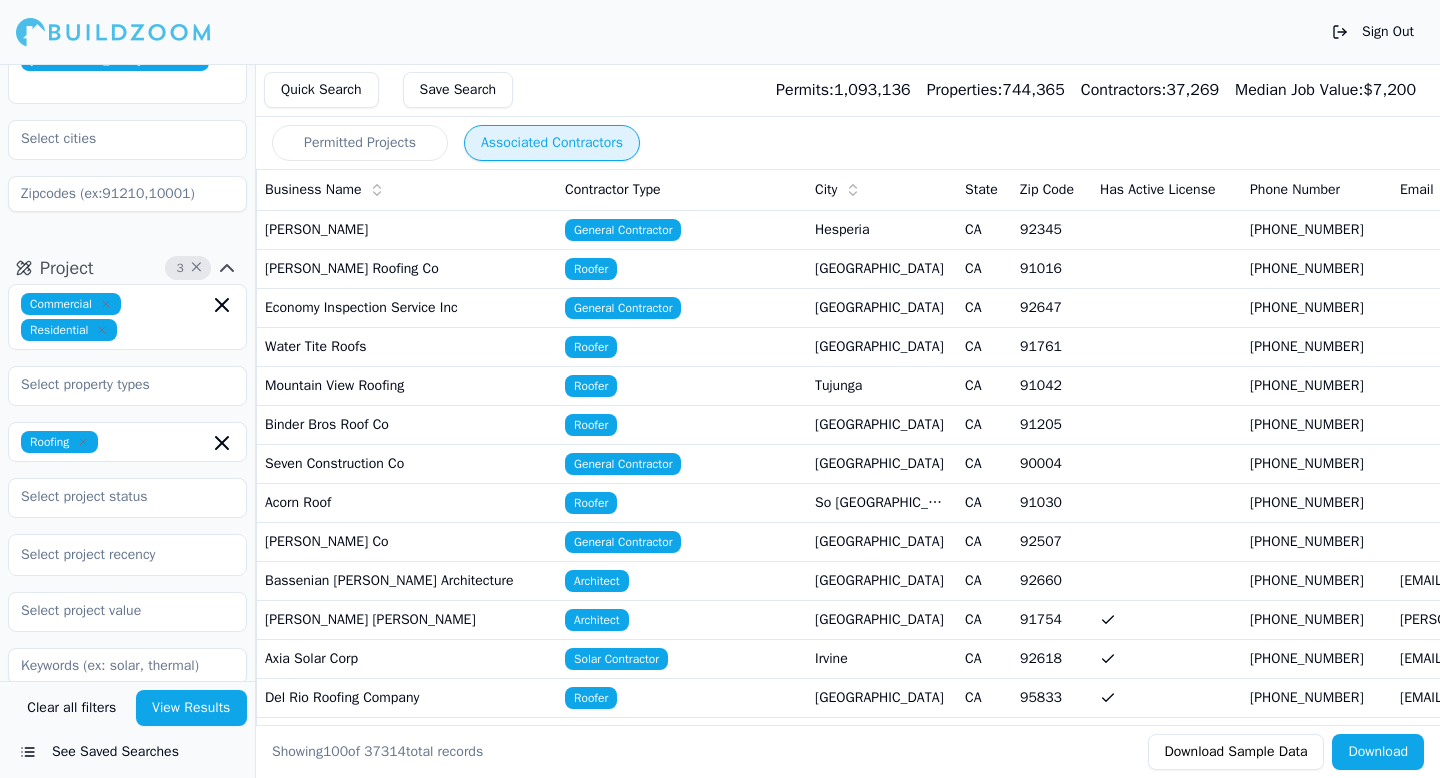 scroll, scrollTop: 0, scrollLeft: 0, axis: both 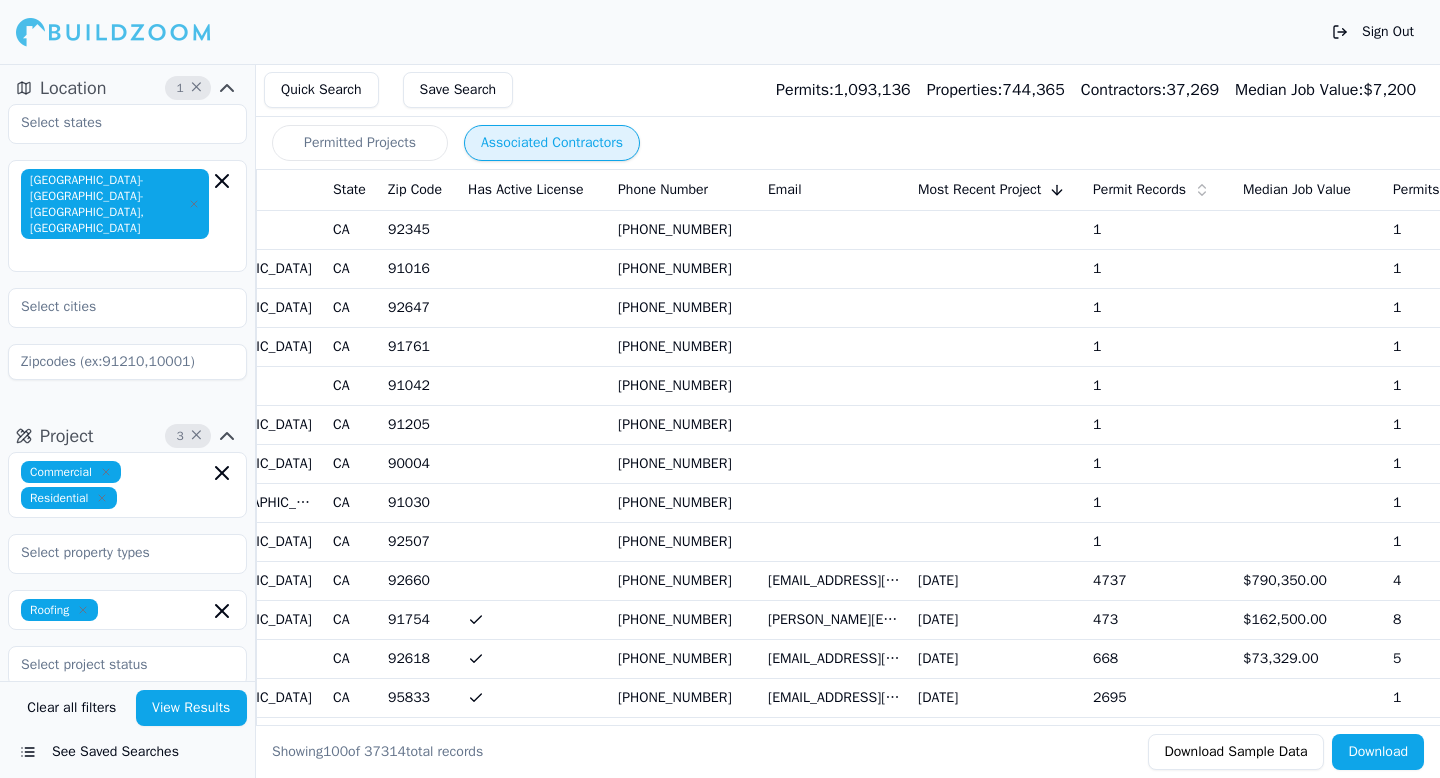 click on "[PHONE_NUMBER]" at bounding box center [685, 580] 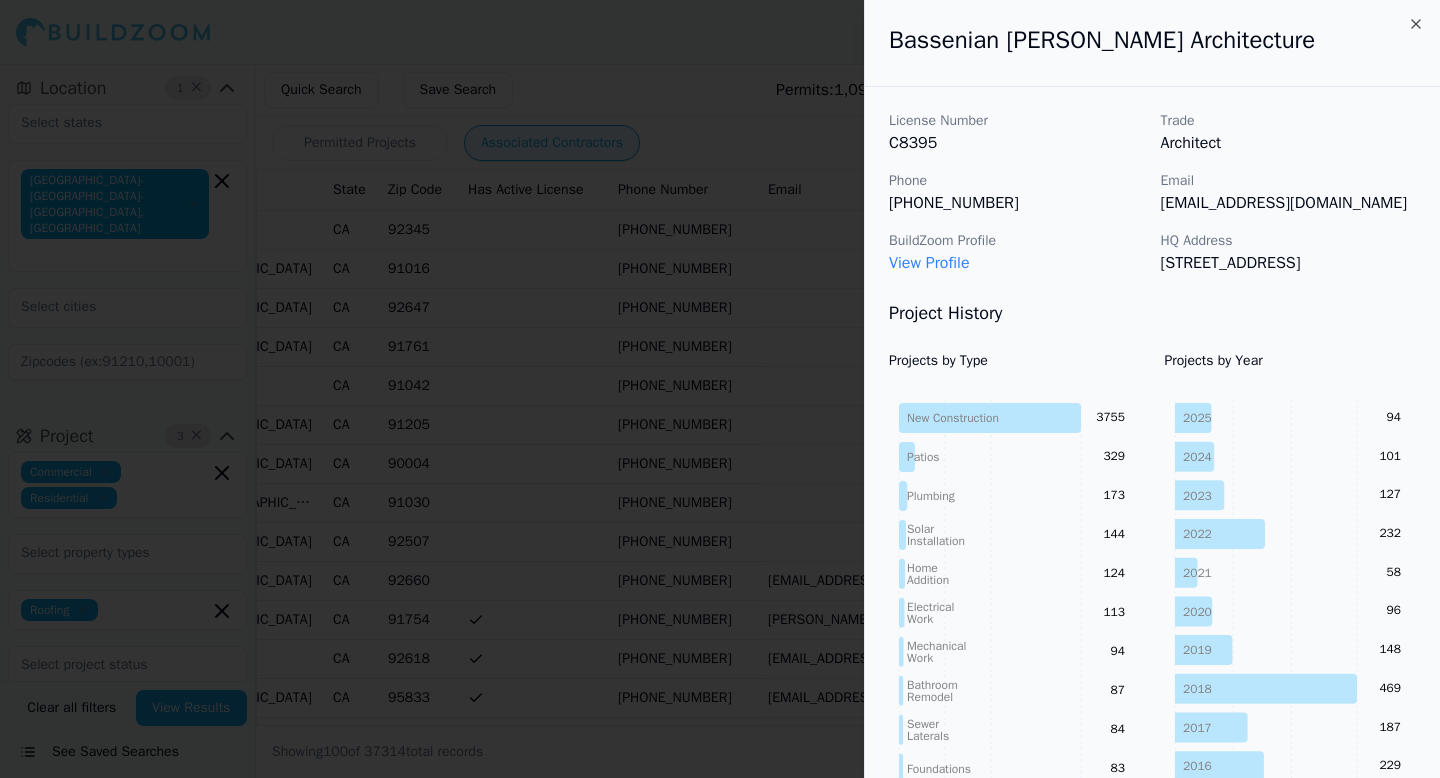 click at bounding box center (720, 389) 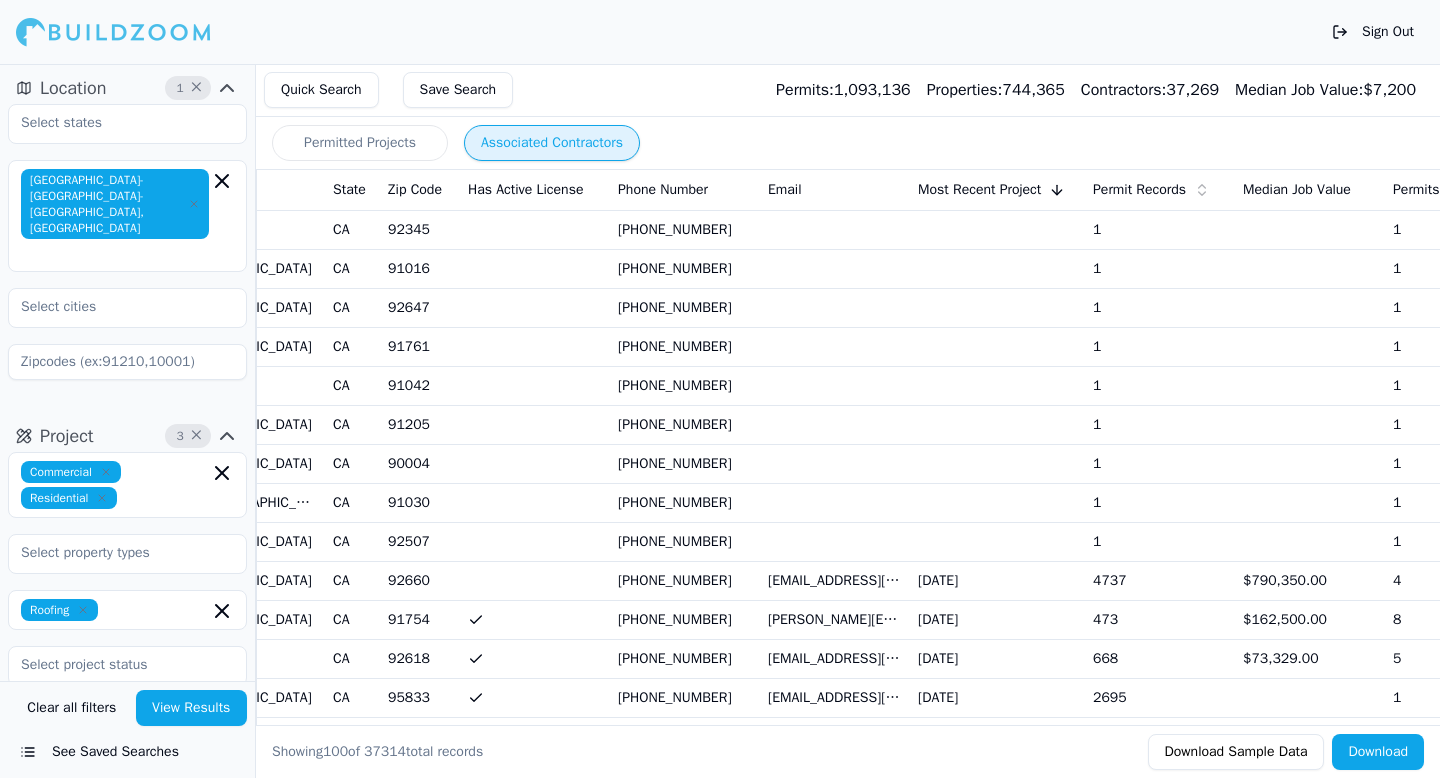 click 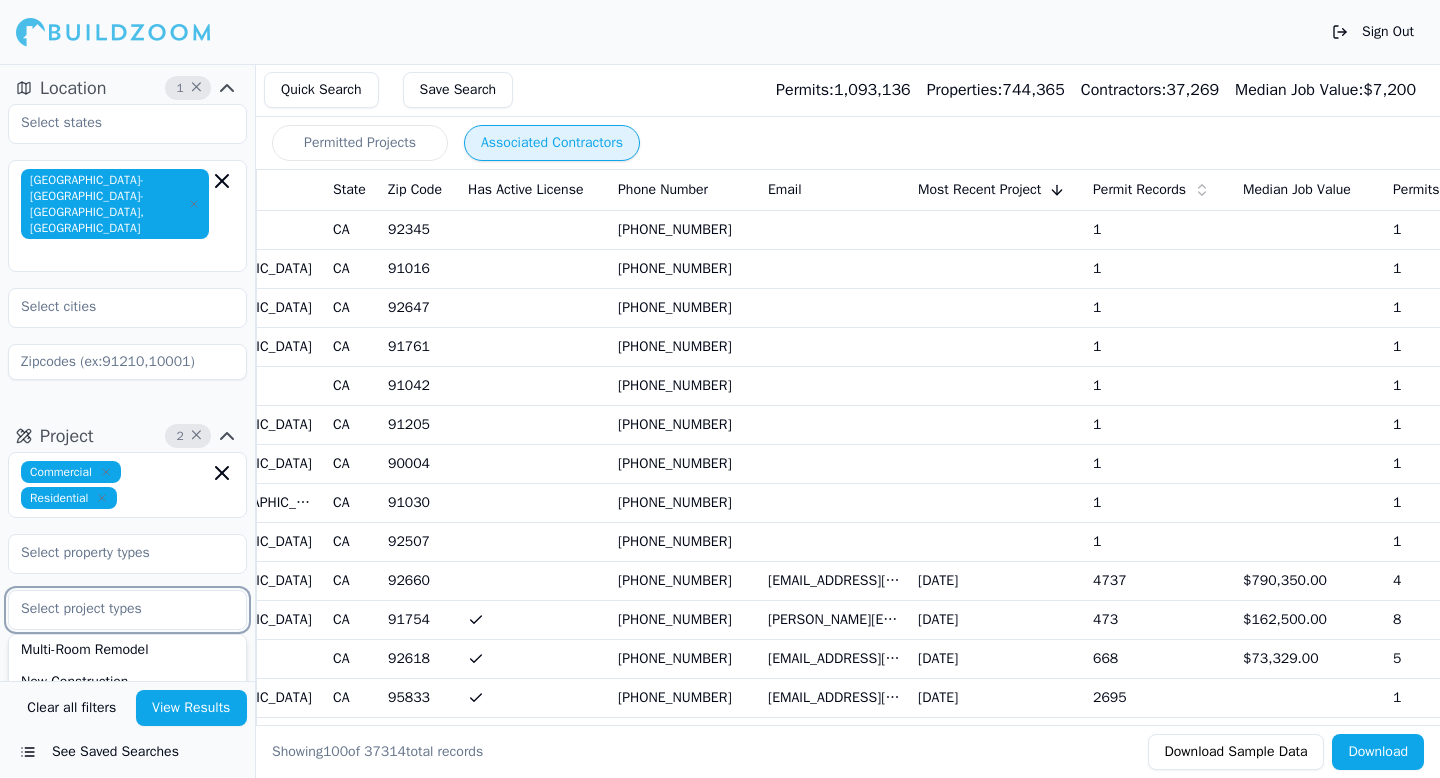scroll, scrollTop: 754, scrollLeft: 0, axis: vertical 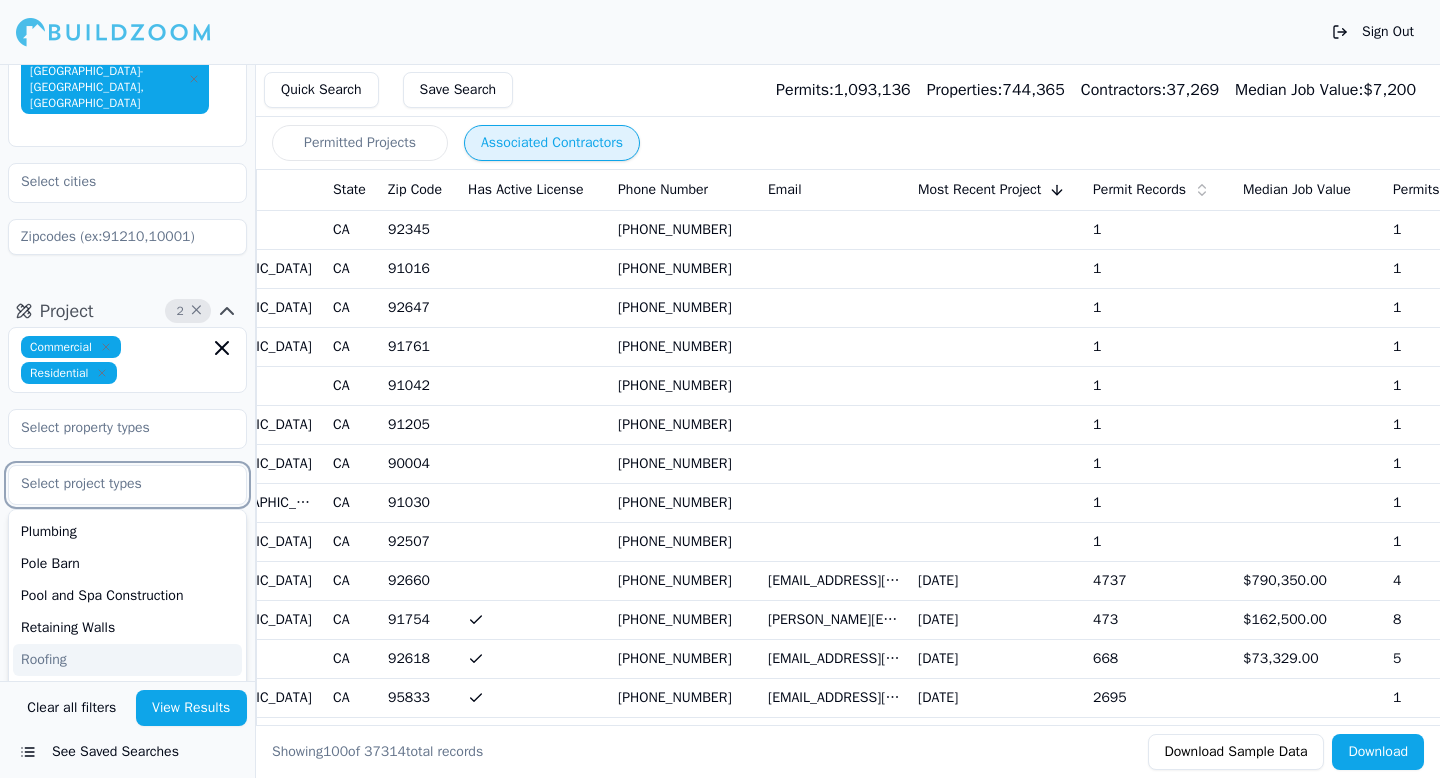 click on "Roofing" at bounding box center (127, 660) 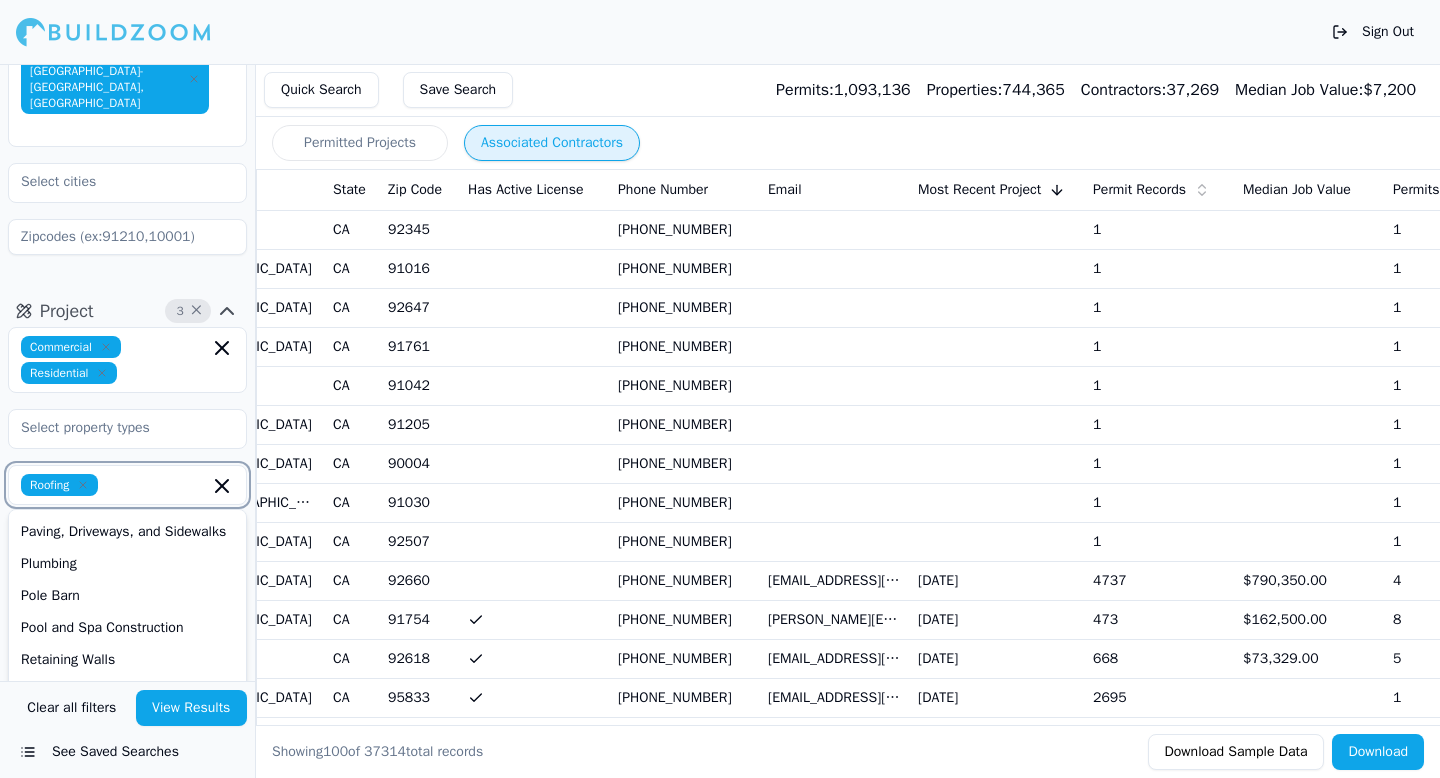scroll, scrollTop: 722, scrollLeft: 0, axis: vertical 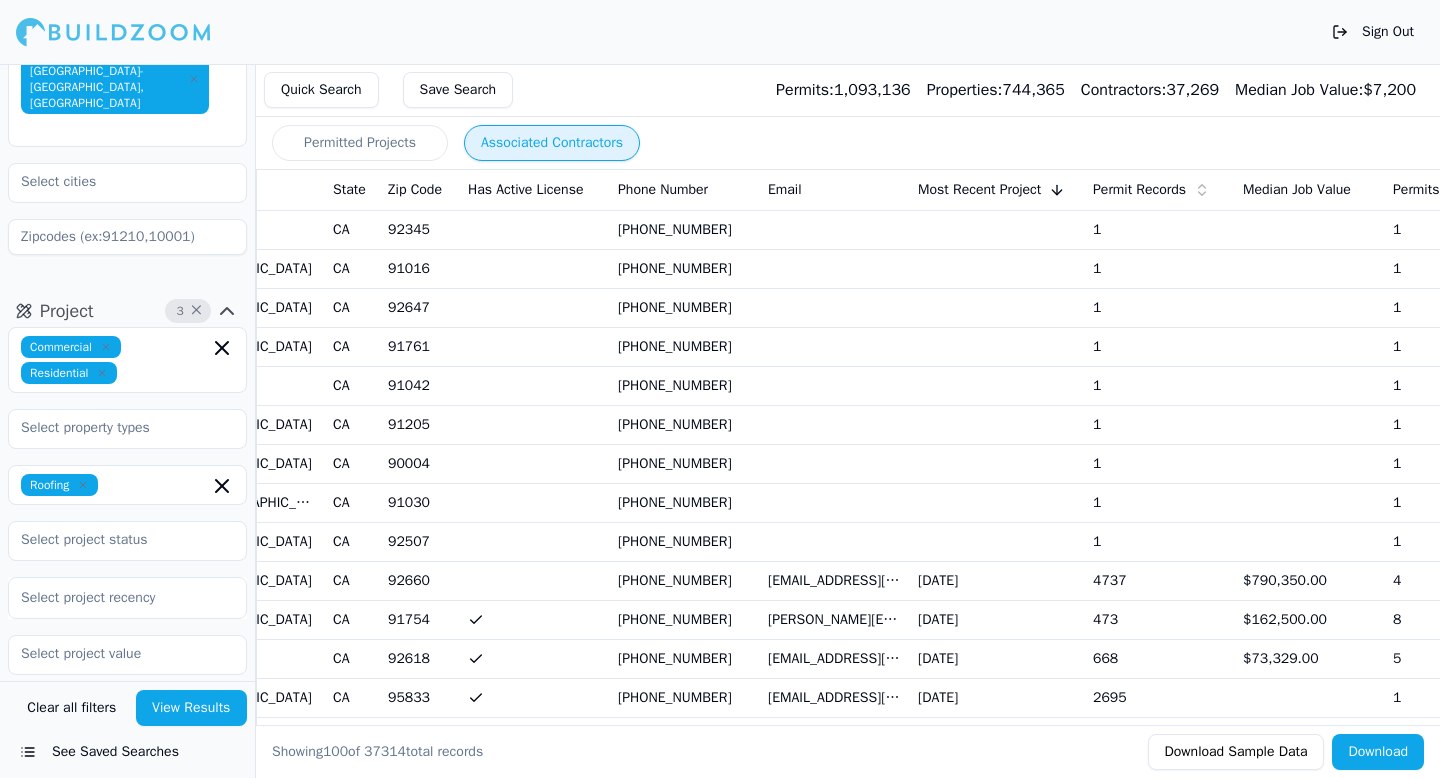 click on "Roofing" at bounding box center [127, 485] 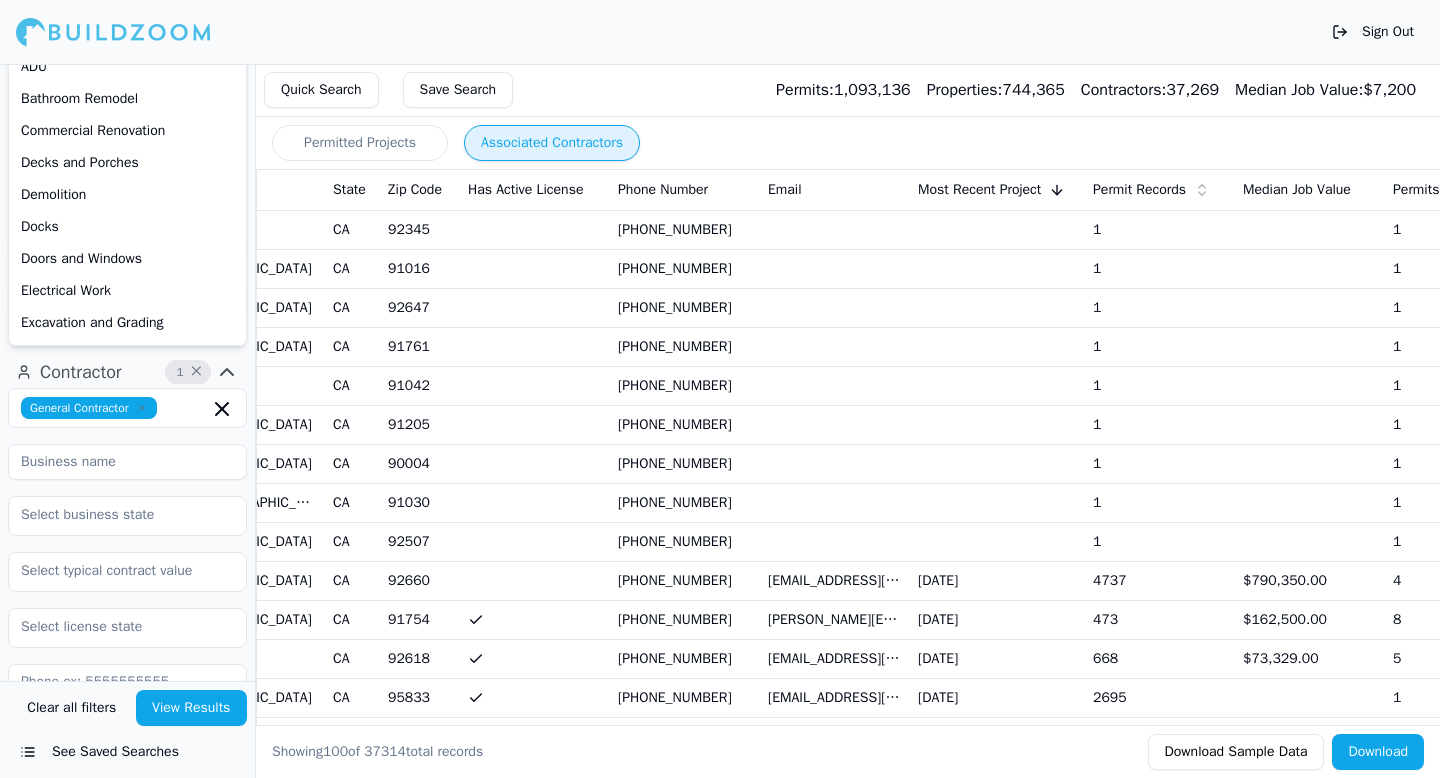 scroll, scrollTop: 590, scrollLeft: 0, axis: vertical 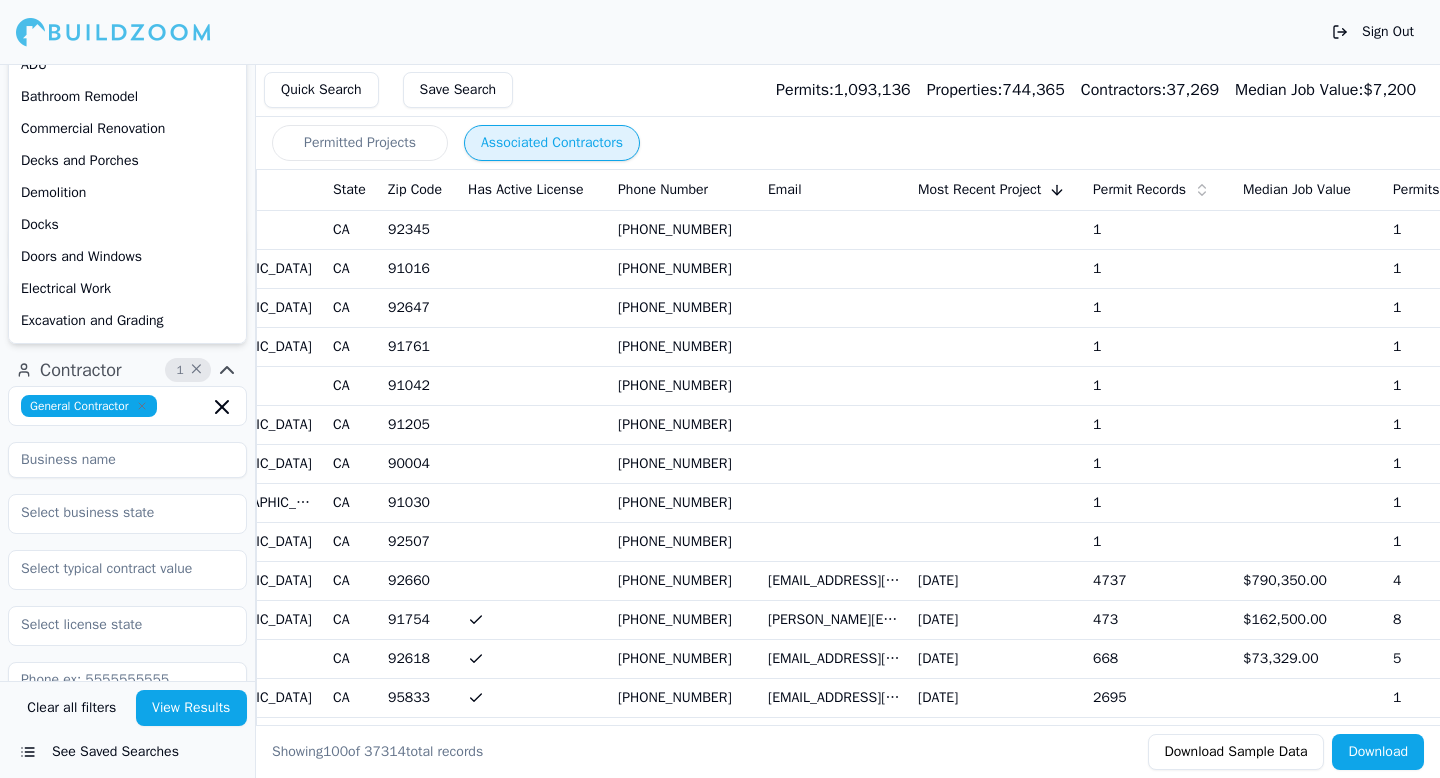 click at bounding box center (127, 460) 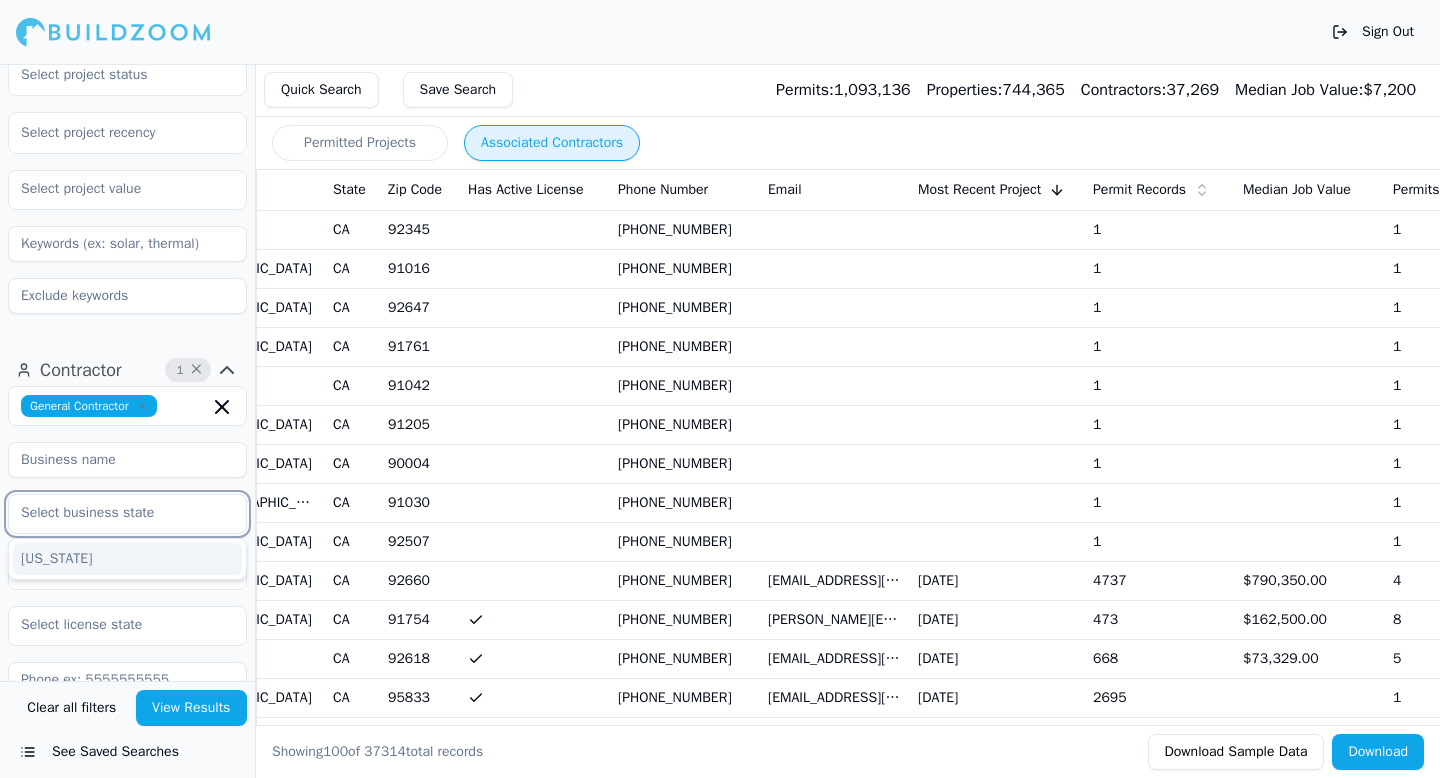 click at bounding box center (115, 513) 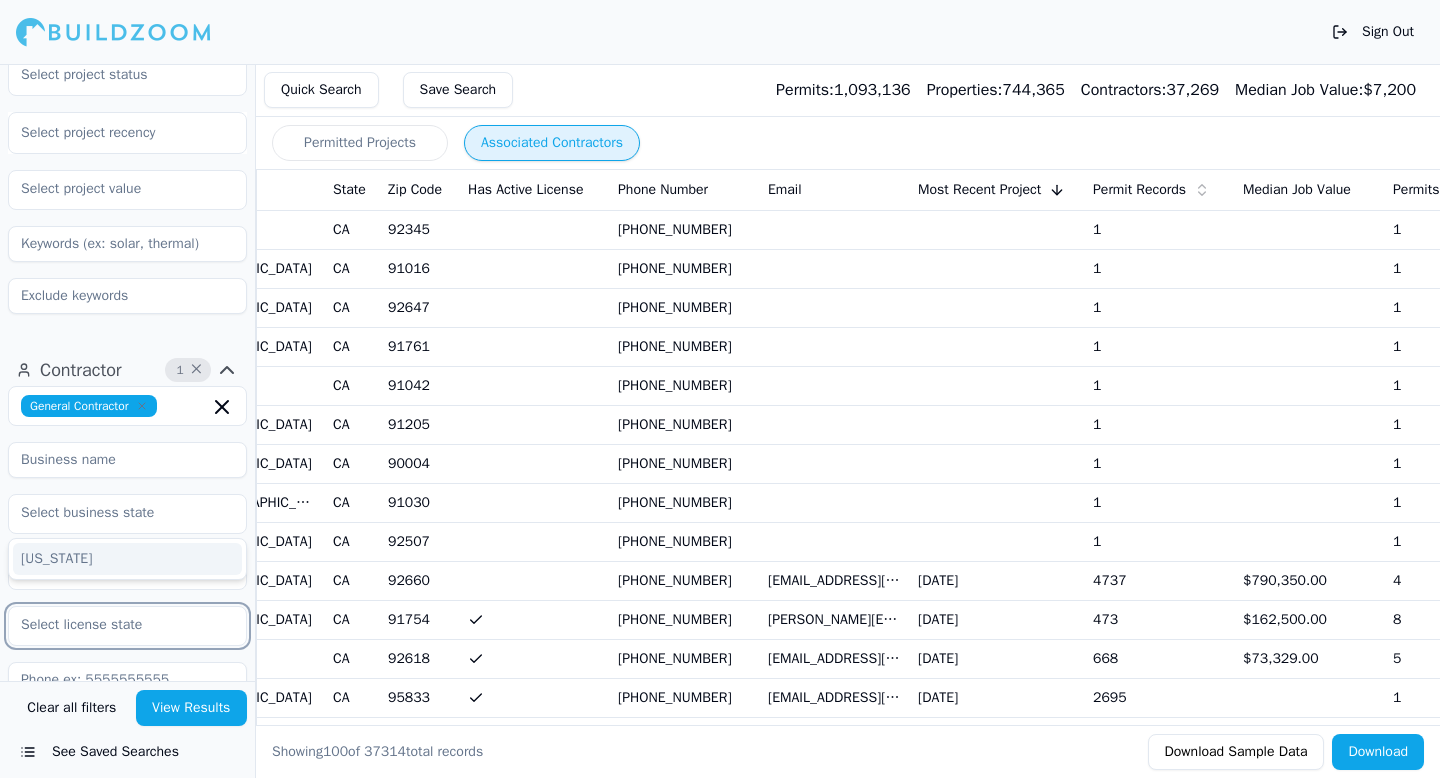 click at bounding box center (115, 625) 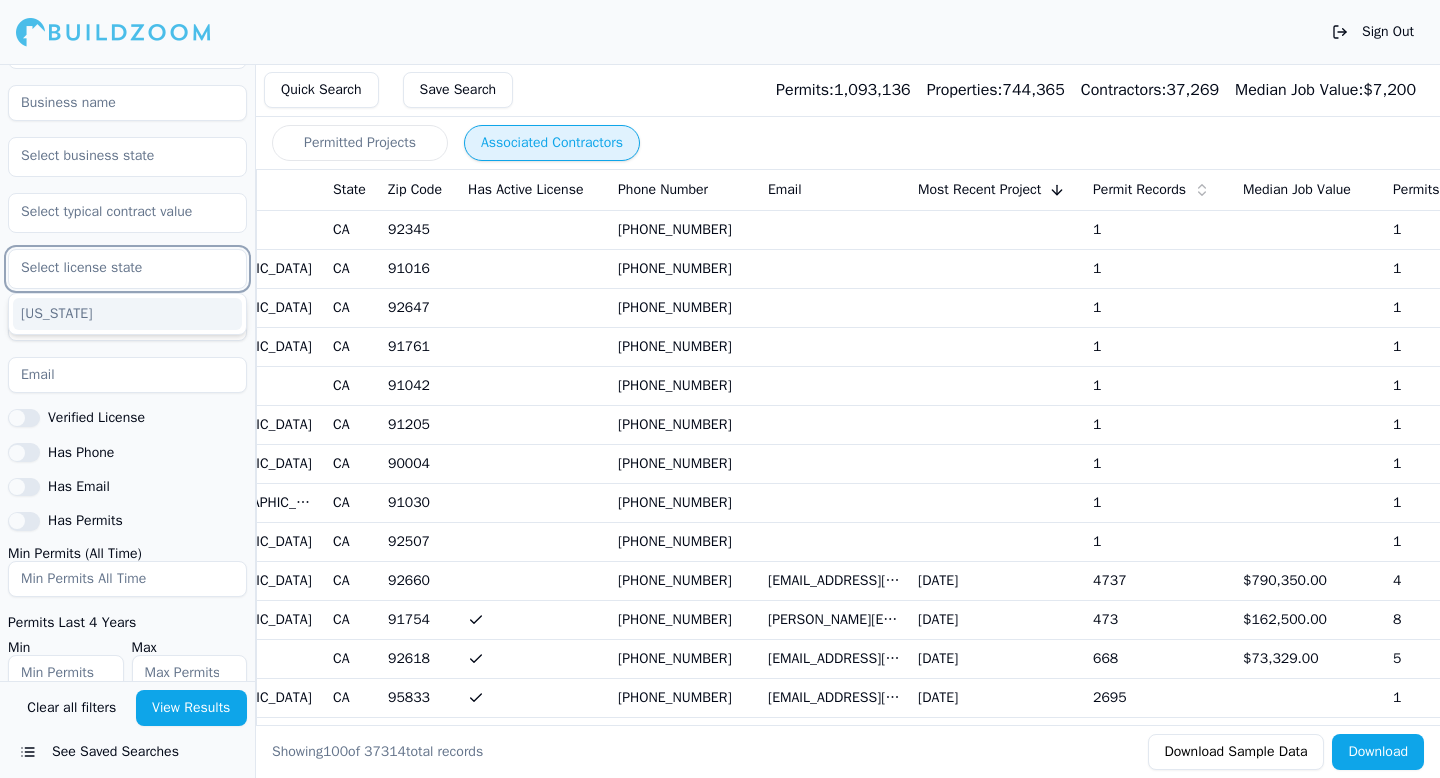 scroll, scrollTop: 948, scrollLeft: 0, axis: vertical 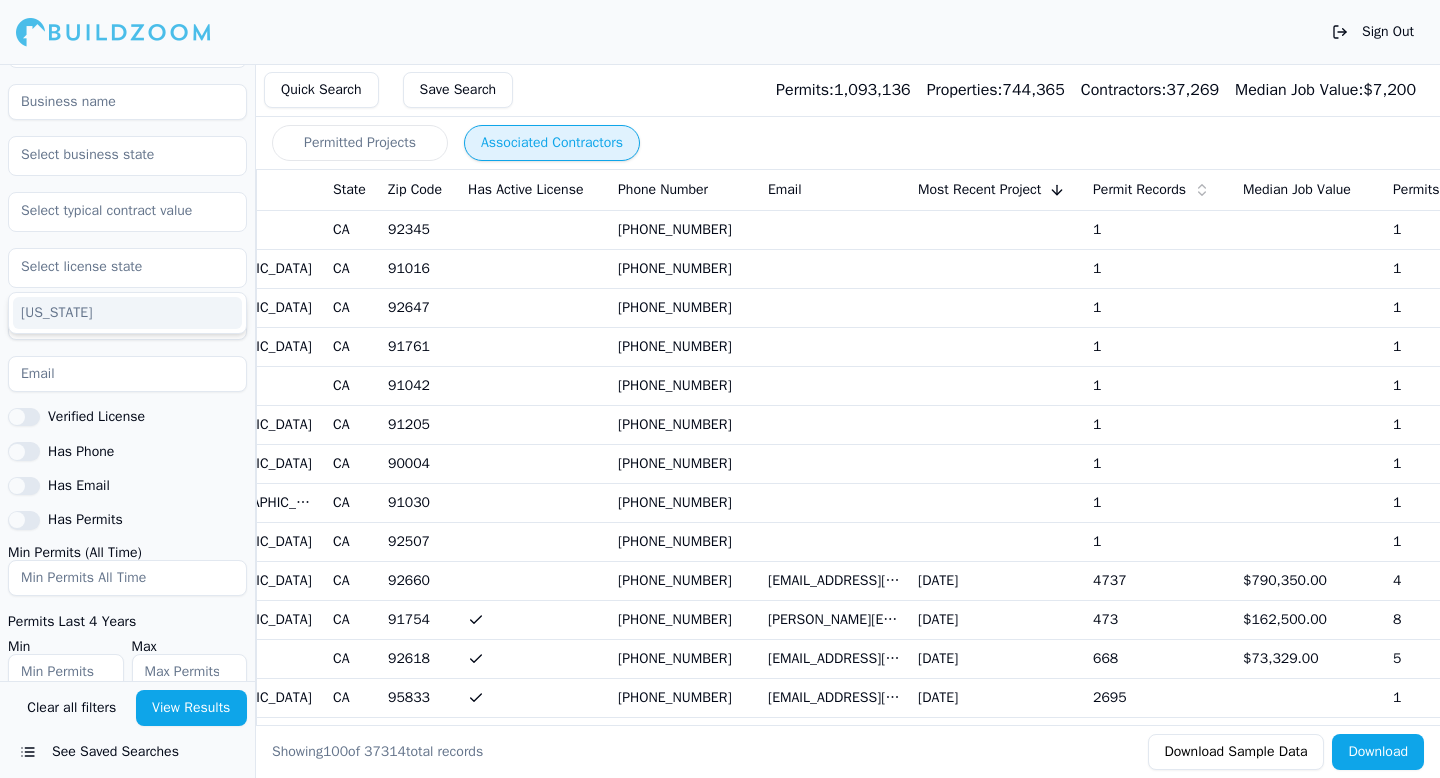 click on "Clear all filters View Results See Saved Searches" at bounding box center [127, 729] 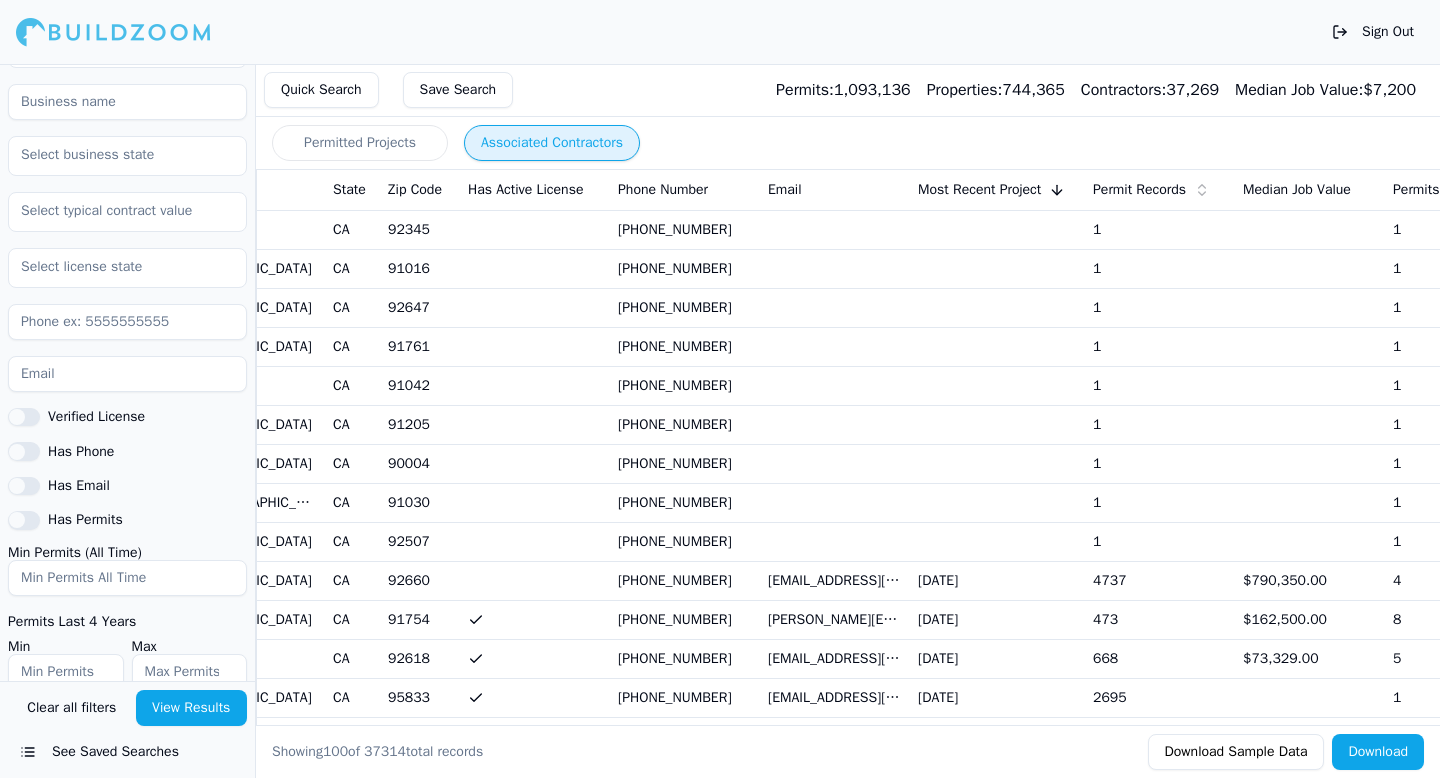 click on "View Results" at bounding box center [192, 708] 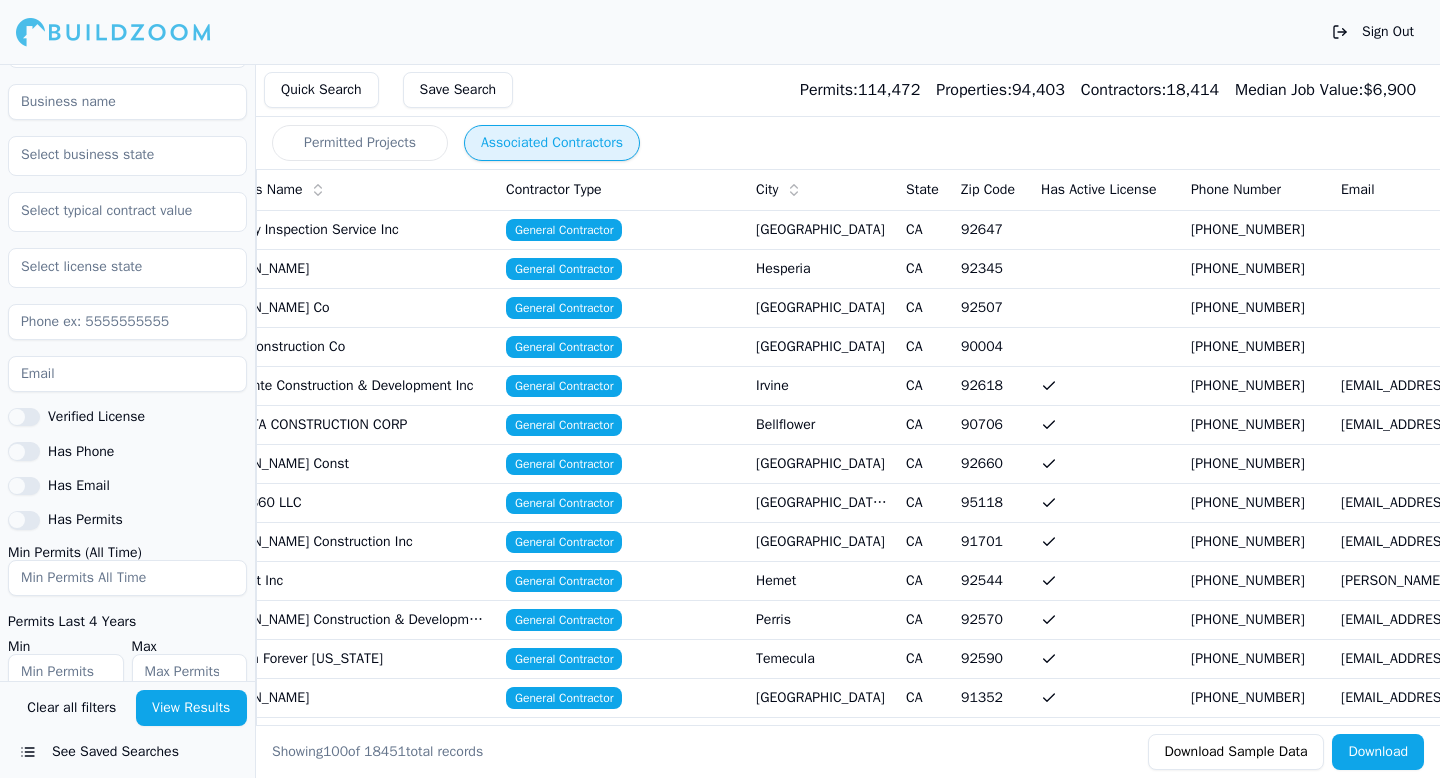 scroll, scrollTop: 0, scrollLeft: 0, axis: both 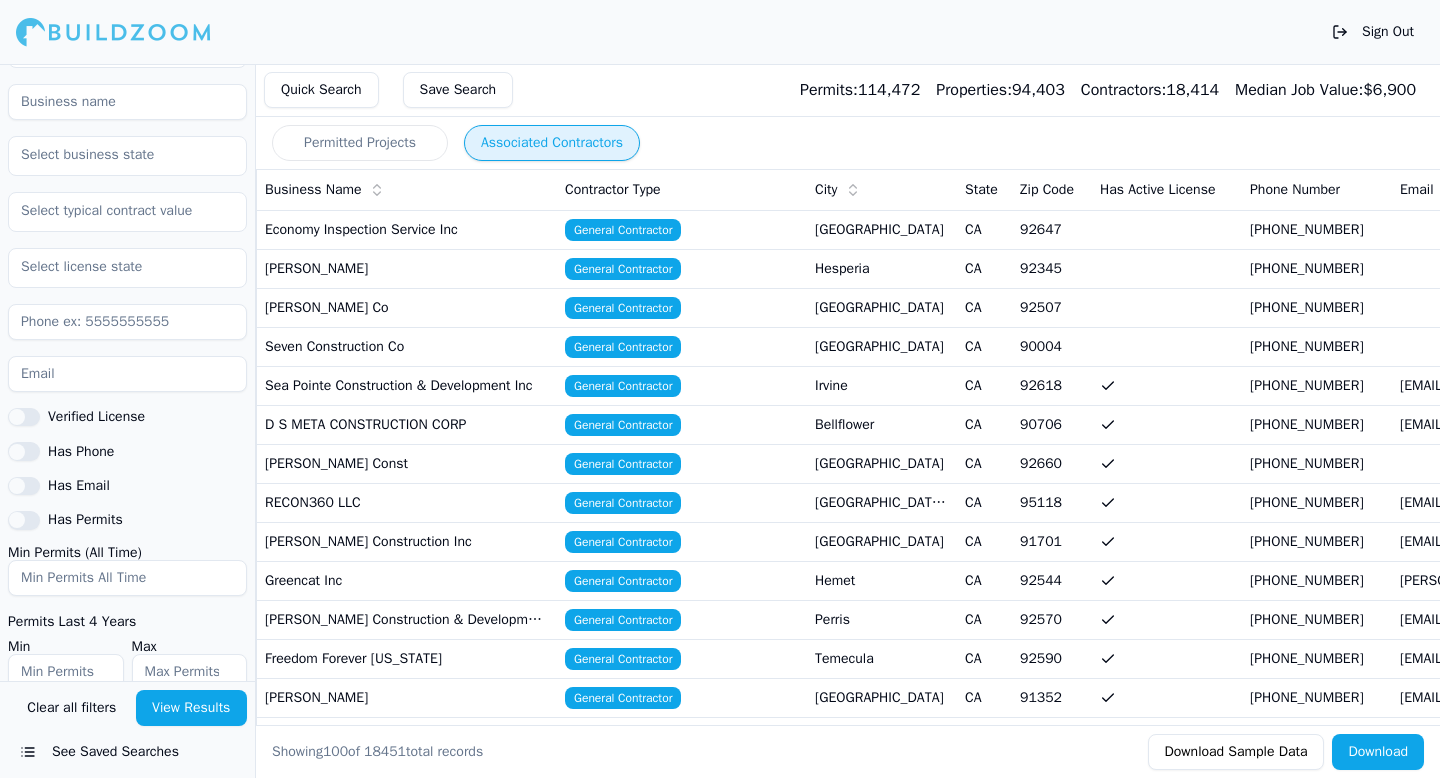 click on "General Contractor" at bounding box center (682, 385) 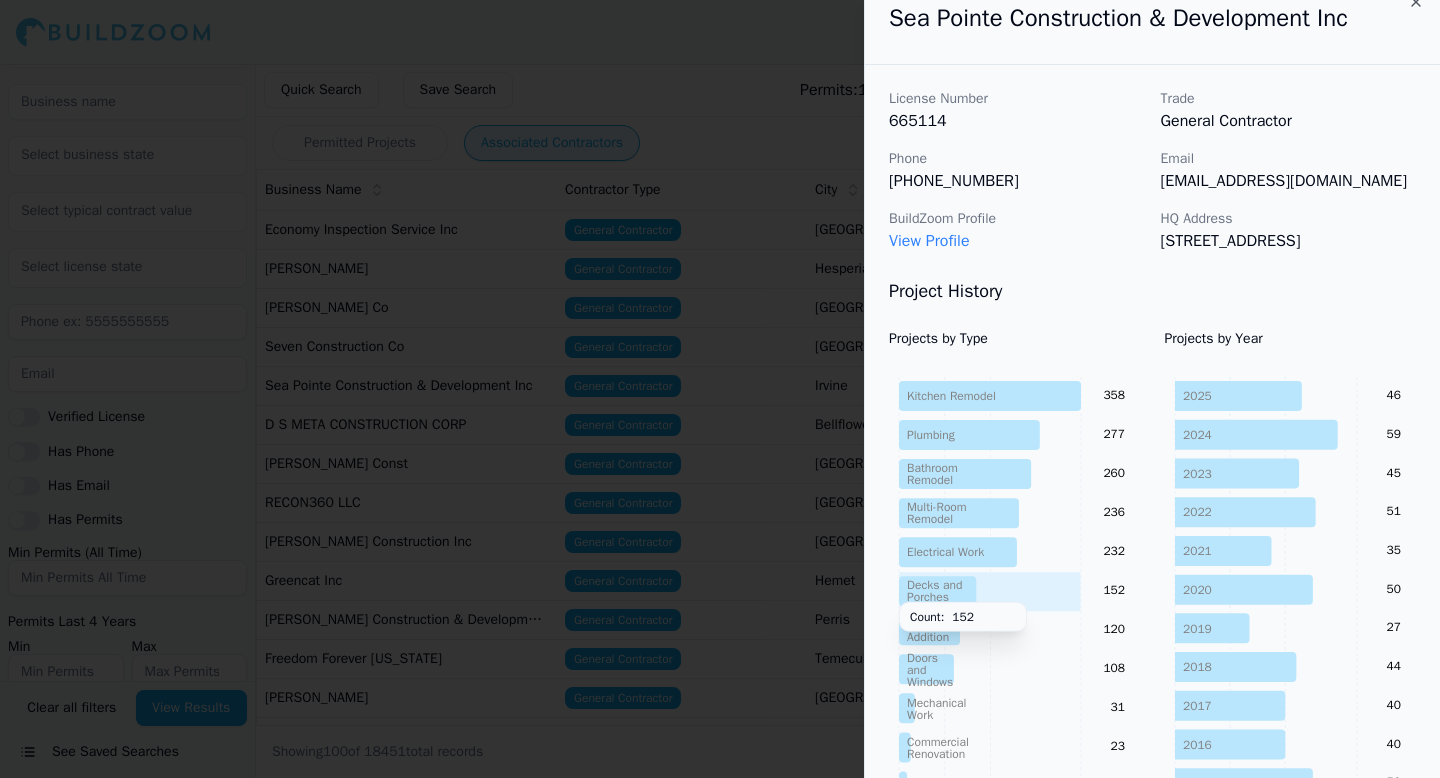 scroll, scrollTop: 23, scrollLeft: 0, axis: vertical 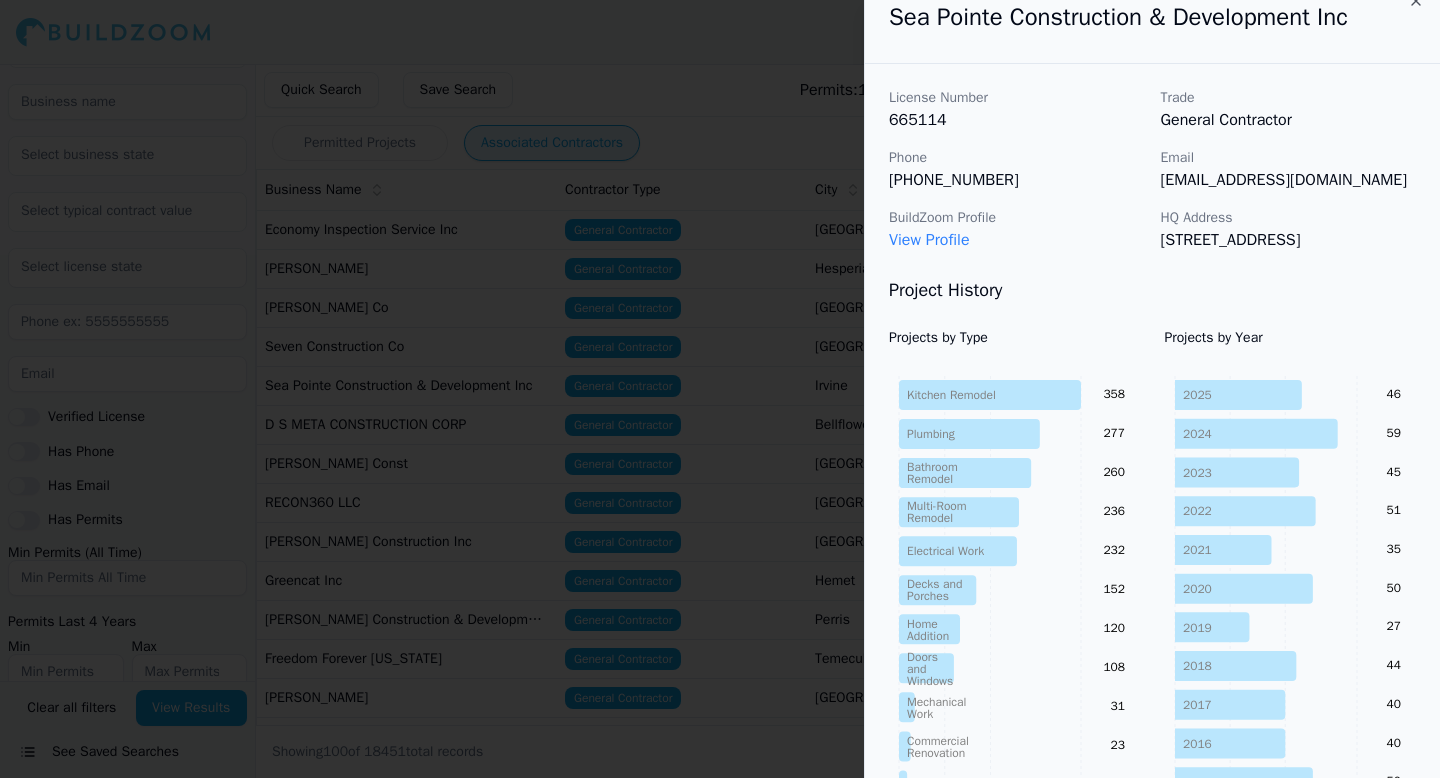 click at bounding box center [720, 389] 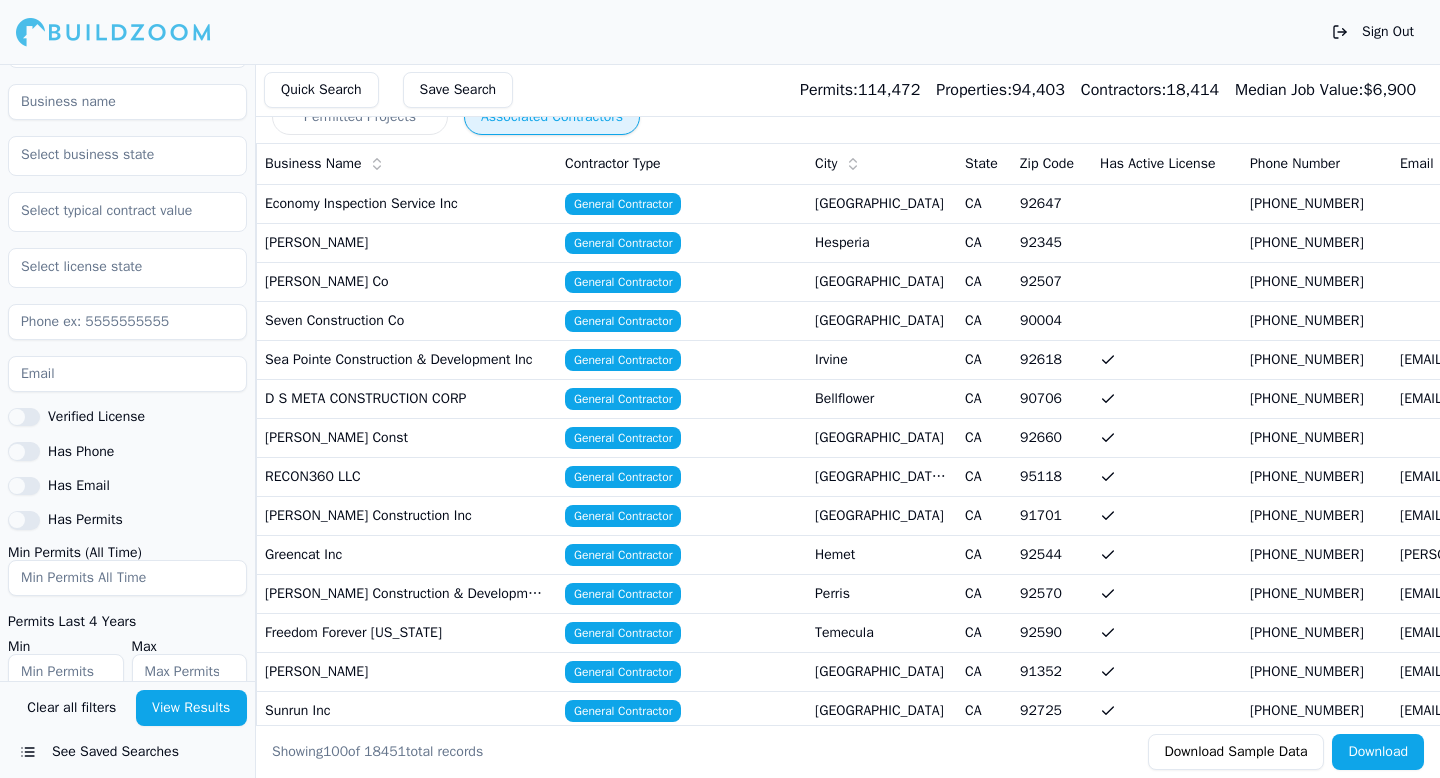 scroll, scrollTop: 28, scrollLeft: 0, axis: vertical 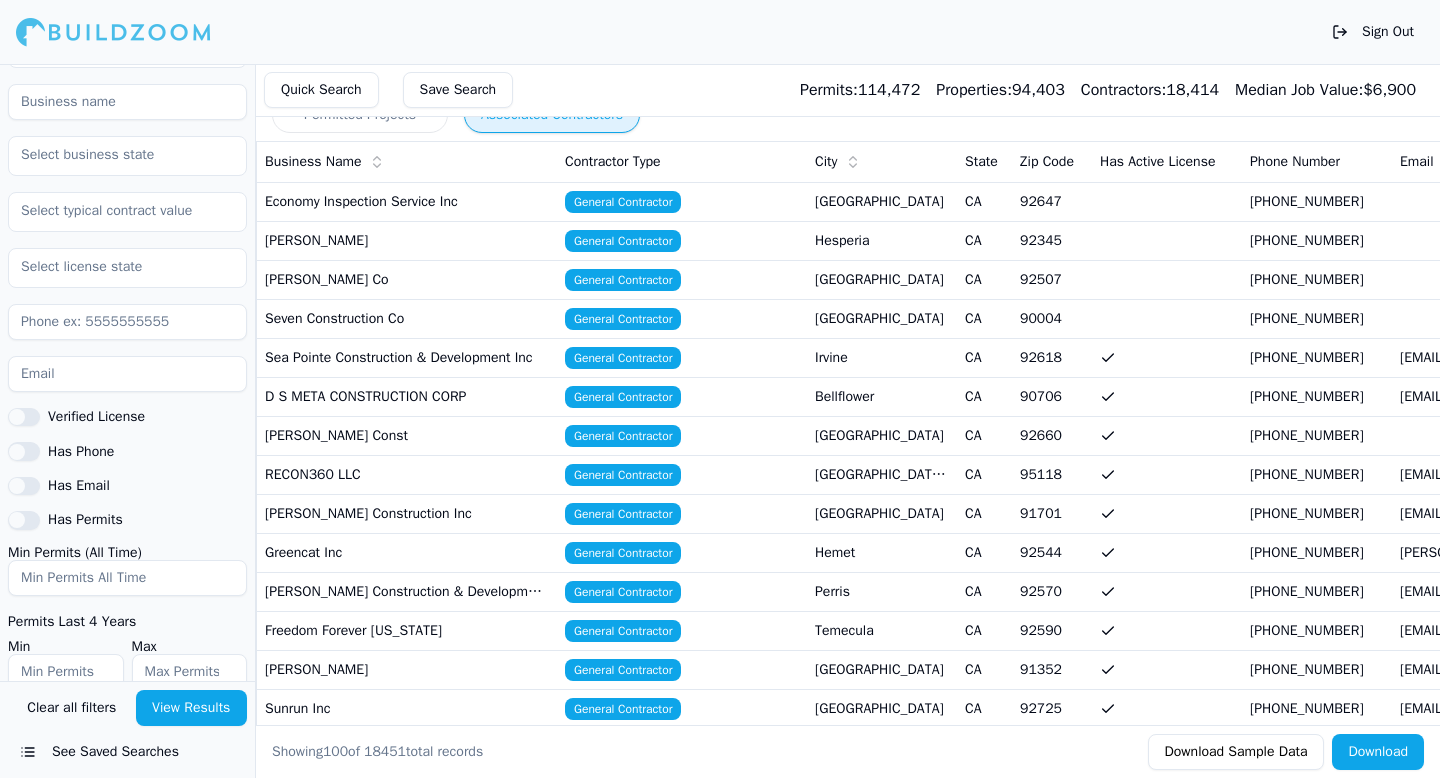 click on "General Contractor" at bounding box center (682, 513) 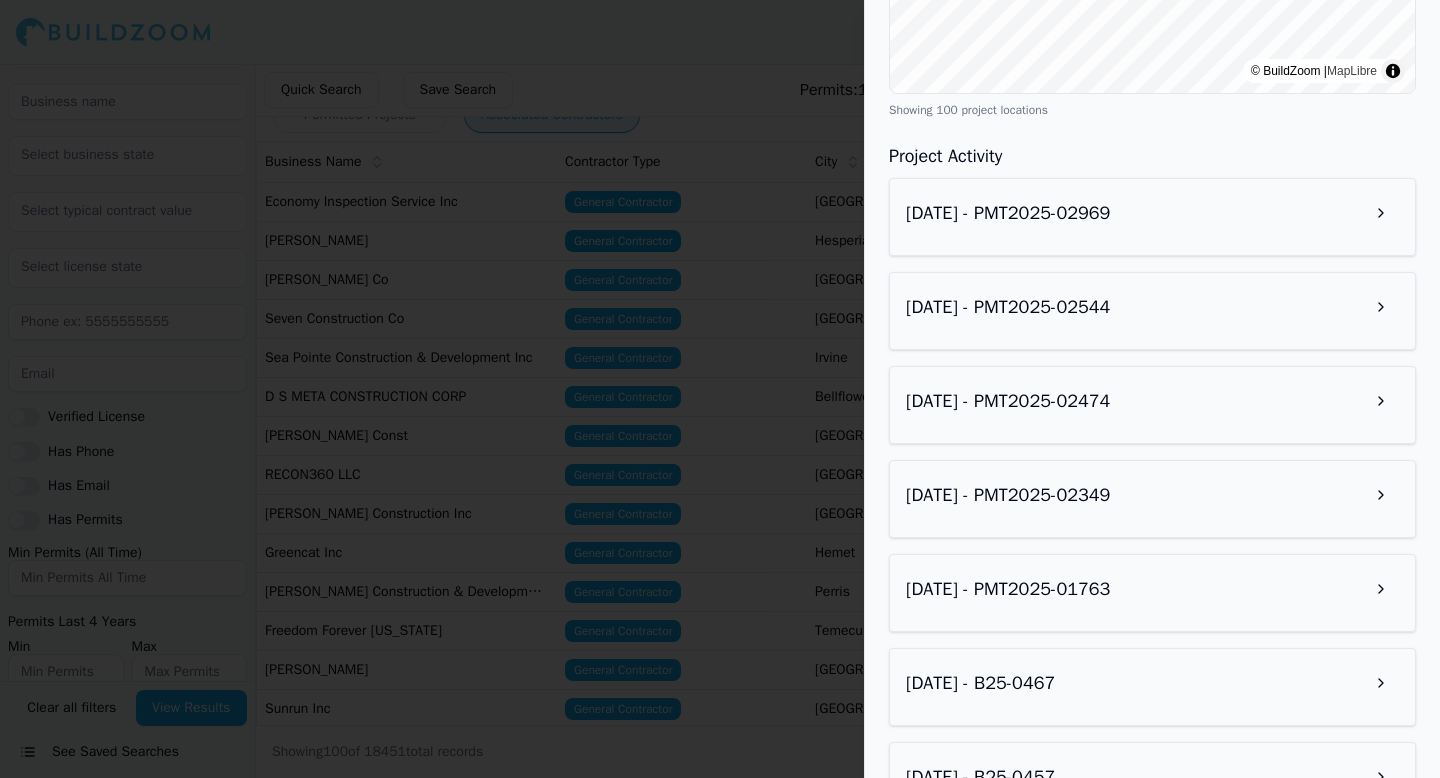 scroll, scrollTop: 1688, scrollLeft: 0, axis: vertical 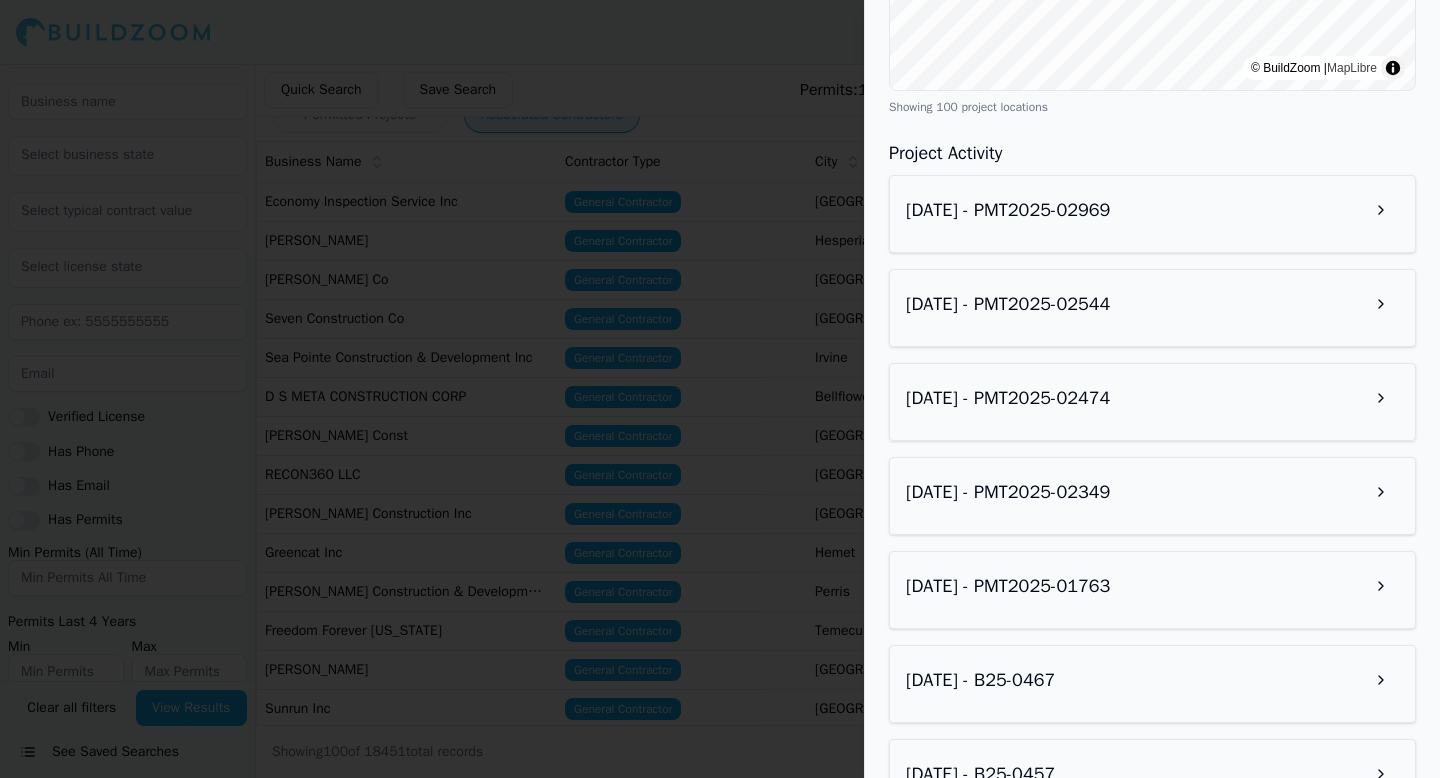 click on "[DATE] - PMT2025-02969" at bounding box center [1008, 210] 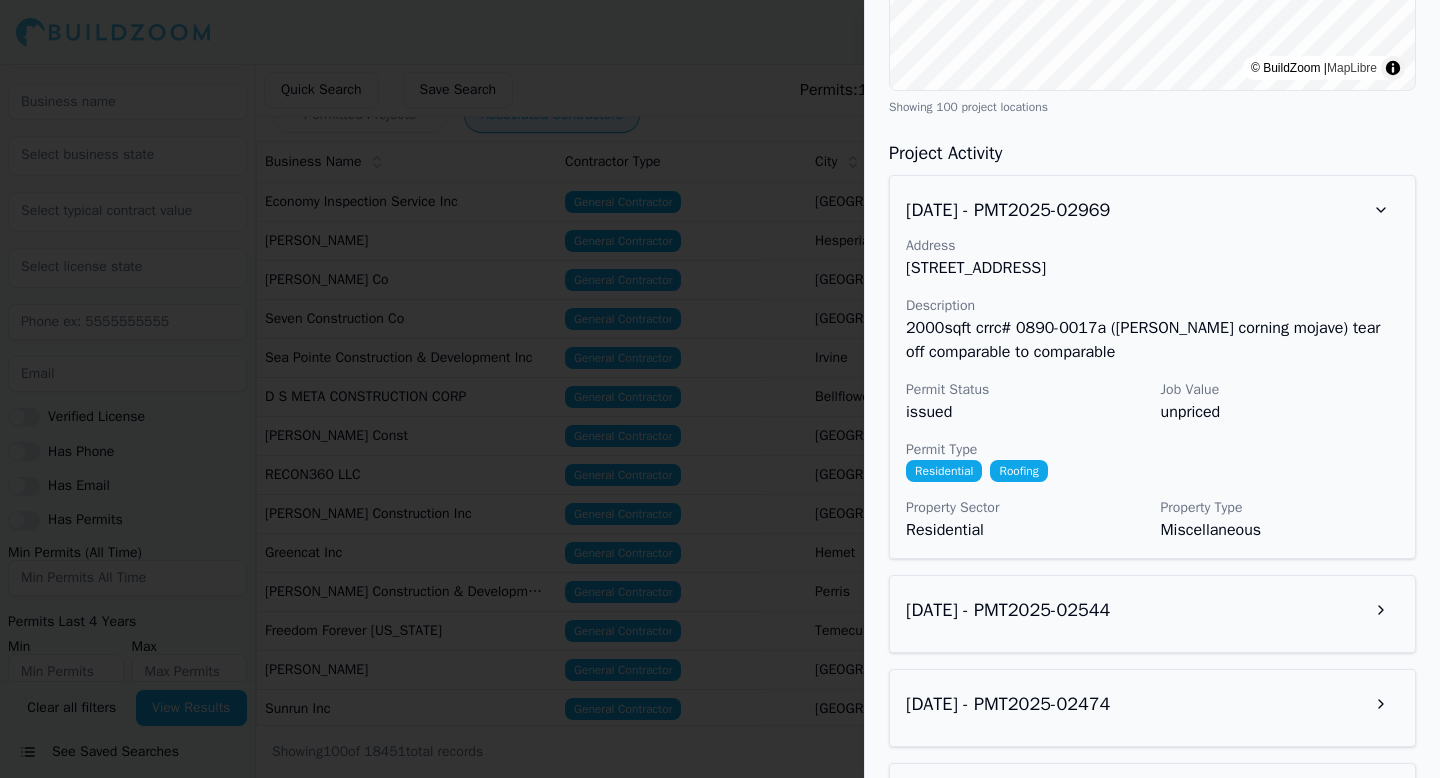 click on "[DATE] - PMT2025-02969" at bounding box center [1008, 210] 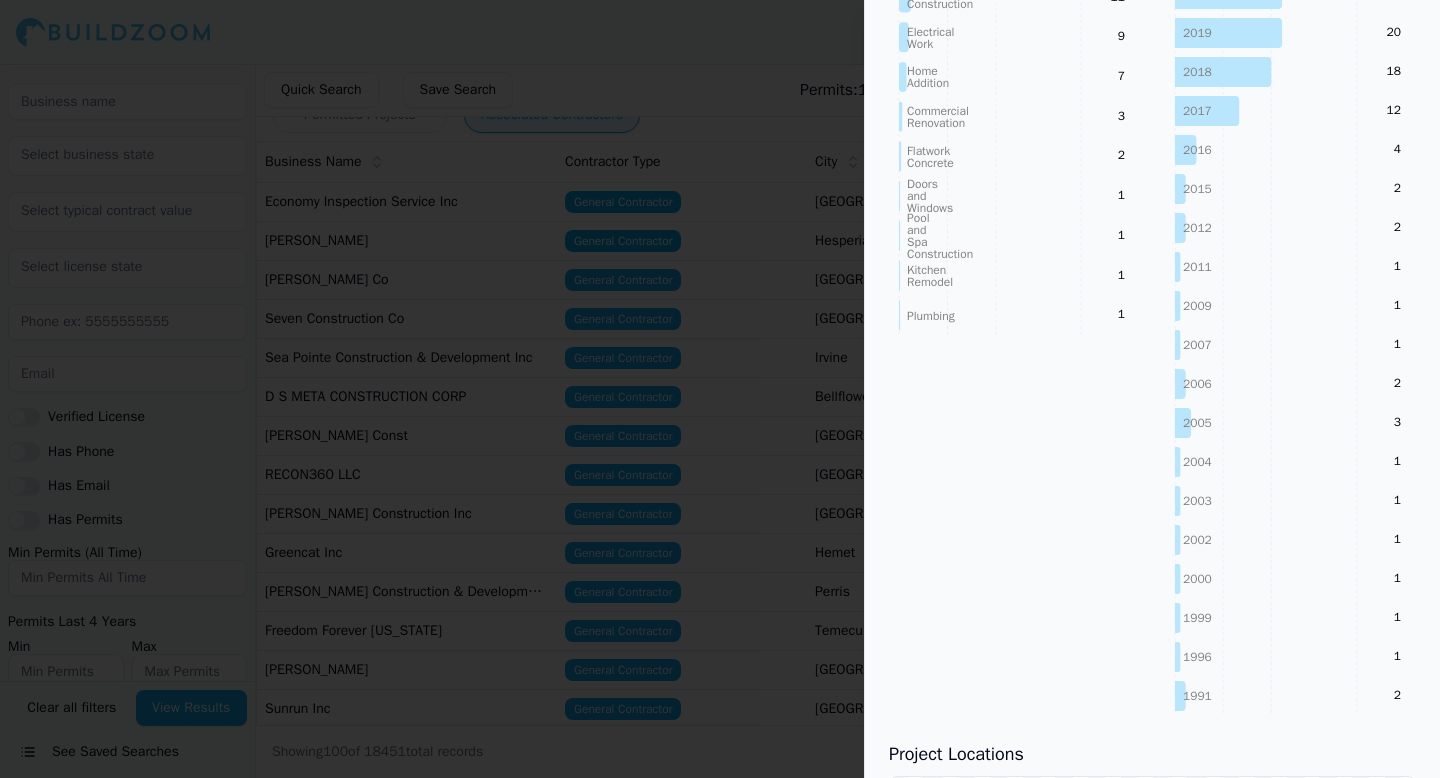 scroll, scrollTop: 103, scrollLeft: 0, axis: vertical 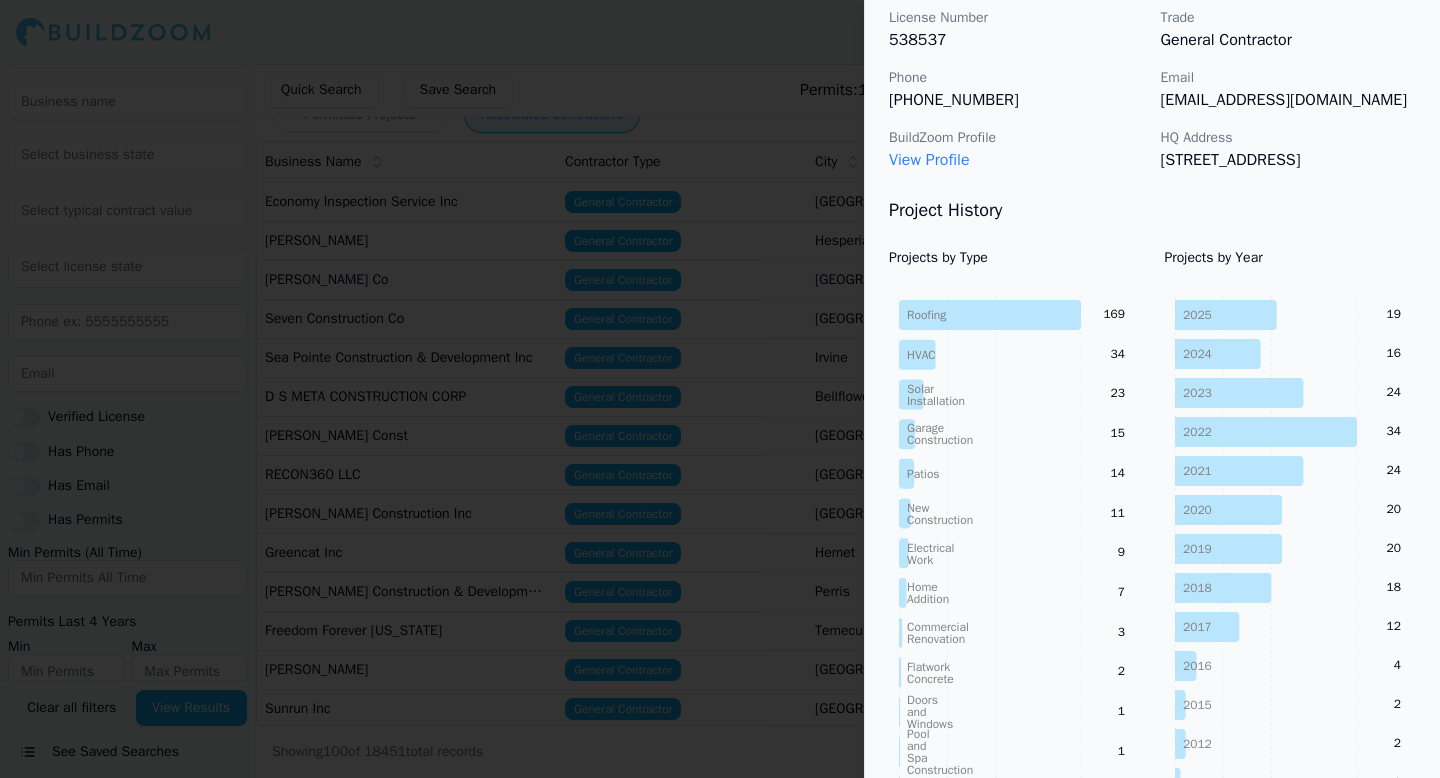 click at bounding box center [720, 389] 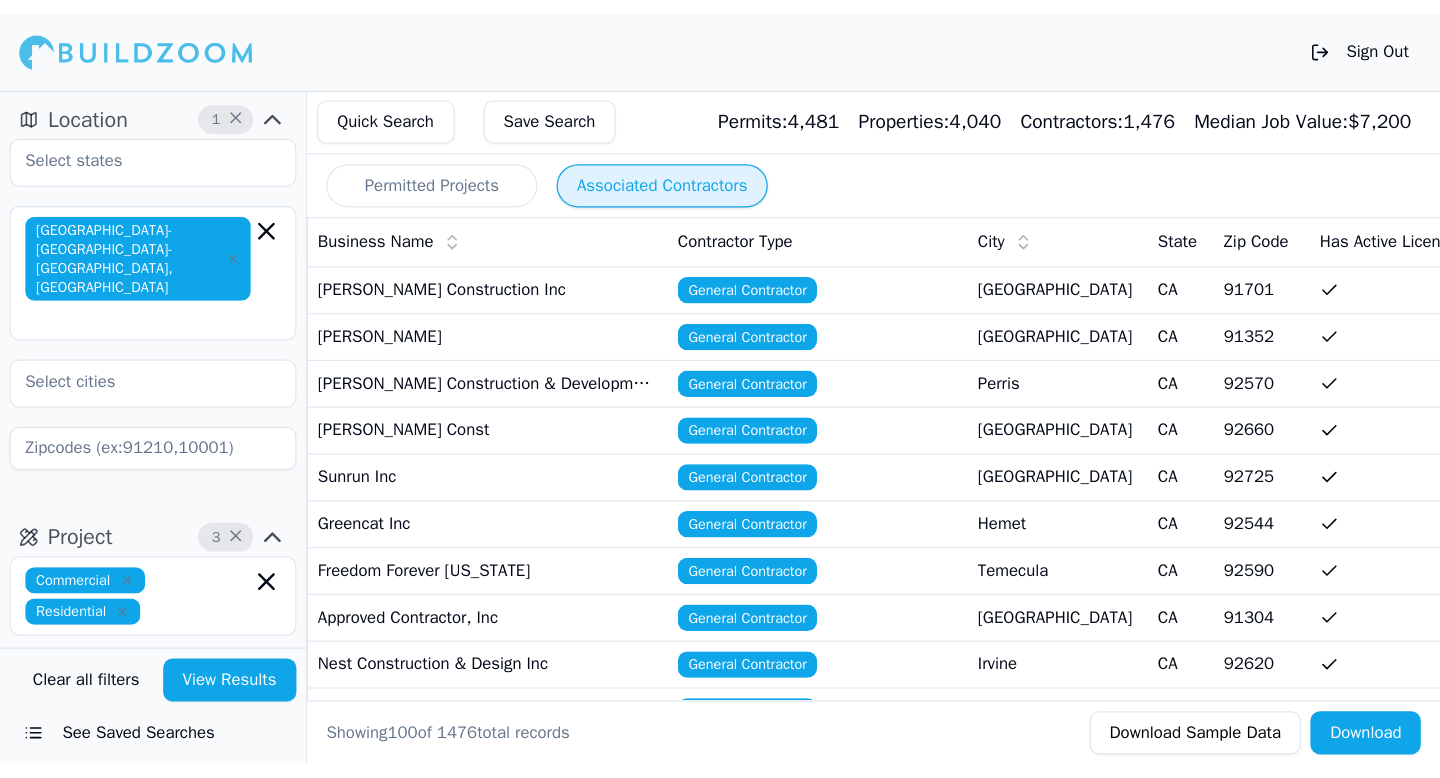 scroll, scrollTop: 0, scrollLeft: 0, axis: both 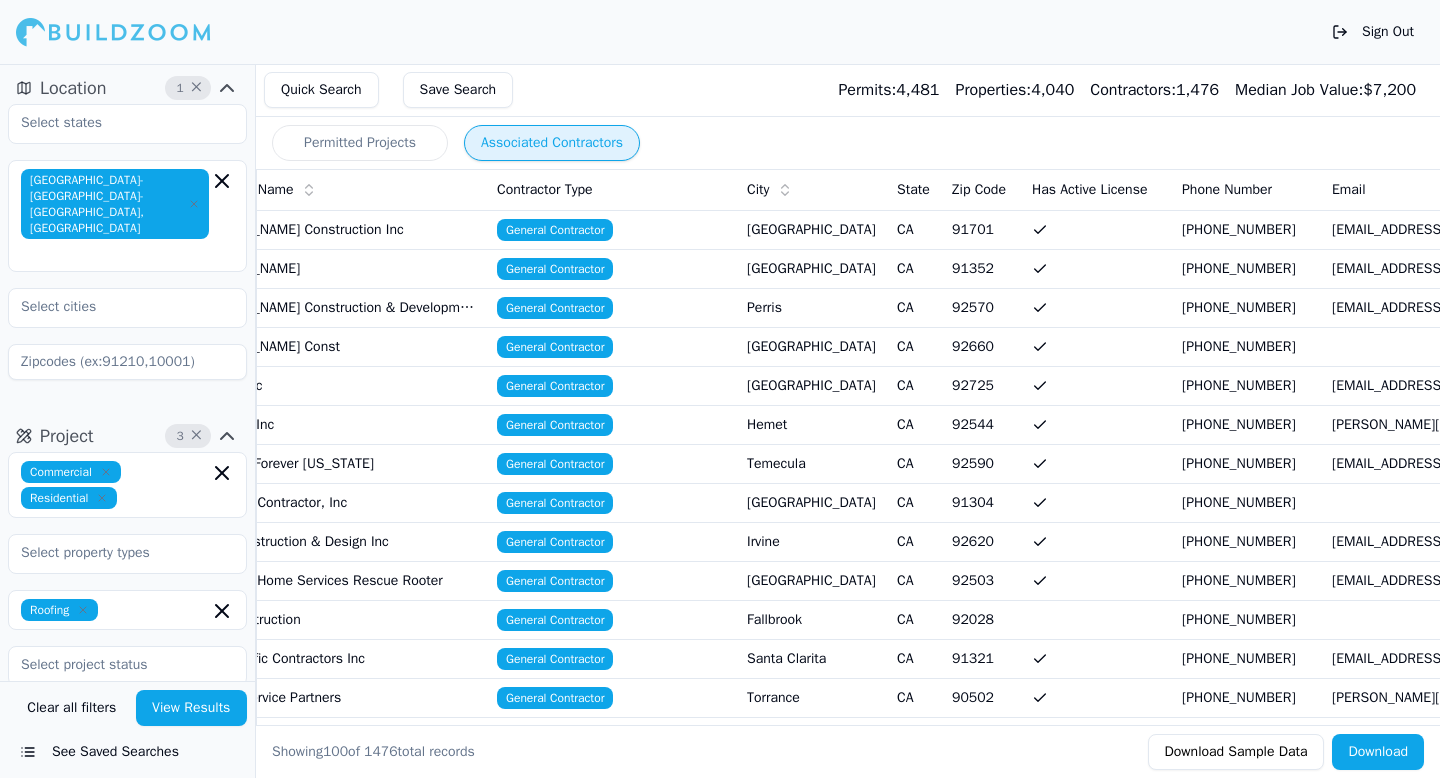 click on "Permitted Projects" at bounding box center (360, 143) 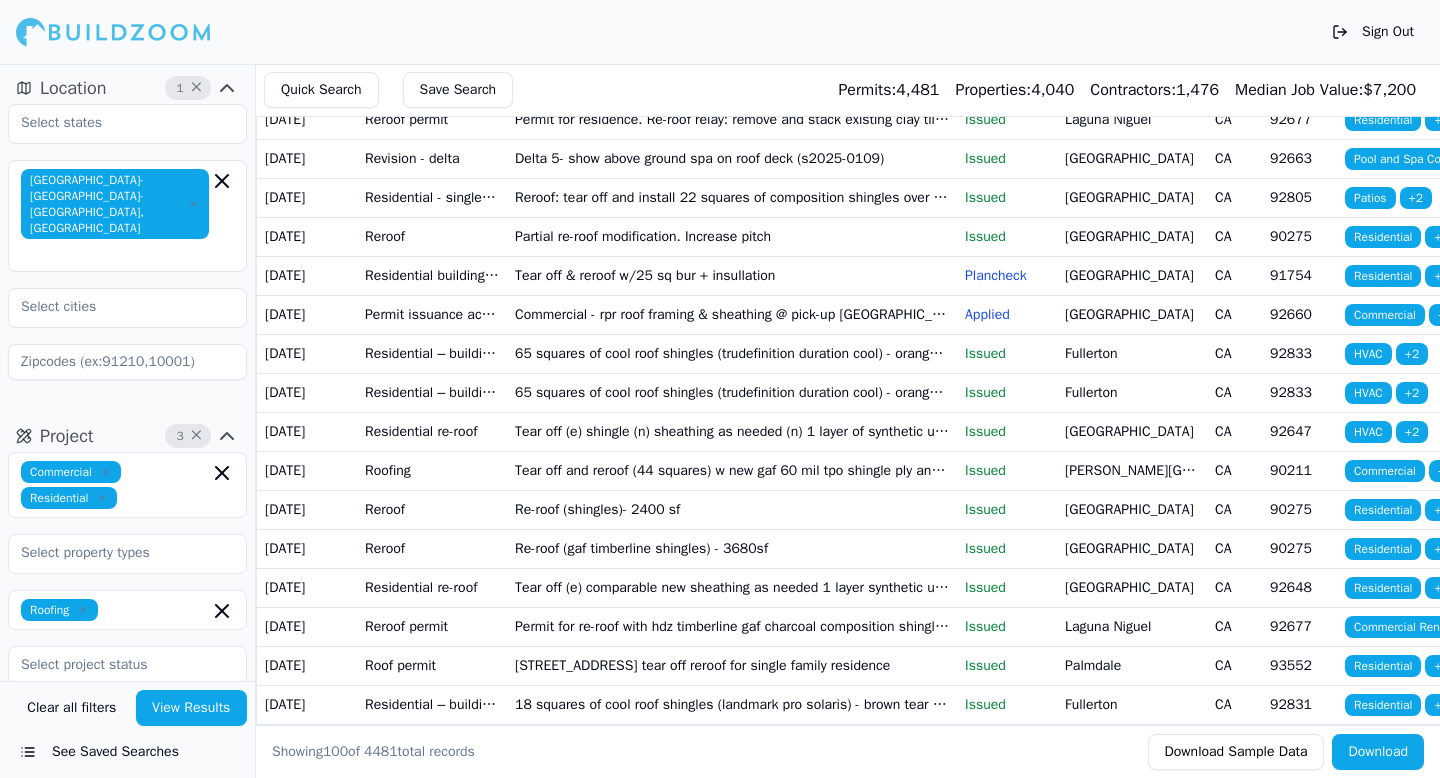 scroll, scrollTop: 0, scrollLeft: 0, axis: both 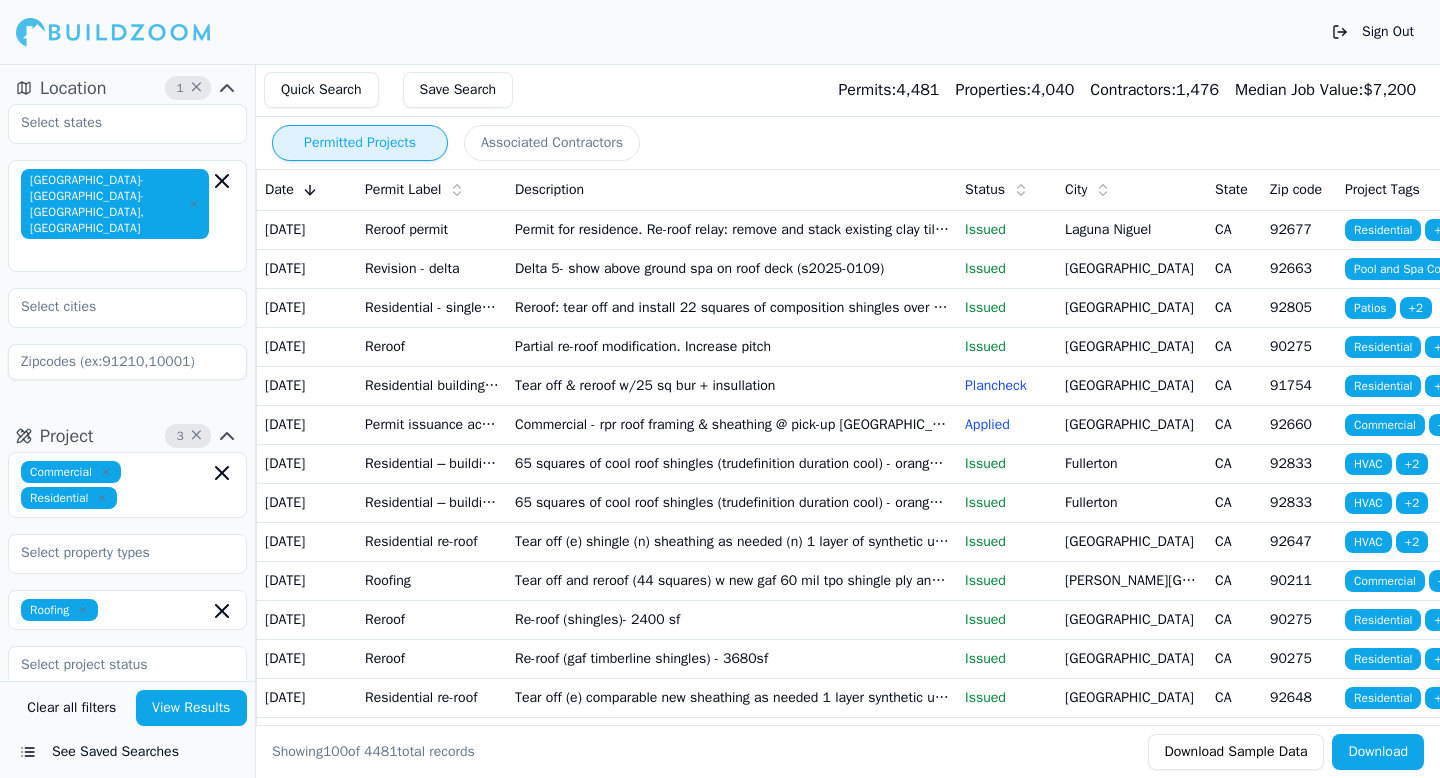 click on "Associated Contractors" at bounding box center [552, 143] 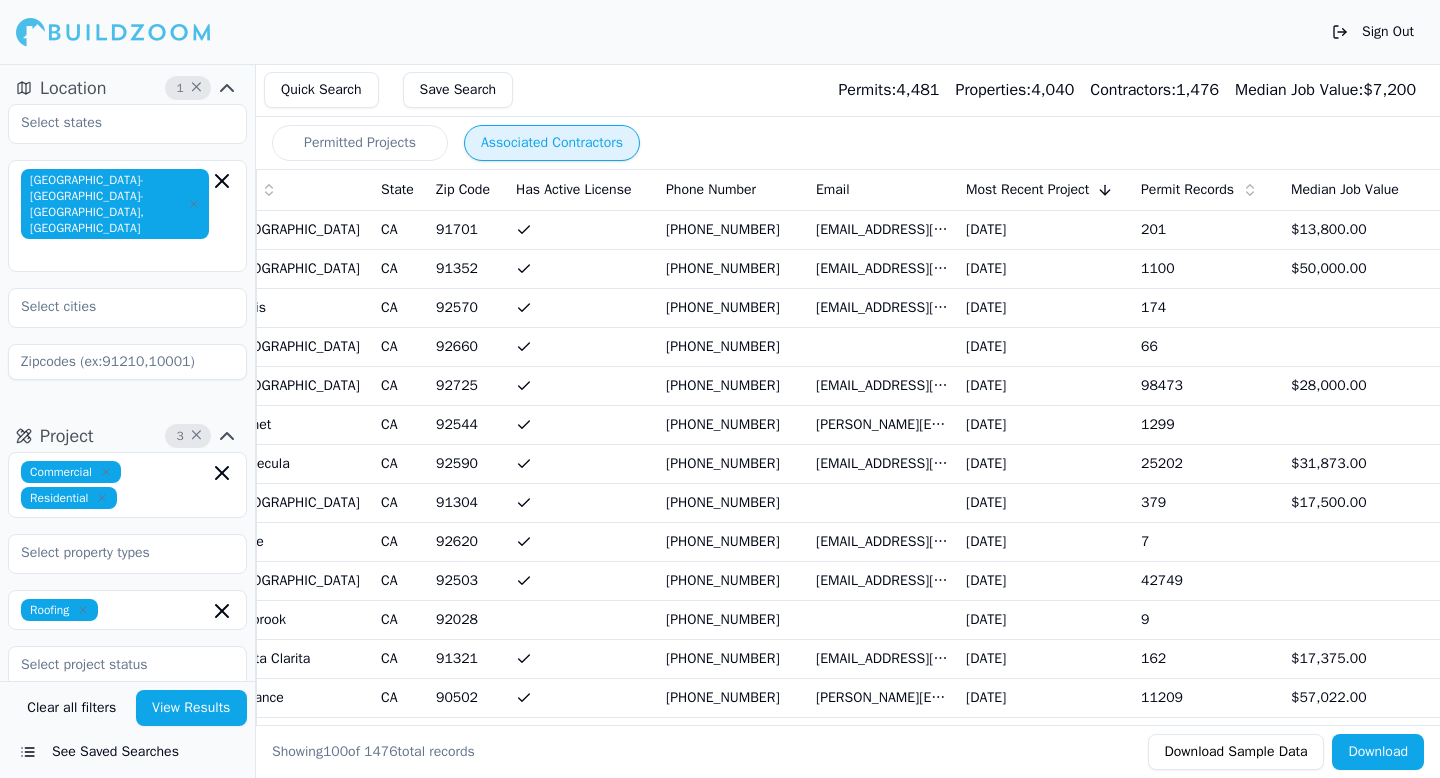 scroll, scrollTop: 0, scrollLeft: 632, axis: horizontal 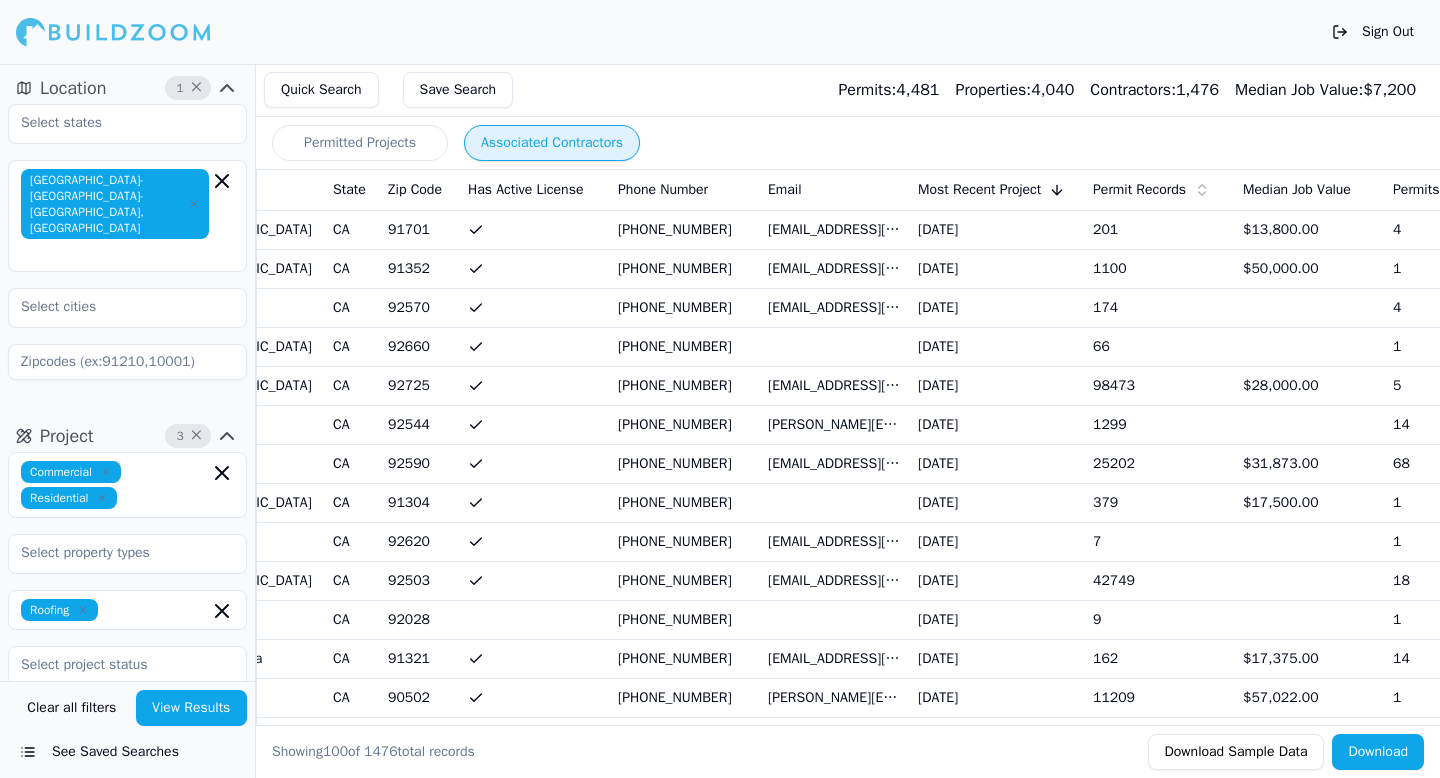 click on "Permitted Projects" at bounding box center [360, 143] 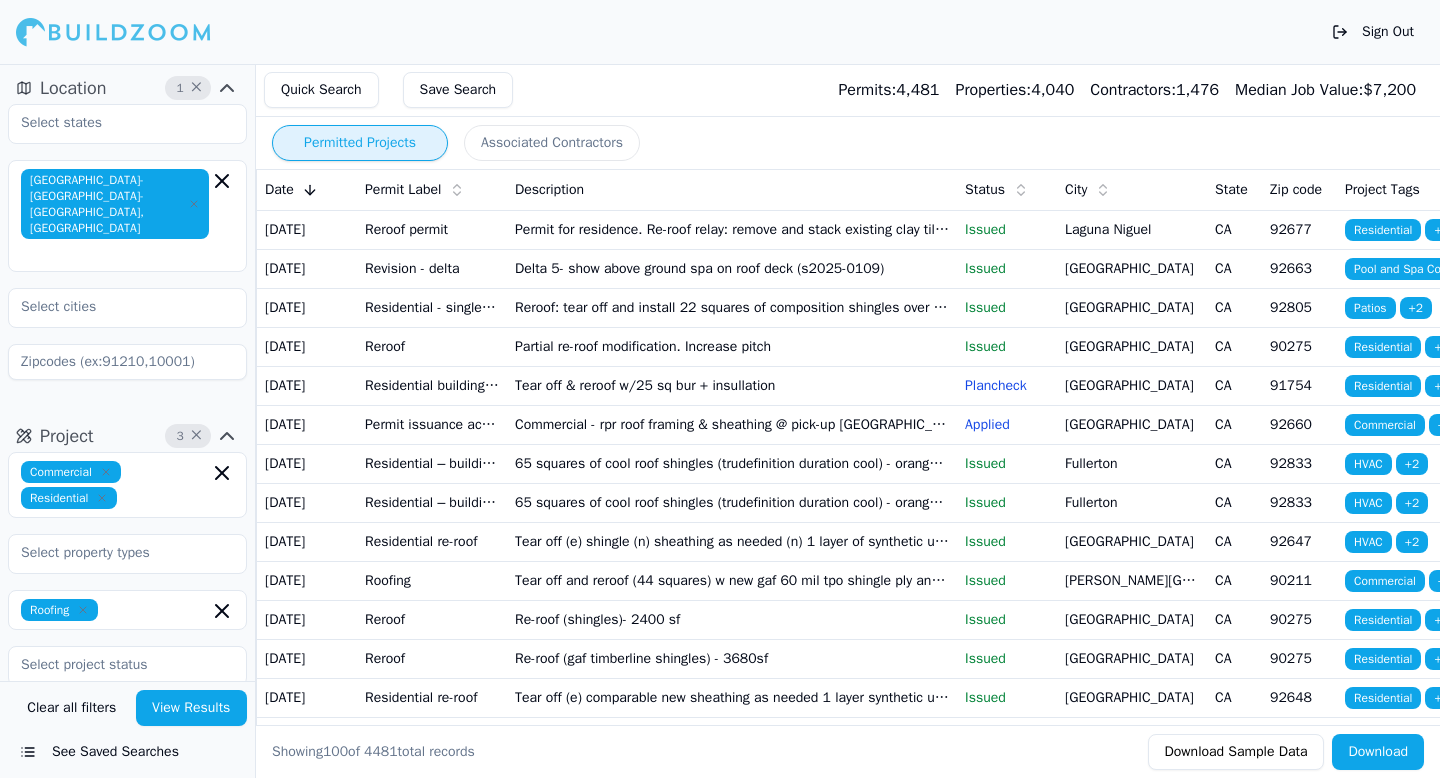 click on "Associated Contractors" at bounding box center (552, 143) 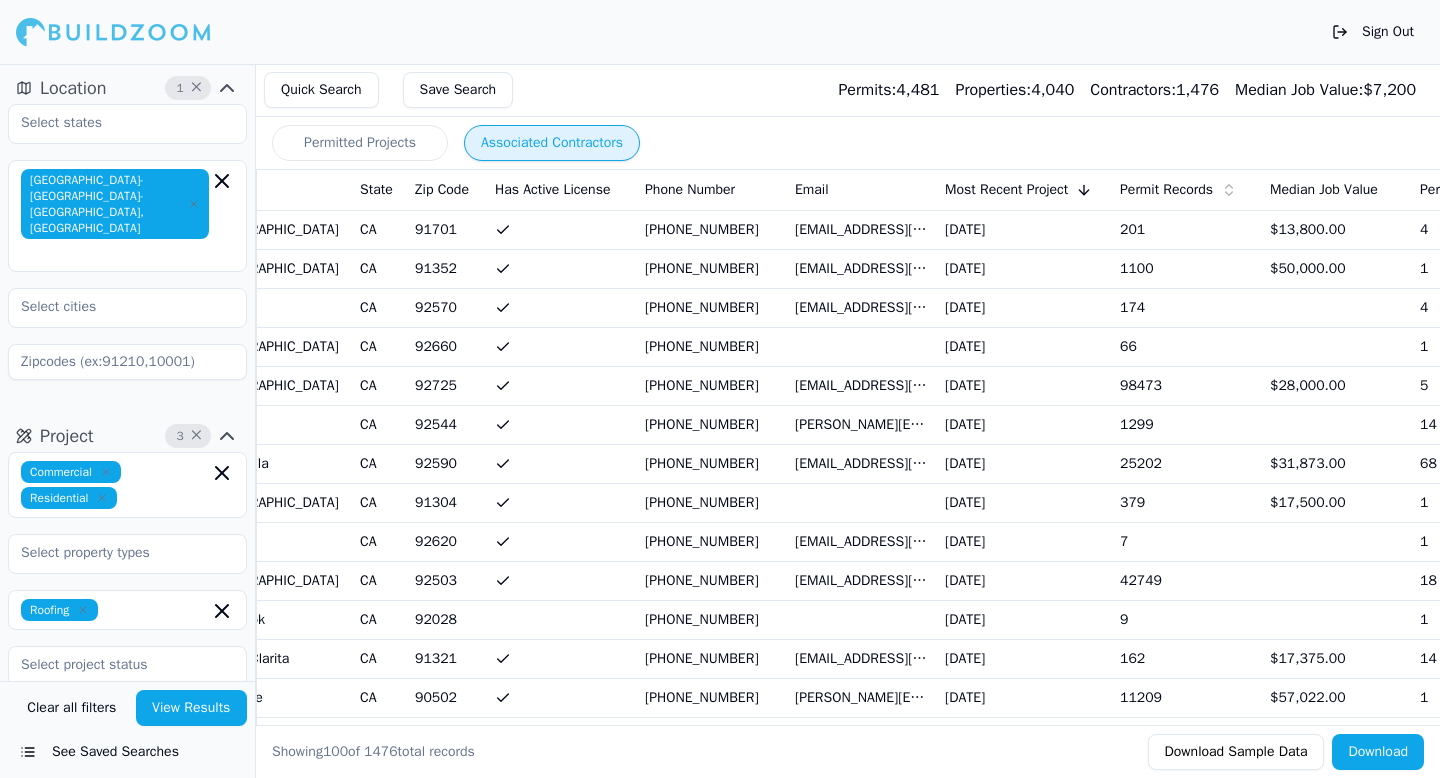 scroll, scrollTop: 0, scrollLeft: 632, axis: horizontal 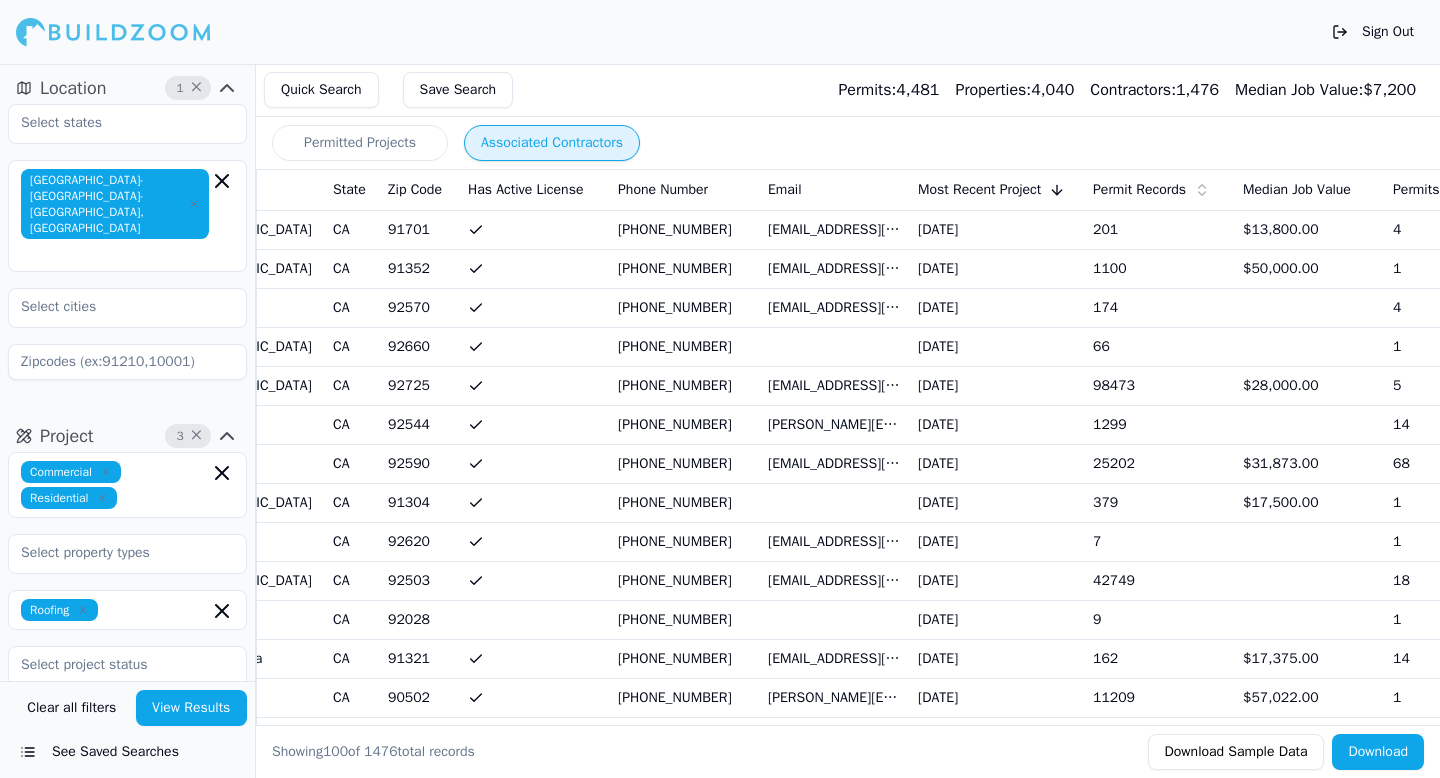 click on "Permitted Projects" at bounding box center (360, 143) 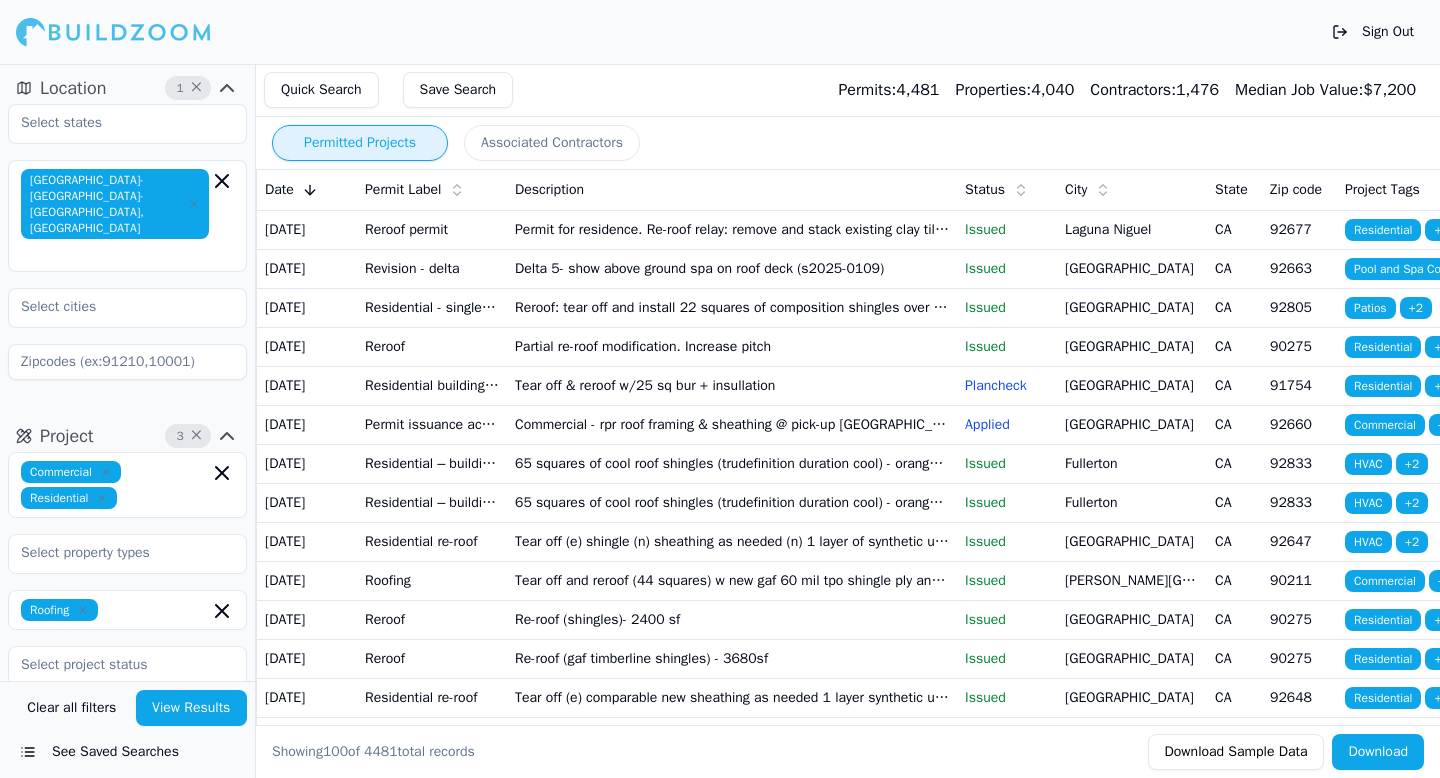 click on "Tear off & reroof w/25 sq bur + insullation" at bounding box center (732, 385) 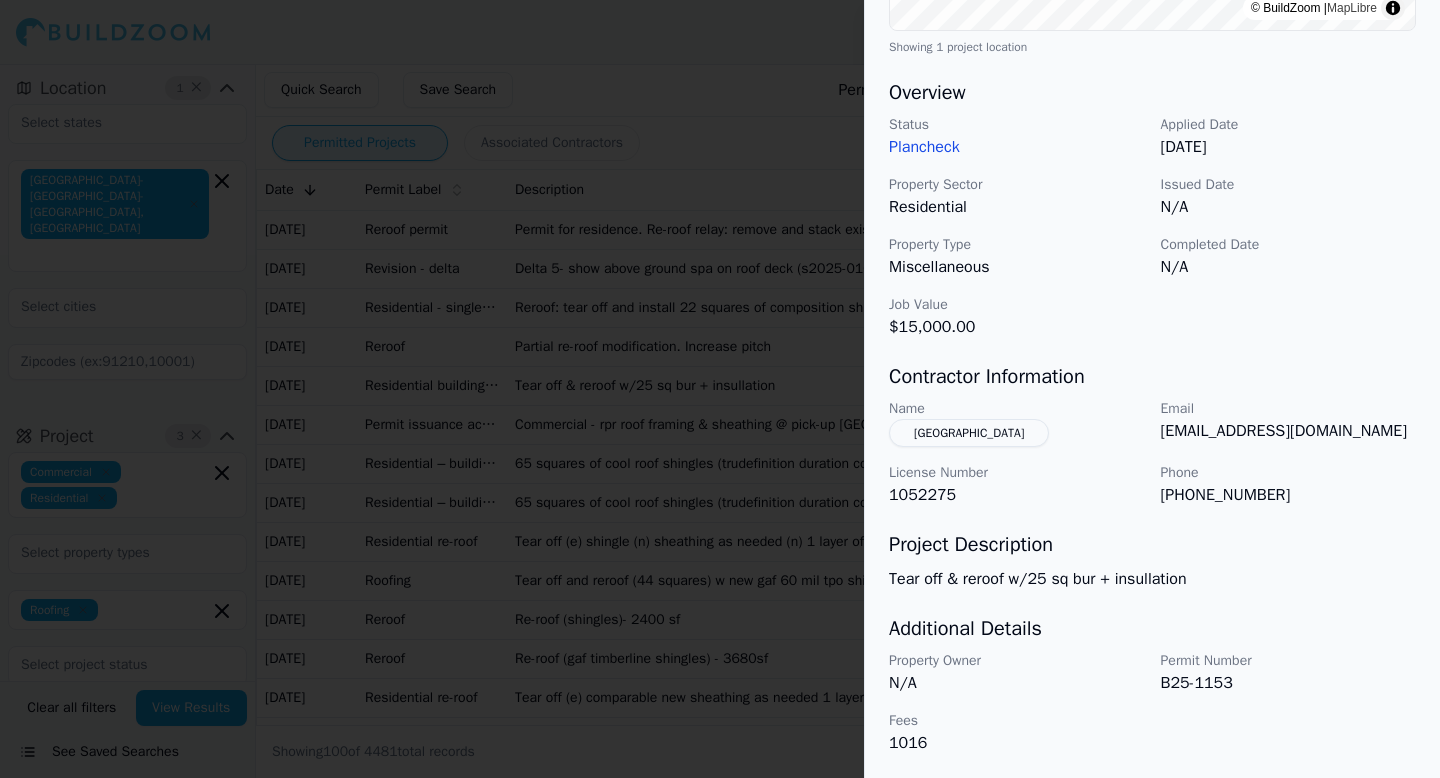 scroll, scrollTop: 551, scrollLeft: 0, axis: vertical 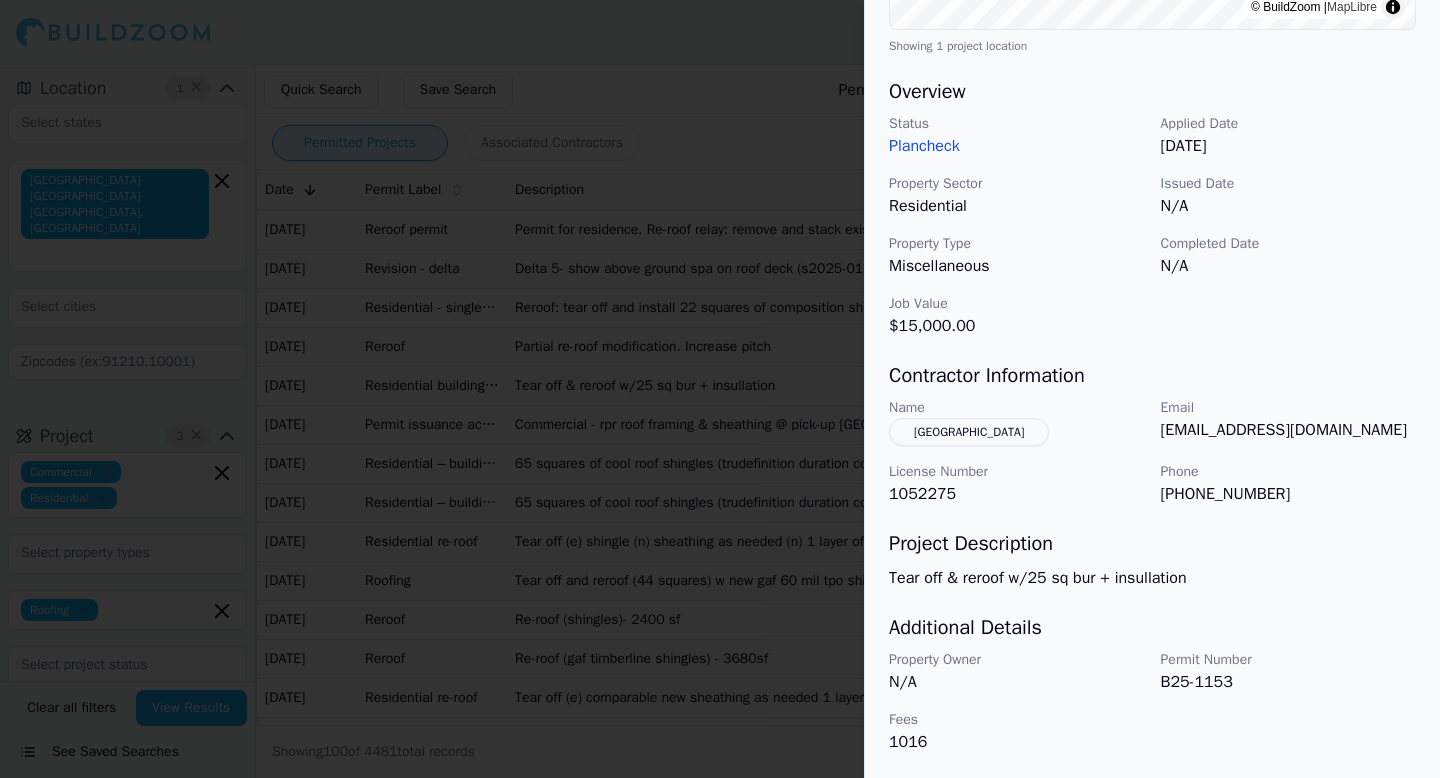 click at bounding box center (720, 389) 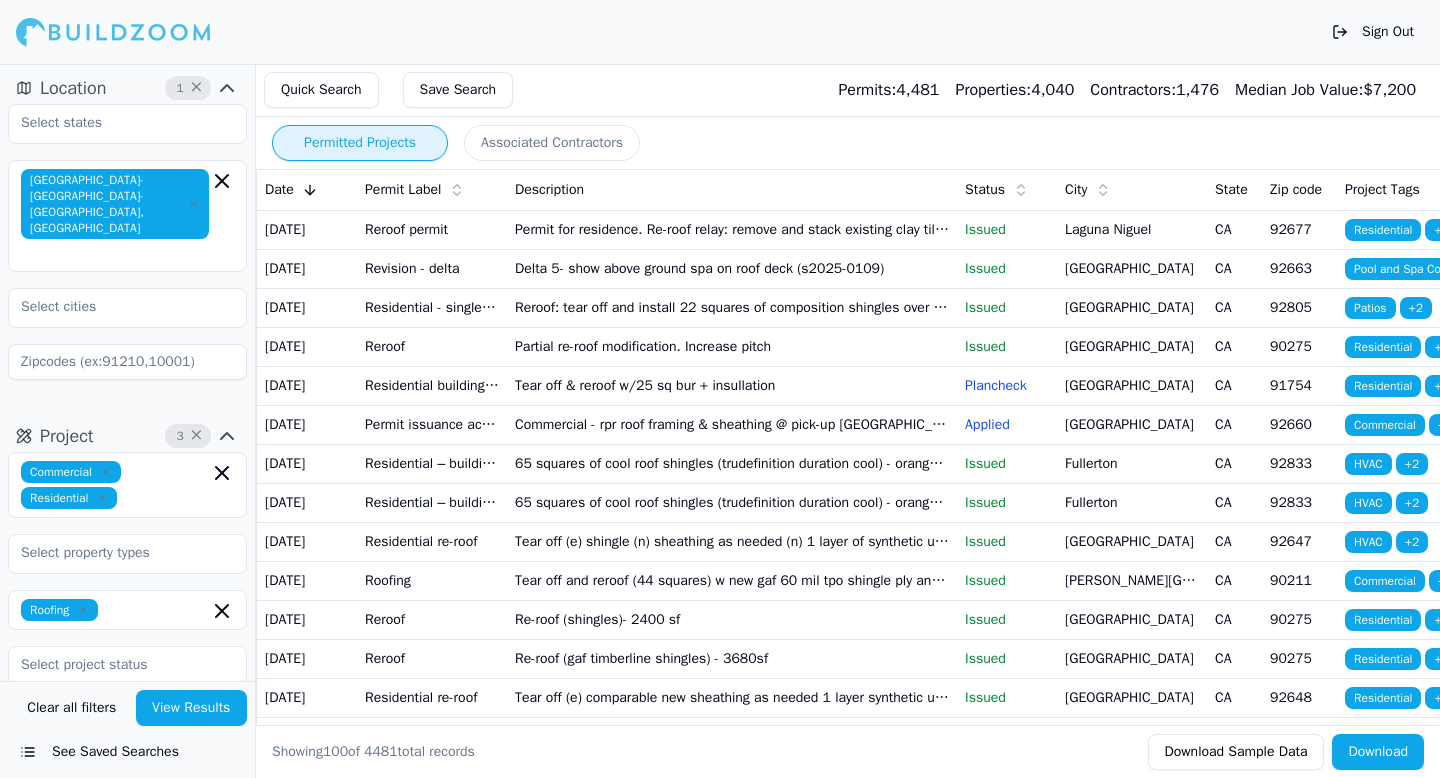 click on "Permit for residence. Re-roof relay: remove and stack existing clay tiles inspect sheathing install new synthetic underlayment. New flashing. Reinstall existing tile. Verify for code compliance" at bounding box center [732, 229] 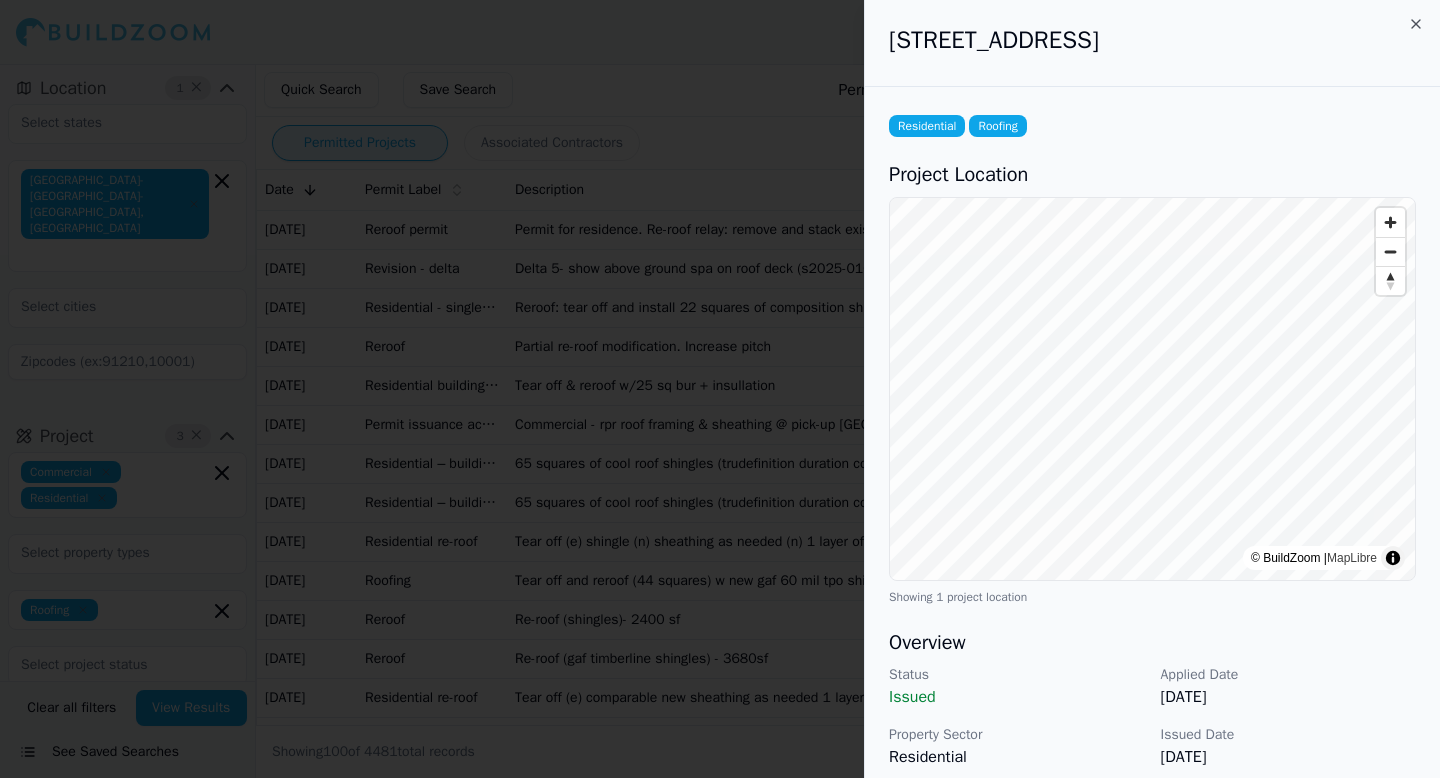 scroll, scrollTop: 599, scrollLeft: 0, axis: vertical 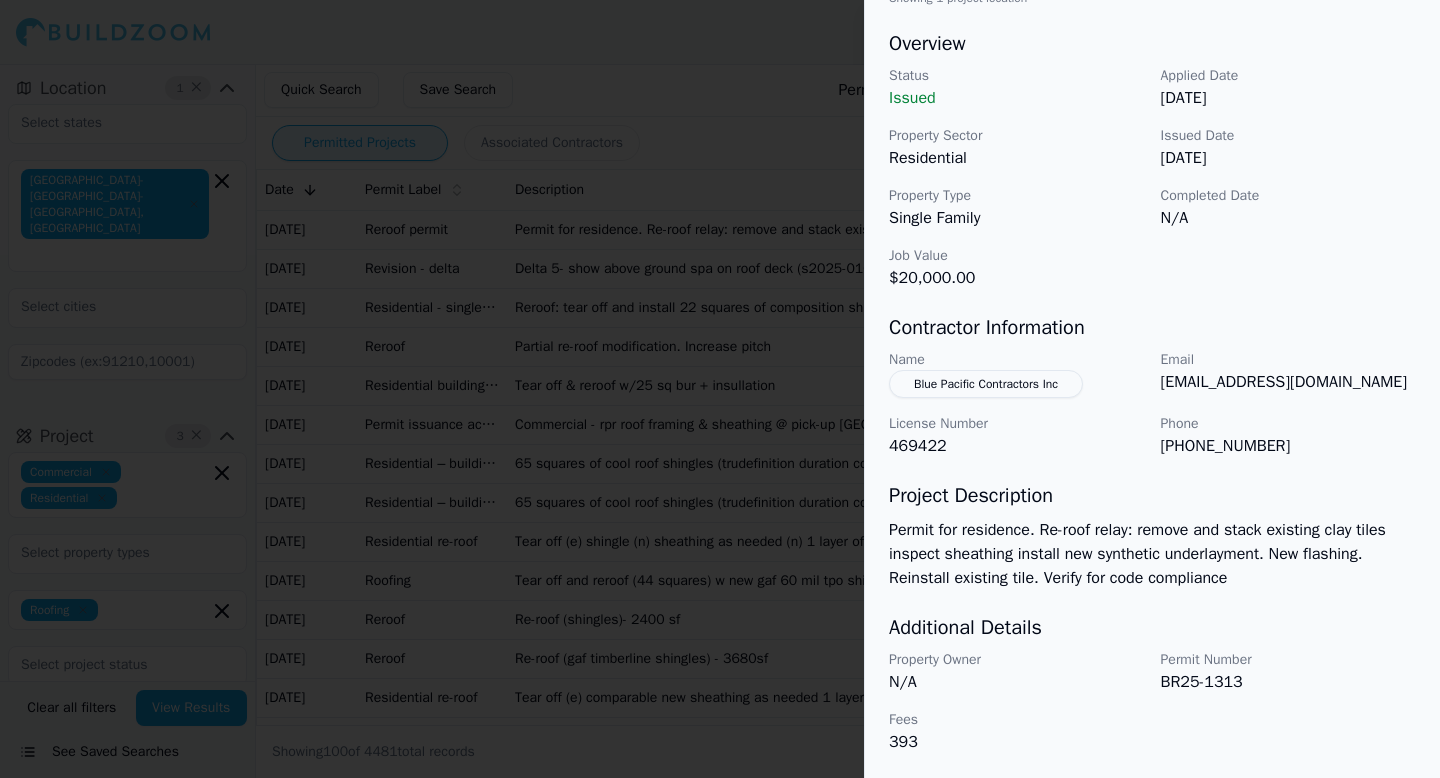 click at bounding box center [720, 389] 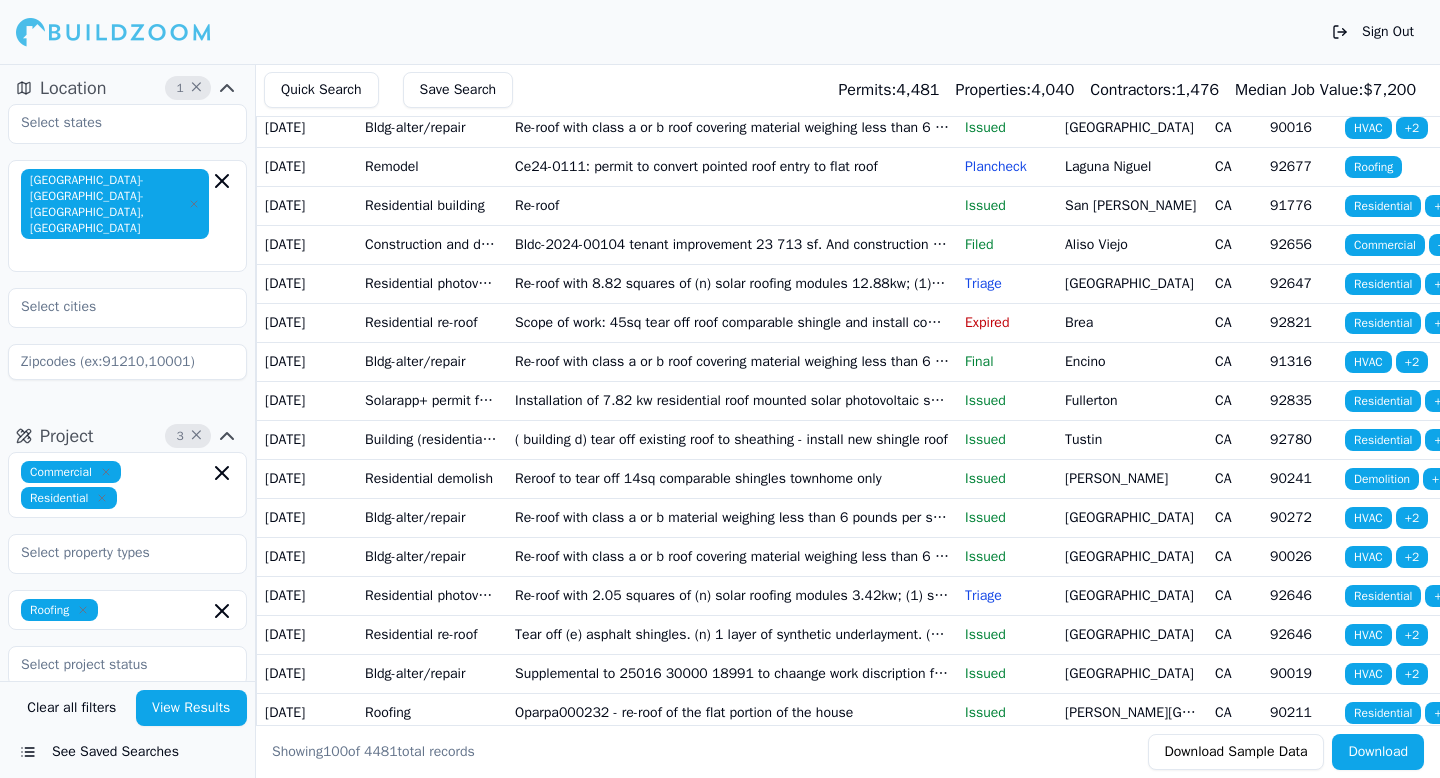 scroll, scrollTop: 1165, scrollLeft: 0, axis: vertical 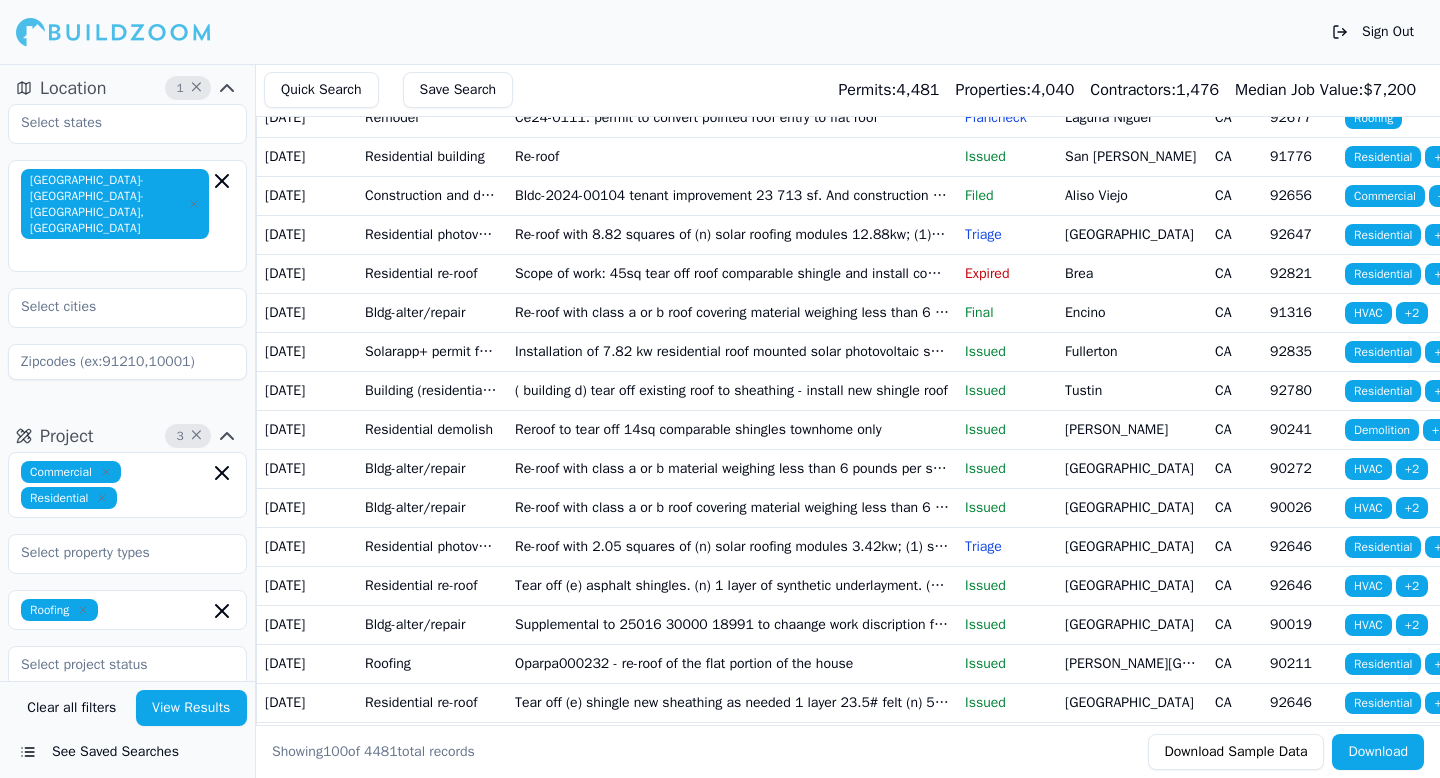 click on "The project will consist of removing existing roof materials and applying new asphalt shingles to the roof. The garage is included in the valuation and it is attached to the home. Wood will be replaced as needed when removing old roofing material" at bounding box center (732, -117) 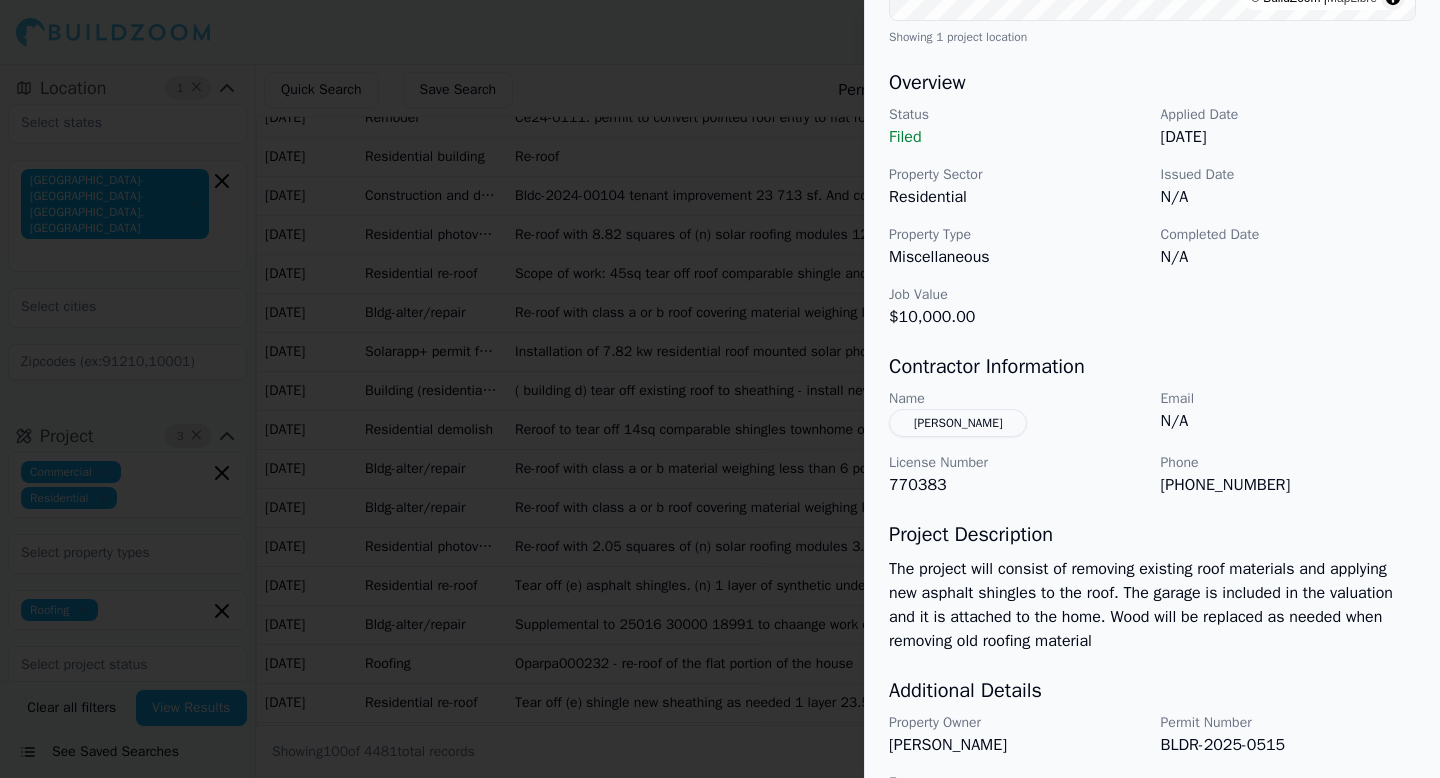 scroll, scrollTop: 623, scrollLeft: 0, axis: vertical 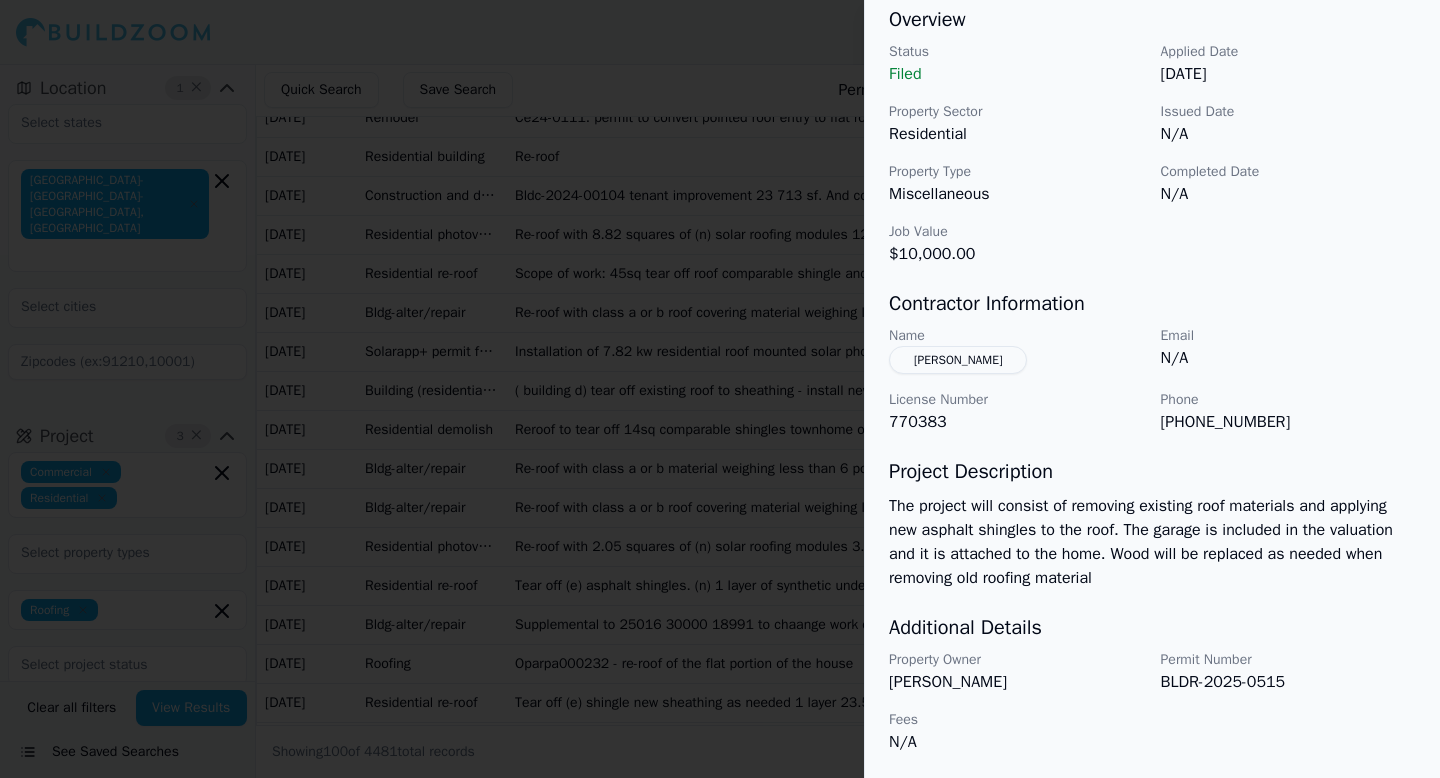 click at bounding box center [720, 389] 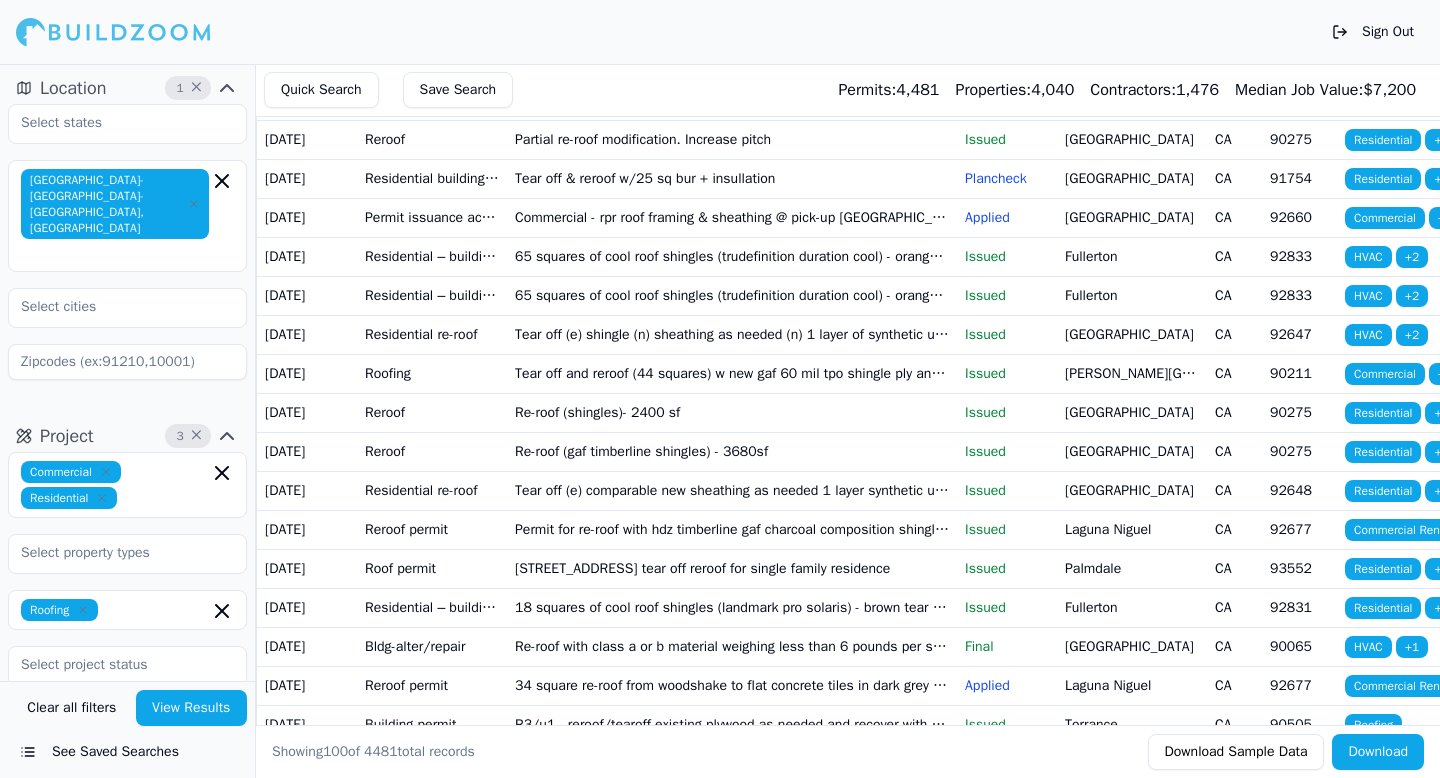 scroll, scrollTop: 0, scrollLeft: 0, axis: both 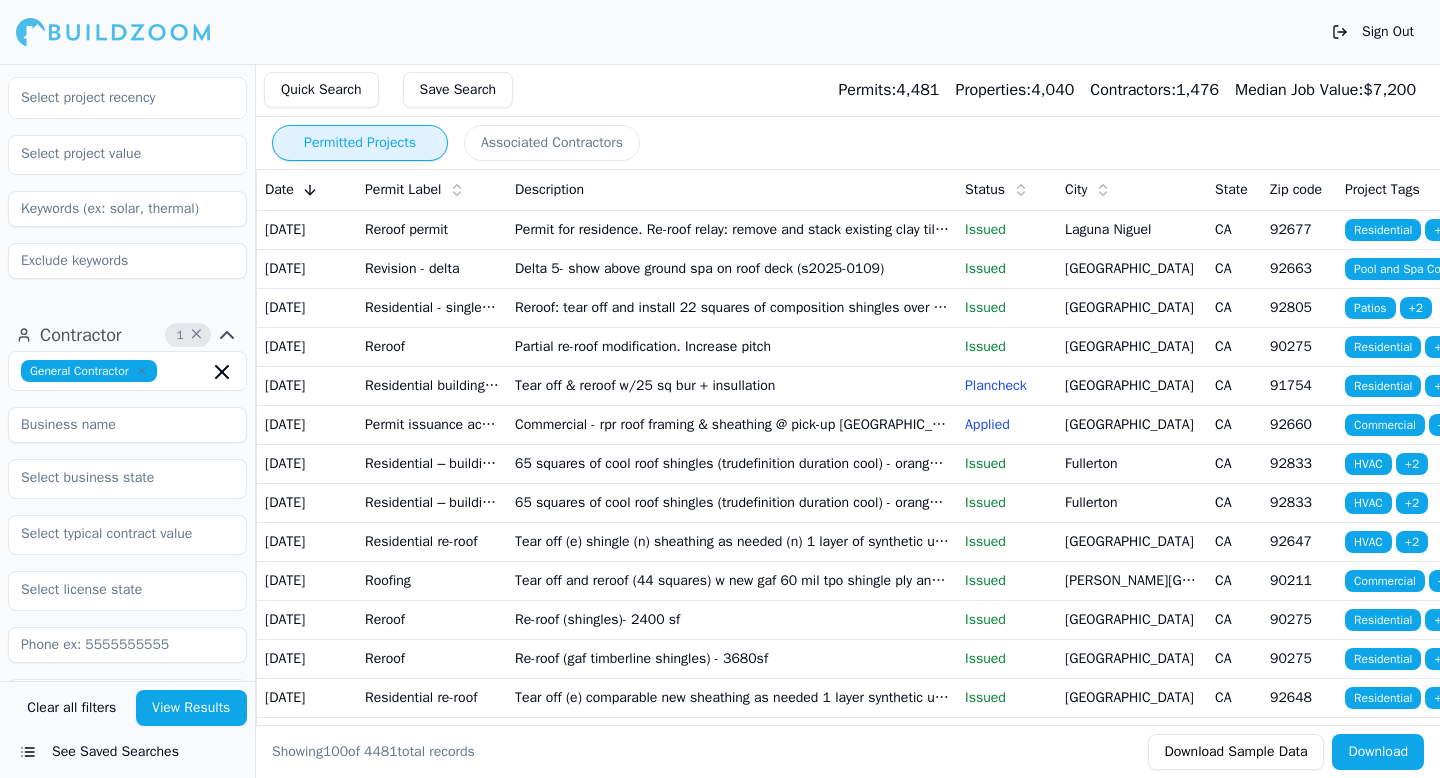 click 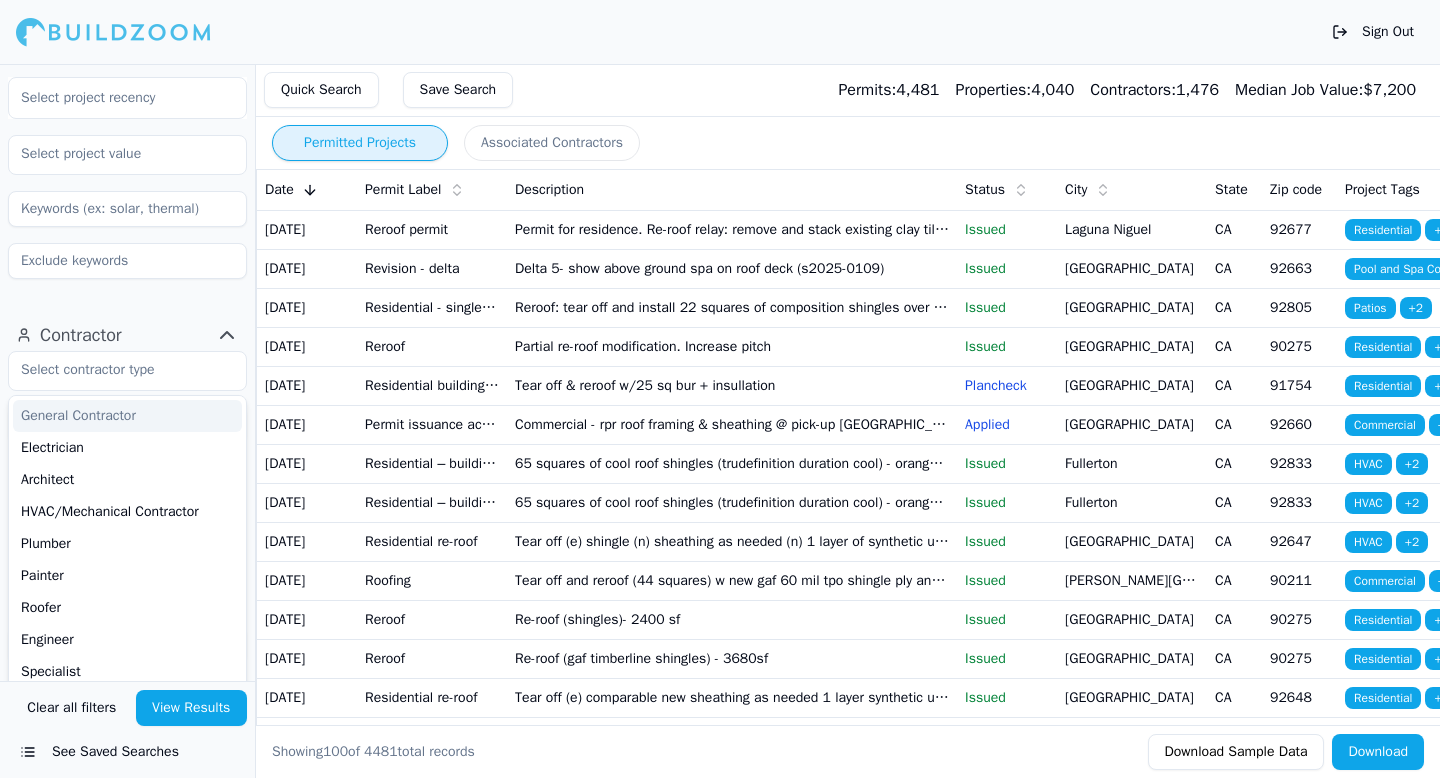 click 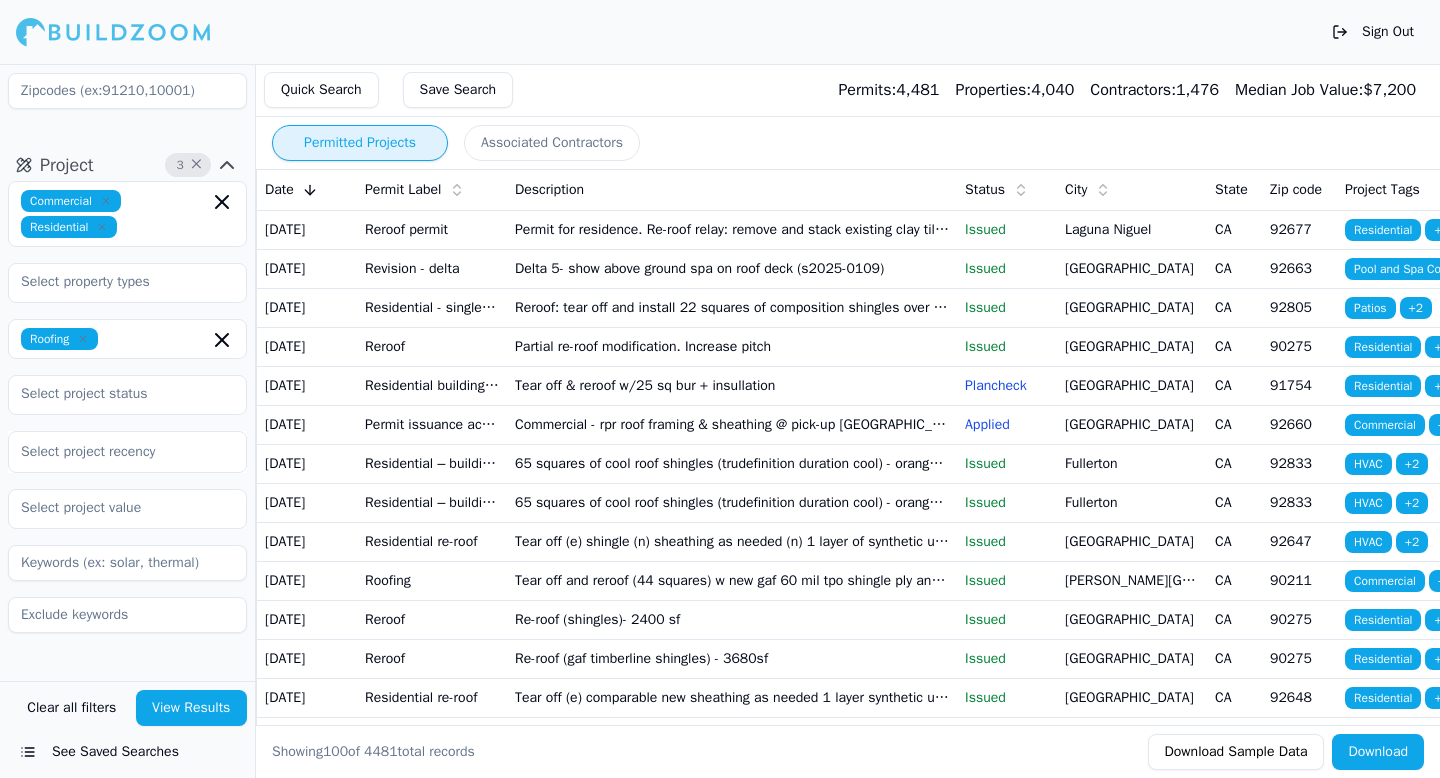 click on "View Results" at bounding box center (192, 708) 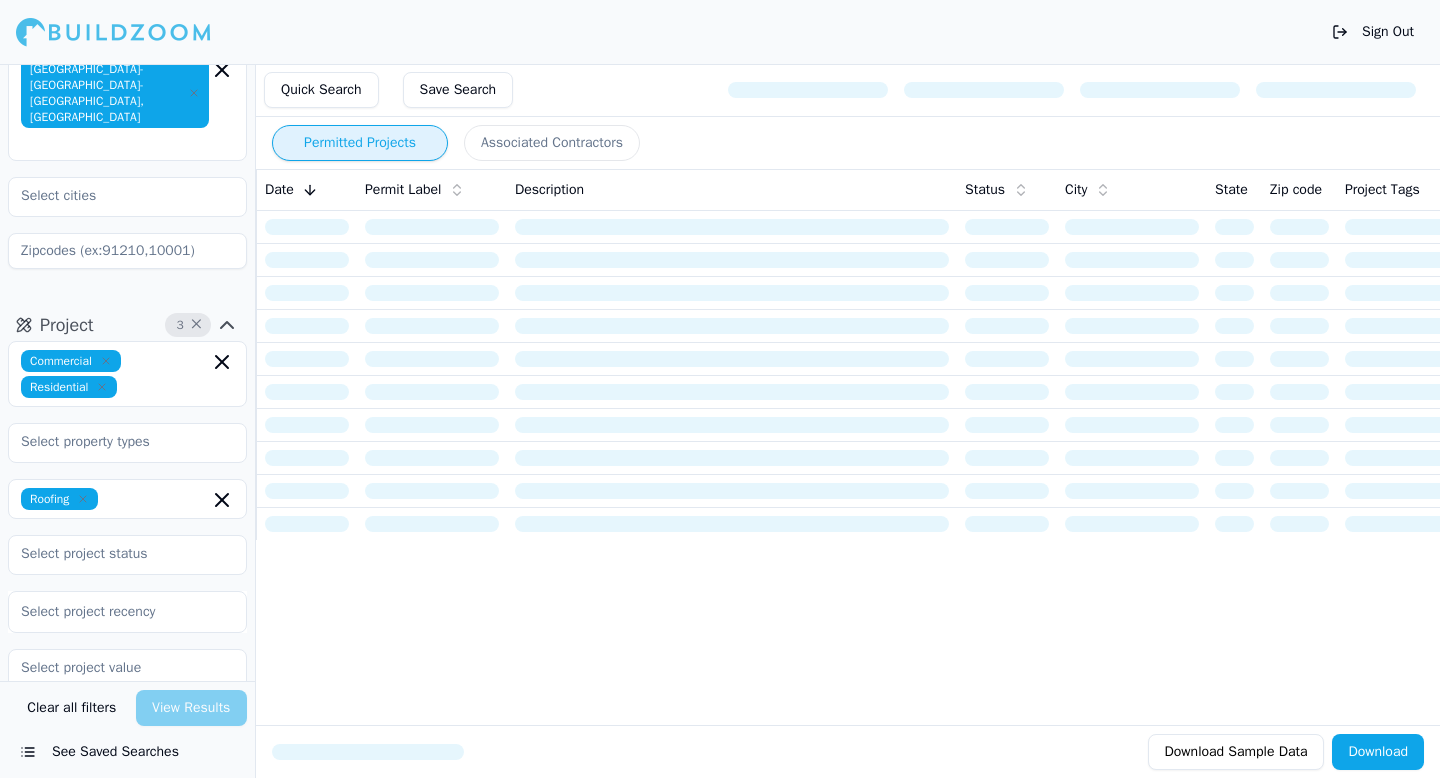 scroll, scrollTop: 0, scrollLeft: 0, axis: both 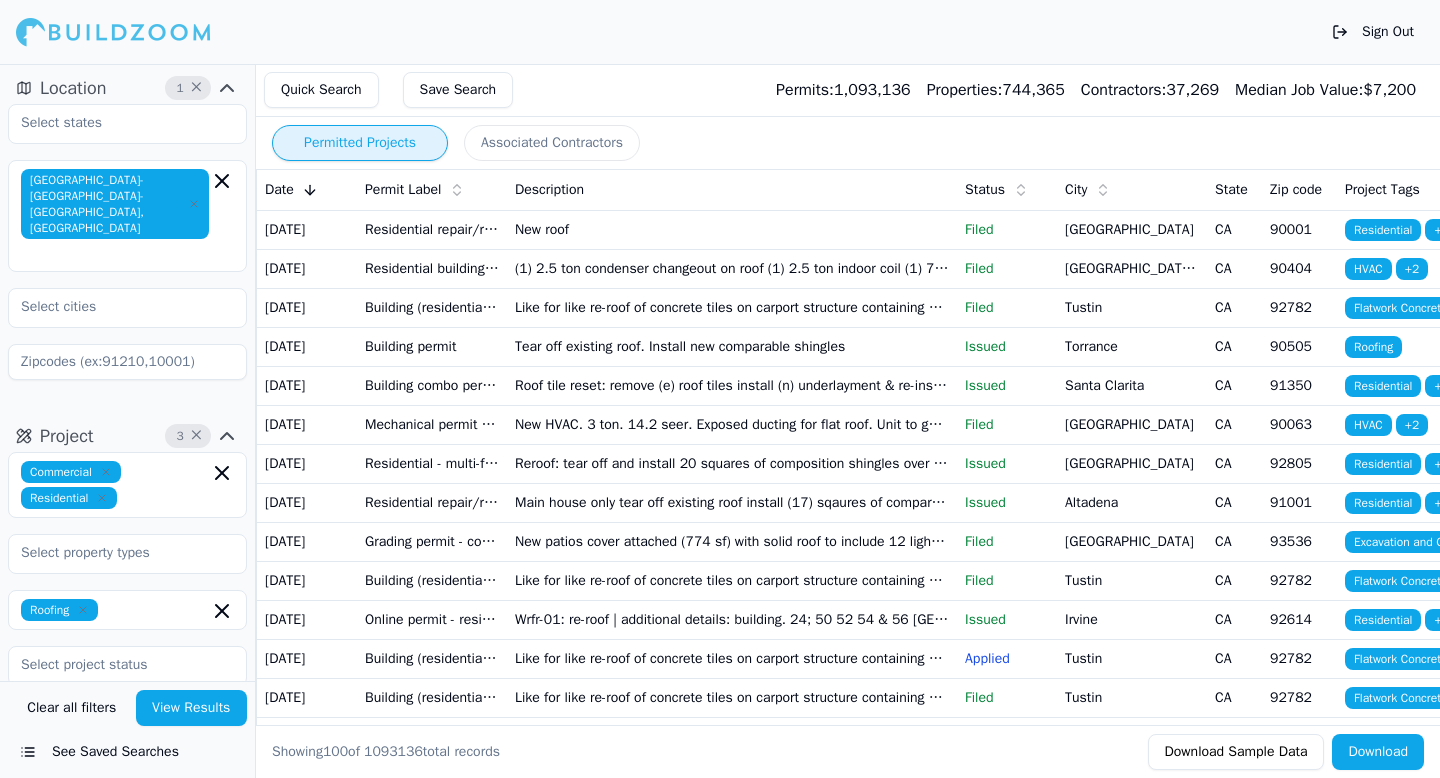 click on "Date" at bounding box center [279, 190] 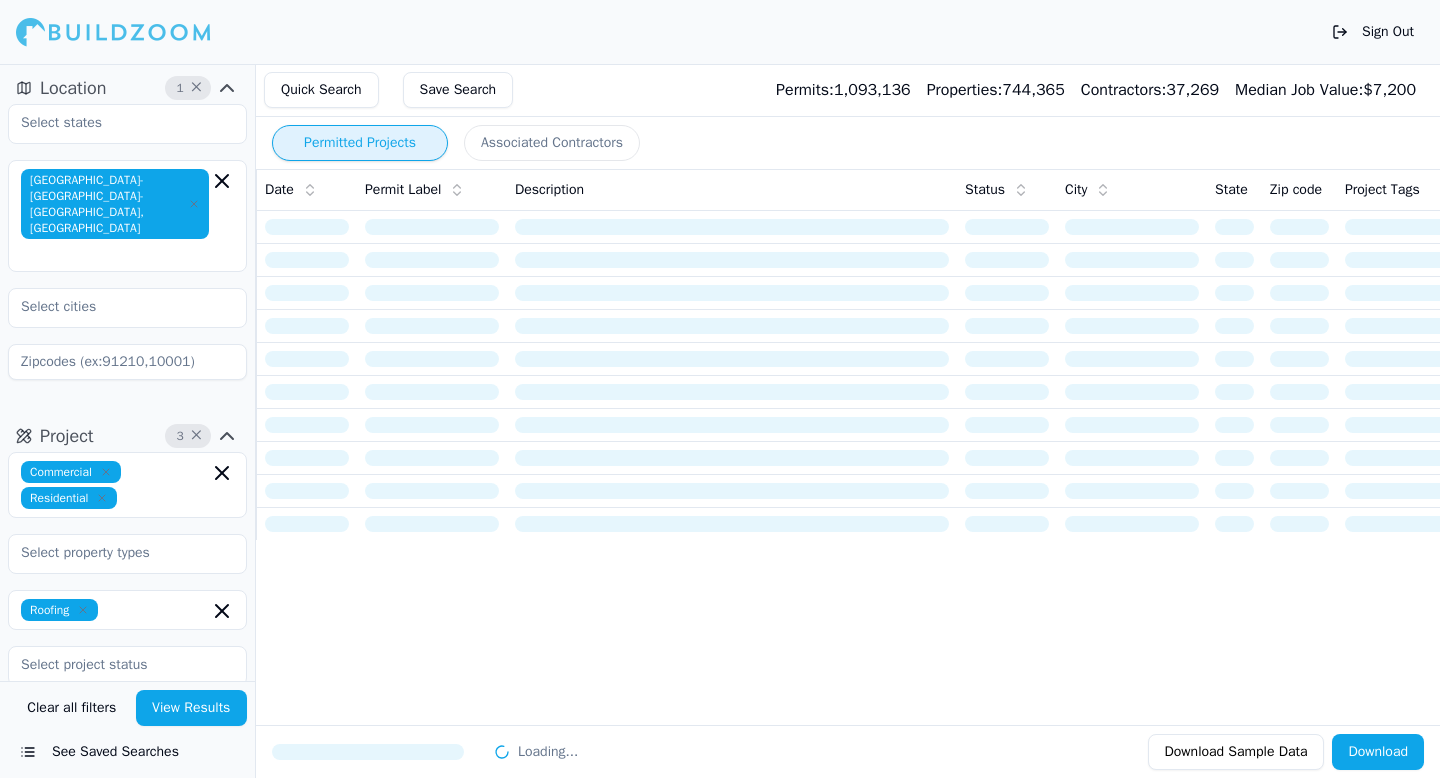 click on "Date" at bounding box center [279, 190] 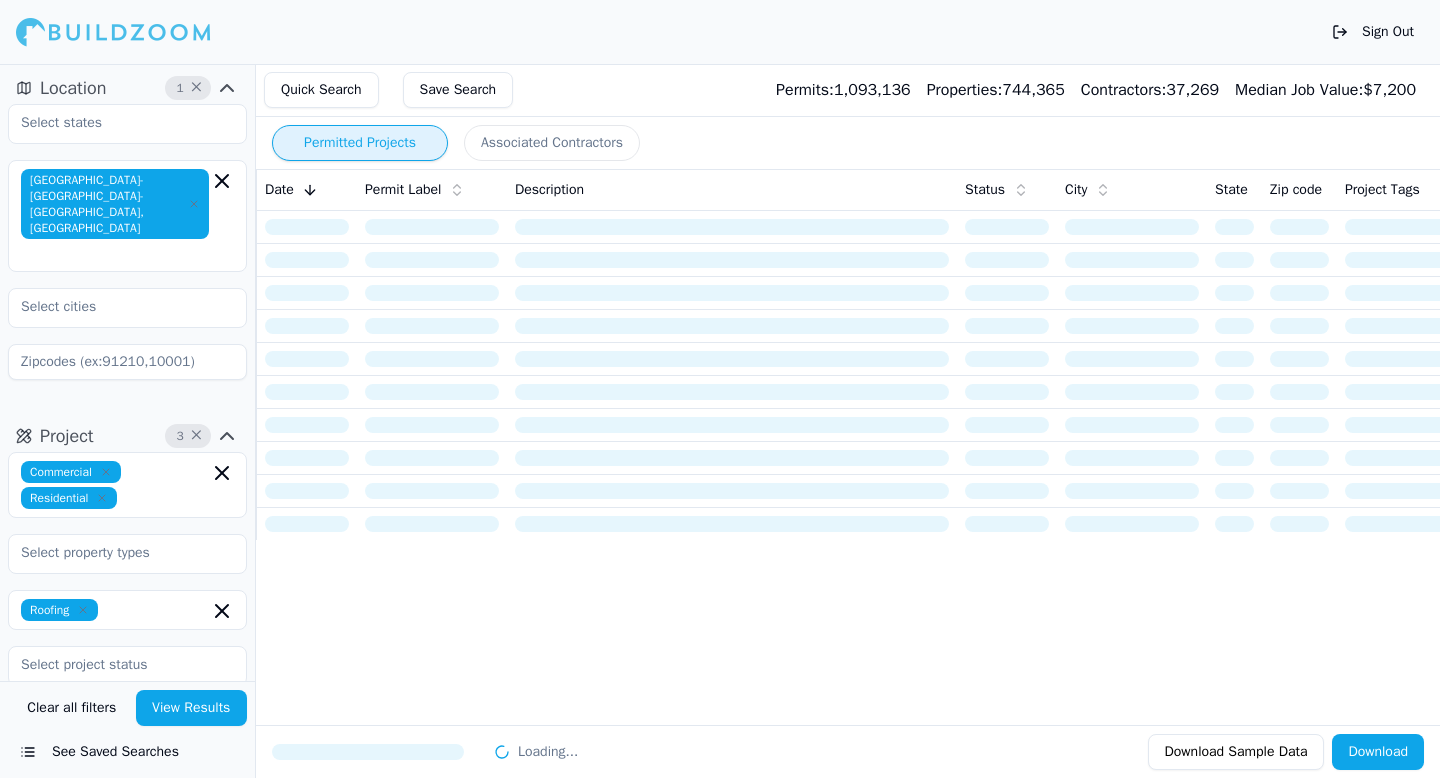 click on "Date" at bounding box center (279, 190) 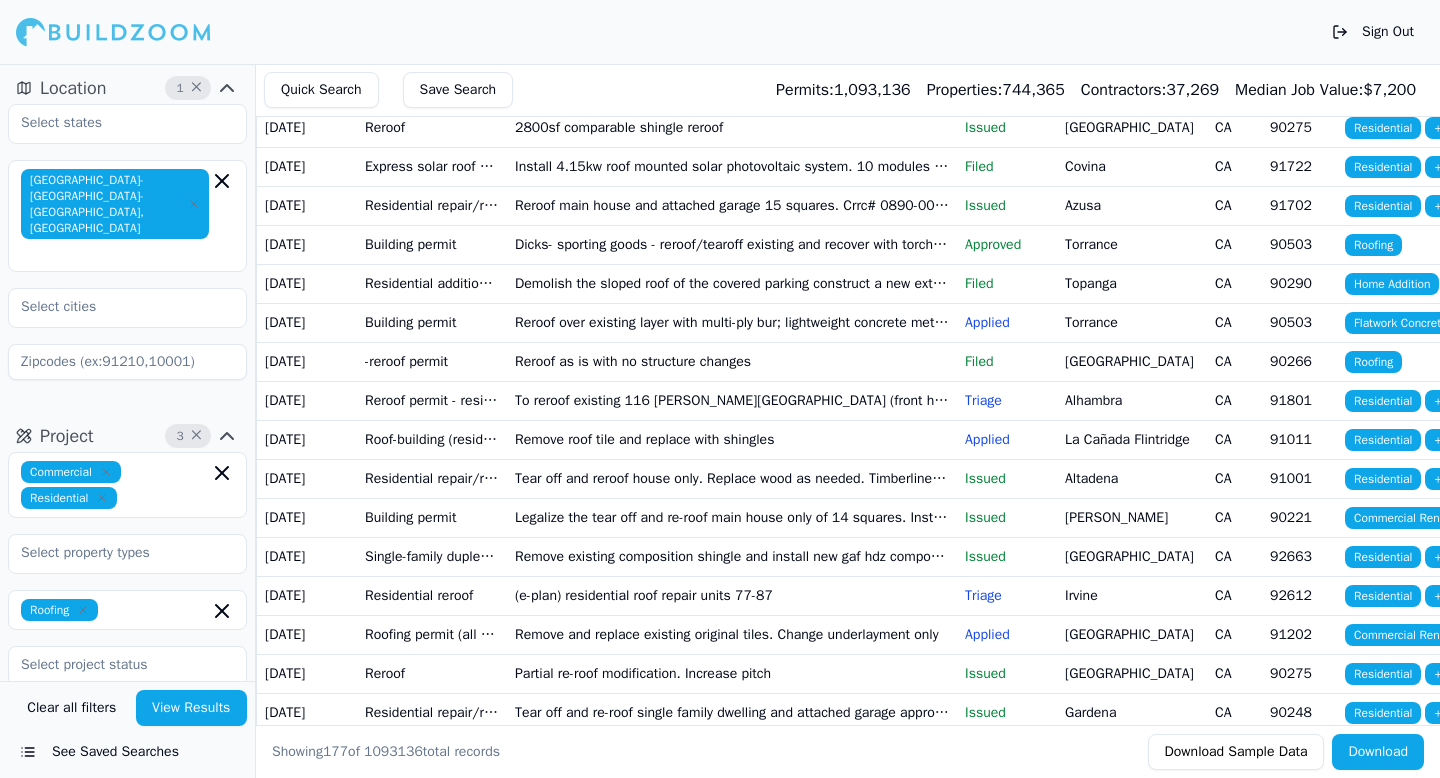 scroll, scrollTop: 0, scrollLeft: 0, axis: both 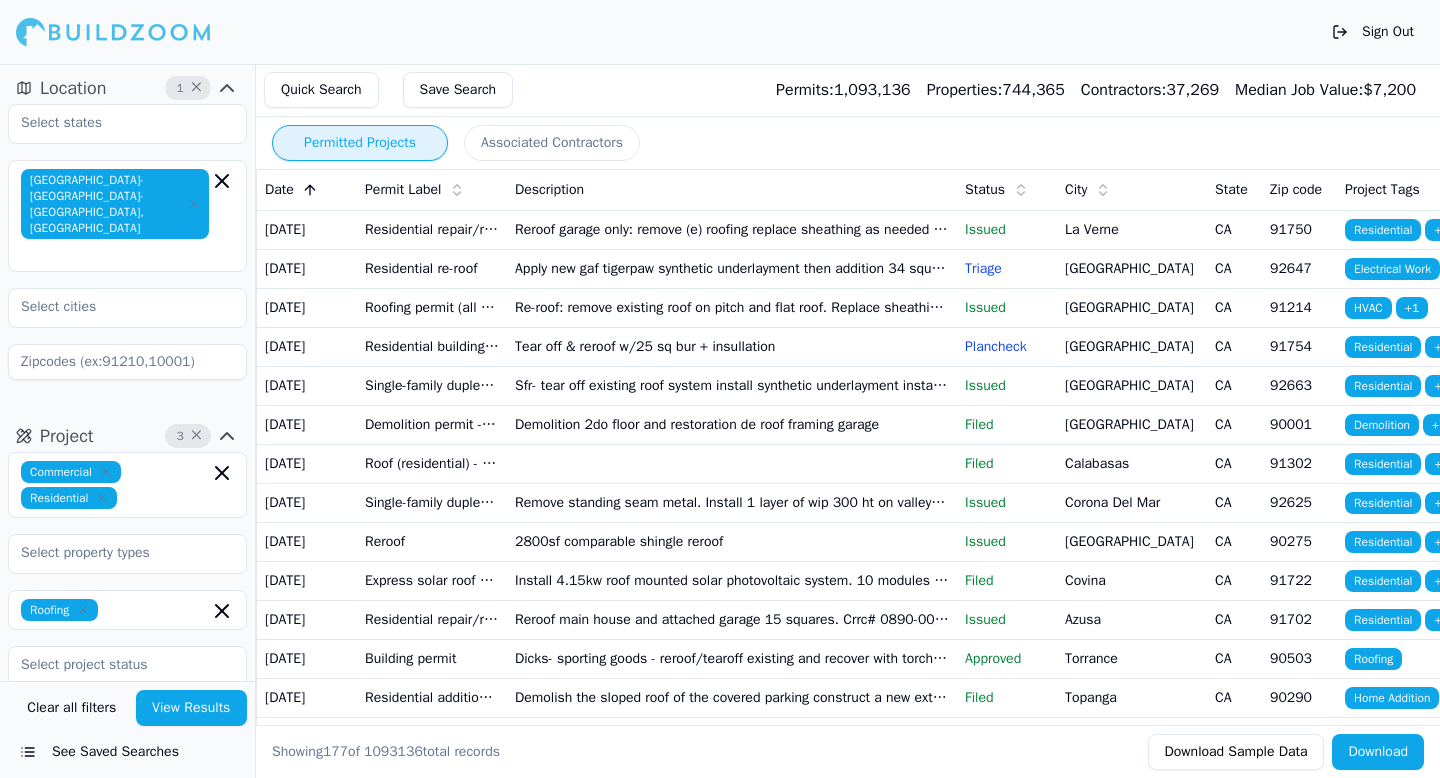 click 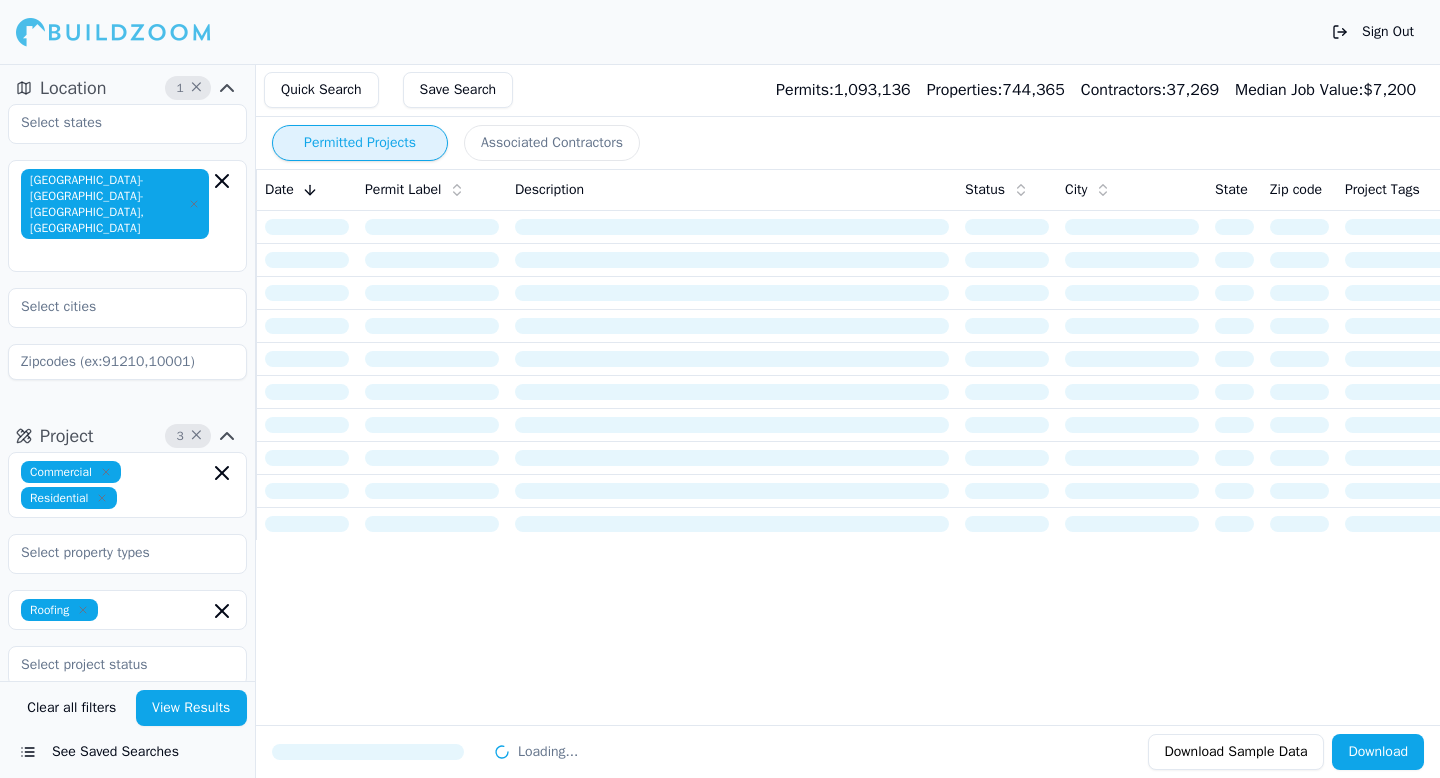 click 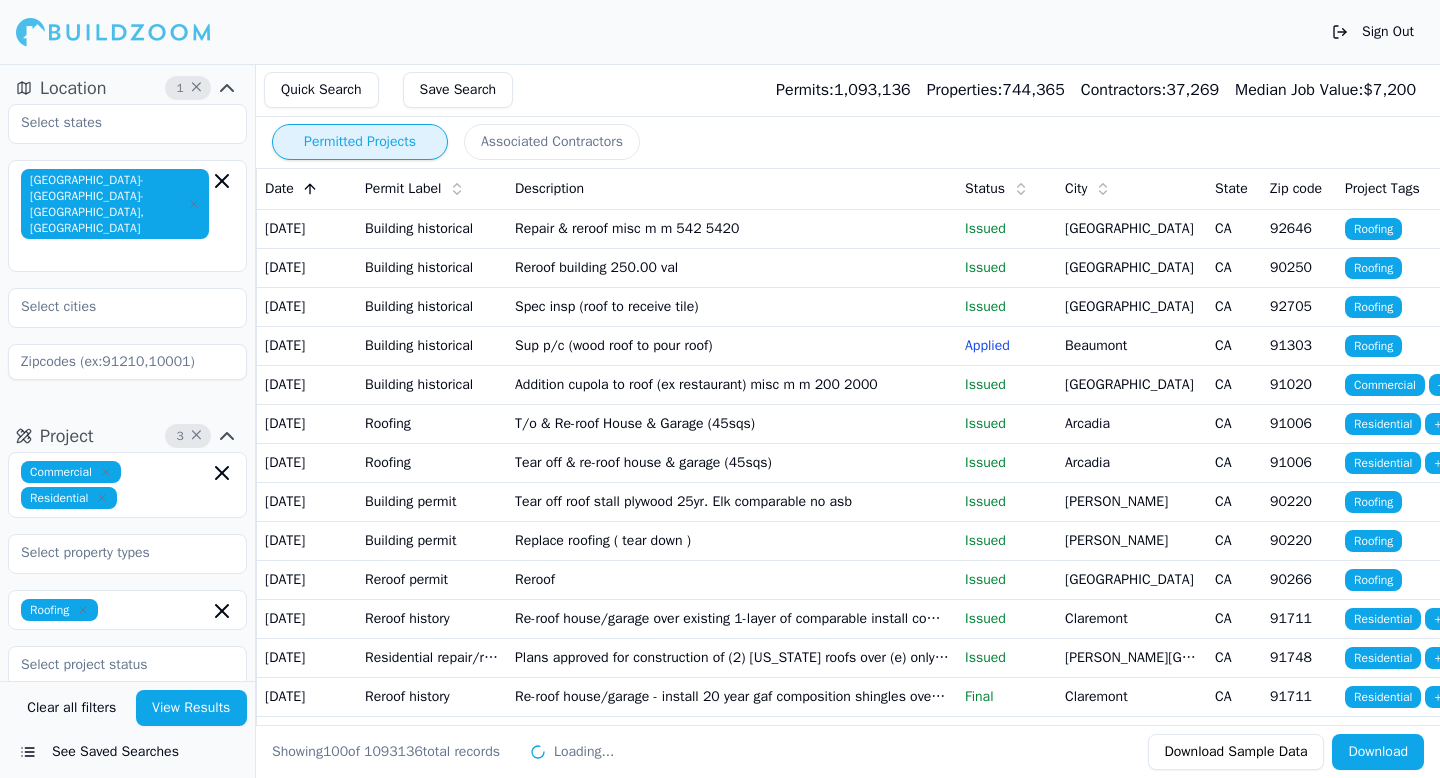 scroll, scrollTop: 0, scrollLeft: 0, axis: both 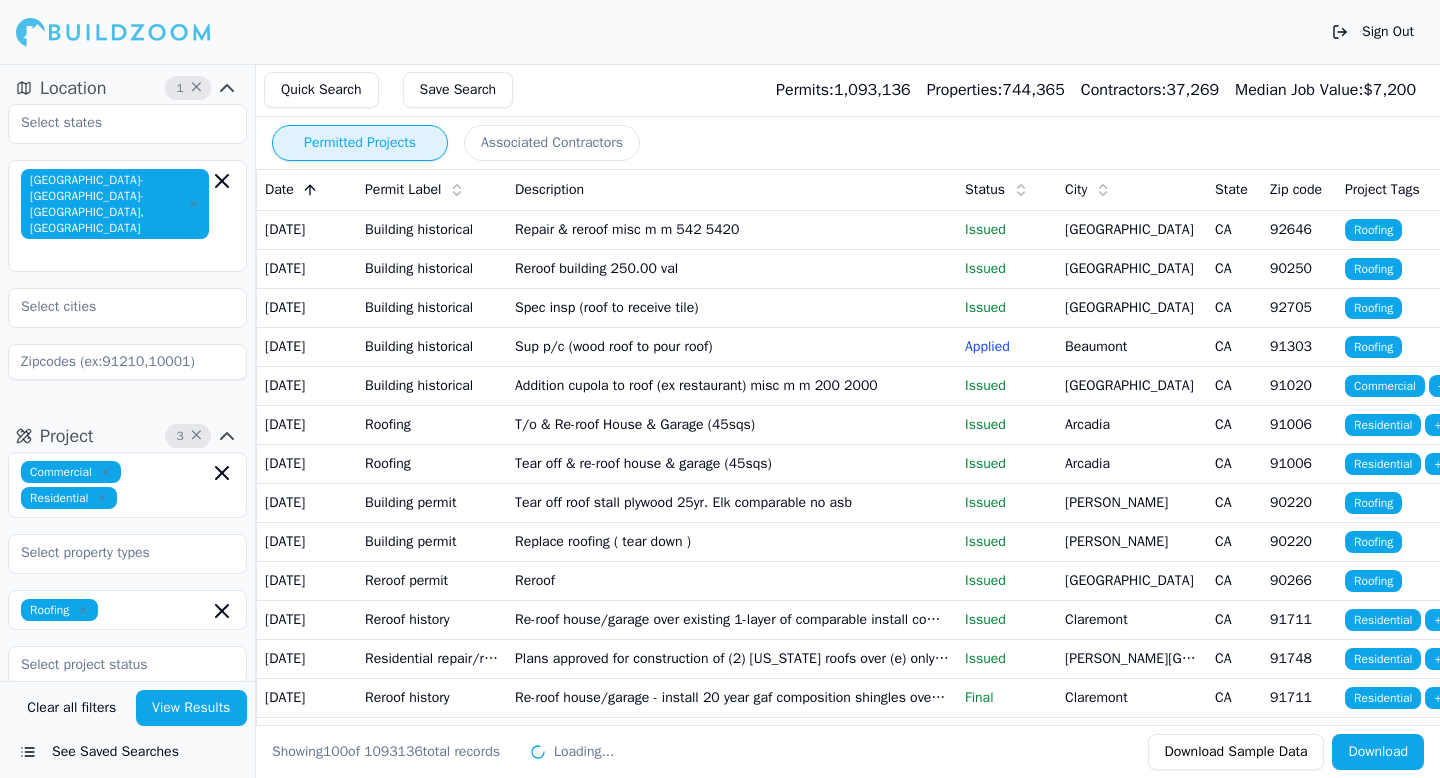 click 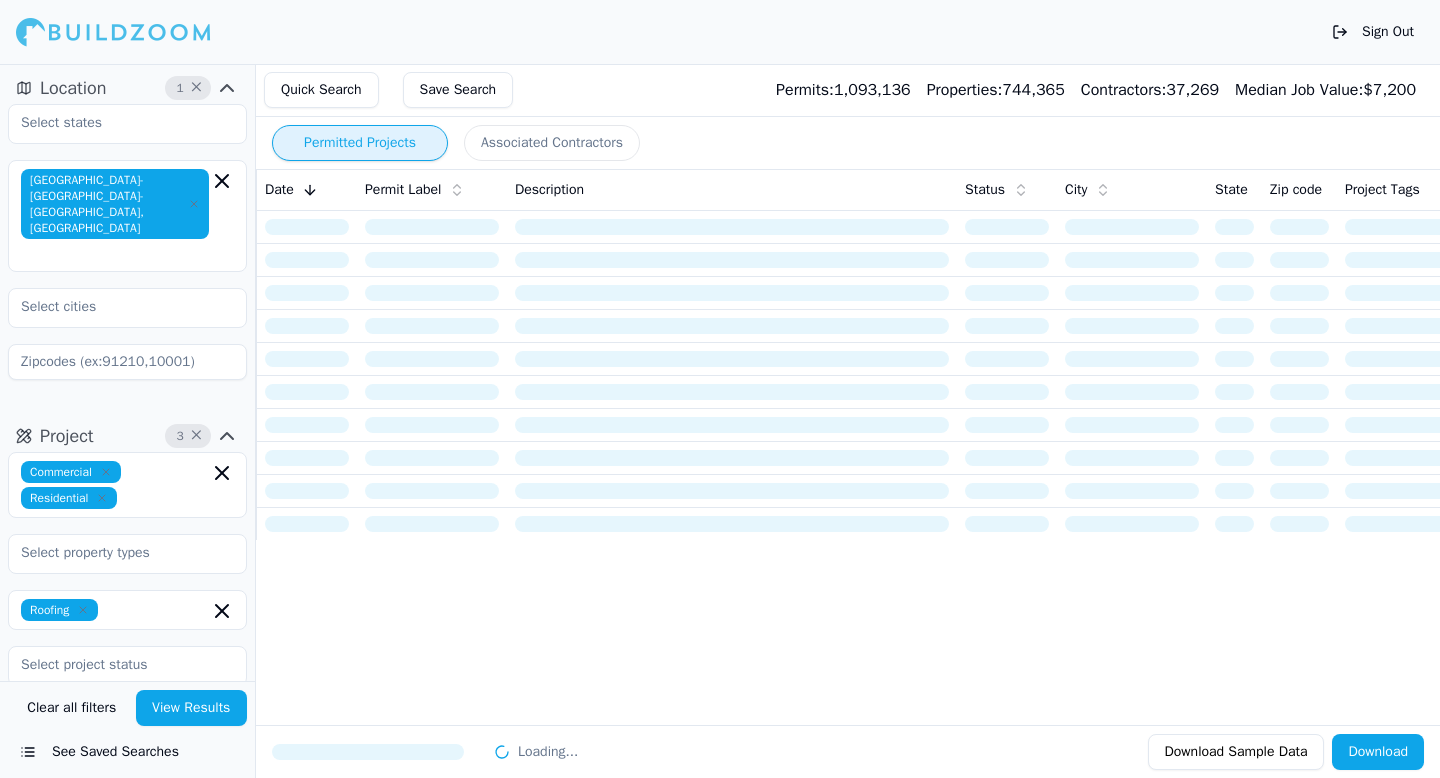 click 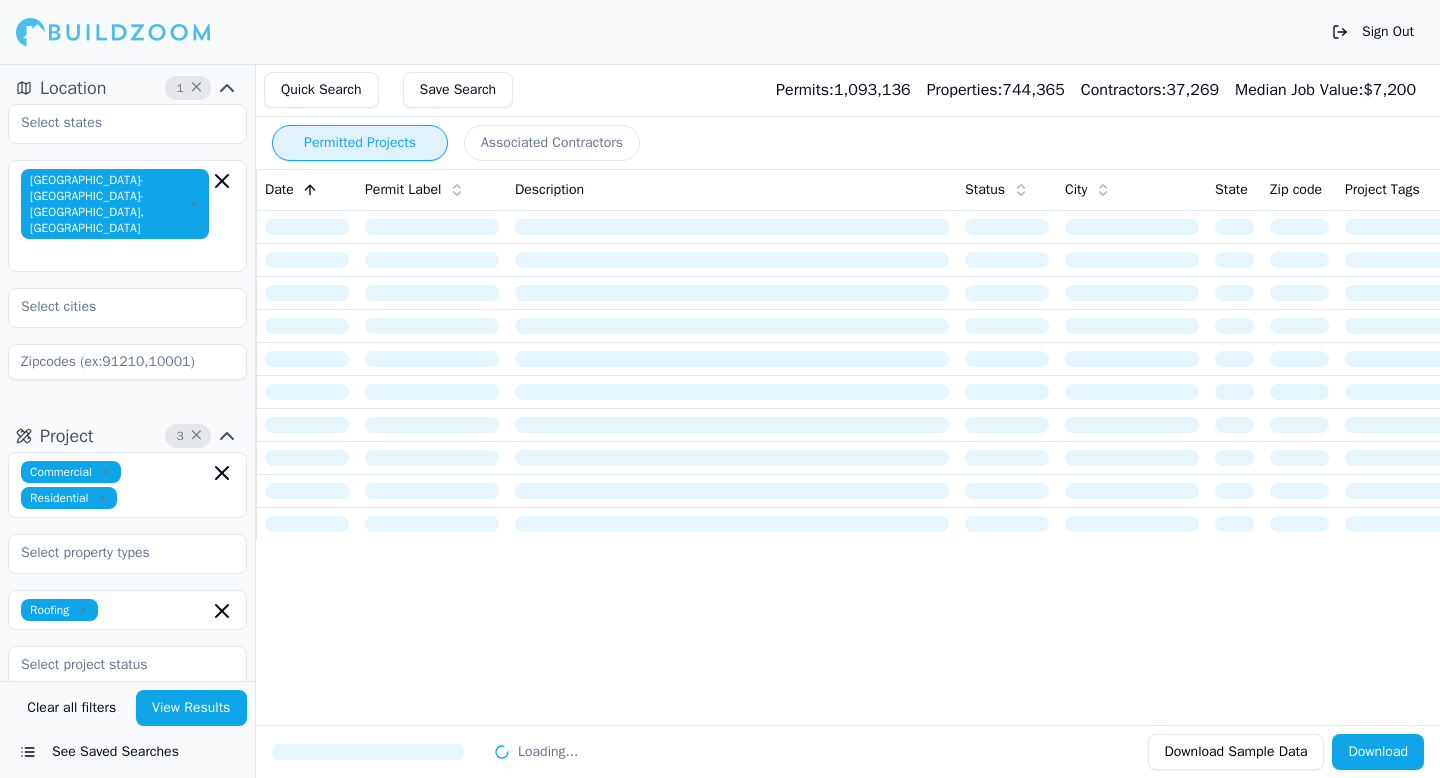 click 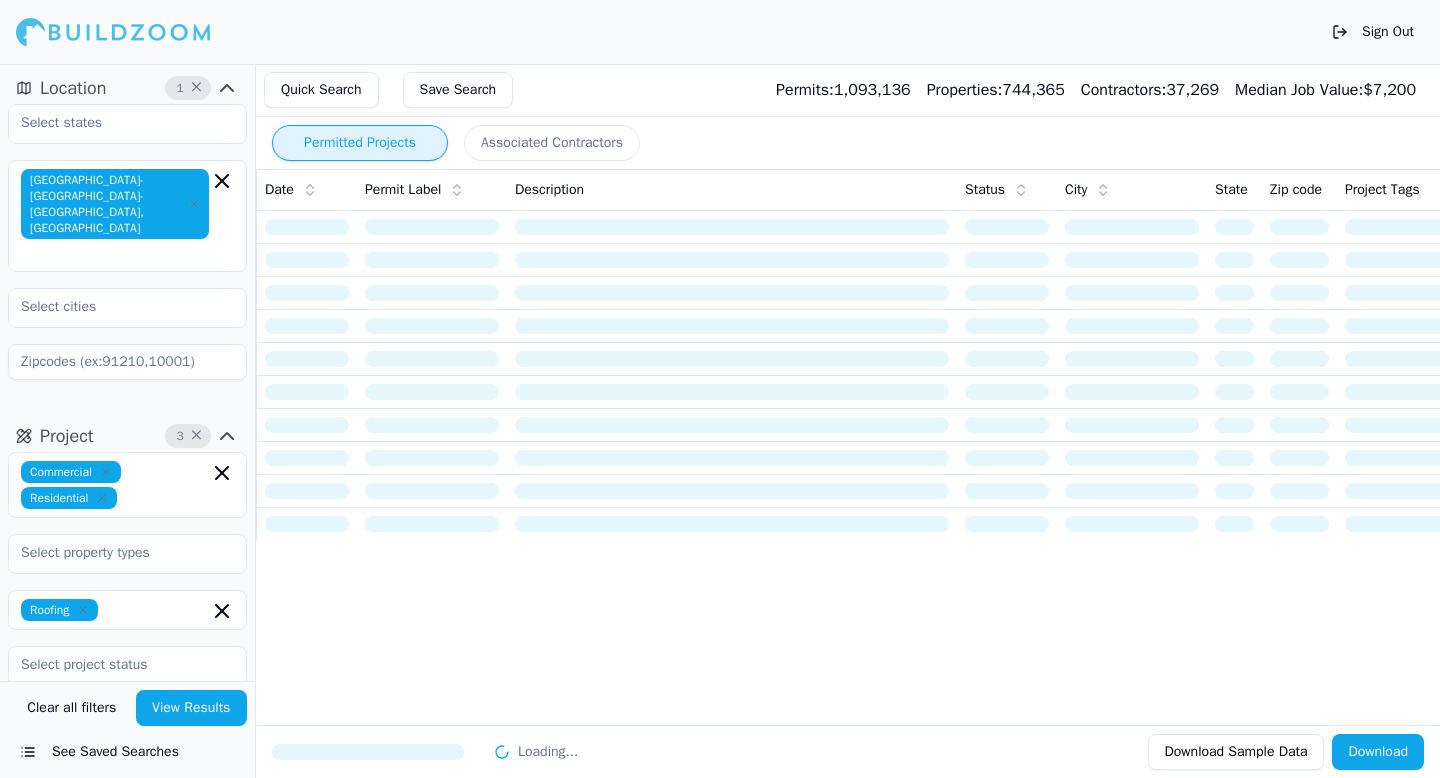 click 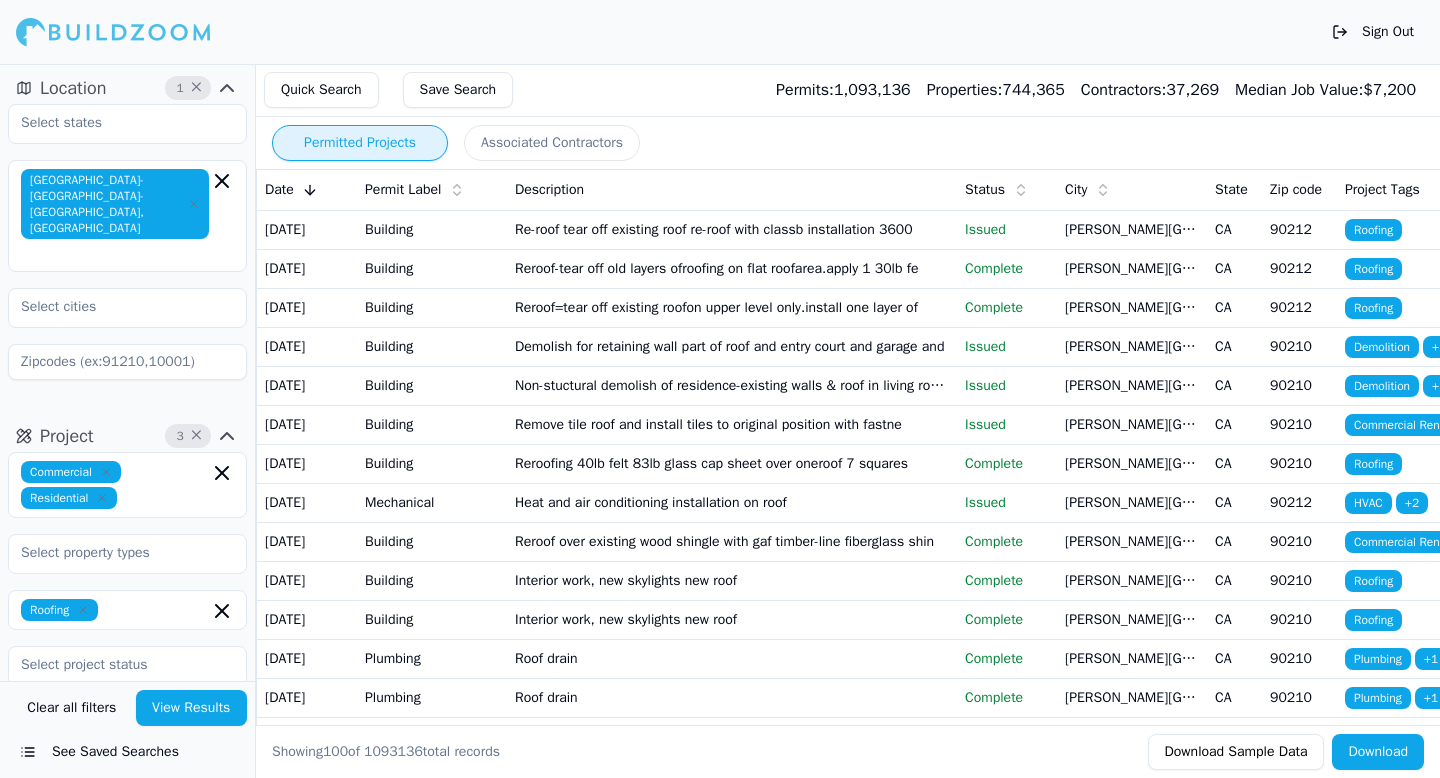 click 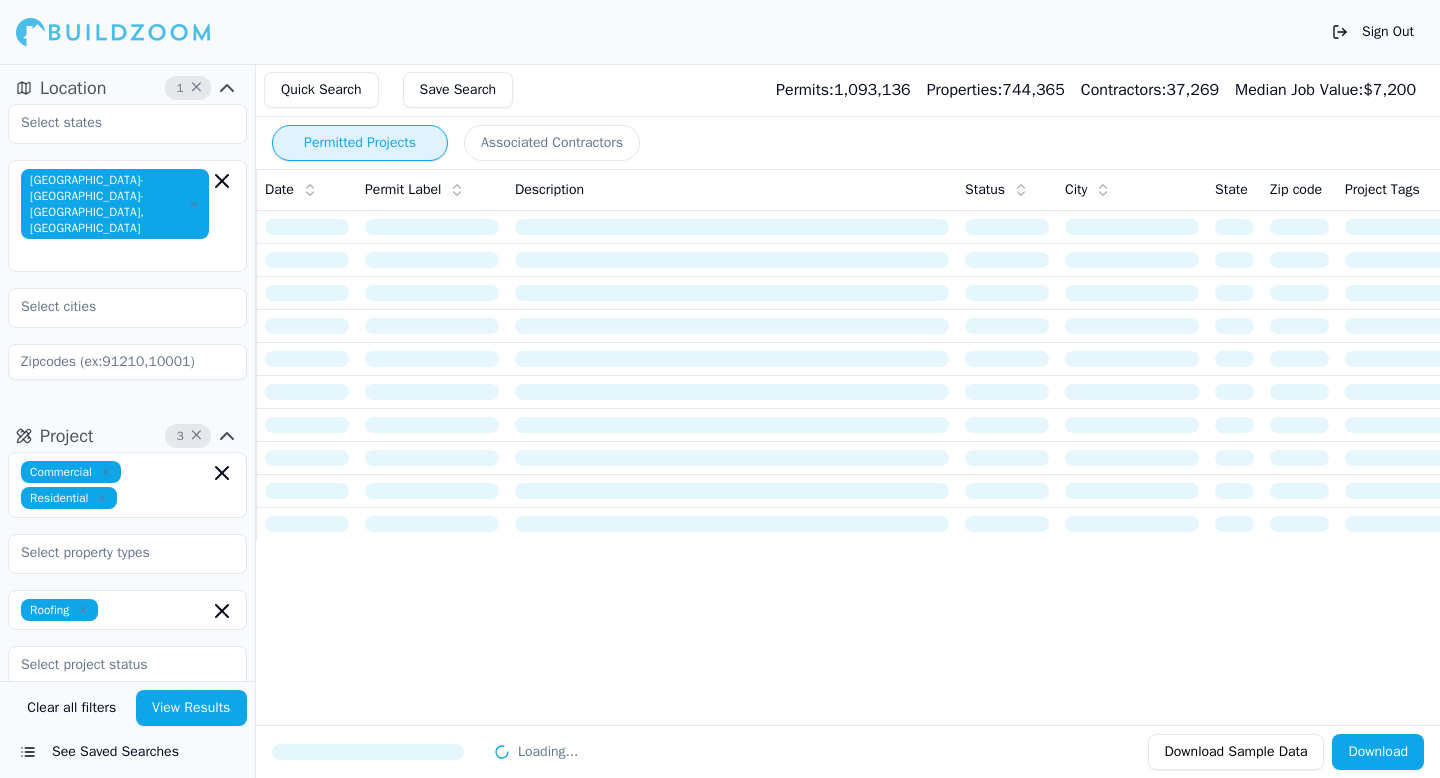 click 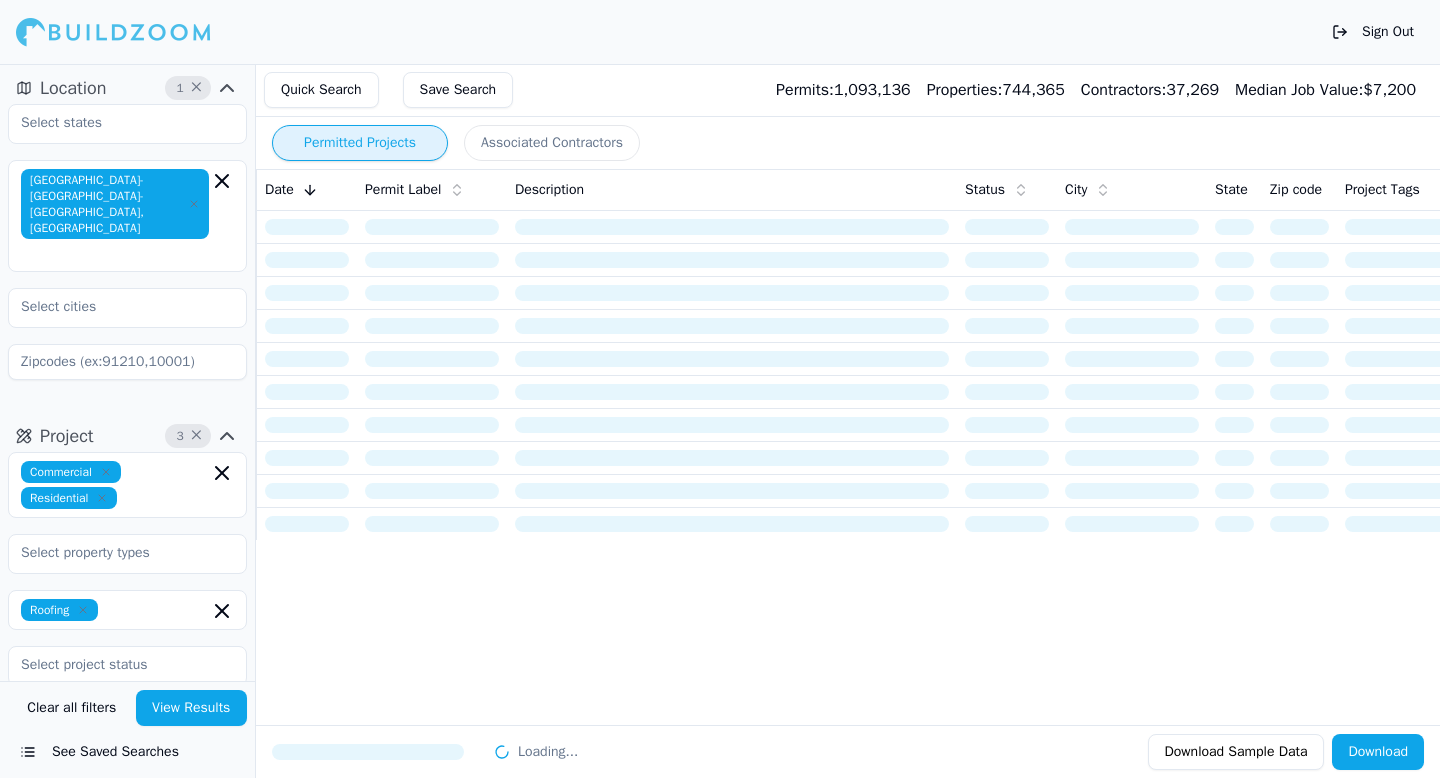 click 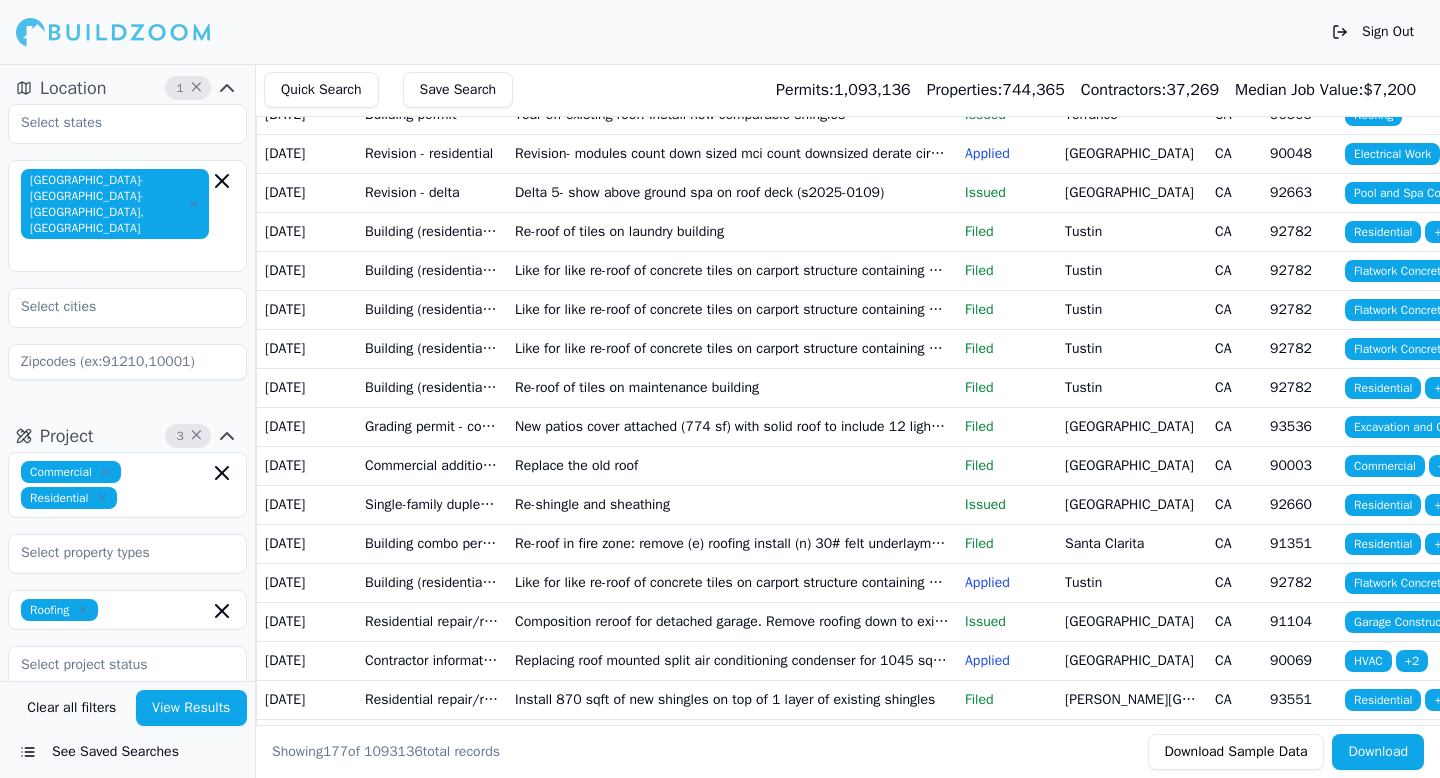 scroll, scrollTop: 1565, scrollLeft: 0, axis: vertical 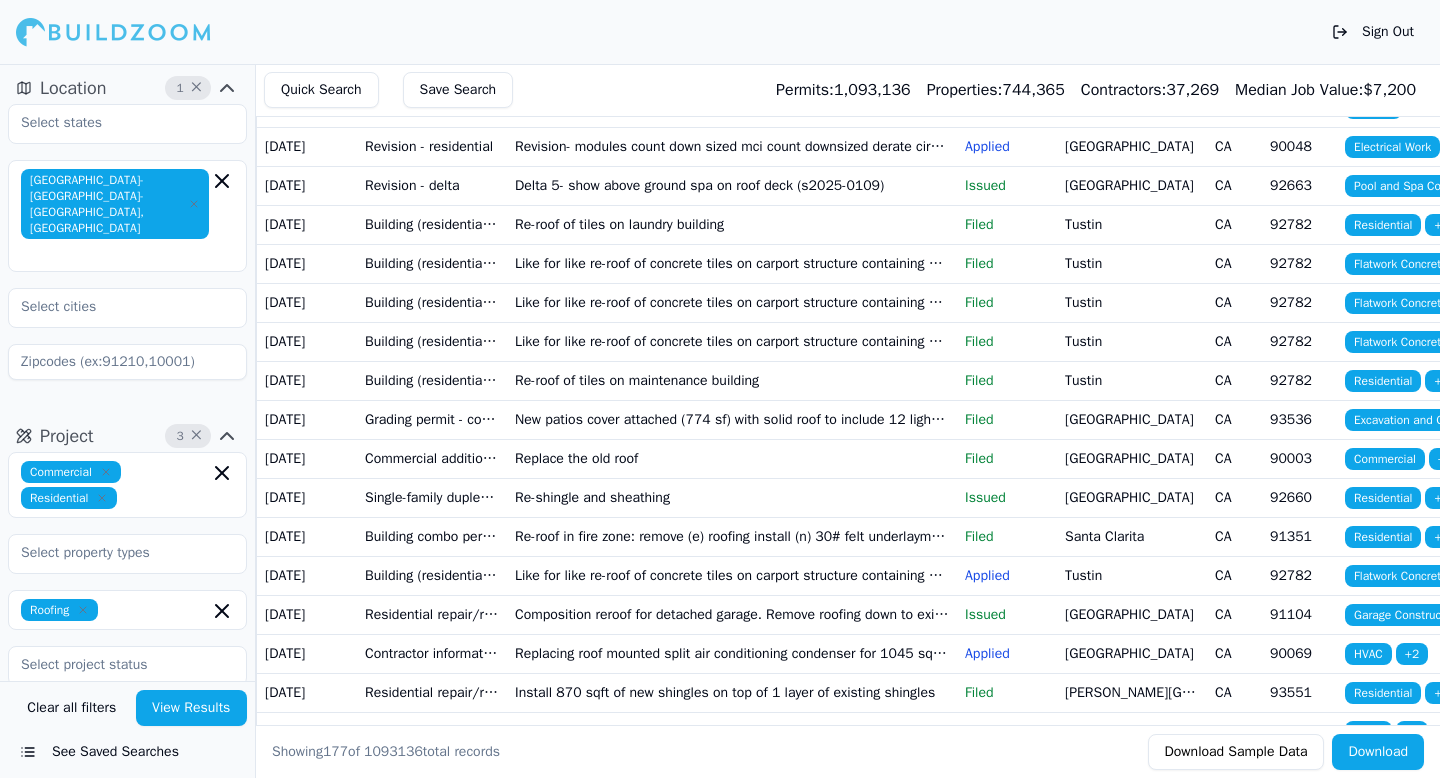 click on "[GEOGRAPHIC_DATA]" at bounding box center [1132, -166] 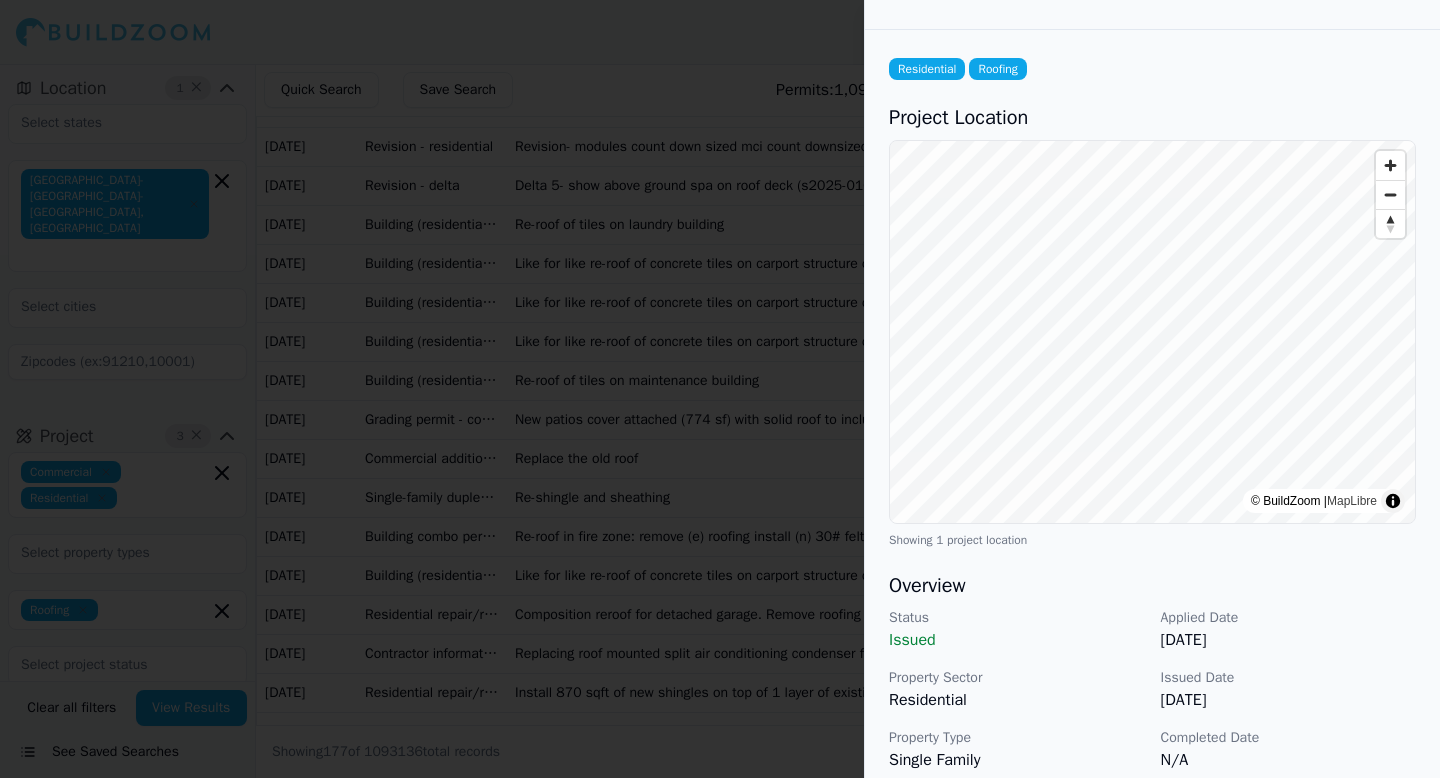 scroll, scrollTop: 0, scrollLeft: 0, axis: both 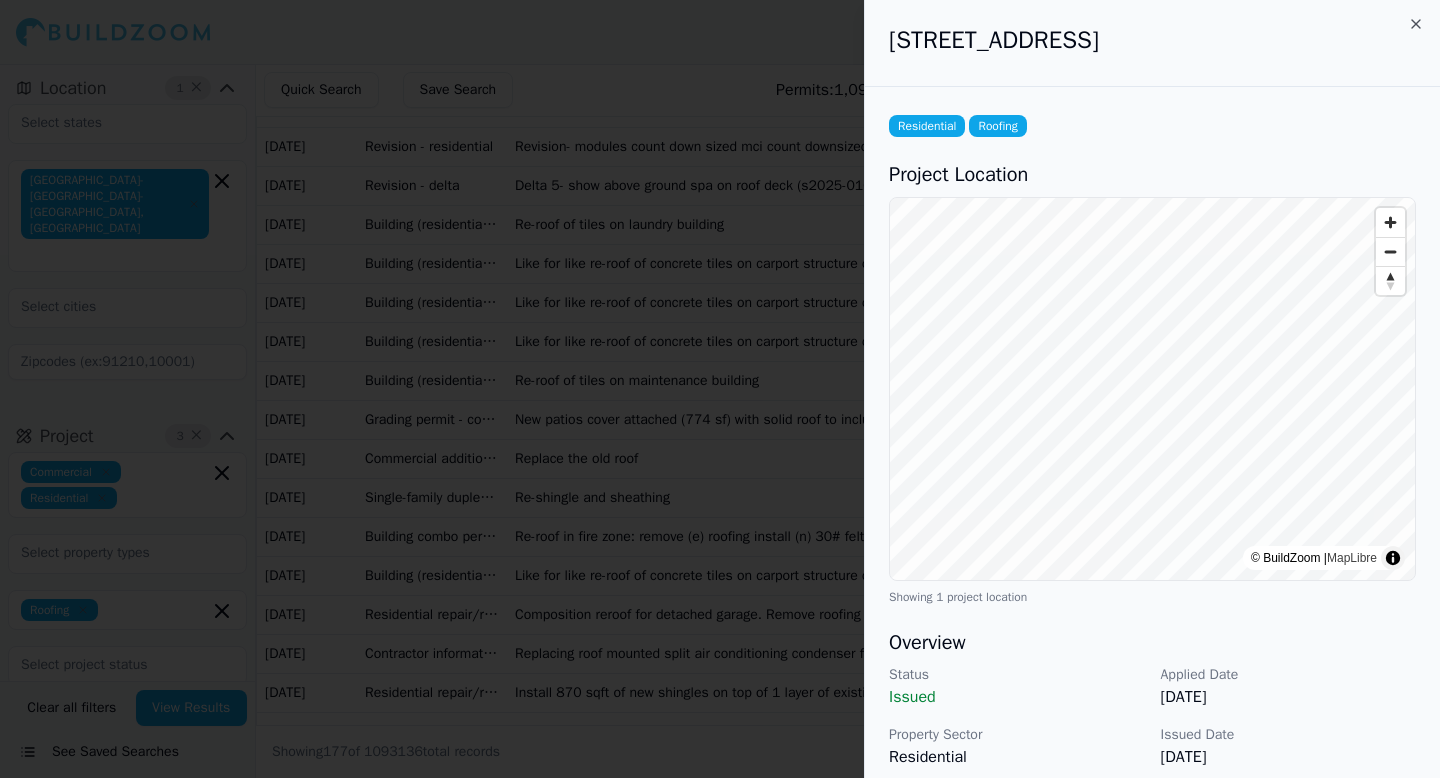 click at bounding box center [720, 389] 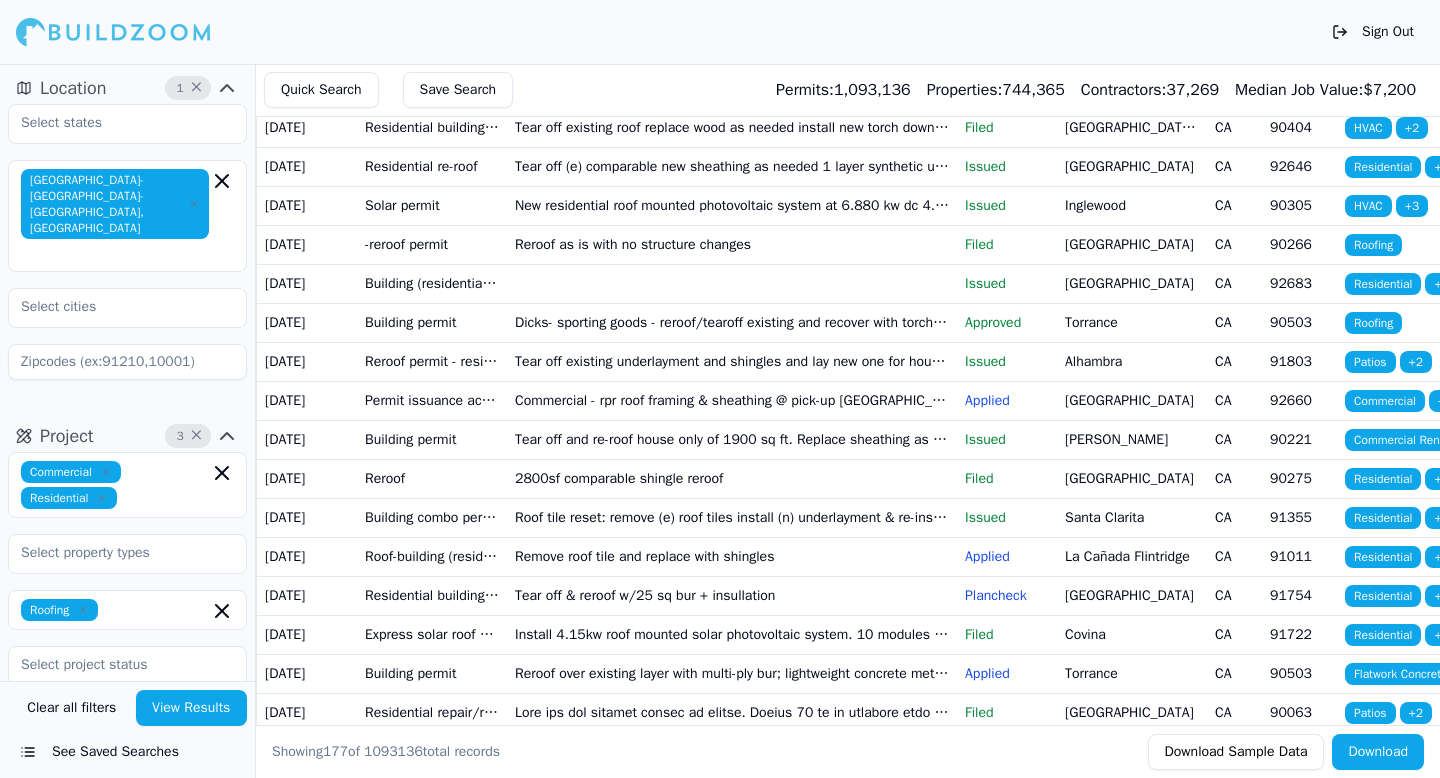 scroll, scrollTop: 0, scrollLeft: 0, axis: both 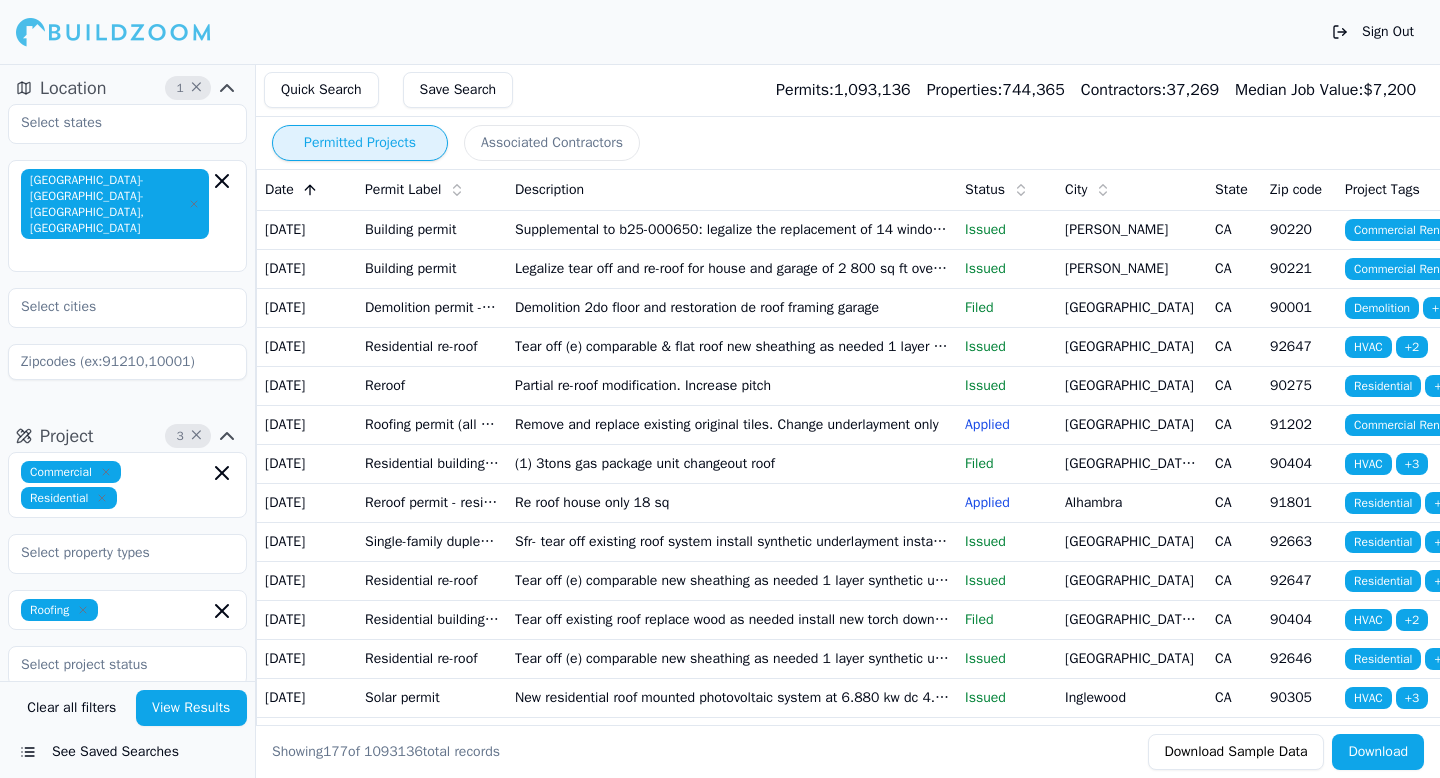 click on "Associated Contractors" at bounding box center [552, 143] 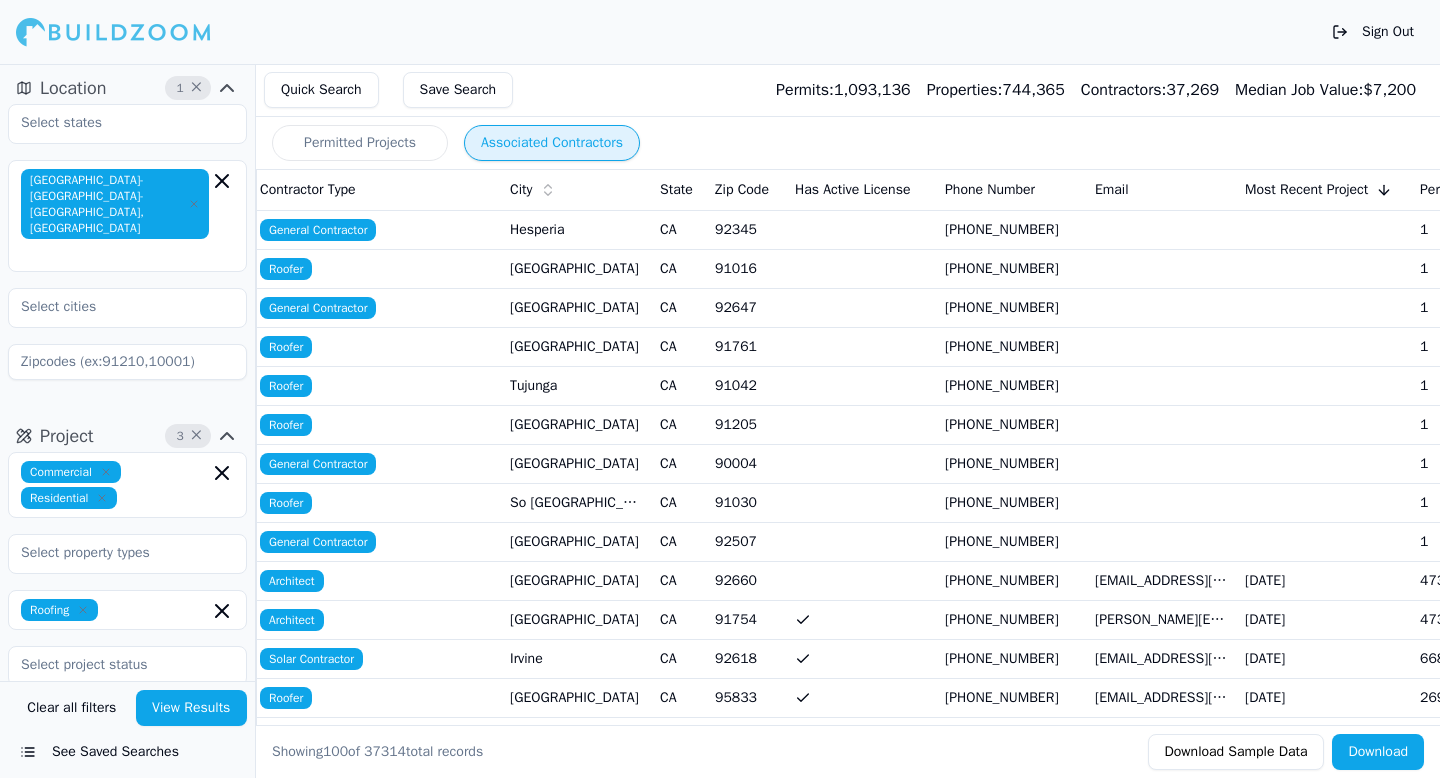 scroll, scrollTop: 0, scrollLeft: 632, axis: horizontal 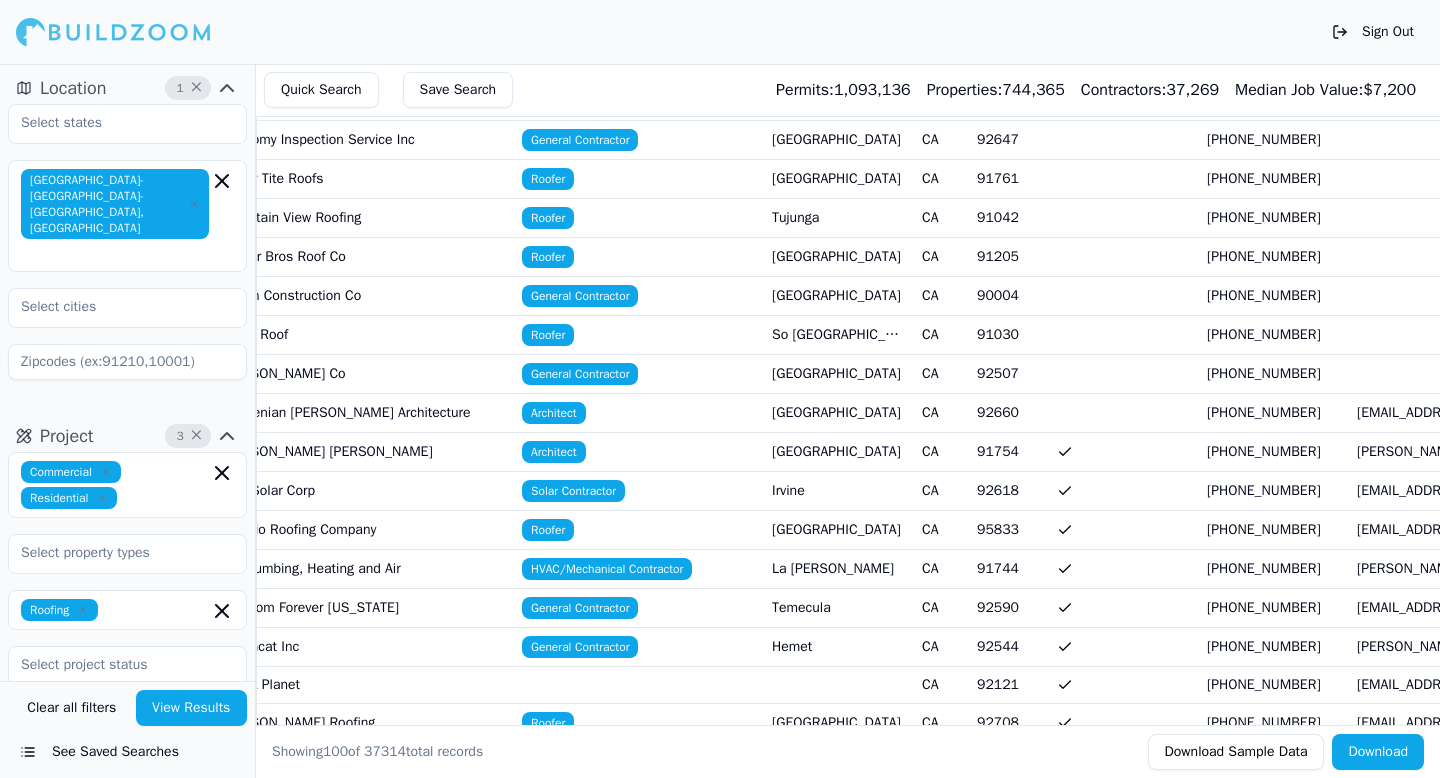click on "Freedom Forever [US_STATE]" at bounding box center [364, 607] 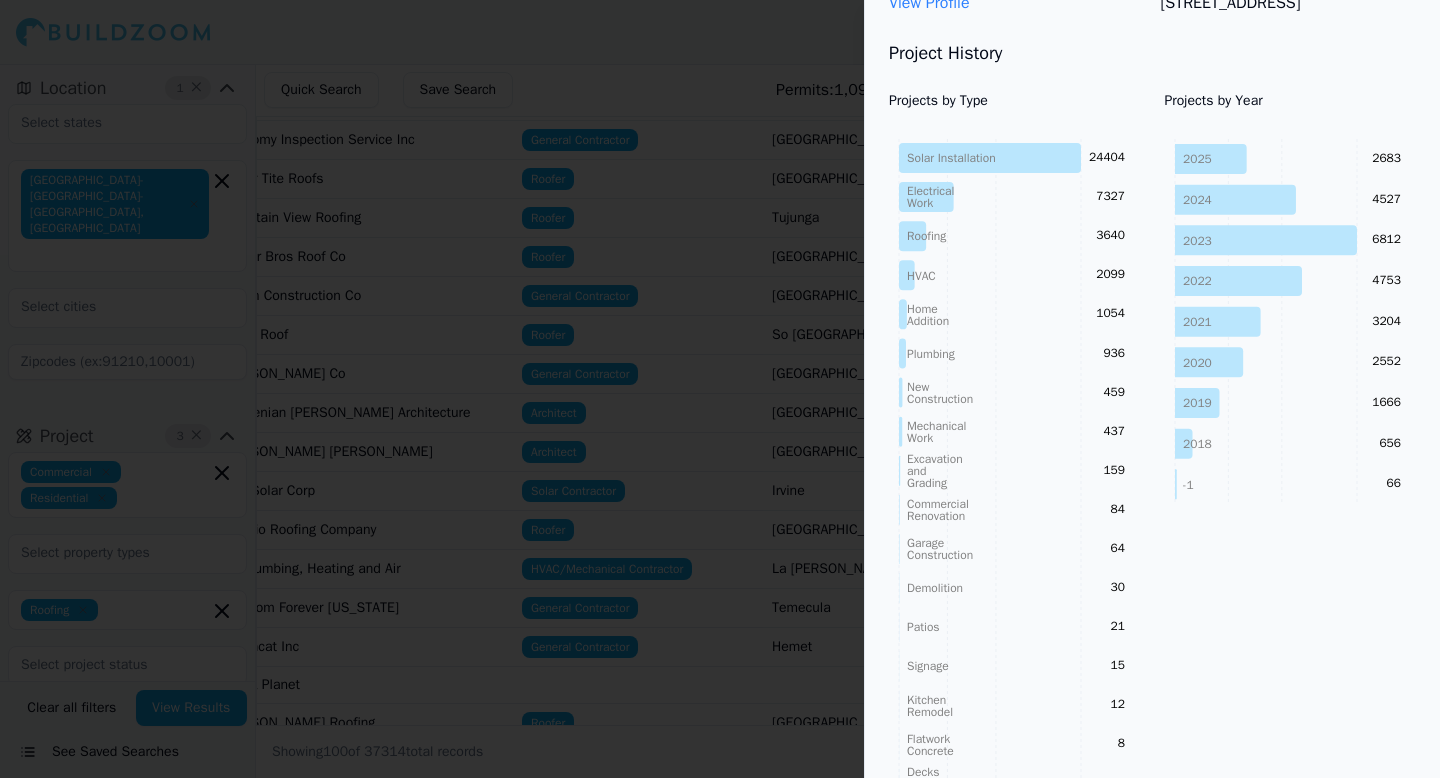 scroll, scrollTop: 251, scrollLeft: 0, axis: vertical 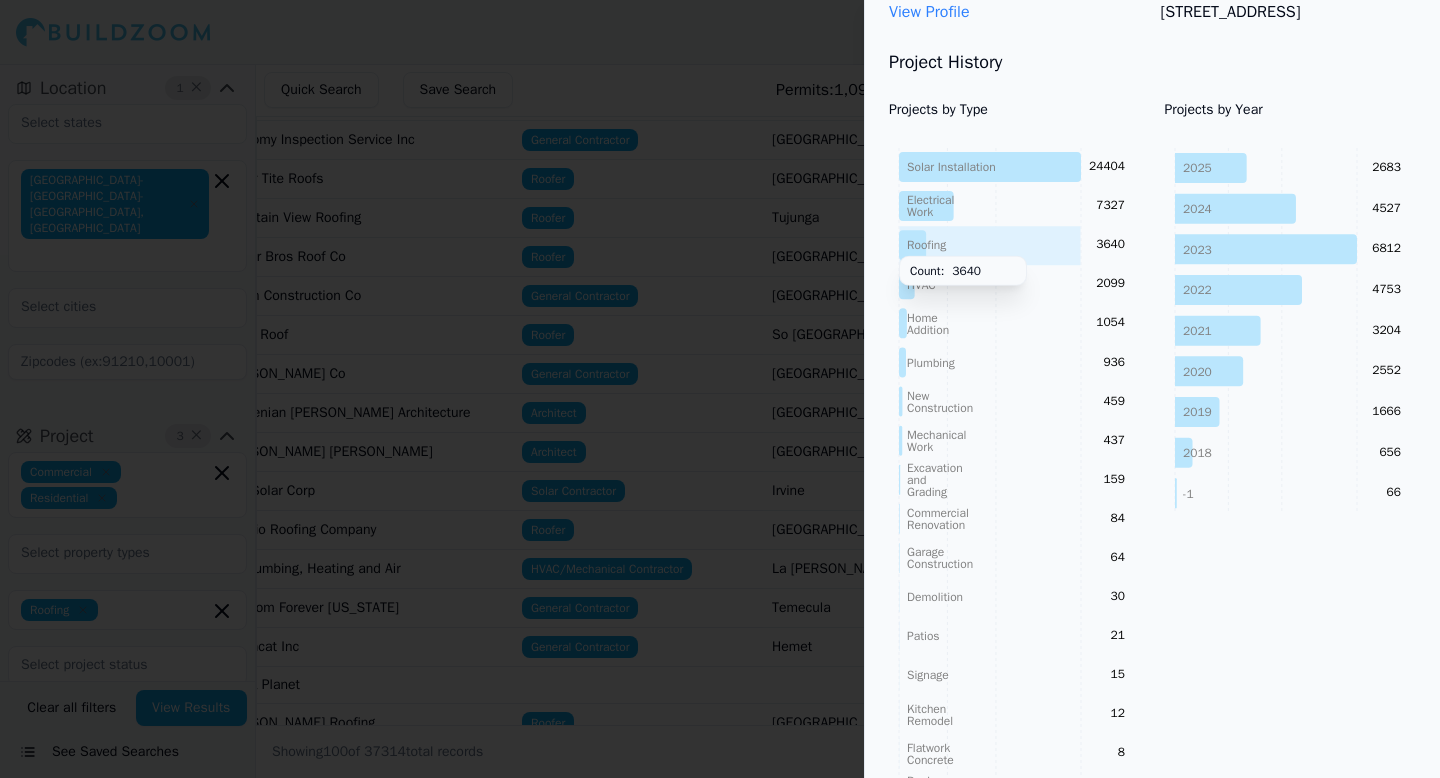click on "Solar Installation Electrical Work Roofing HVAC Home Addition Plumbing New Construction Mechanical Work Excavation and Grading Commercial Renovation Garage Construction Demolition Patios Signage Kitchen Remodel Flatwork Concrete Decks and Porches Doors and Windows Mobile Homes Multi-Room Remodel Pole Barn Pool and Spa Construction 24404 7327 3640 2099 1054 936 459 437 159 84 64 30 21 15 12 8 8 8 8 2 2 2" 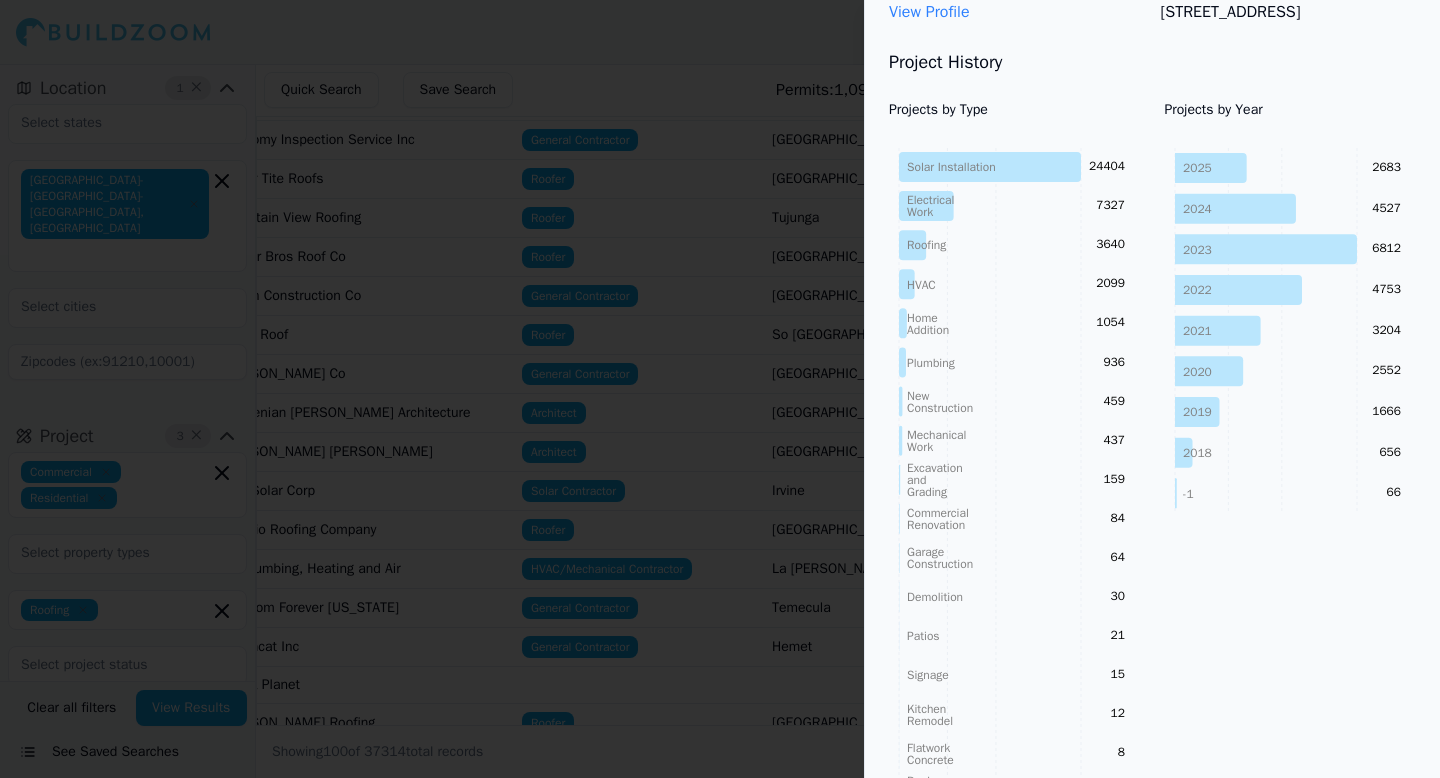 click at bounding box center (720, 389) 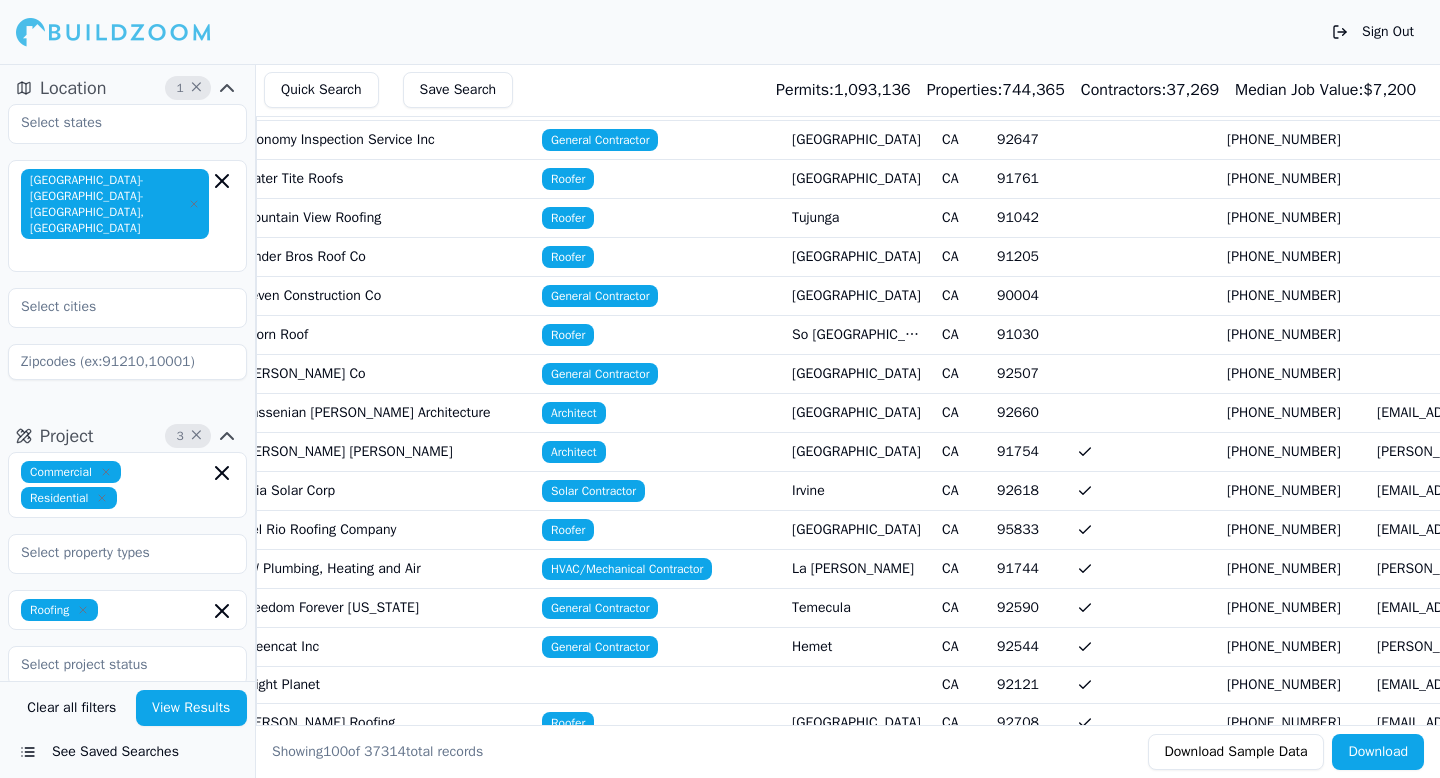 scroll, scrollTop: 0, scrollLeft: 0, axis: both 